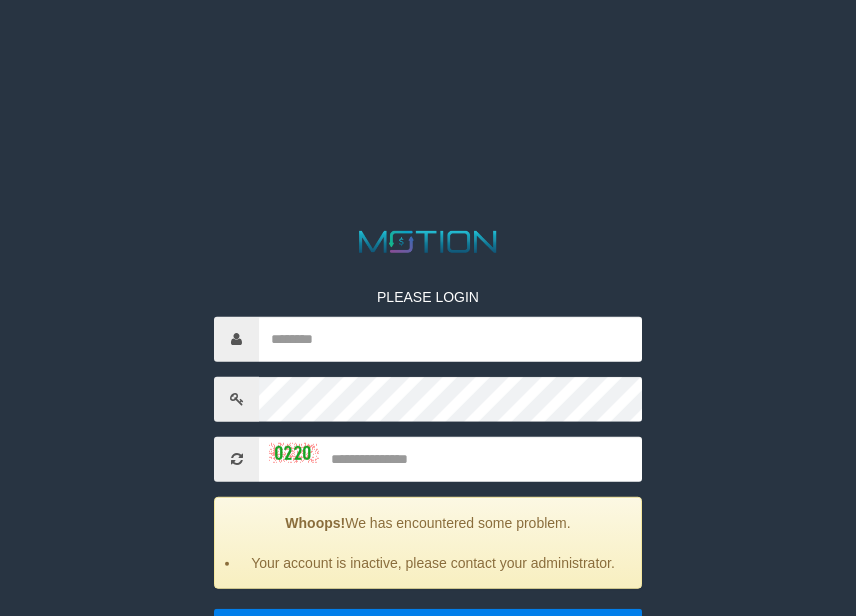 scroll, scrollTop: 0, scrollLeft: 0, axis: both 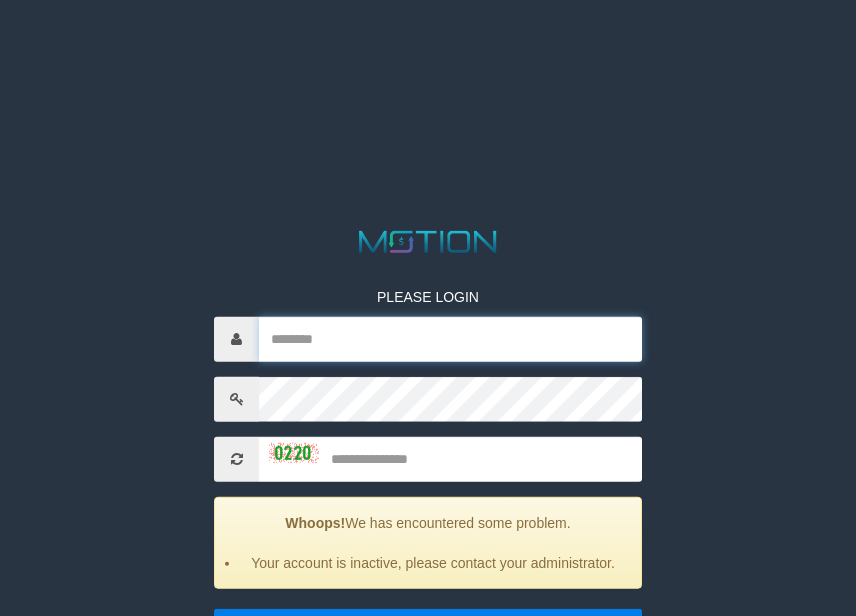 type on "**********" 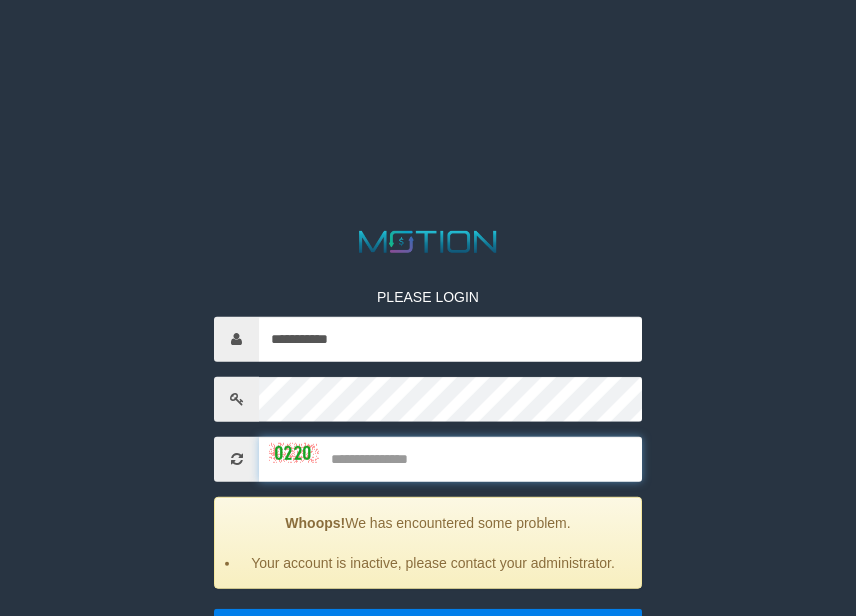 click at bounding box center [450, 458] 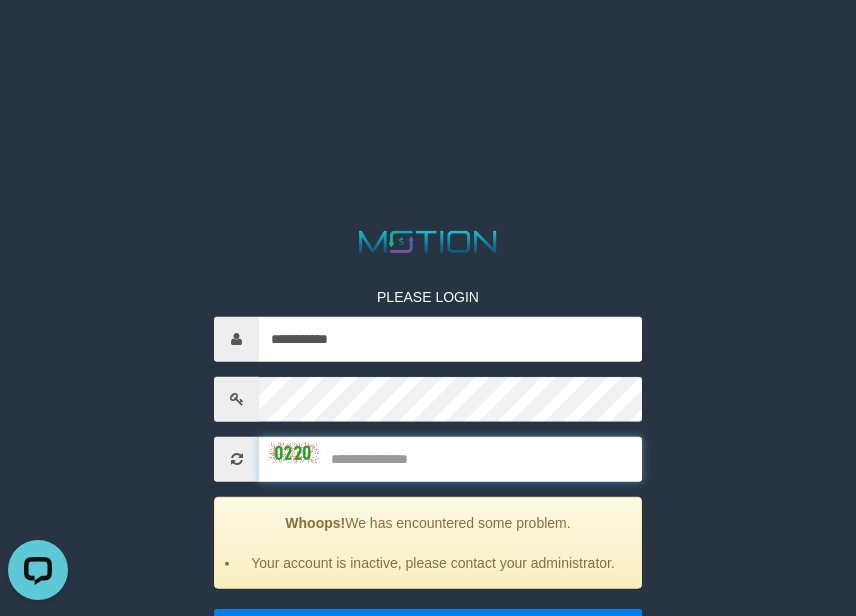 scroll, scrollTop: 0, scrollLeft: 0, axis: both 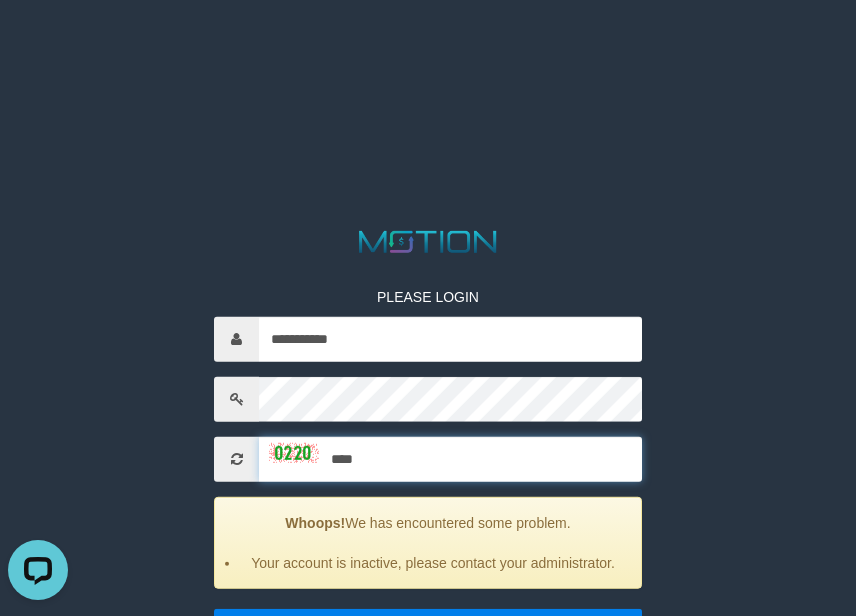 type on "****" 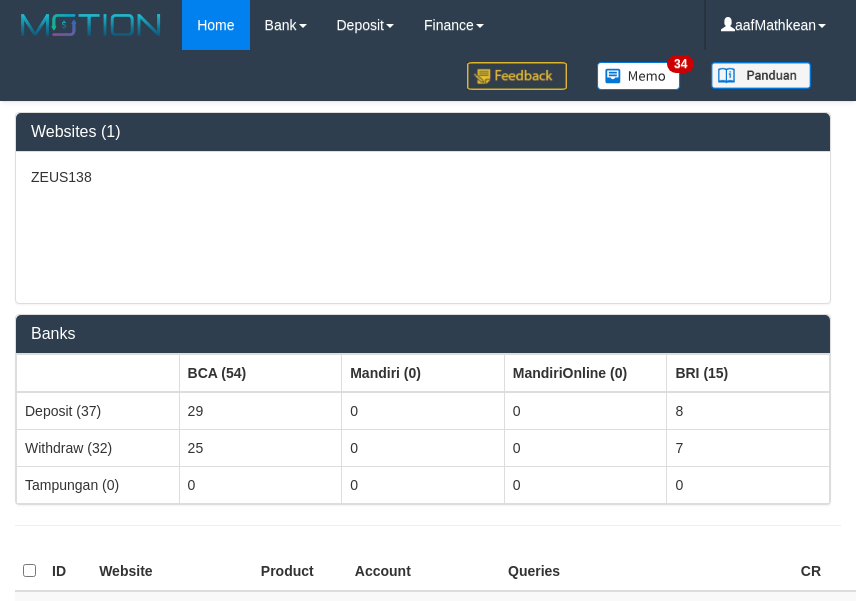 scroll, scrollTop: 0, scrollLeft: 0, axis: both 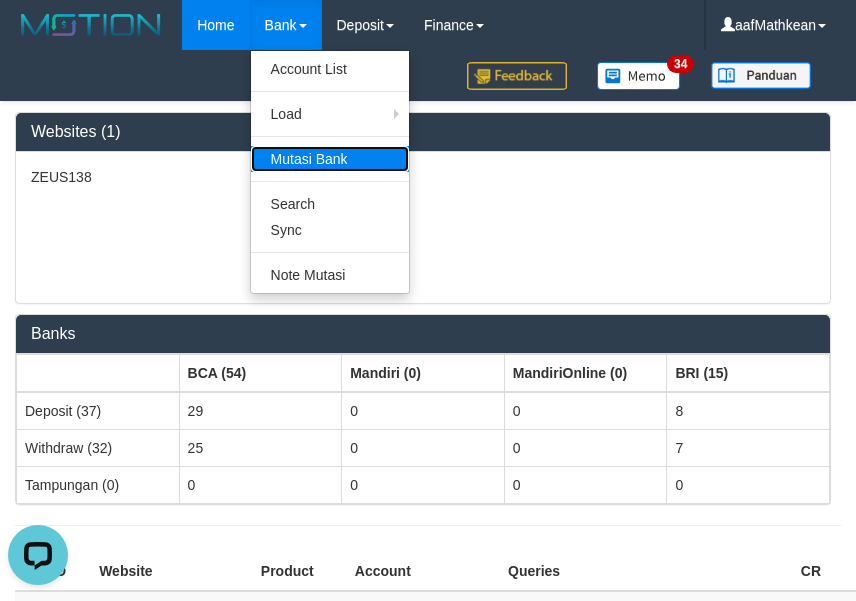 click on "Mutasi Bank" at bounding box center (330, 159) 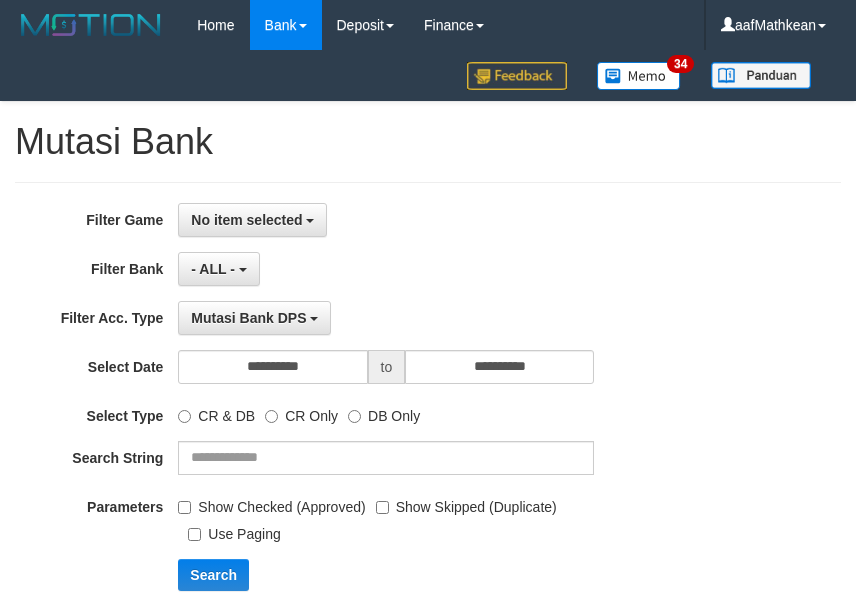 scroll, scrollTop: 0, scrollLeft: 0, axis: both 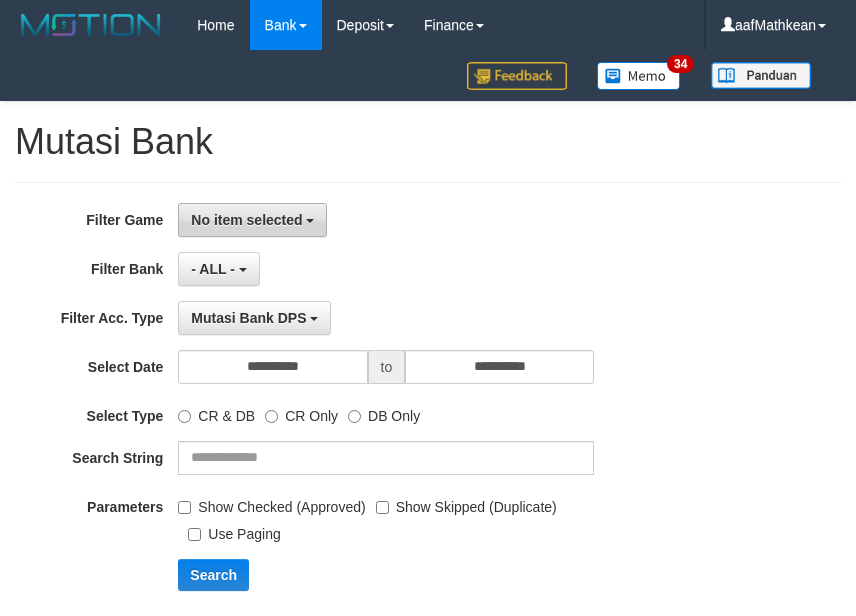 click on "No item selected" at bounding box center [246, 220] 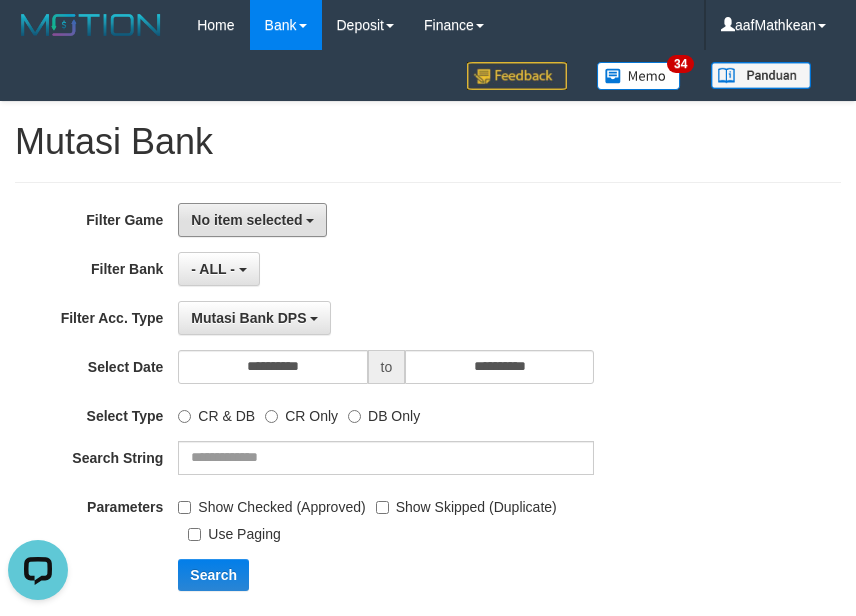 scroll, scrollTop: 0, scrollLeft: 0, axis: both 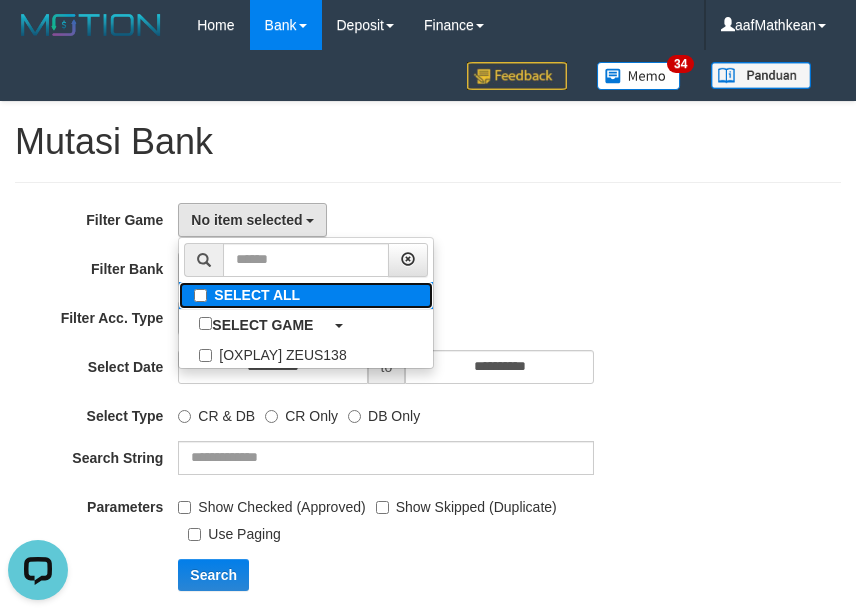 click on "SELECT ALL" at bounding box center [306, 295] 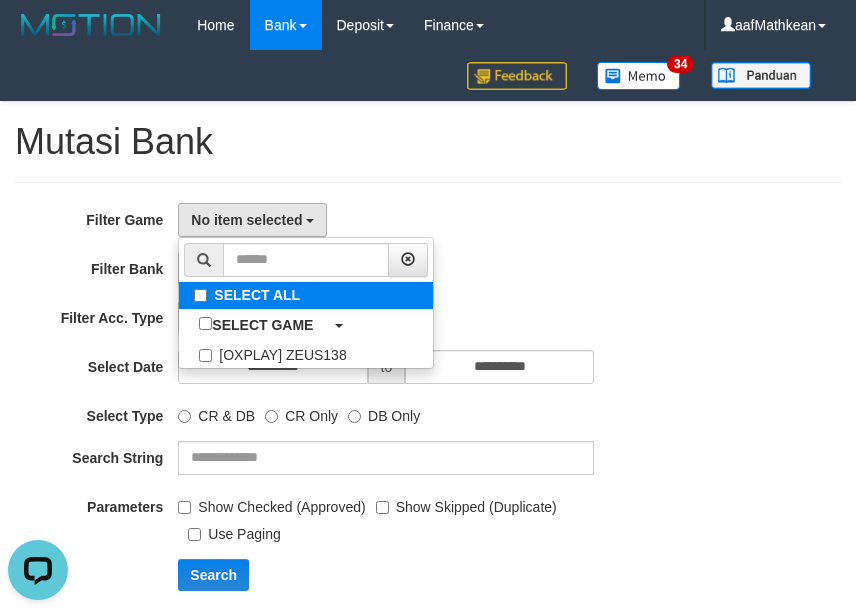 select on "***" 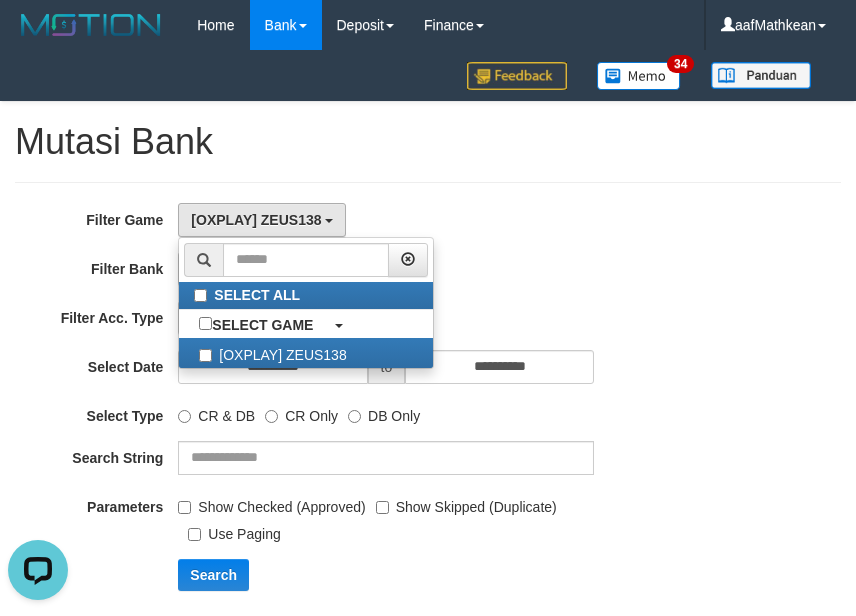 scroll, scrollTop: 18, scrollLeft: 0, axis: vertical 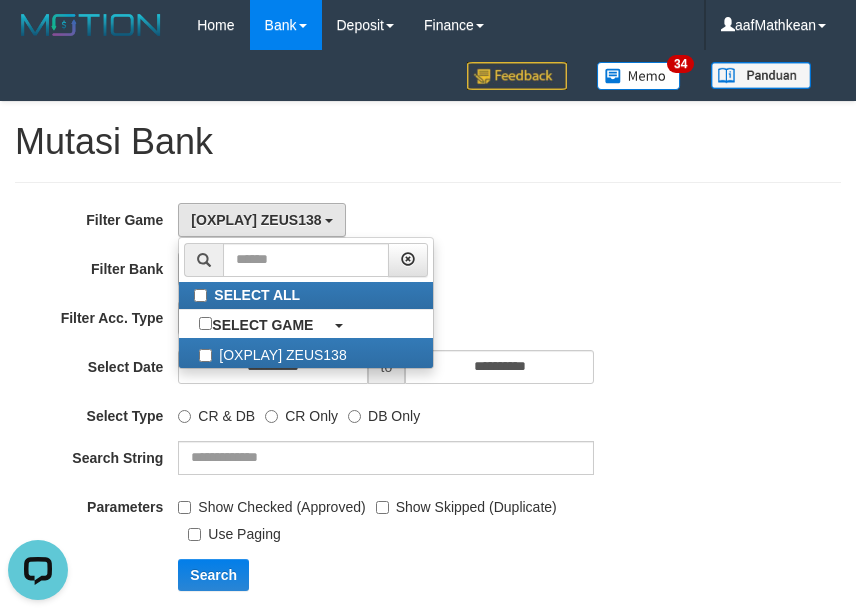 click on "**********" at bounding box center [428, 404] 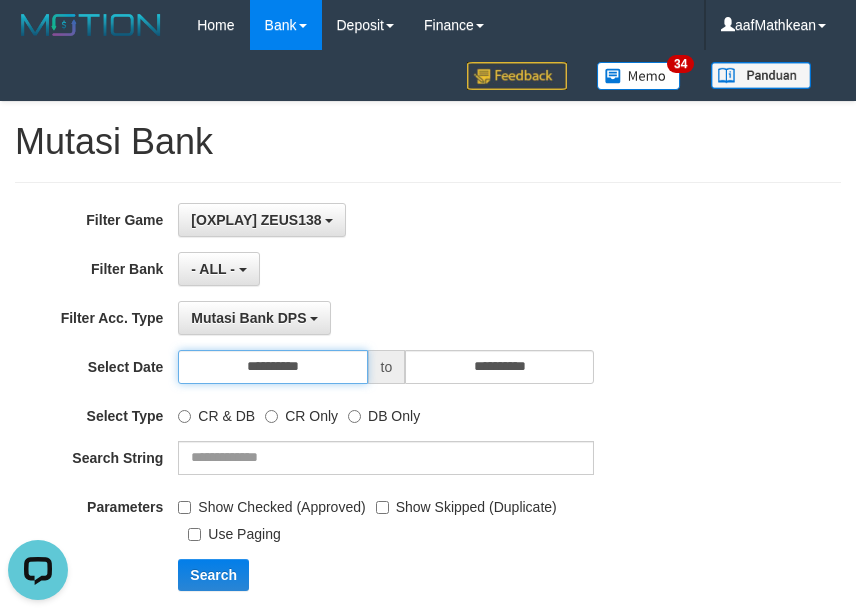 click on "**********" at bounding box center (272, 367) 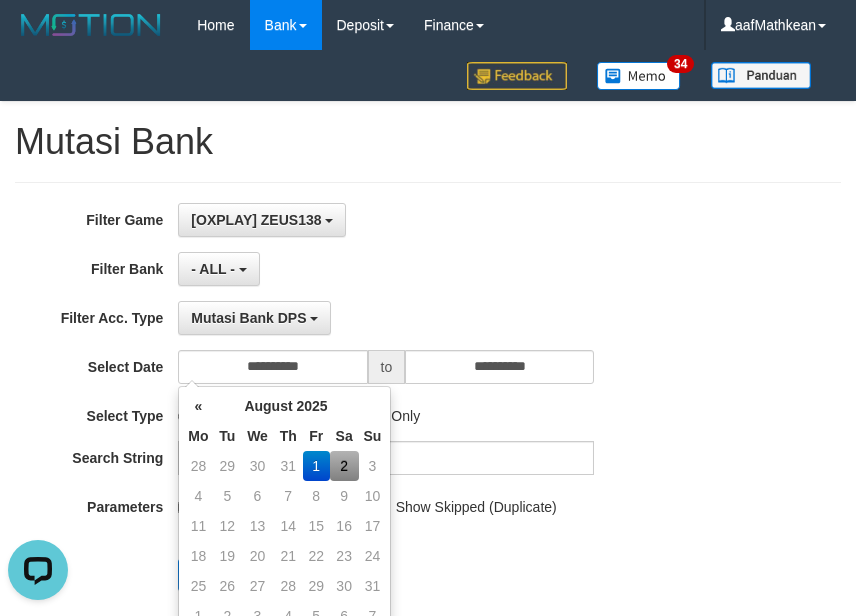 click on "2" at bounding box center (344, 466) 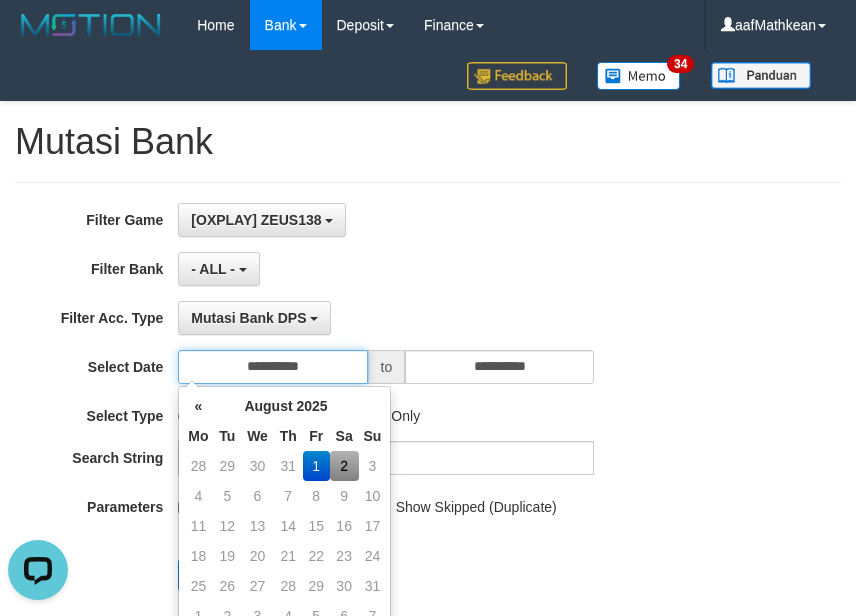 type on "**********" 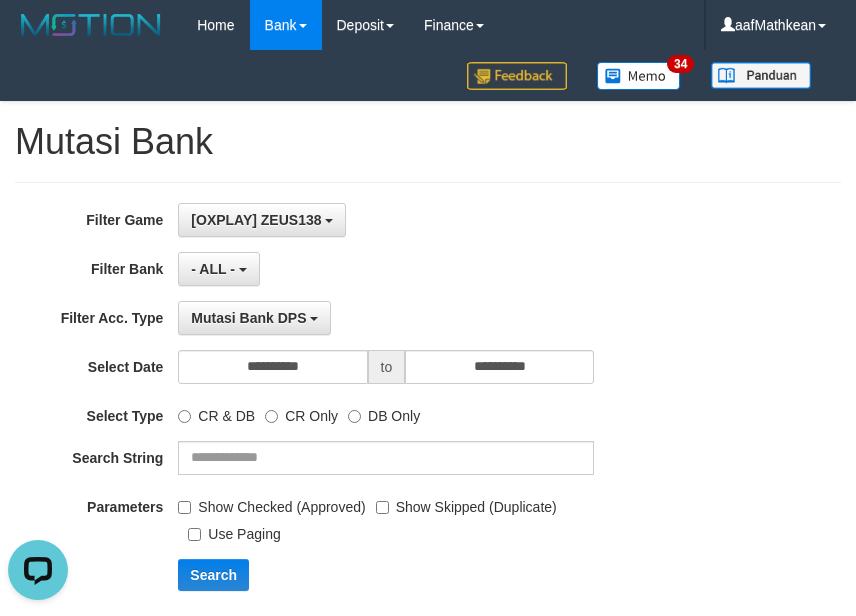 click on "**********" at bounding box center (428, 404) 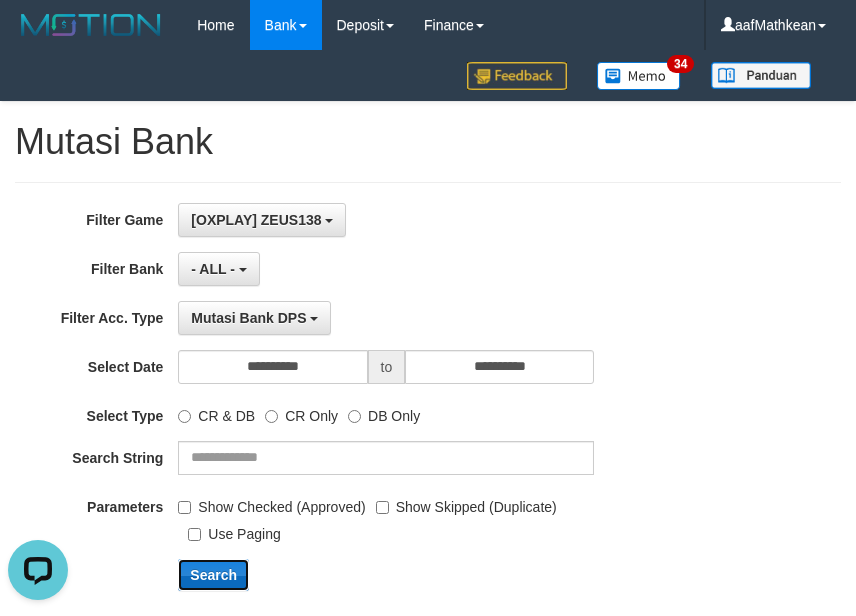 click on "Search" at bounding box center (213, 575) 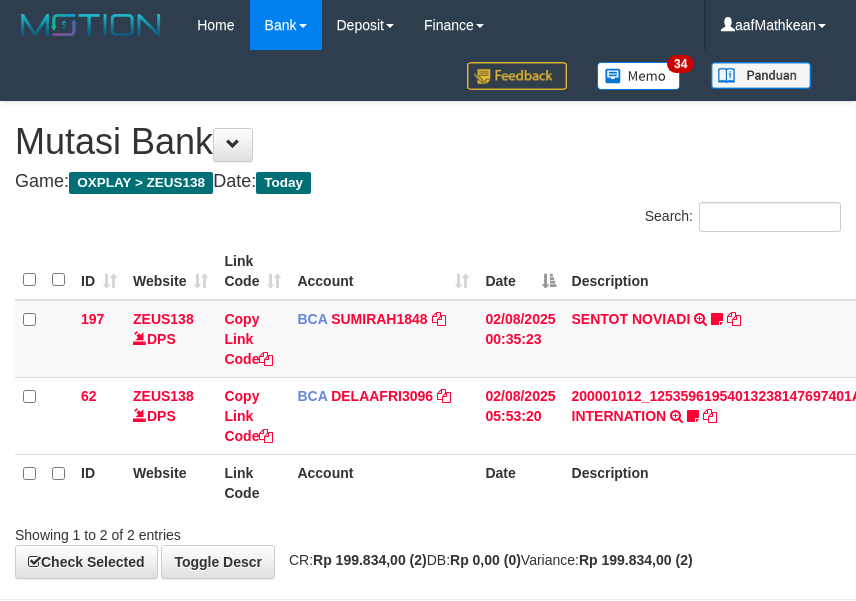 scroll, scrollTop: 0, scrollLeft: 0, axis: both 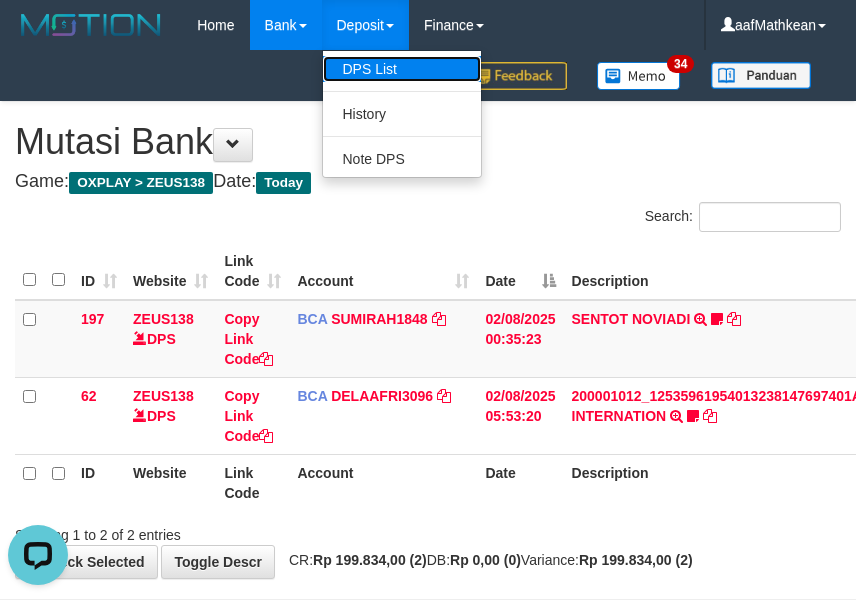 click on "DPS List" at bounding box center (402, 69) 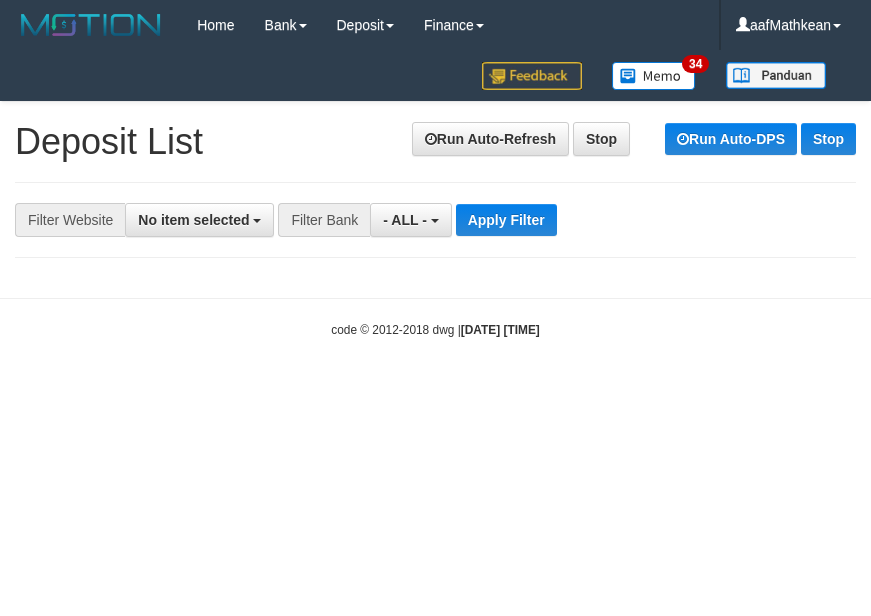 select 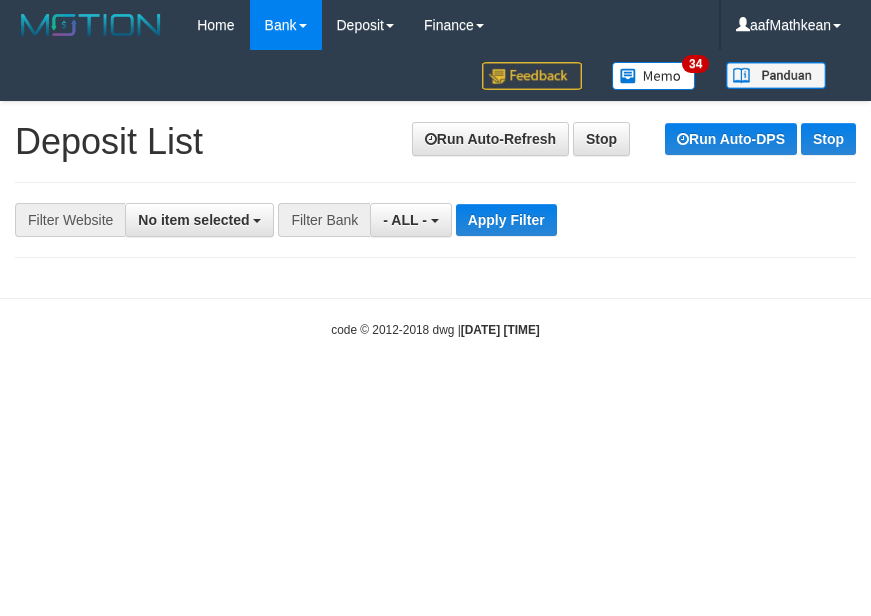 scroll, scrollTop: 0, scrollLeft: 0, axis: both 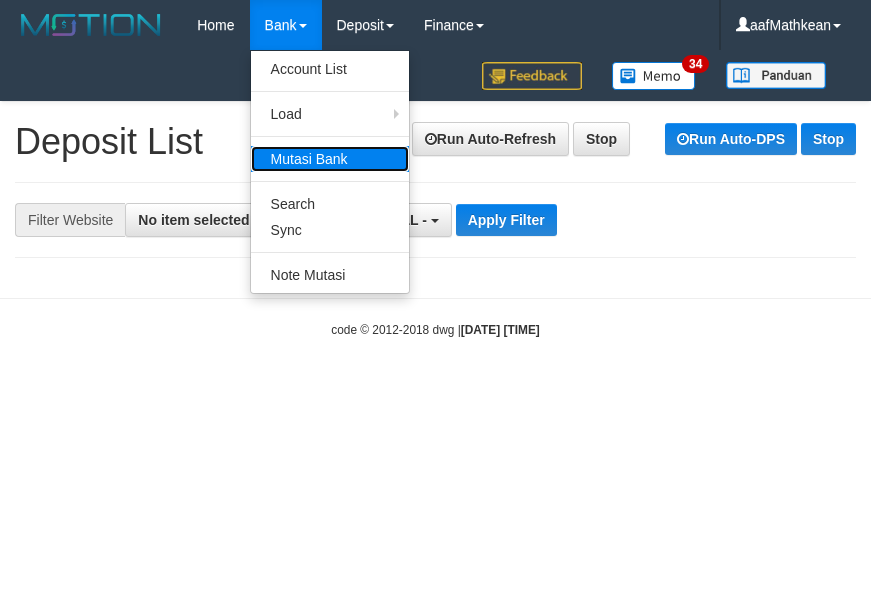 click on "Mutasi Bank" at bounding box center [330, 159] 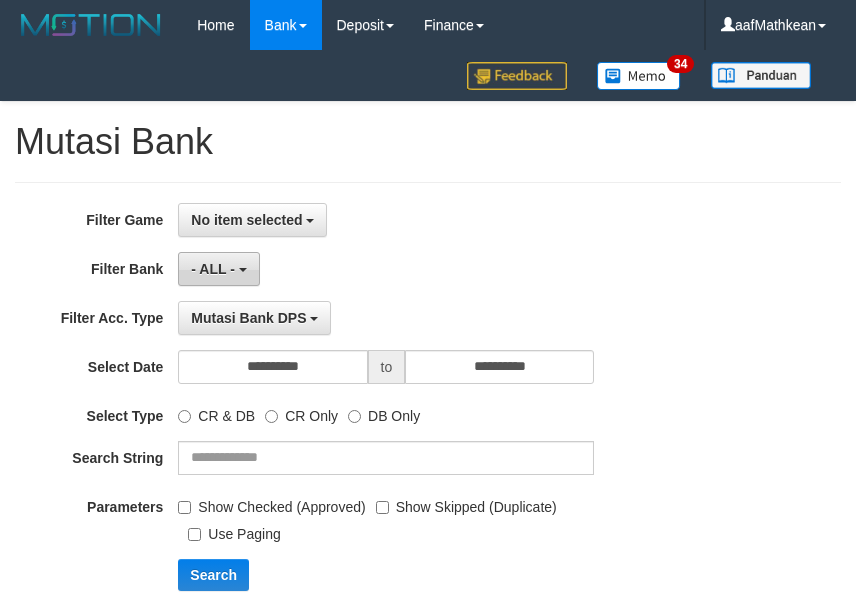 scroll, scrollTop: 0, scrollLeft: 0, axis: both 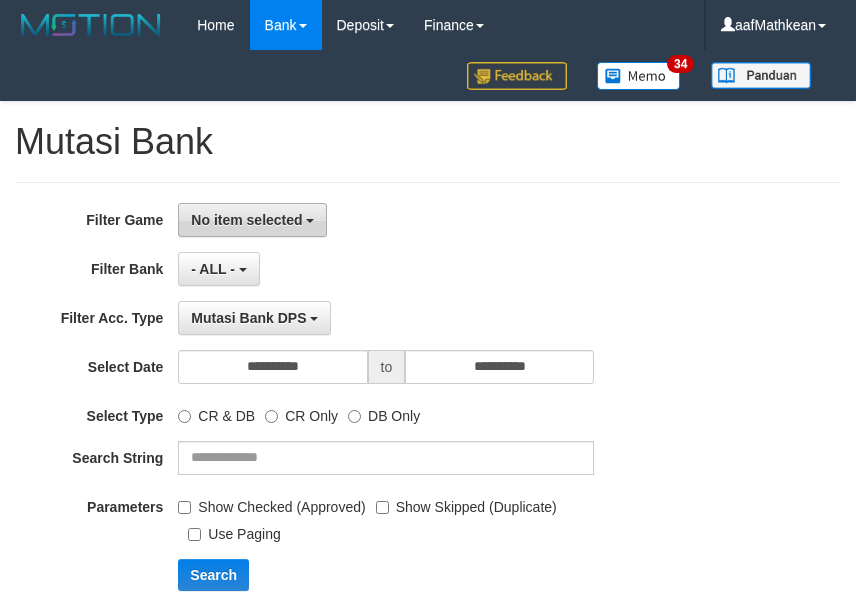 click on "No item selected" at bounding box center [252, 220] 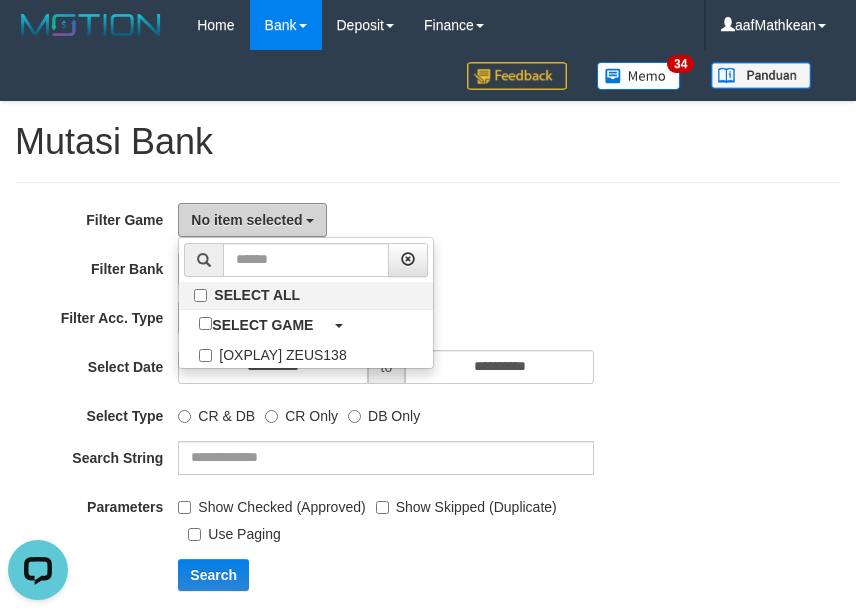 scroll, scrollTop: 0, scrollLeft: 0, axis: both 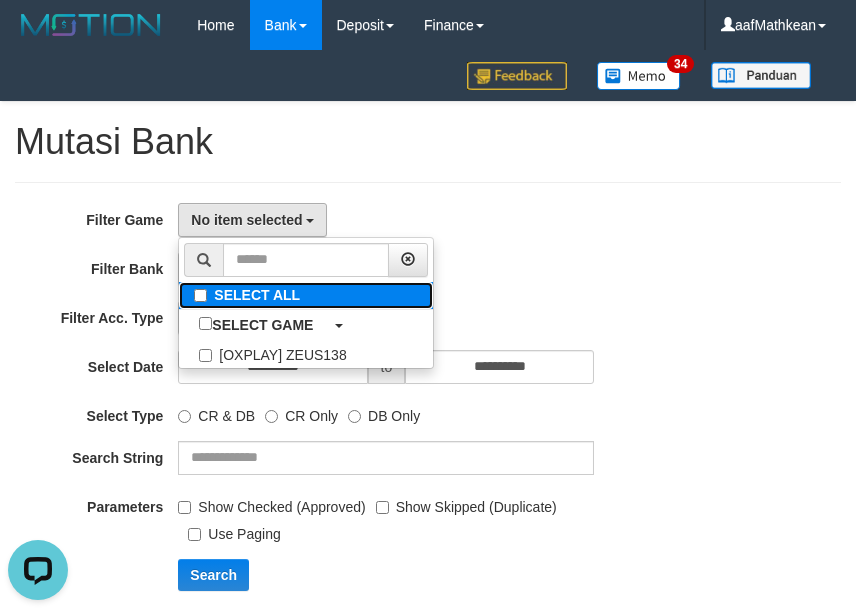 click on "SELECT ALL" at bounding box center (306, 295) 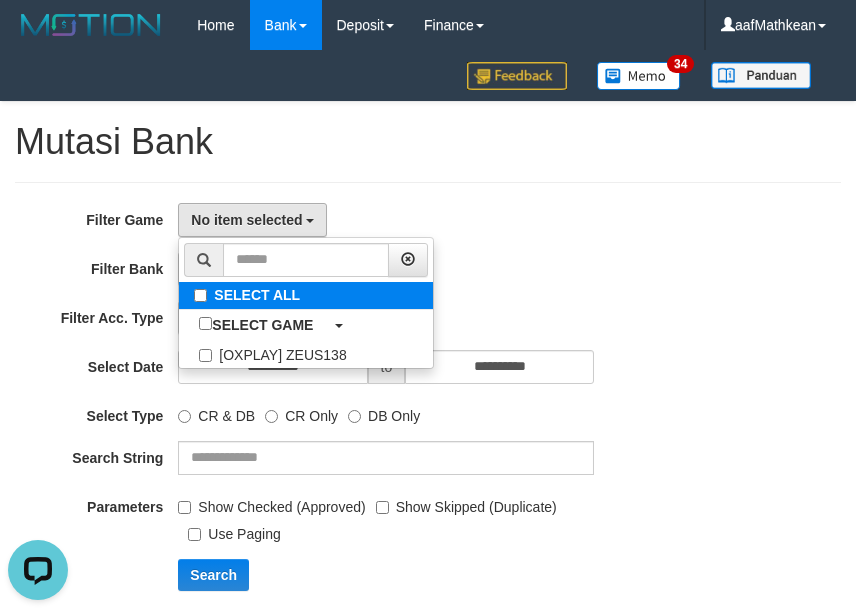 select on "***" 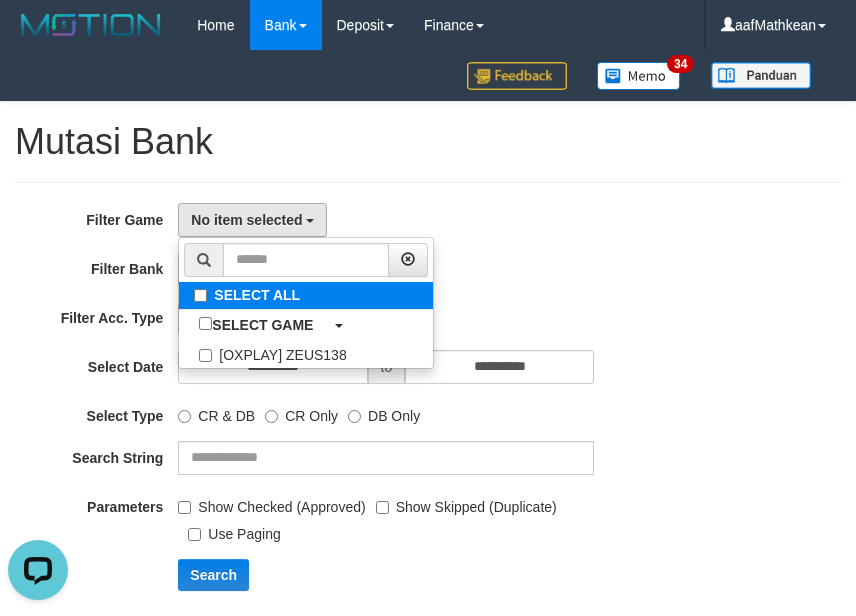 type 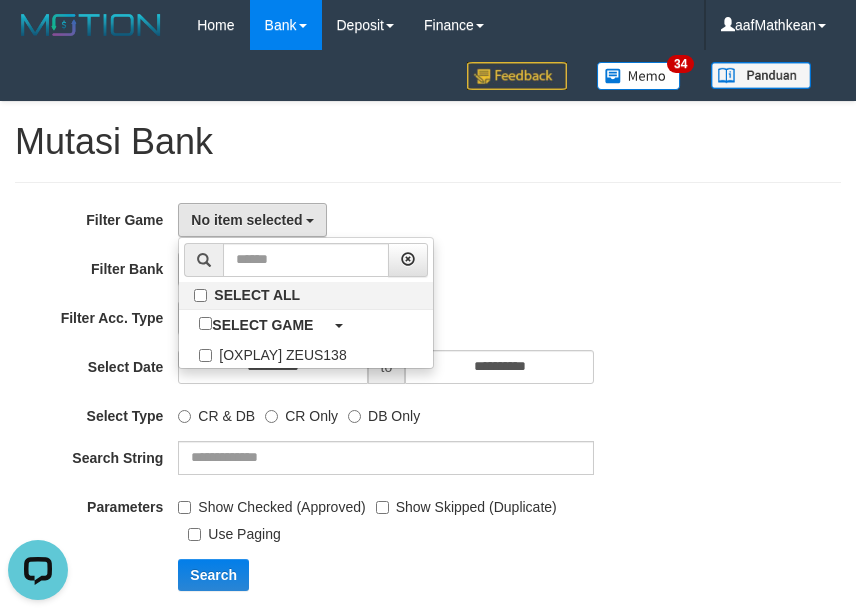 scroll, scrollTop: 18, scrollLeft: 0, axis: vertical 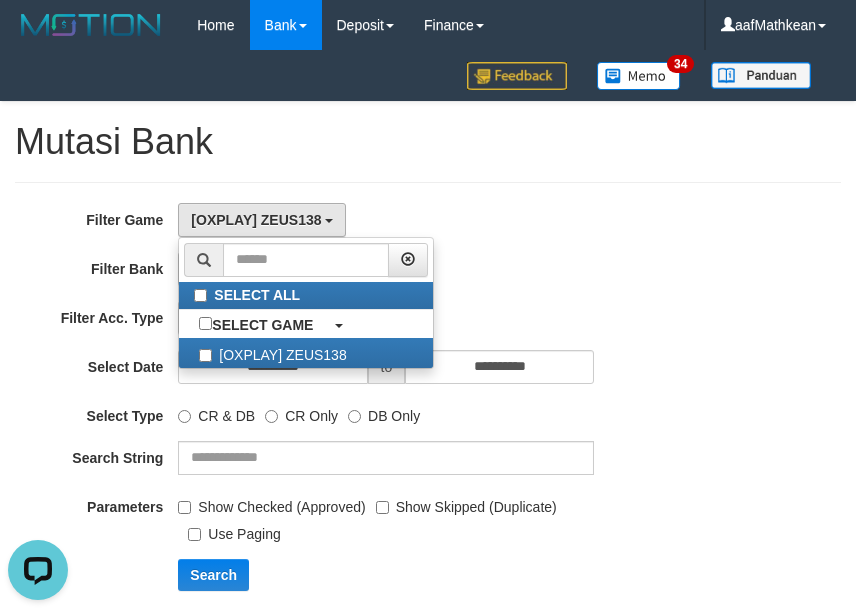 click on "- ALL -    SELECT ALL  - ALL -  SELECT BANK
BCA
MANDIRI
MANDIRIONLINE
BRI
BNI
MAYBANK
MEGA
PANIN
PERMATA
SINARMAS
MANDIRIBUSINESS
OVO
GOPAY
LINKAJA
DANA
SHOPEEPAY
SAKUKU
OCBC
JENIUS
BSI
DANAMON
CIMB
JAGO
SEABANK
PAPUA
NEO
BRIMOBILE
MANDIRIMOBILE
BNIMOBILE
PANINMOBILE
SINARMASMOBILE
PERMATAMOBILE
WONDERMOBILE
JAGOMOBILE
SEABANKMOBILE" at bounding box center (386, 269) 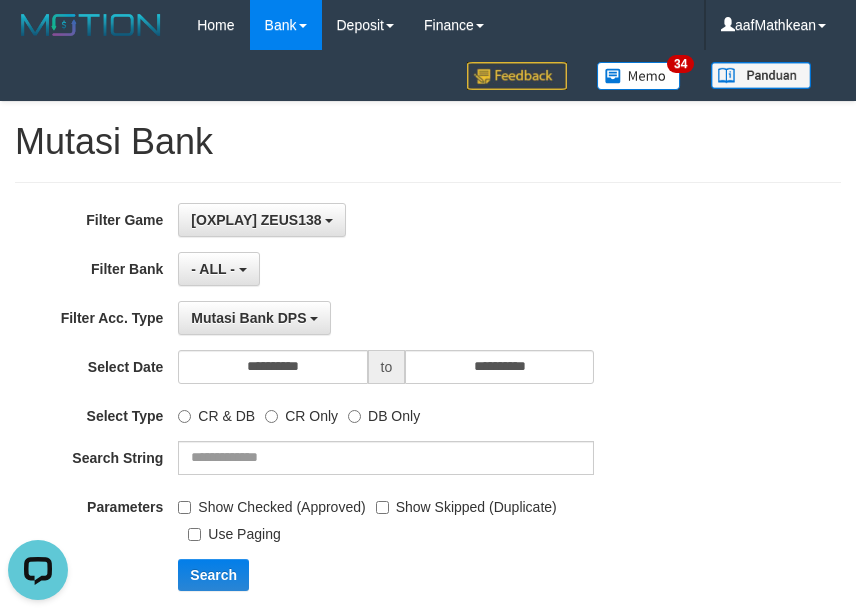 drag, startPoint x: 254, startPoint y: 536, endPoint x: 337, endPoint y: 357, distance: 197.30687 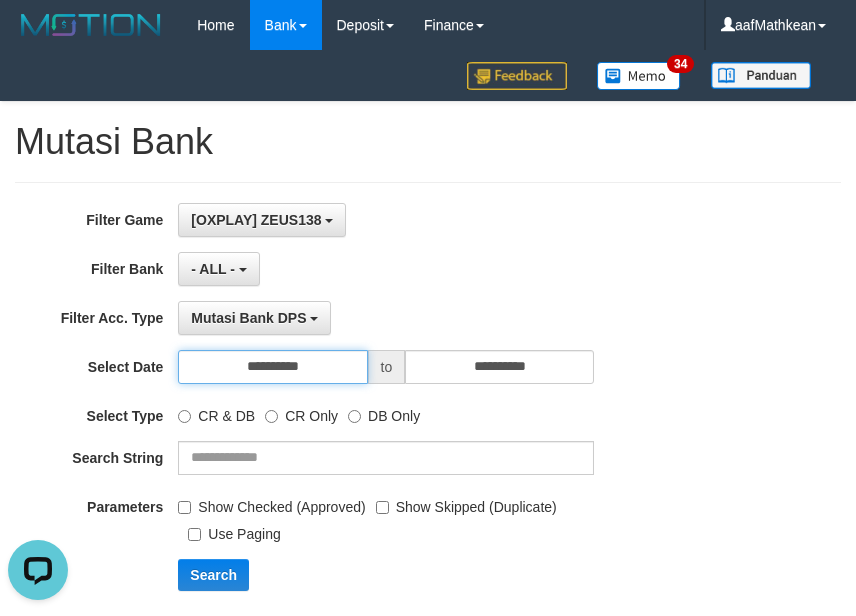 click on "**********" at bounding box center [272, 367] 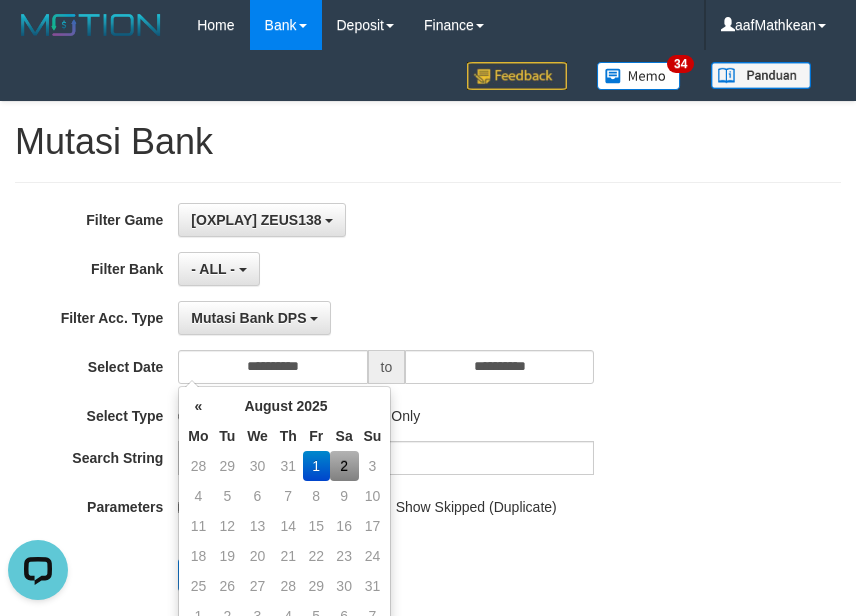 click on "2" at bounding box center [344, 466] 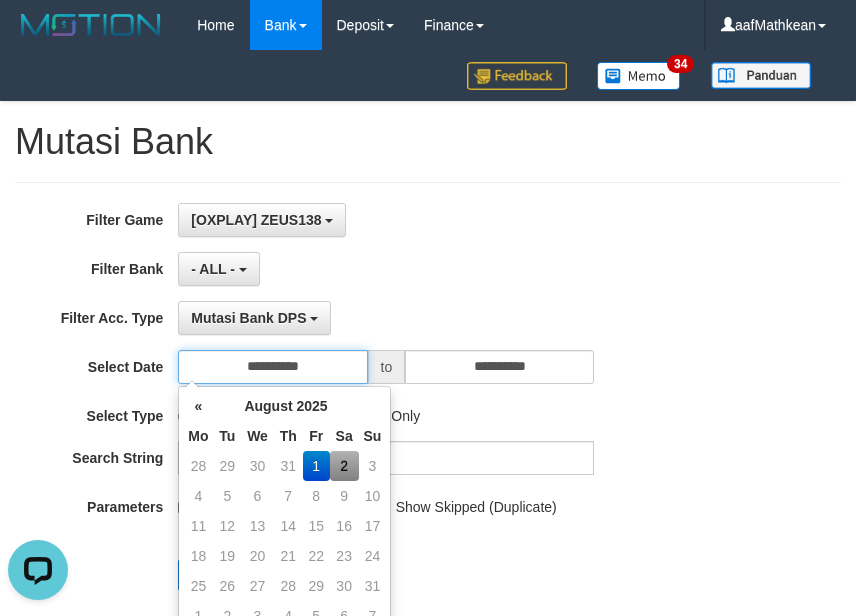 type on "**********" 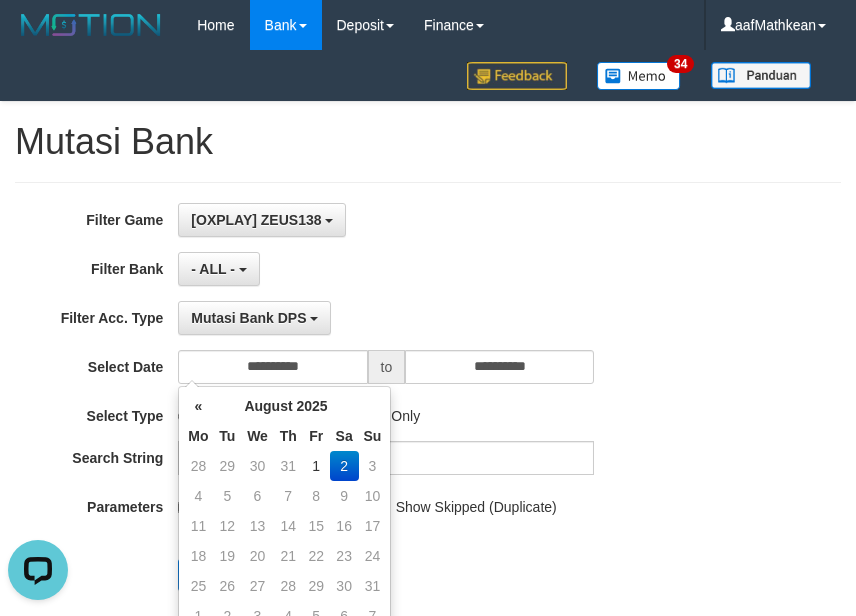 drag, startPoint x: 677, startPoint y: 472, endPoint x: 658, endPoint y: 474, distance: 19.104973 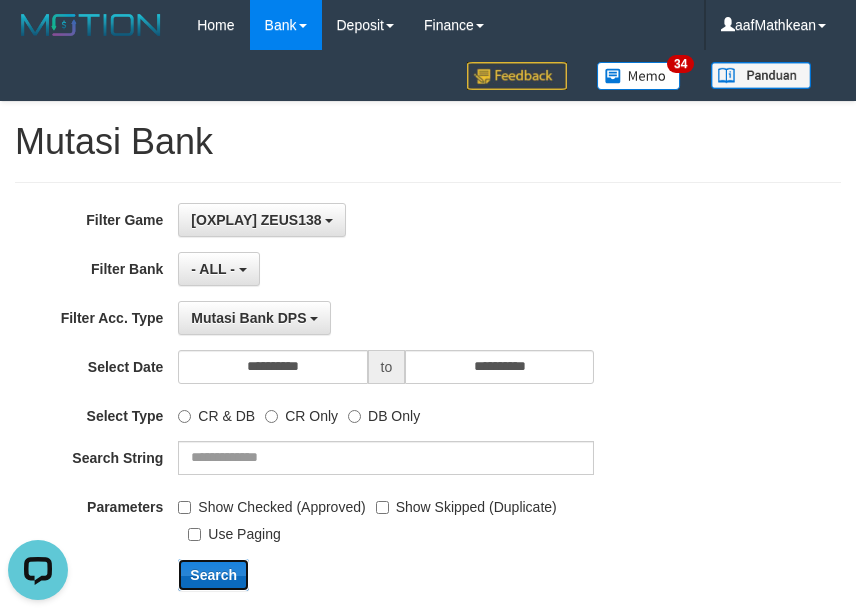 click on "Search" at bounding box center [213, 575] 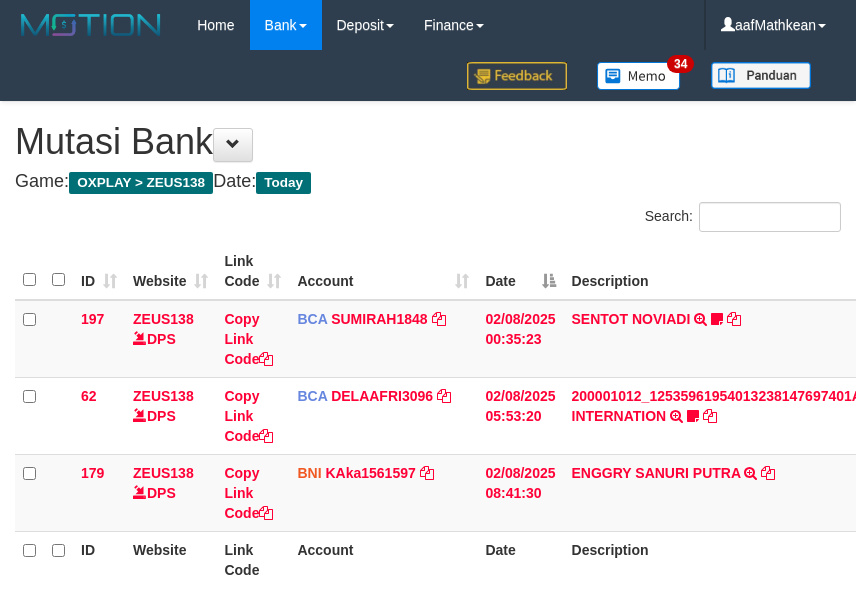 scroll, scrollTop: 0, scrollLeft: 0, axis: both 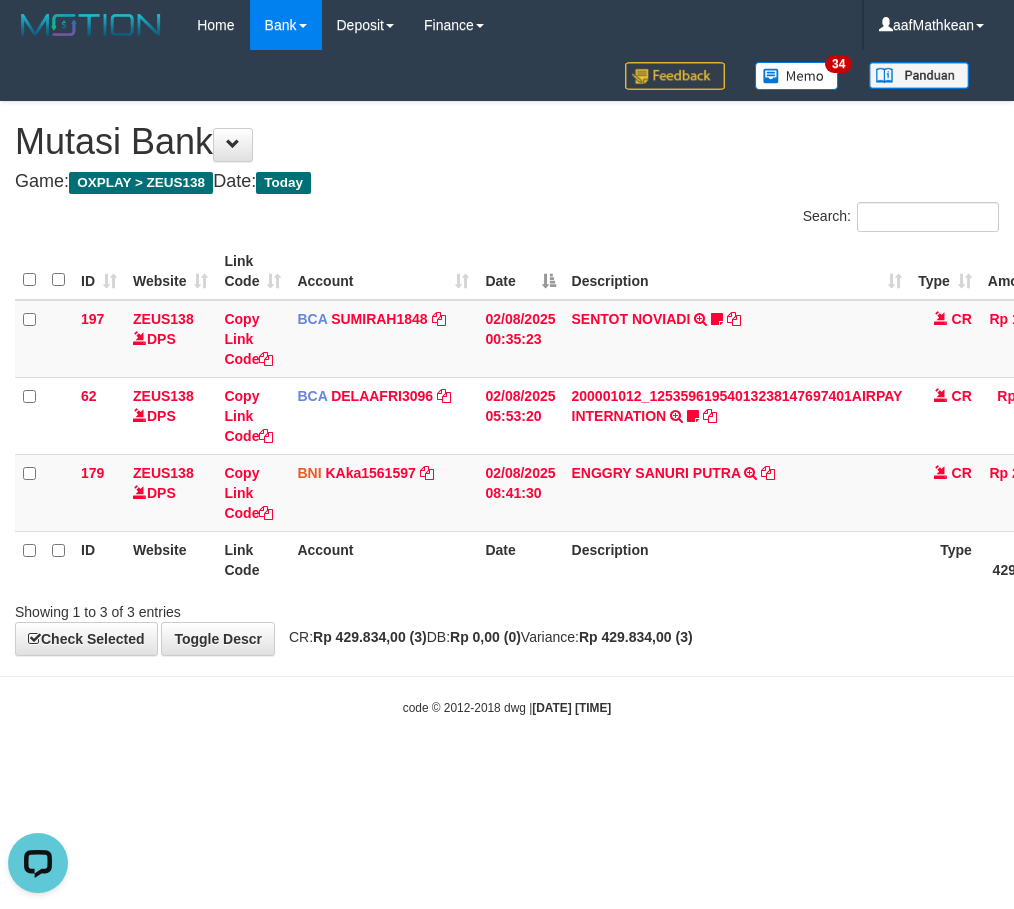 click on "Mutasi Bank" at bounding box center (507, 142) 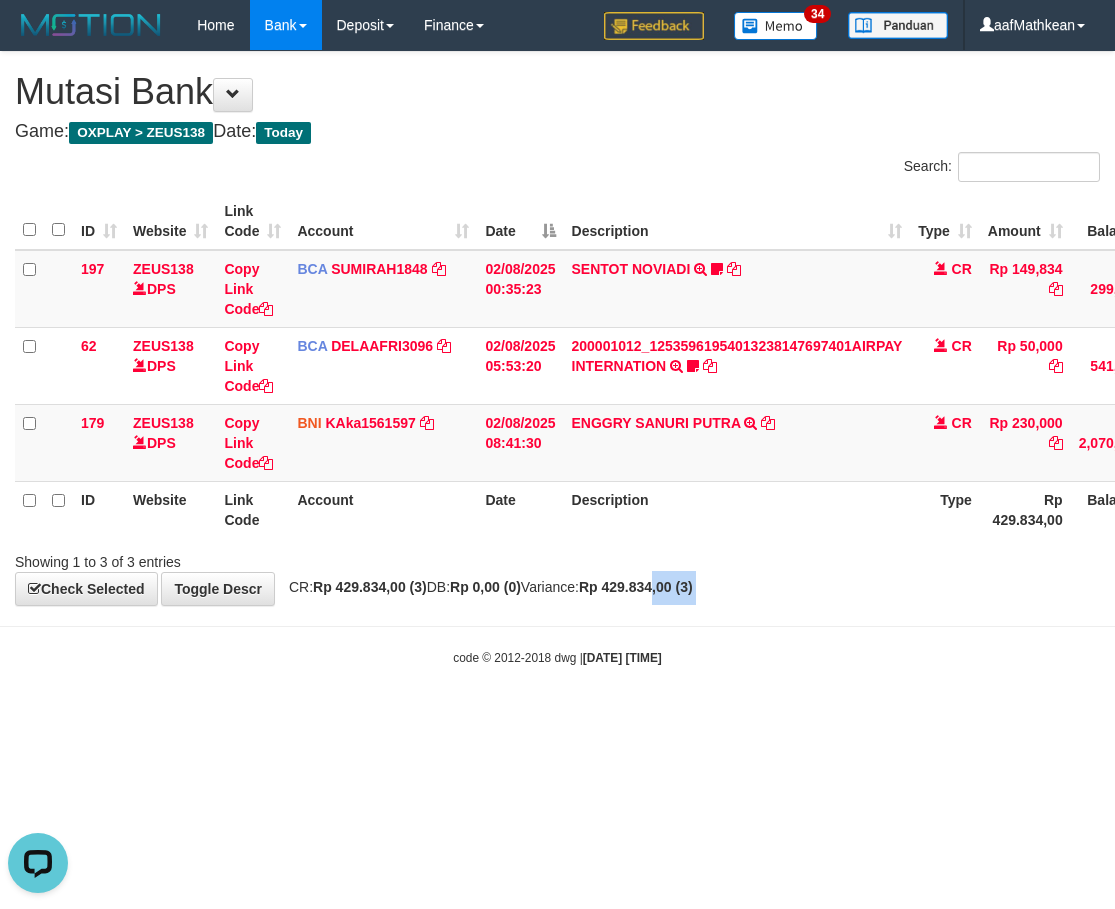 drag, startPoint x: 718, startPoint y: 611, endPoint x: 668, endPoint y: 577, distance: 60.464867 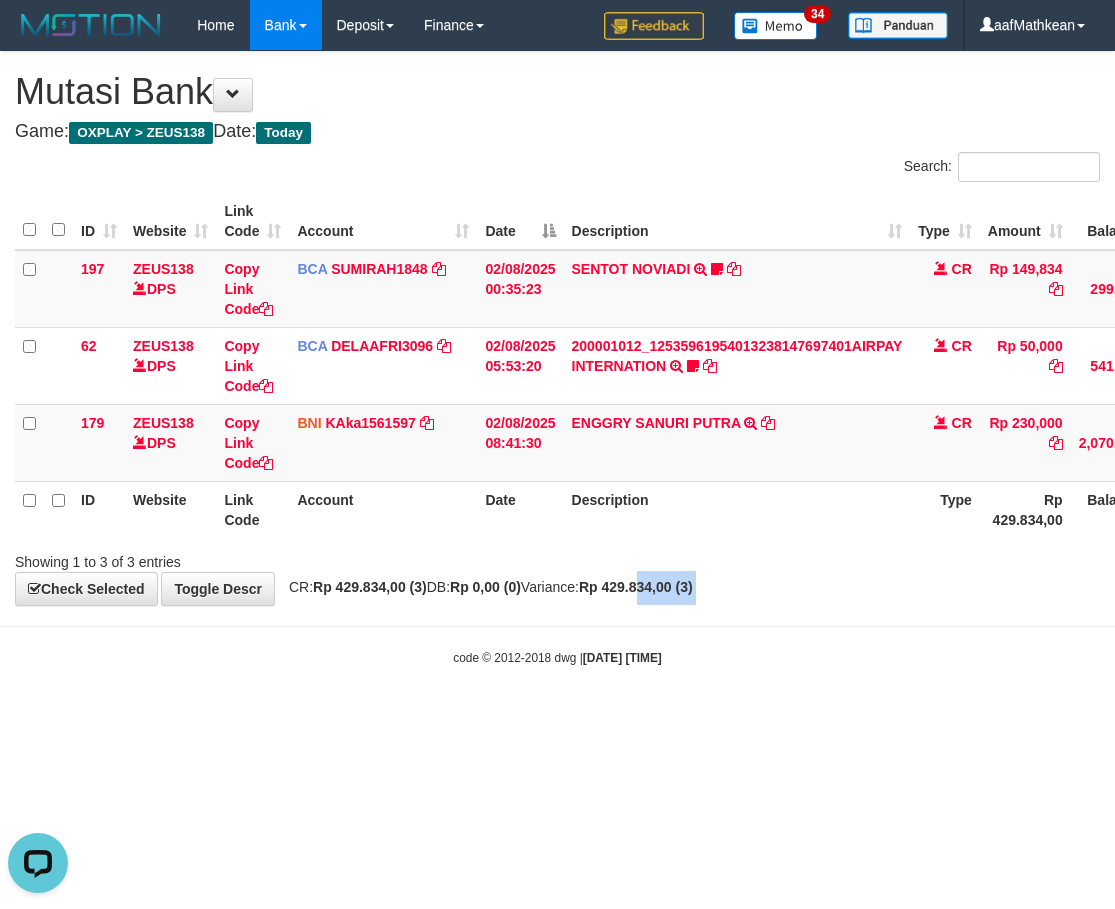 drag, startPoint x: 668, startPoint y: 577, endPoint x: 664, endPoint y: 590, distance: 13.601471 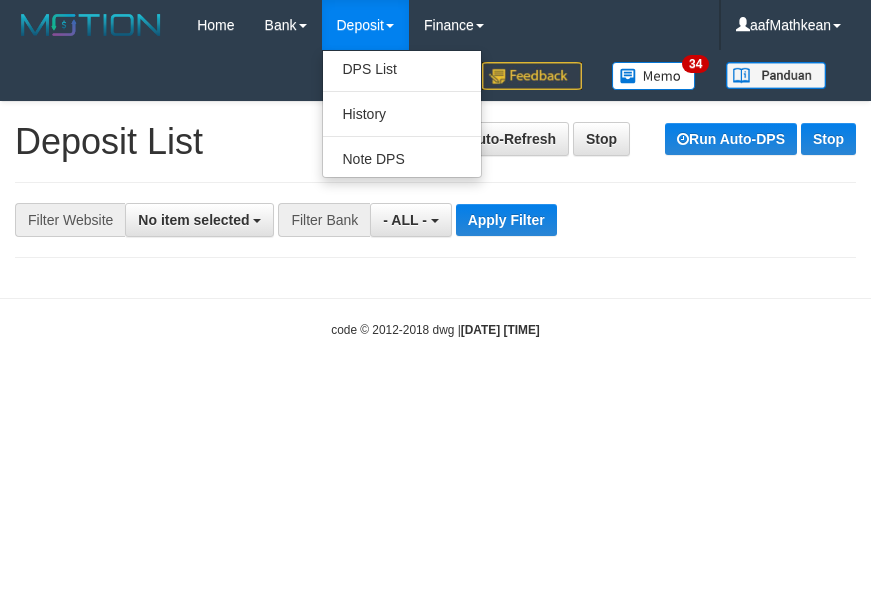 scroll, scrollTop: 0, scrollLeft: 0, axis: both 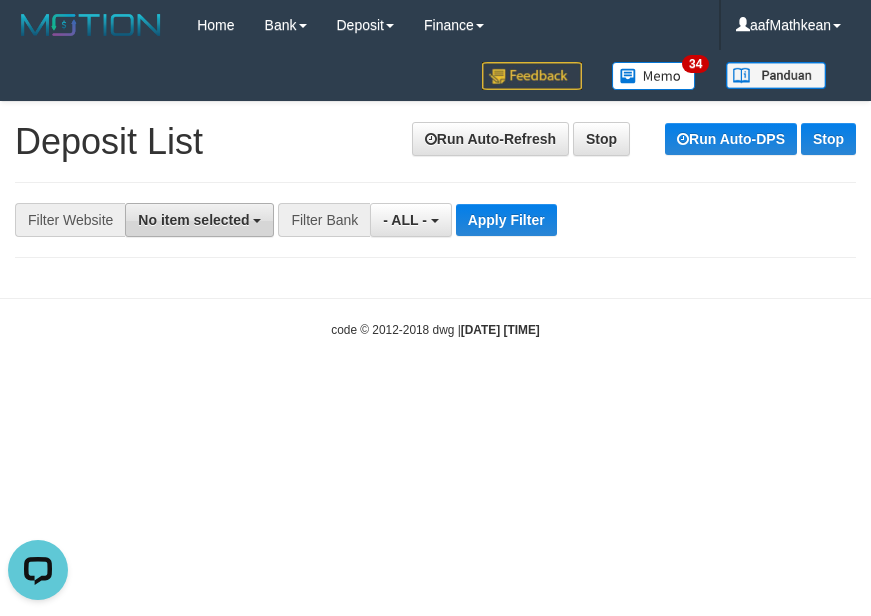 click on "No item selected" at bounding box center (199, 220) 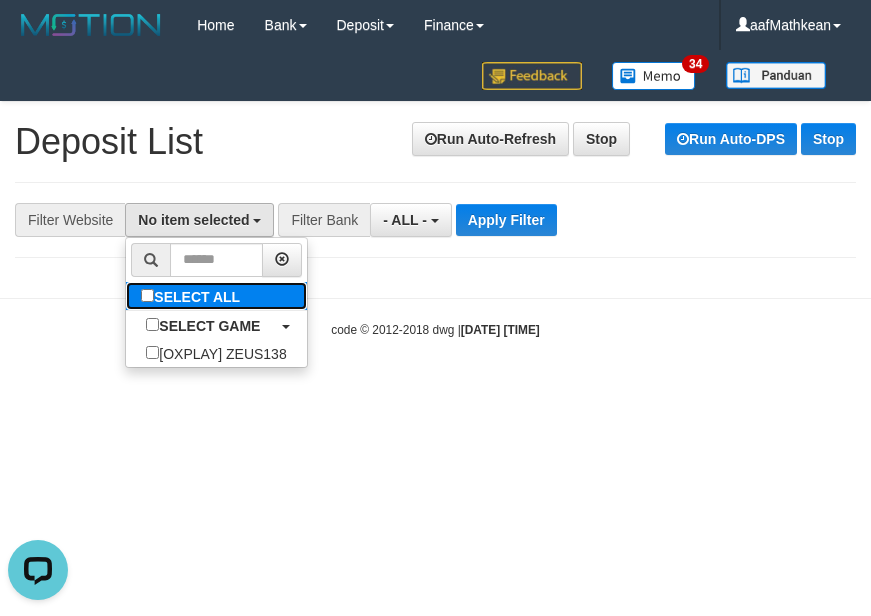 click on "SELECT ALL" at bounding box center [193, 296] 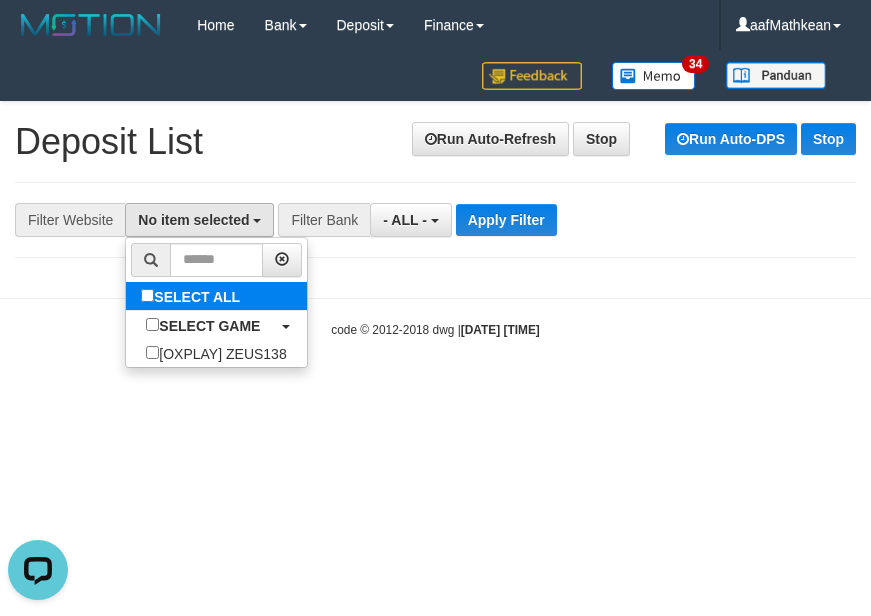 select on "***" 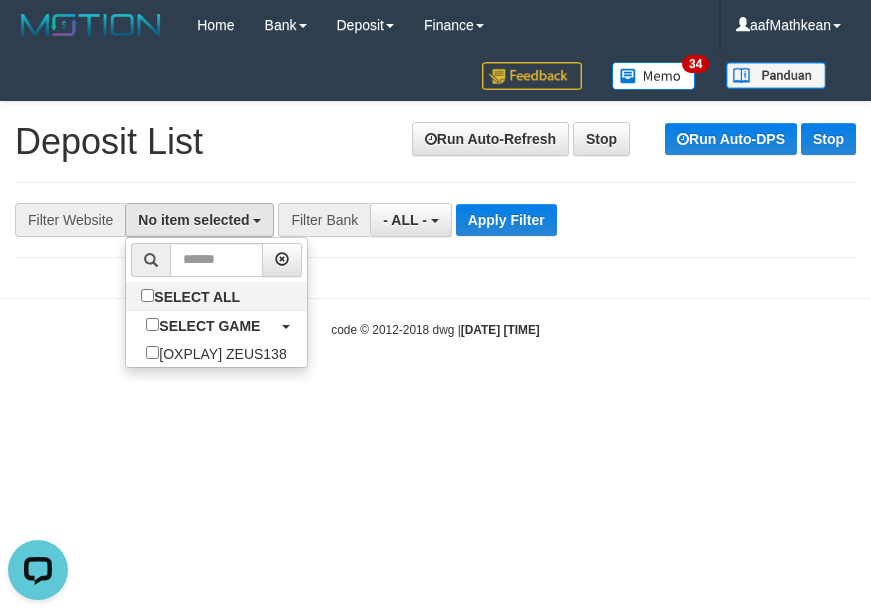 scroll, scrollTop: 18, scrollLeft: 0, axis: vertical 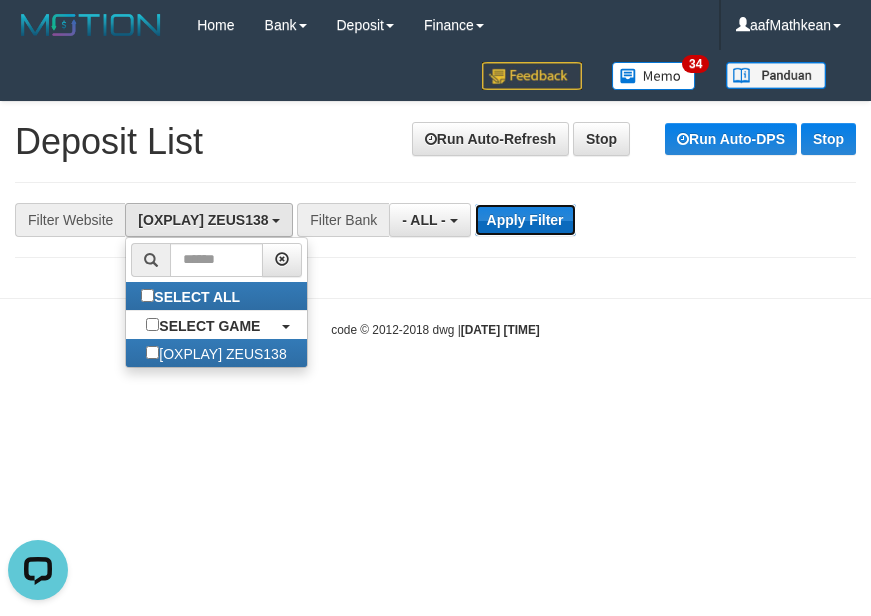 click on "Apply Filter" at bounding box center (525, 220) 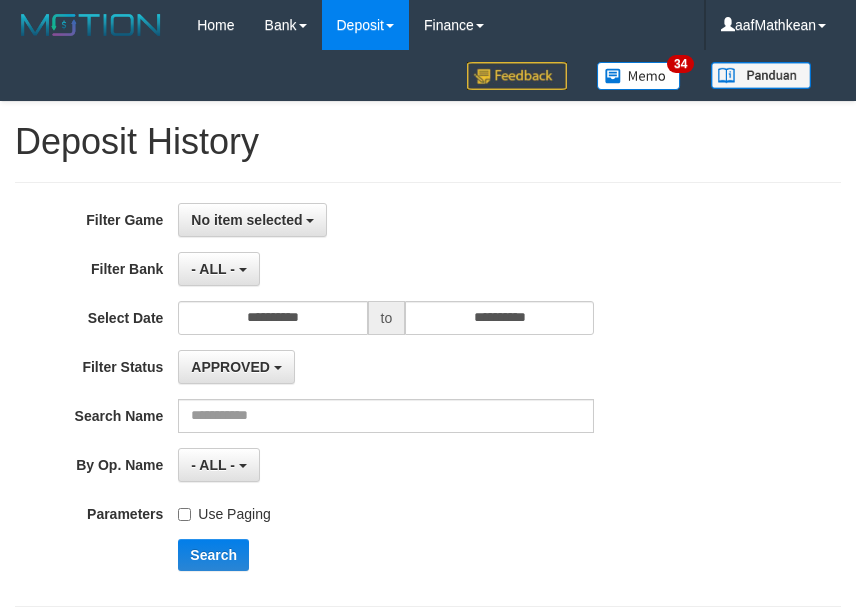 scroll, scrollTop: 0, scrollLeft: 0, axis: both 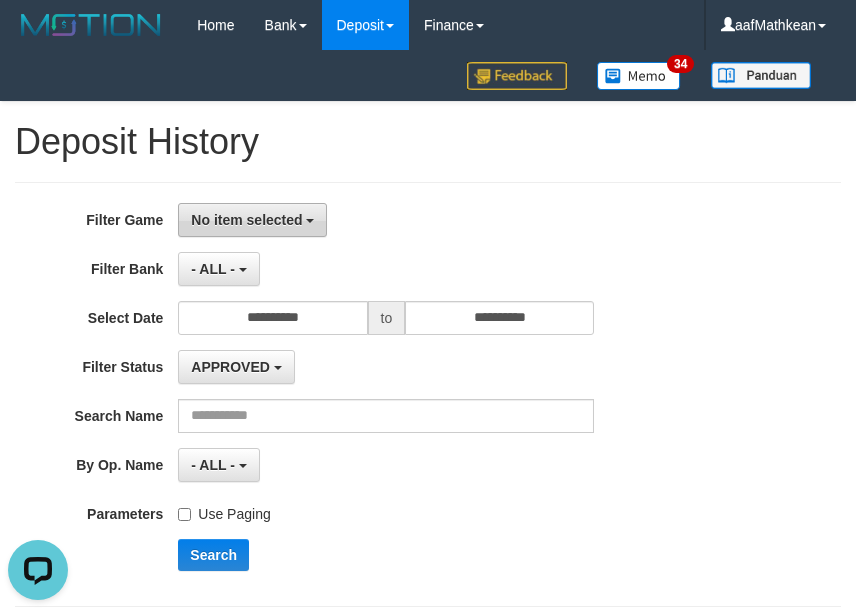 click on "No item selected" at bounding box center (246, 220) 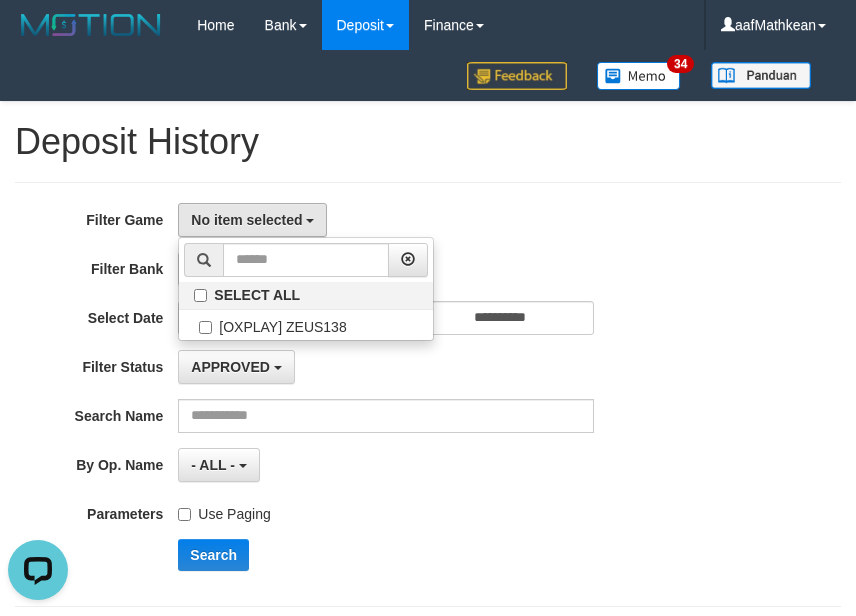 click on "SELECT ALL
[OXPLAY] ZEUS138" at bounding box center (306, 289) 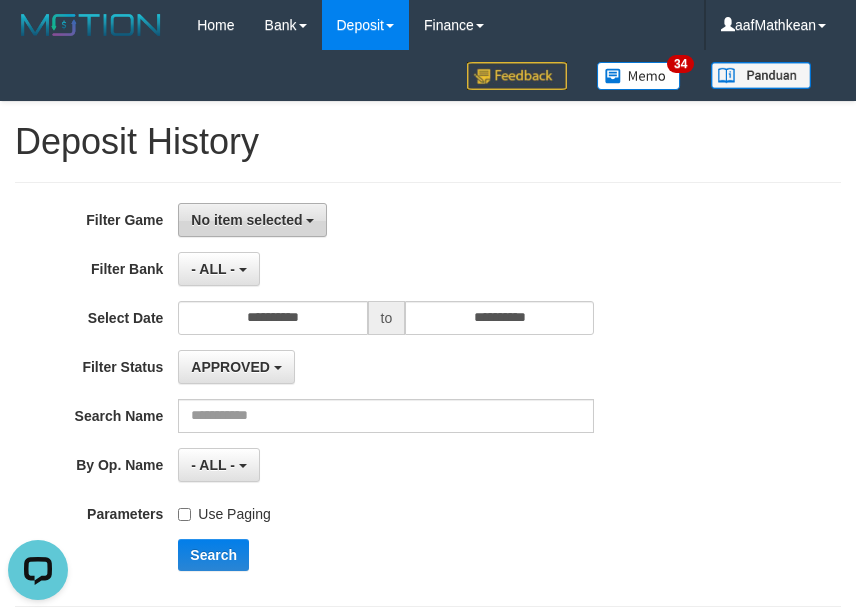 click on "No item selected" at bounding box center (246, 220) 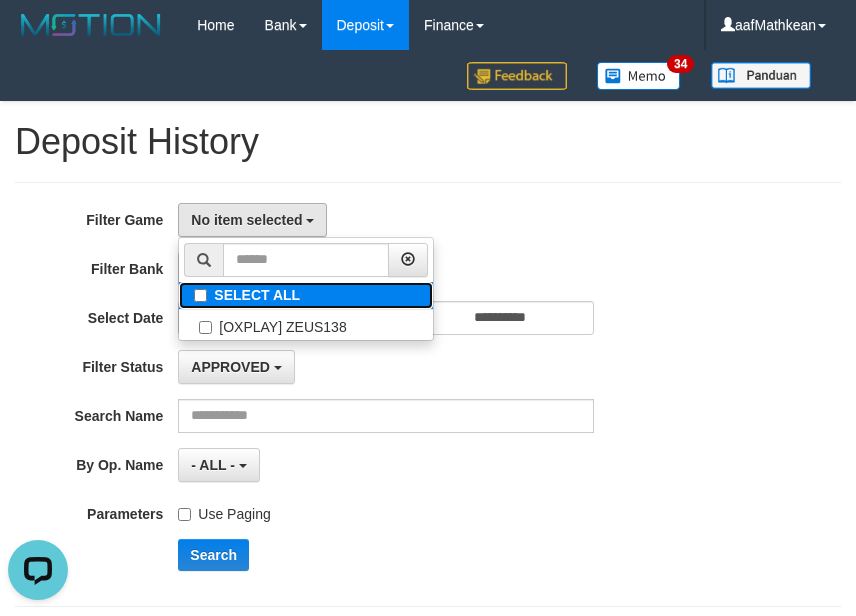 click on "SELECT ALL" at bounding box center [306, 295] 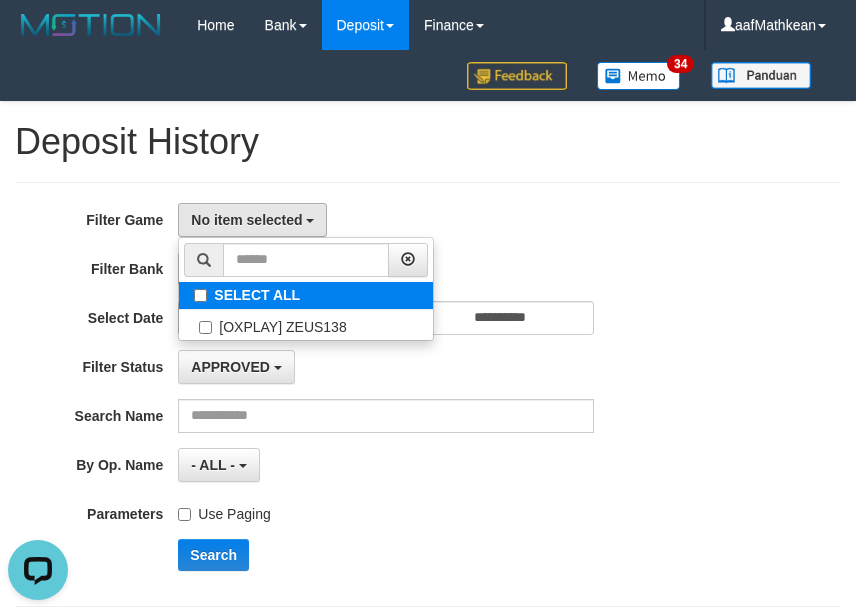 select on "***" 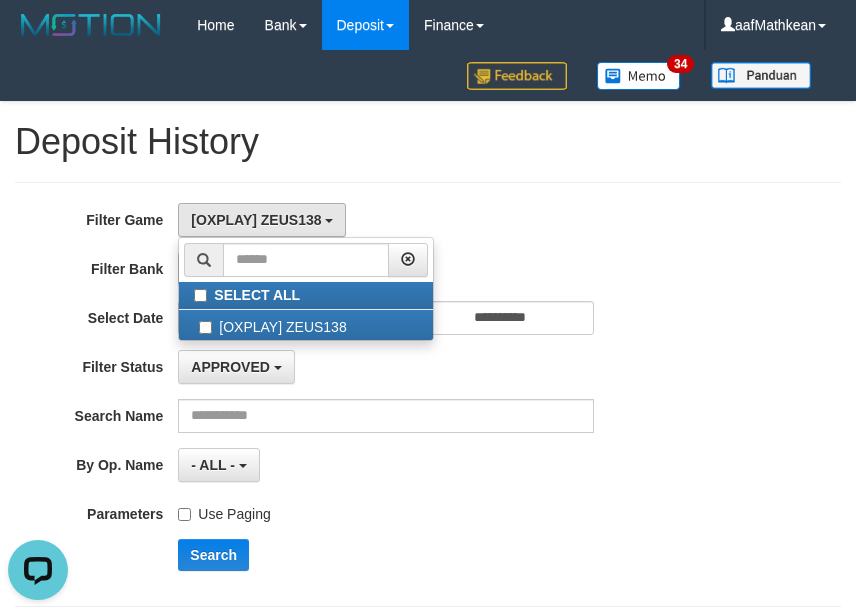 click on "Use Paging" at bounding box center (224, 510) 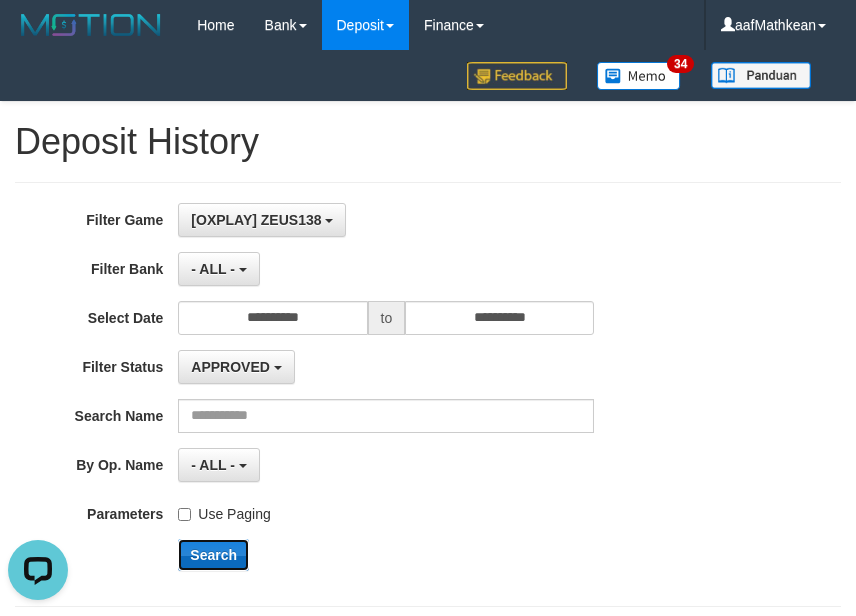 click on "Search" at bounding box center [213, 555] 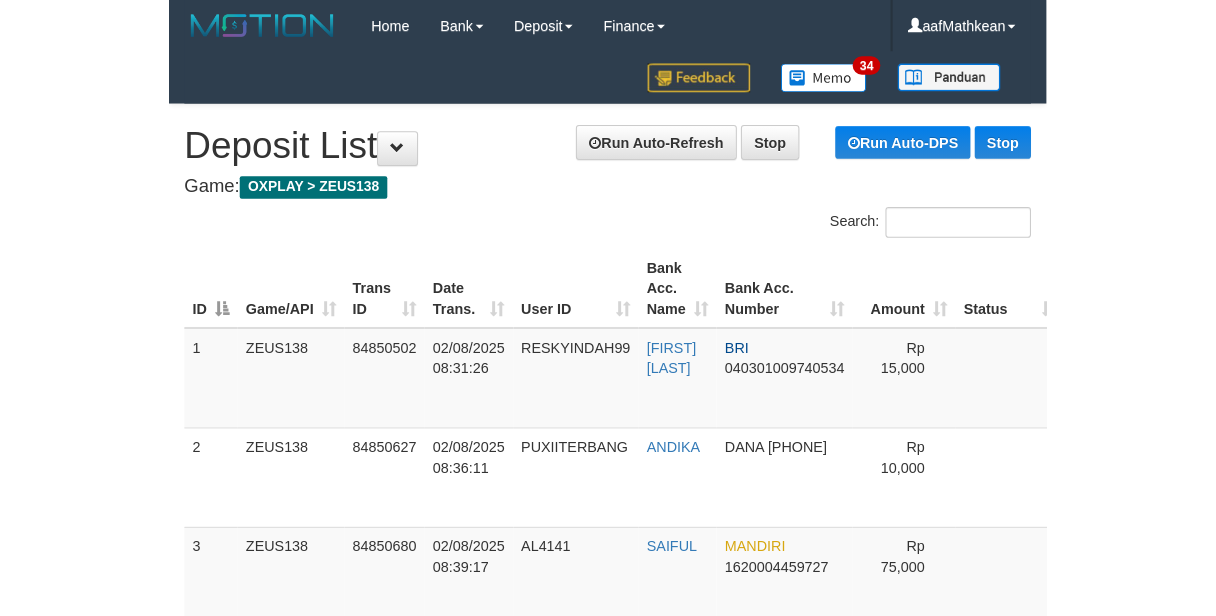 scroll, scrollTop: 0, scrollLeft: 0, axis: both 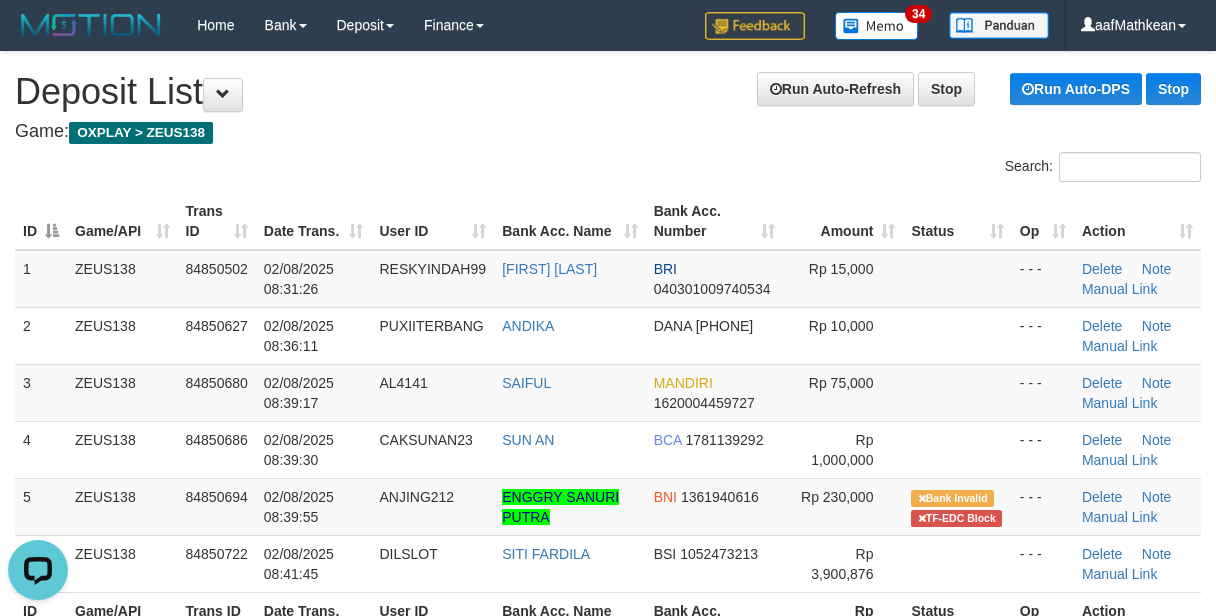 click on "Toggle navigation
Home
Bank
Account List
Load
By Website
Group
[OXPLAY]													ZEUS138
By Load Group (DPS)
Sync" at bounding box center [608, 1280] 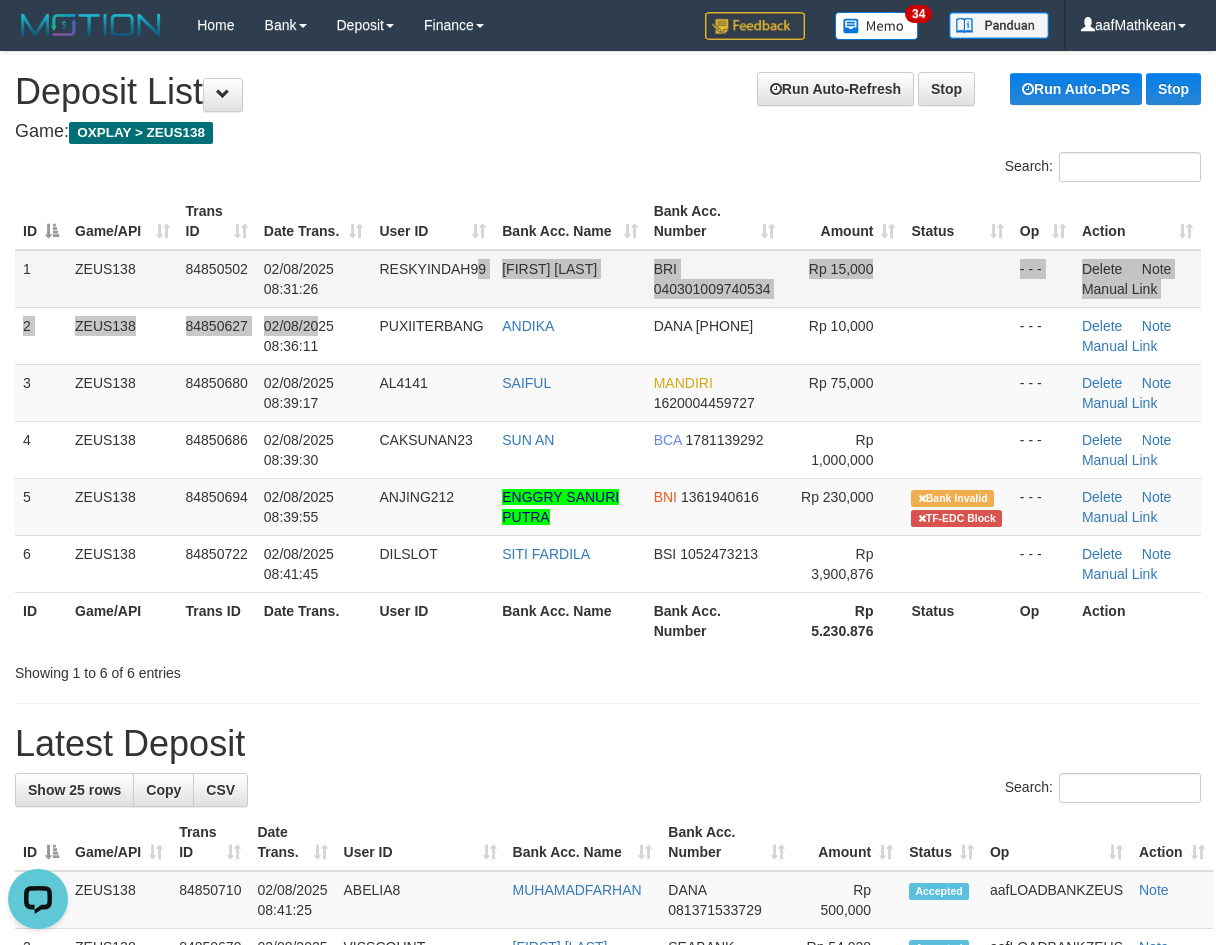click on "1
ZEUS138
84850502
02/08/2025 08:31:26
RESKYINDAH99
RESKI INDAH YU
BRI
040301009740534
Rp 15,000
- - -
Delete
Note
Manual Link
2
ZEUS138
84850627
02/08/2025 08:36:11
PUXIITERBANG
ANDIKA
DANA
081548537527
Rp 10,000
- - -
Delete
Note
Manual Link
3
Note" at bounding box center (608, 421) 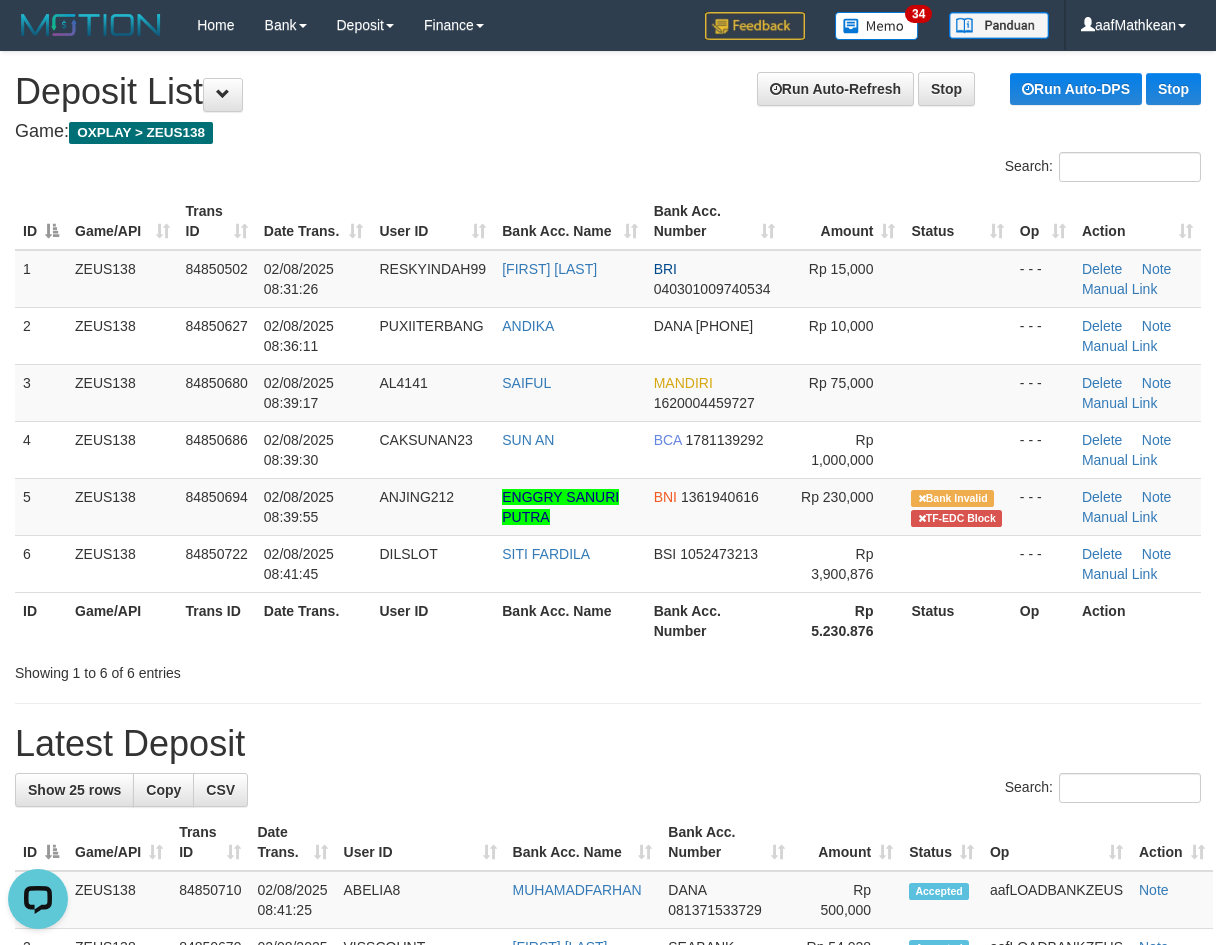 click on "ID Game/API Trans ID Date Trans. User ID Bank Acc. Name Bank Acc. Number Amount Status Op Action" at bounding box center (608, 221) 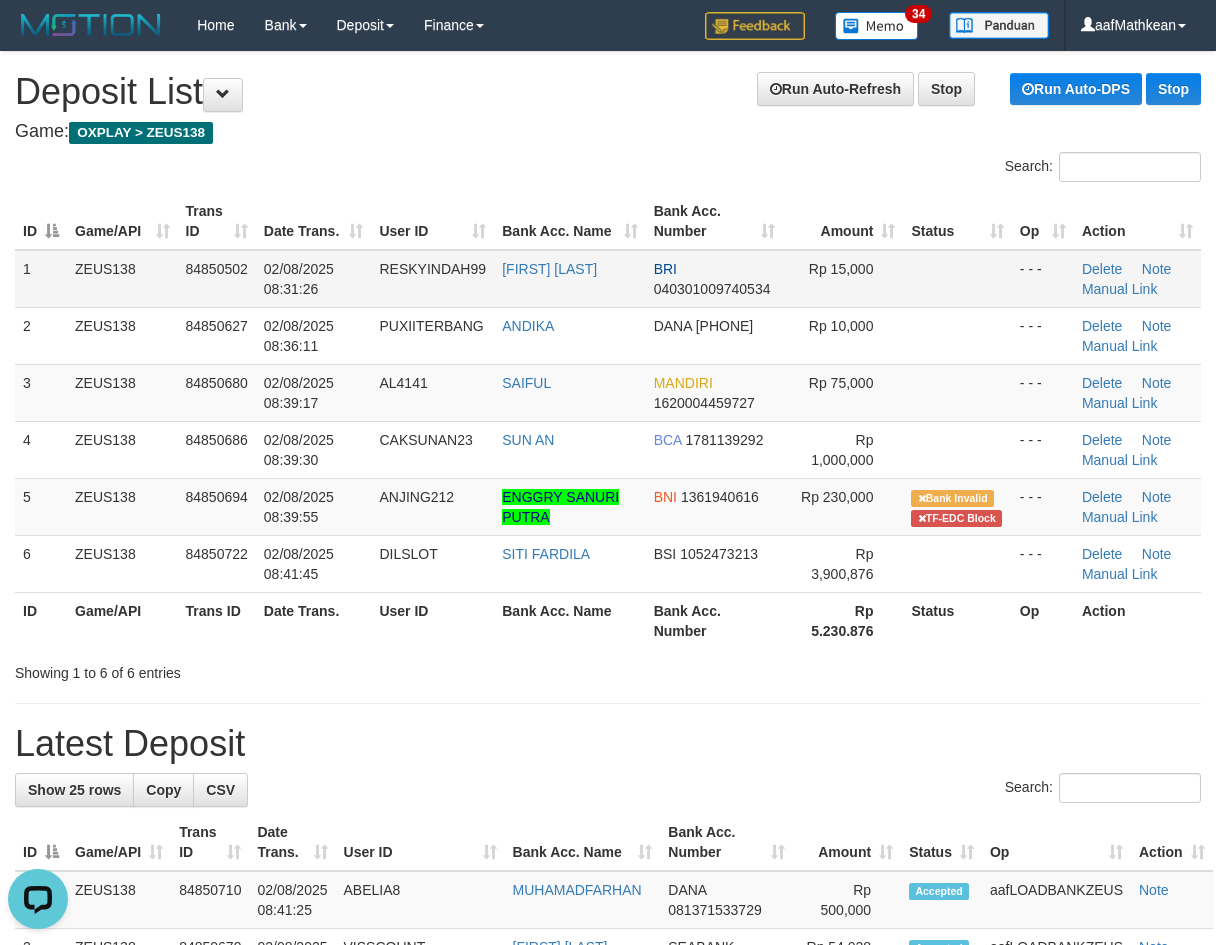 click on "ID Game/API Trans ID Date Trans. User ID Bank Acc. Name Bank Acc. Number Amount Status Op Action
1
ZEUS138
84850502
02/08/2025 08:31:26
RESKYINDAH99
RESKI INDAH YU
BRI
040301009740534
Rp 15,000
- - -
Delete
Note
Manual Link
2
ZEUS138
84850627
02/08/2025 08:36:11
PUXIITERBANG
ANDIKA
DANA
081548537527
Rp 10,000
- - -
Note" at bounding box center [608, 421] 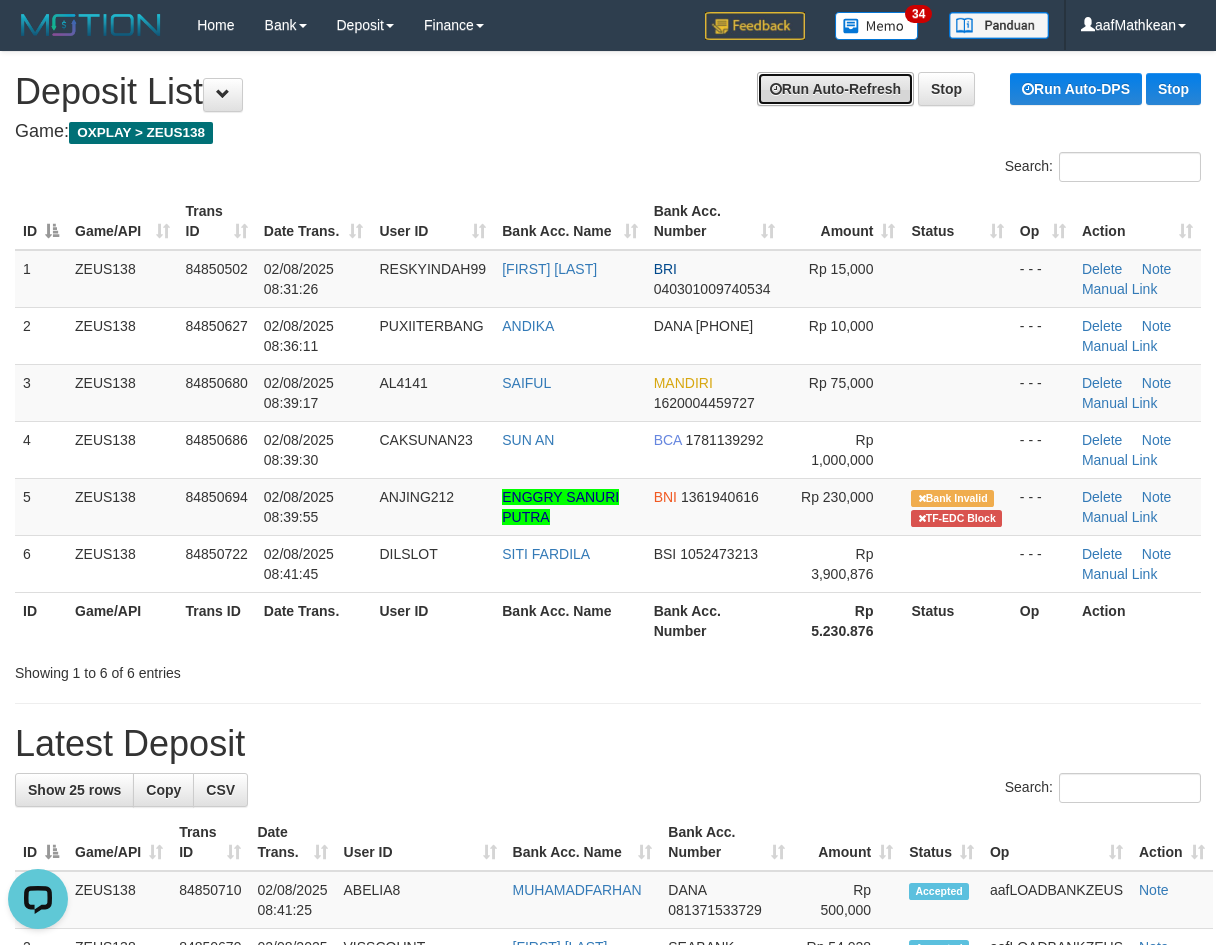 click on "Run Auto-Refresh" at bounding box center [835, 89] 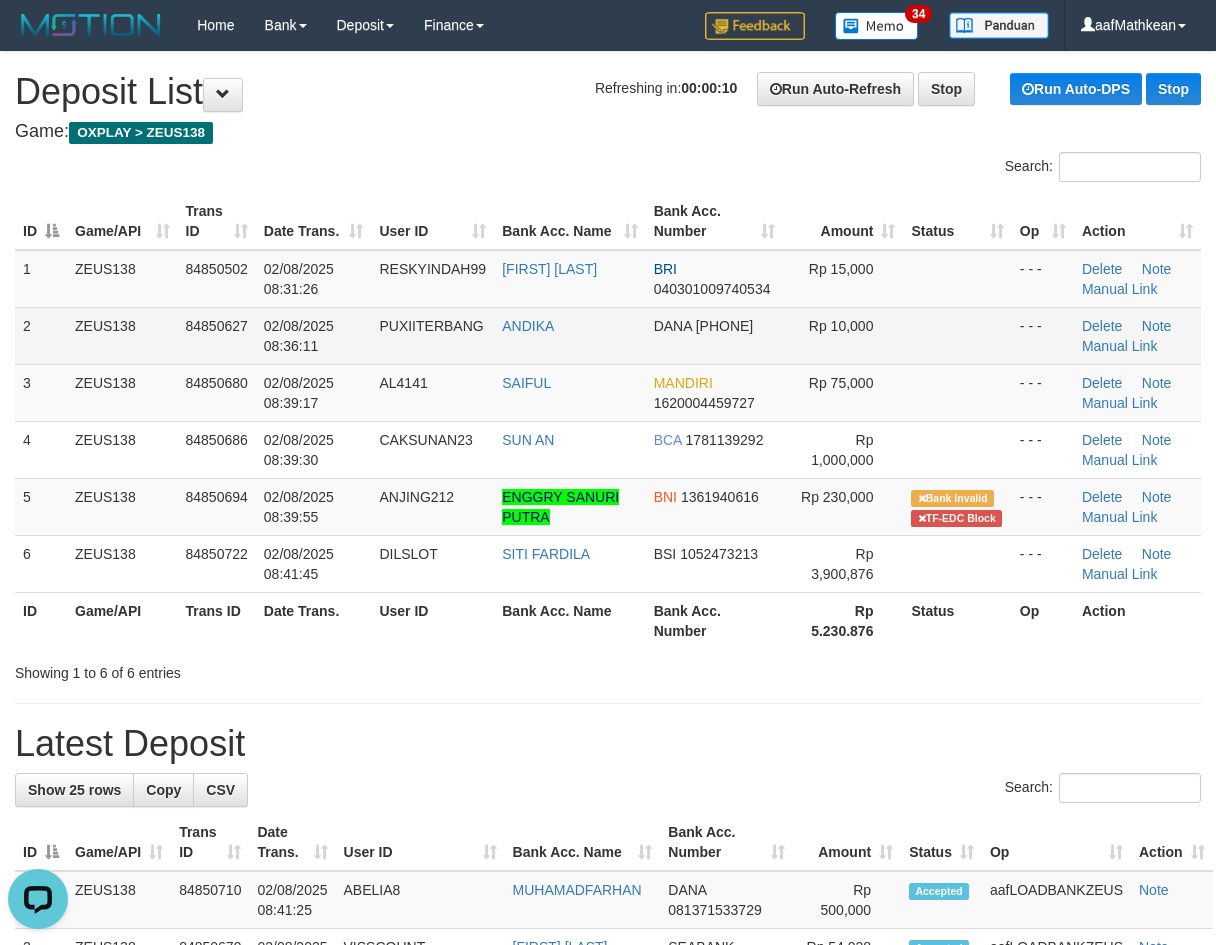 drag, startPoint x: 779, startPoint y: 305, endPoint x: 769, endPoint y: 316, distance: 14.866069 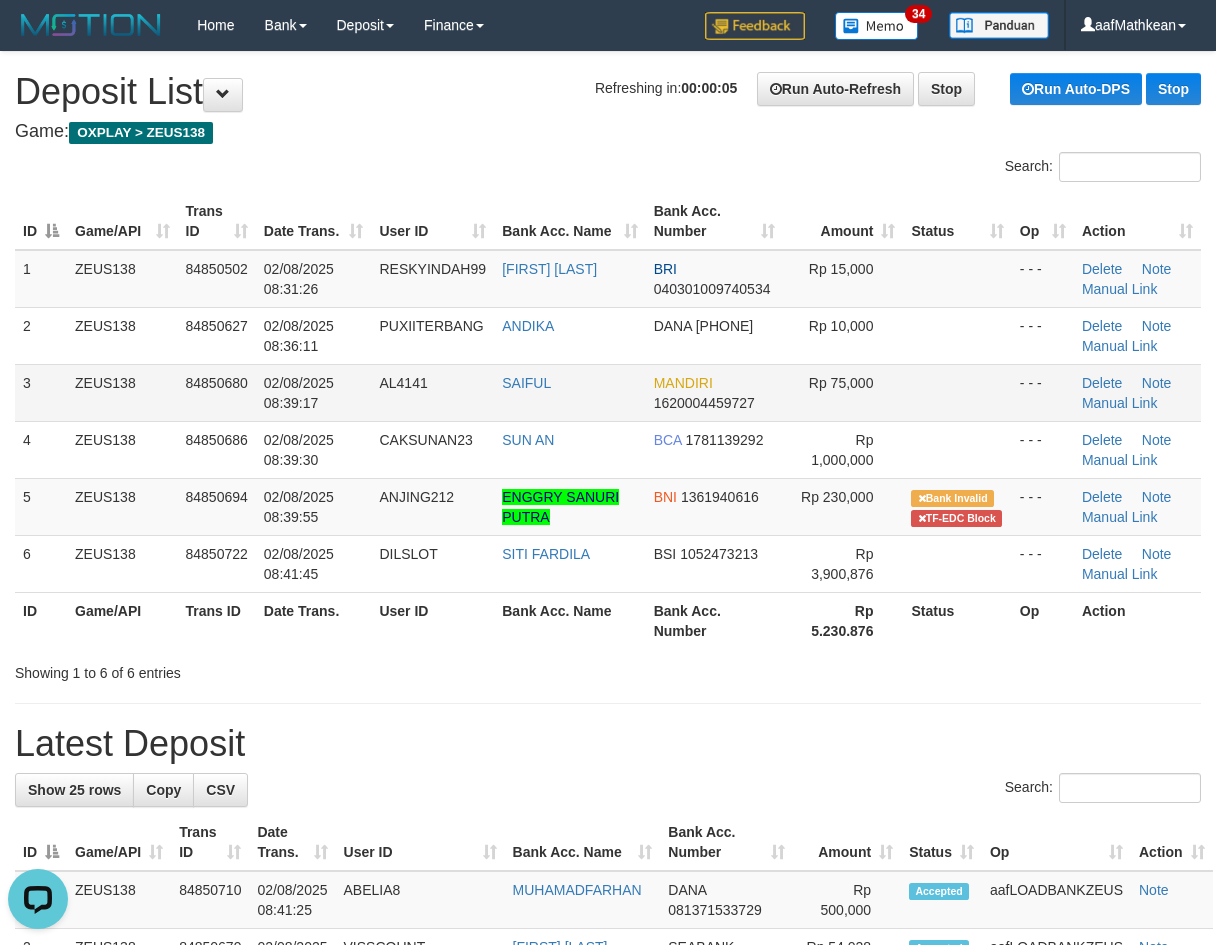 click on "User ID" at bounding box center (432, 221) 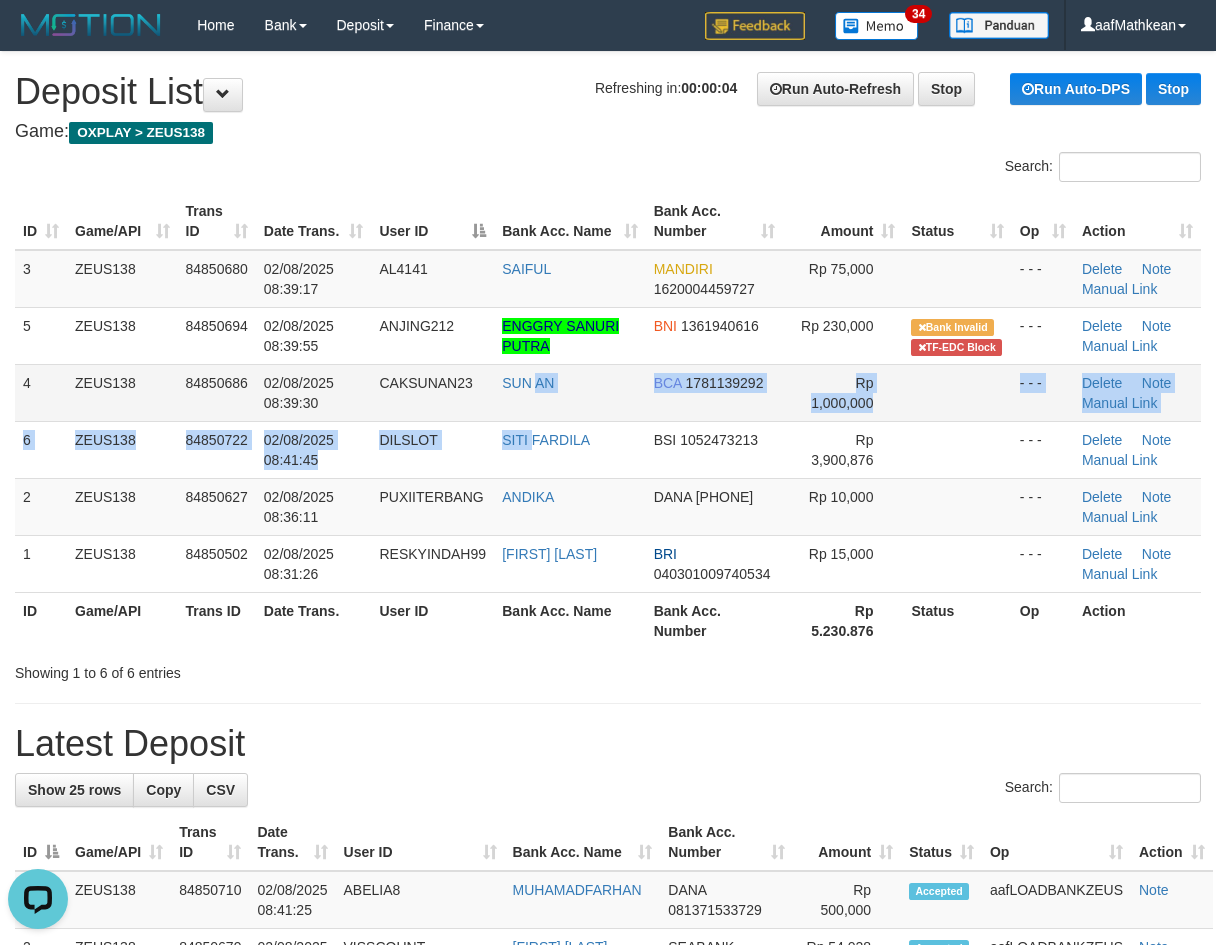 drag, startPoint x: 535, startPoint y: 420, endPoint x: 530, endPoint y: 405, distance: 15.811388 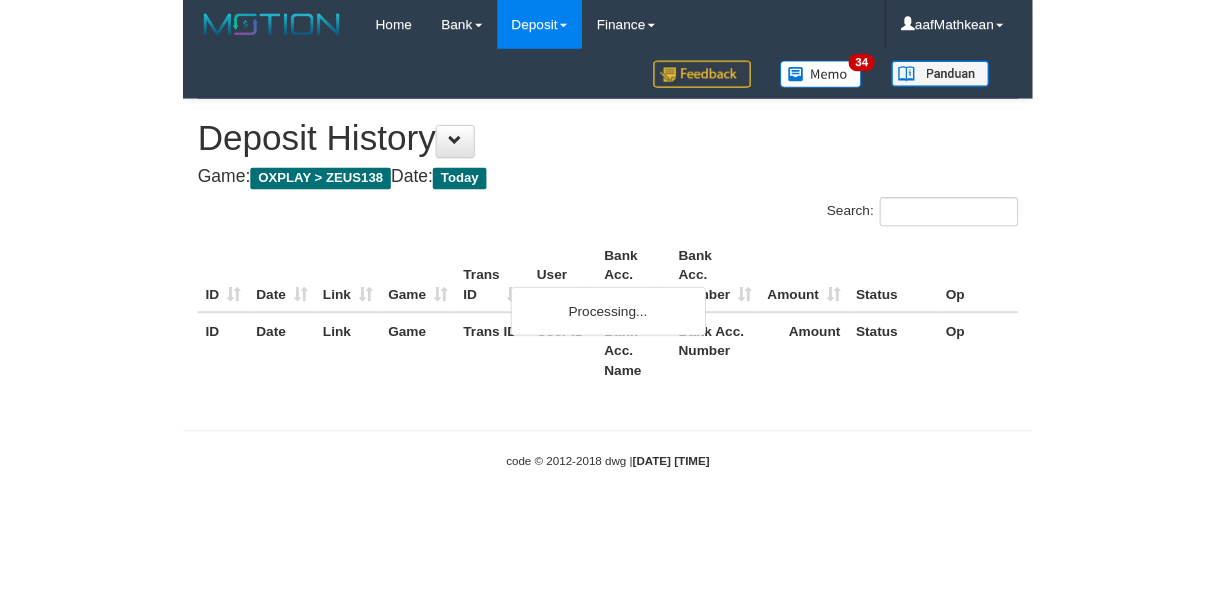 scroll, scrollTop: 0, scrollLeft: 0, axis: both 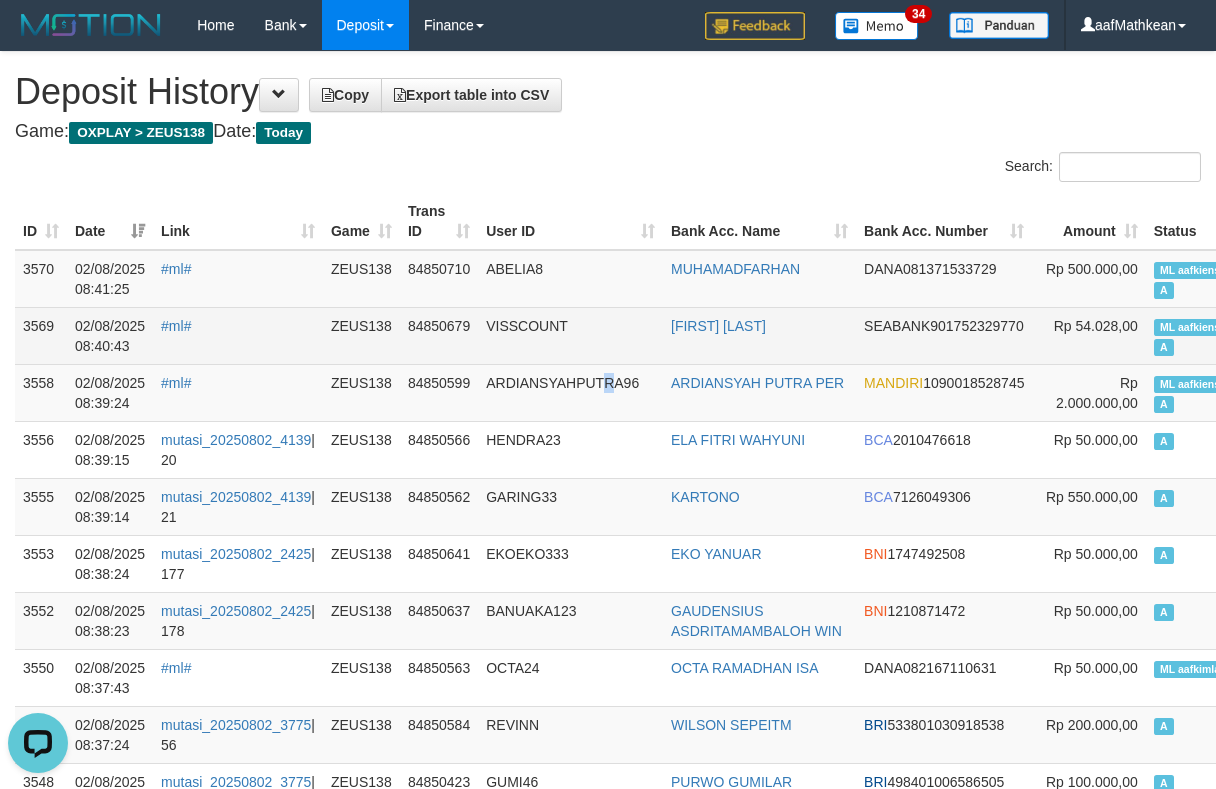 drag, startPoint x: 596, startPoint y: 368, endPoint x: 132, endPoint y: 52, distance: 561.38403 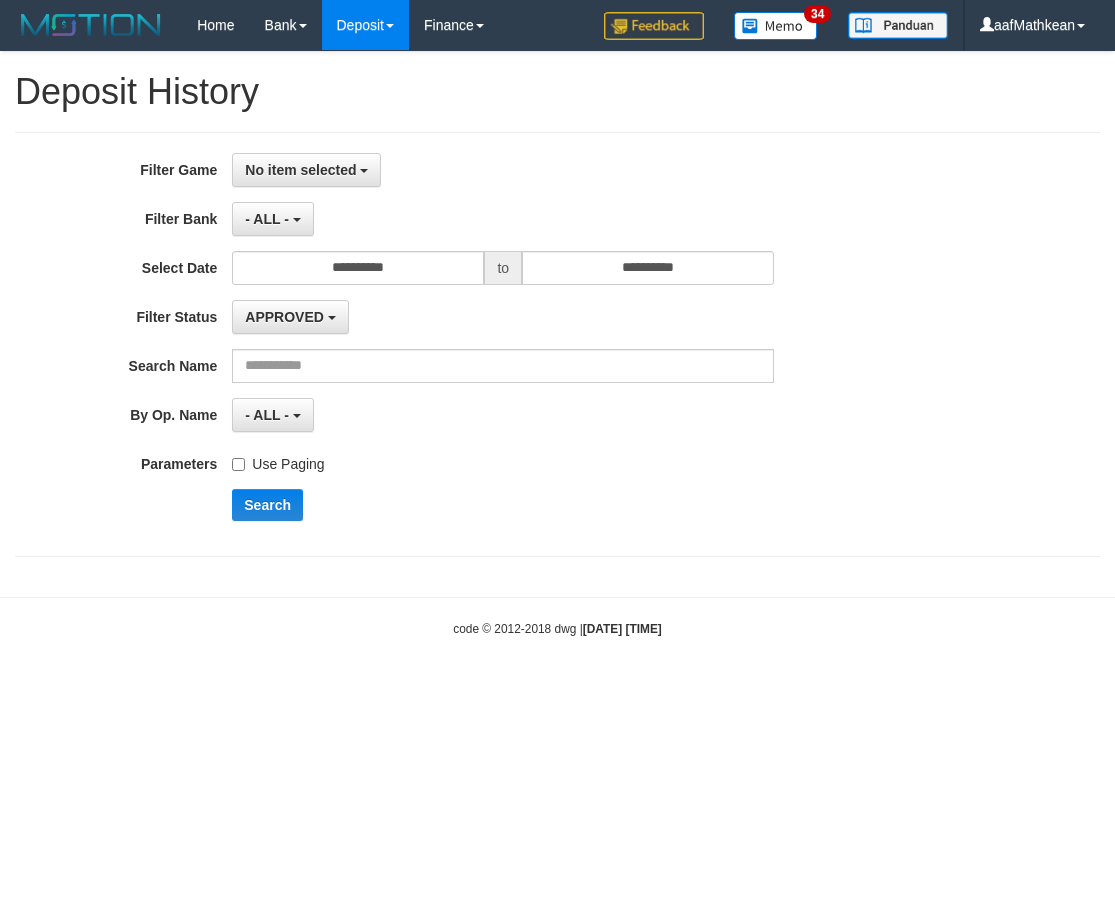 scroll, scrollTop: 0, scrollLeft: 0, axis: both 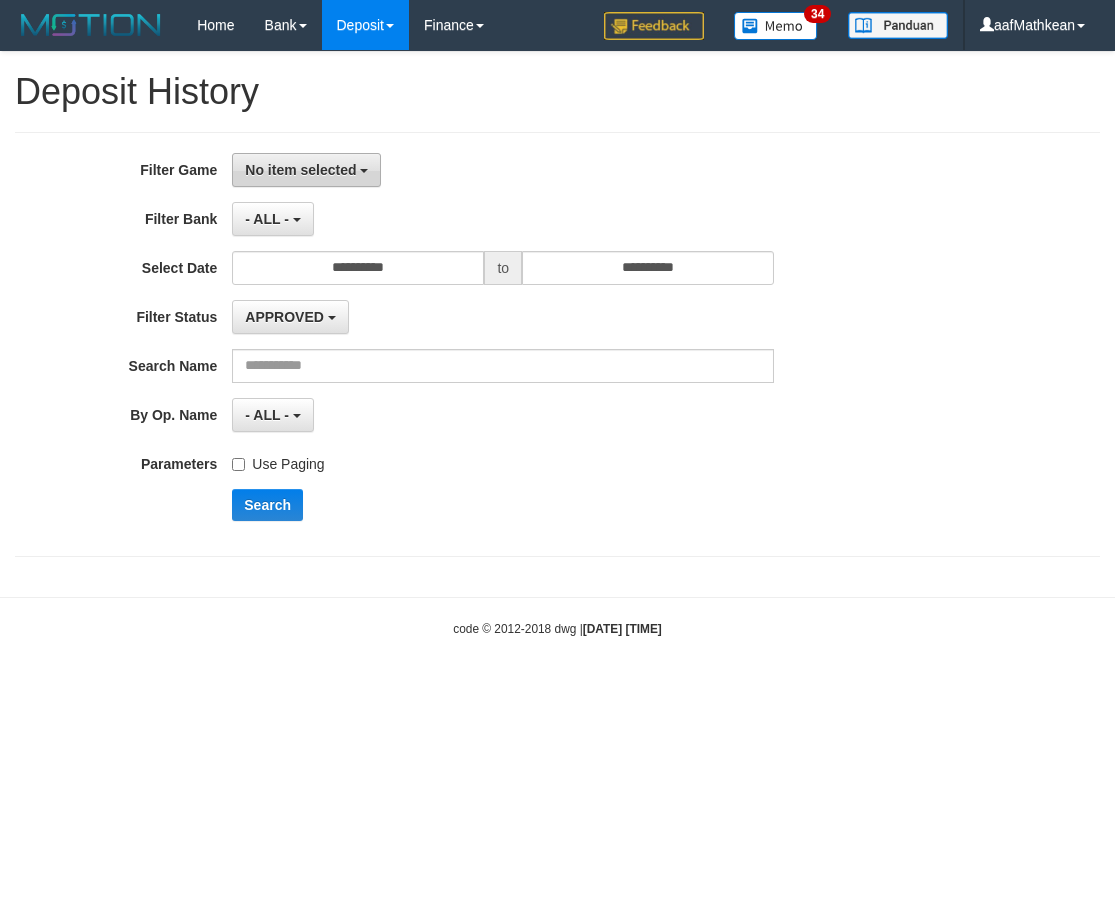 click on "No item selected" at bounding box center (300, 170) 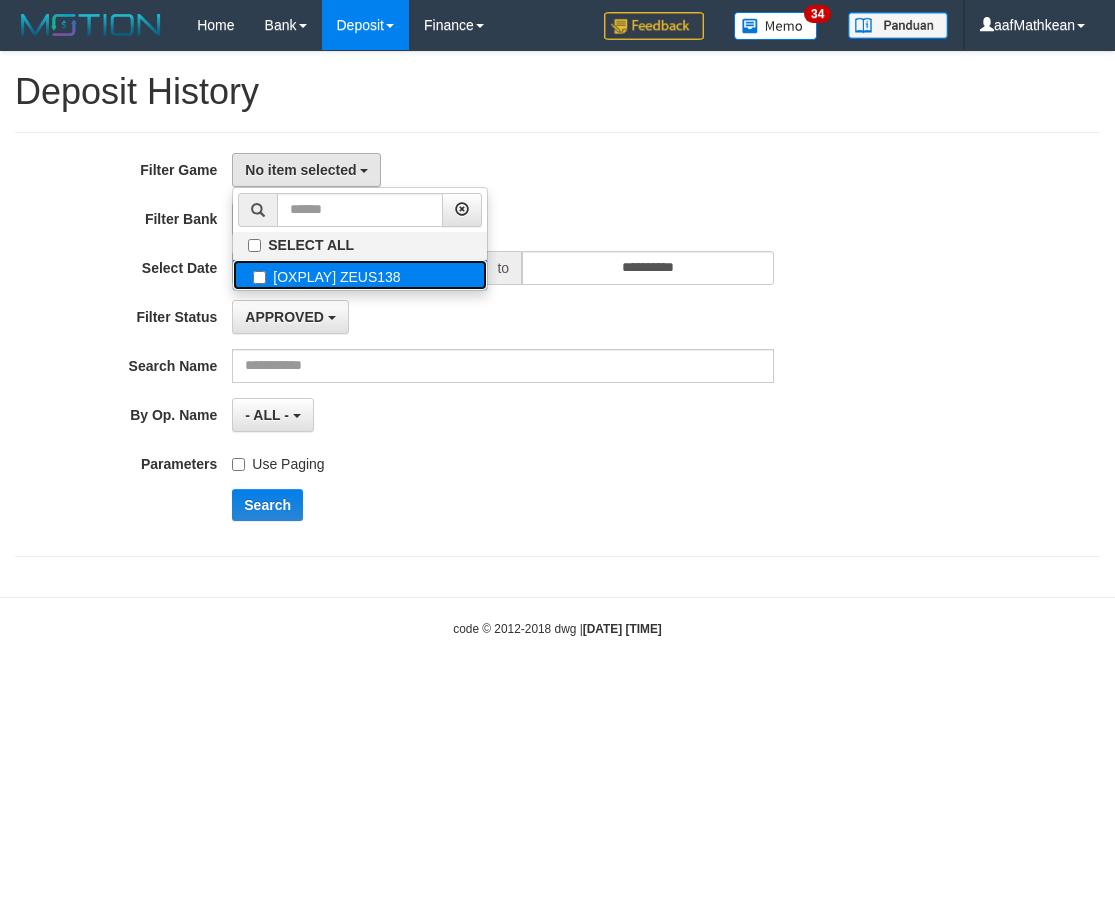 click on "[OXPLAY] ZEUS138" at bounding box center (360, 275) 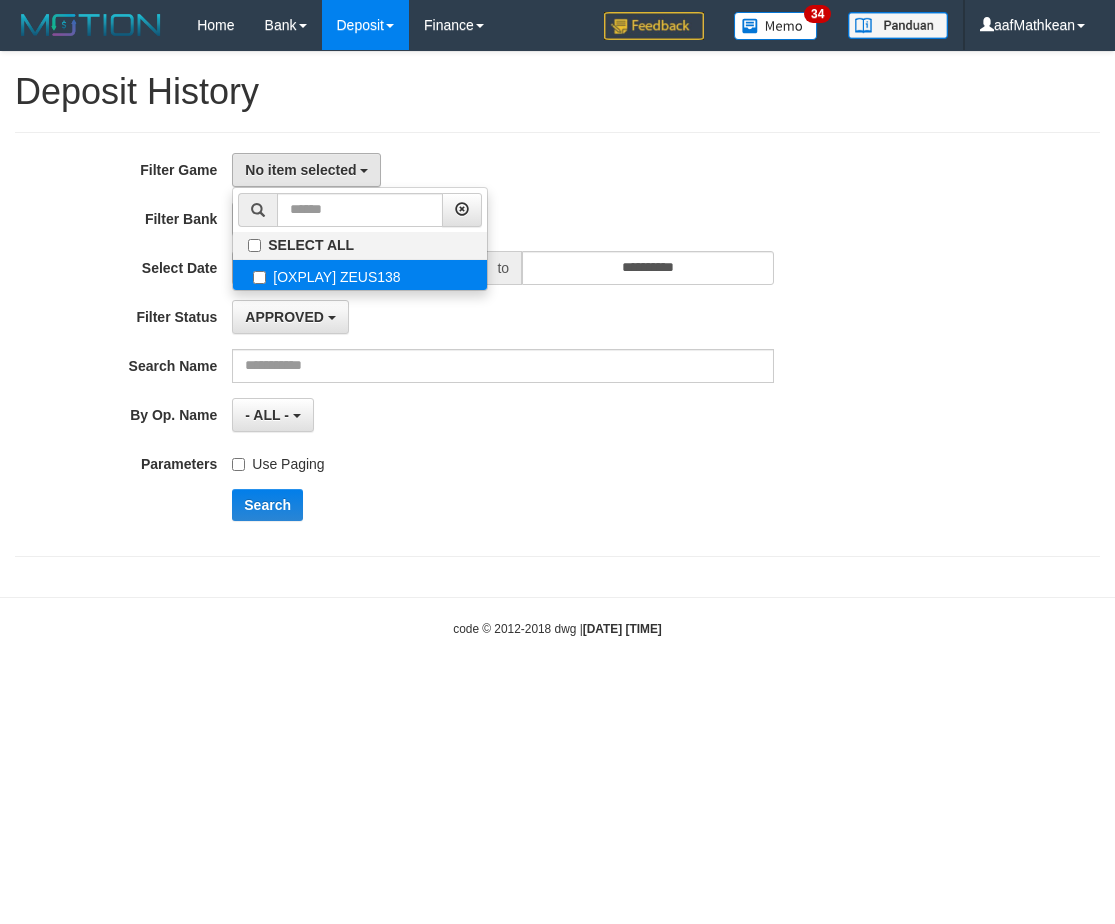 select on "***" 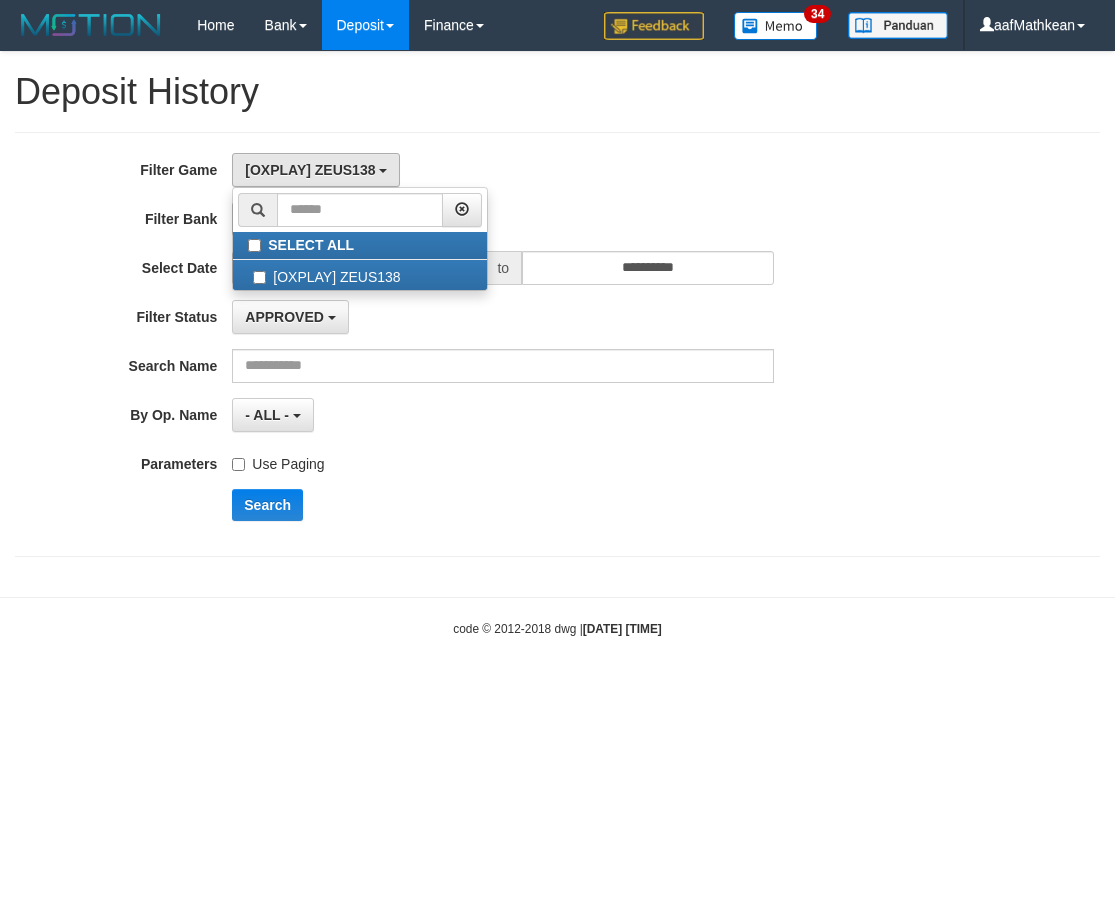 drag, startPoint x: 502, startPoint y: 500, endPoint x: 500, endPoint y: 515, distance: 15.132746 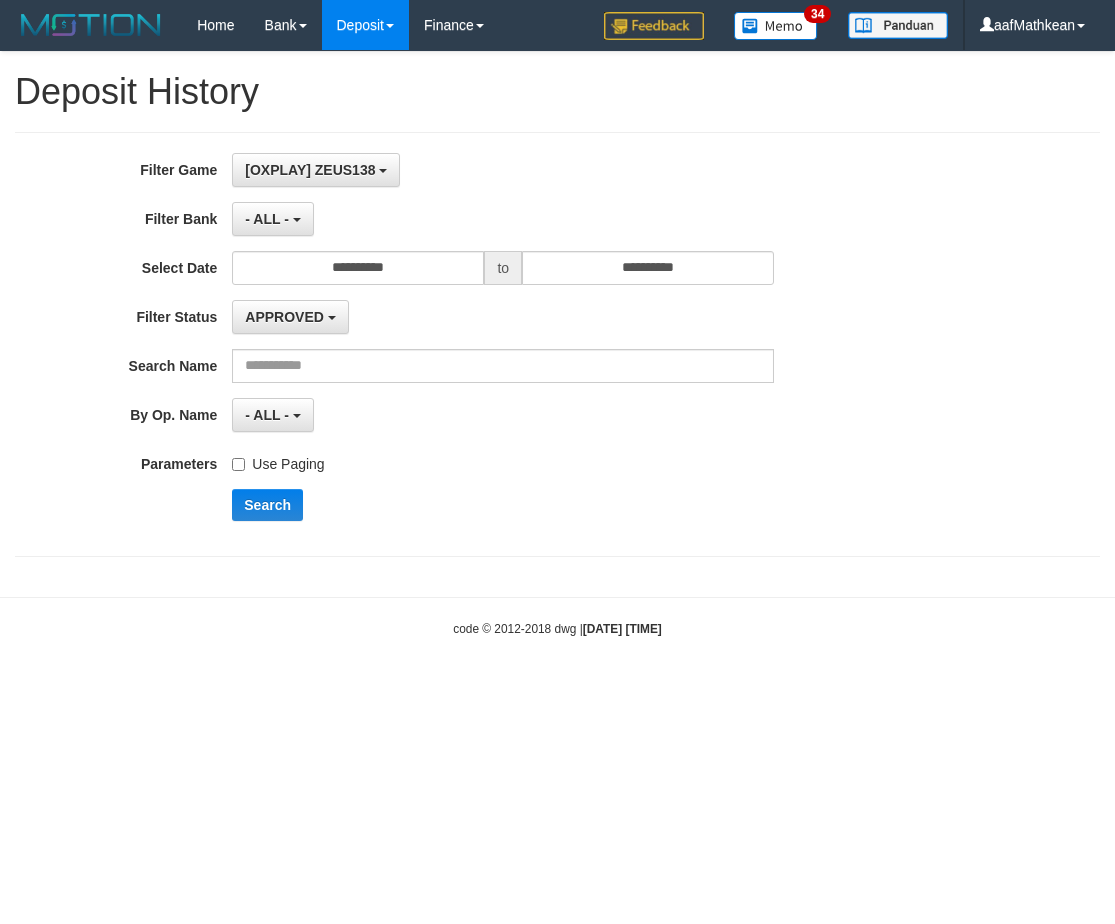 click on "Use Paging" at bounding box center [278, 460] 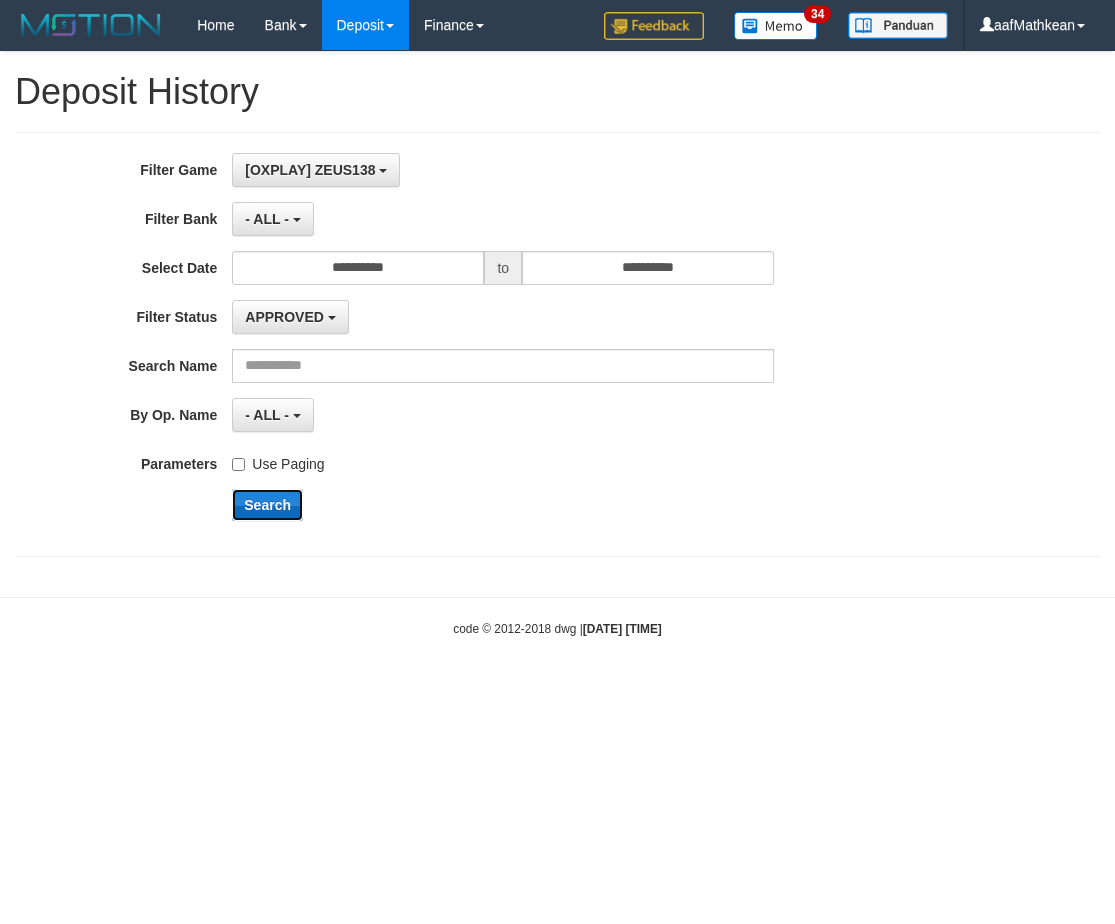 click on "Search" at bounding box center [267, 505] 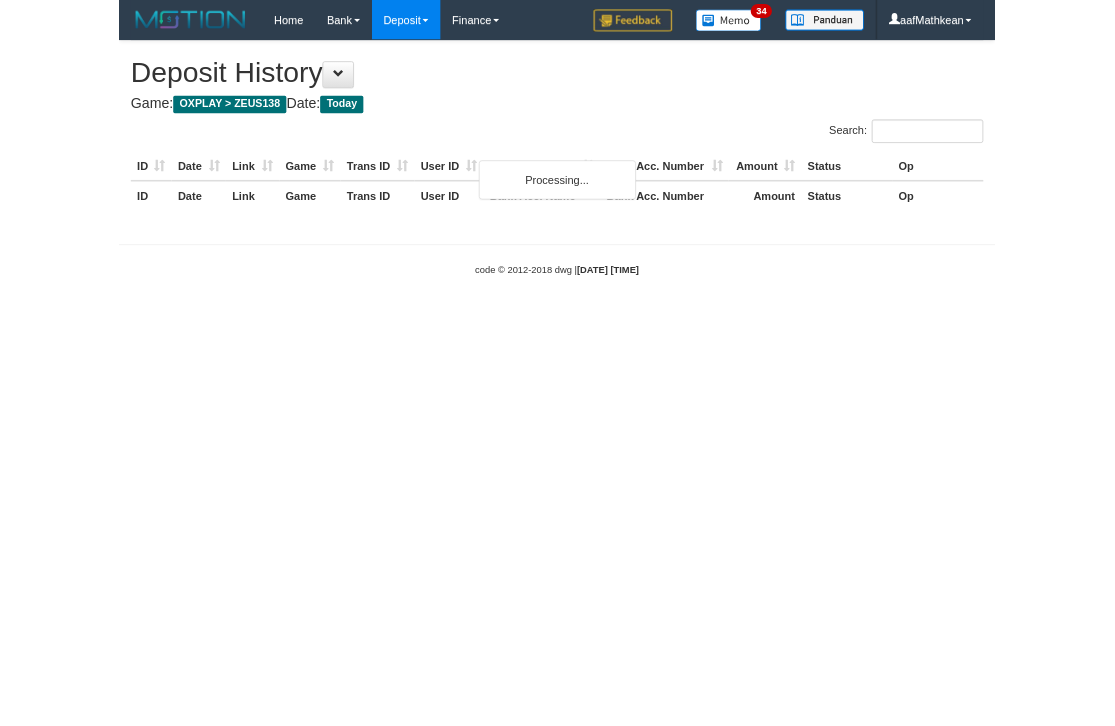 scroll, scrollTop: 0, scrollLeft: 0, axis: both 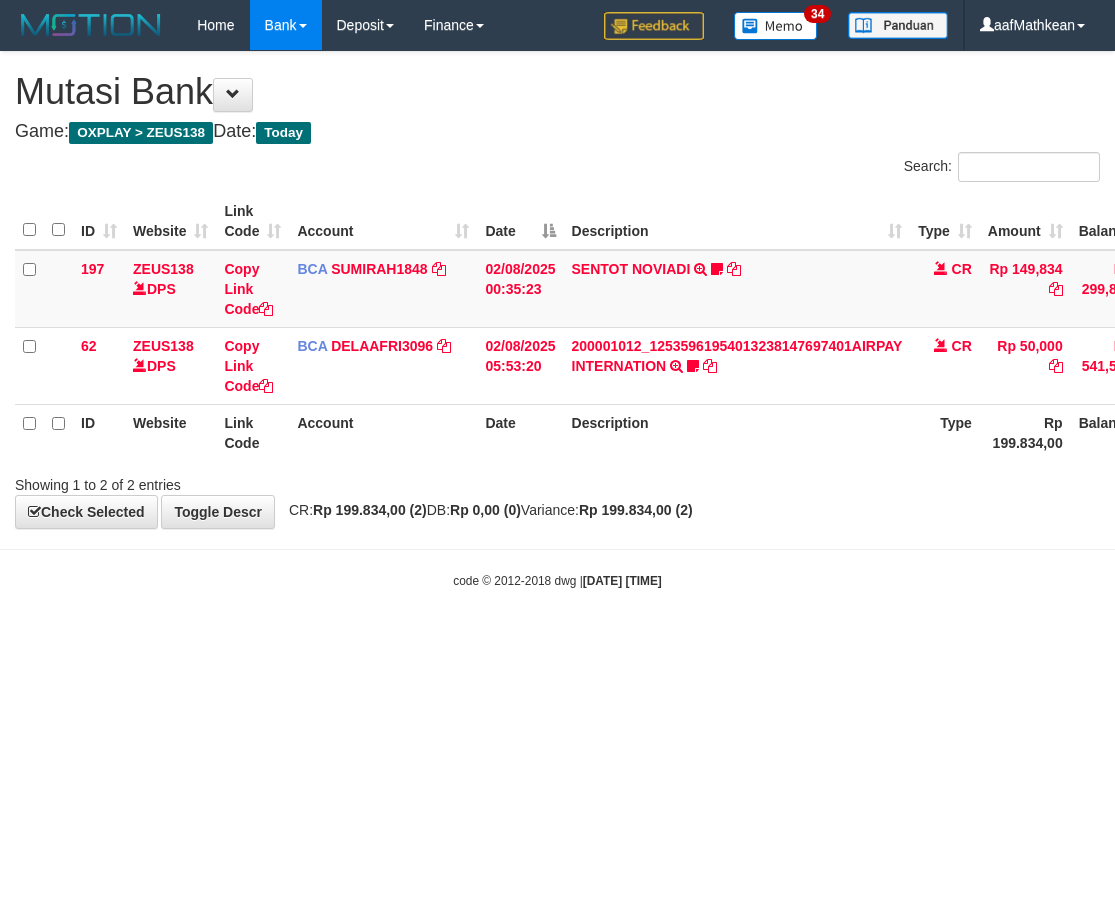click on "Mutasi Bank" at bounding box center (557, 92) 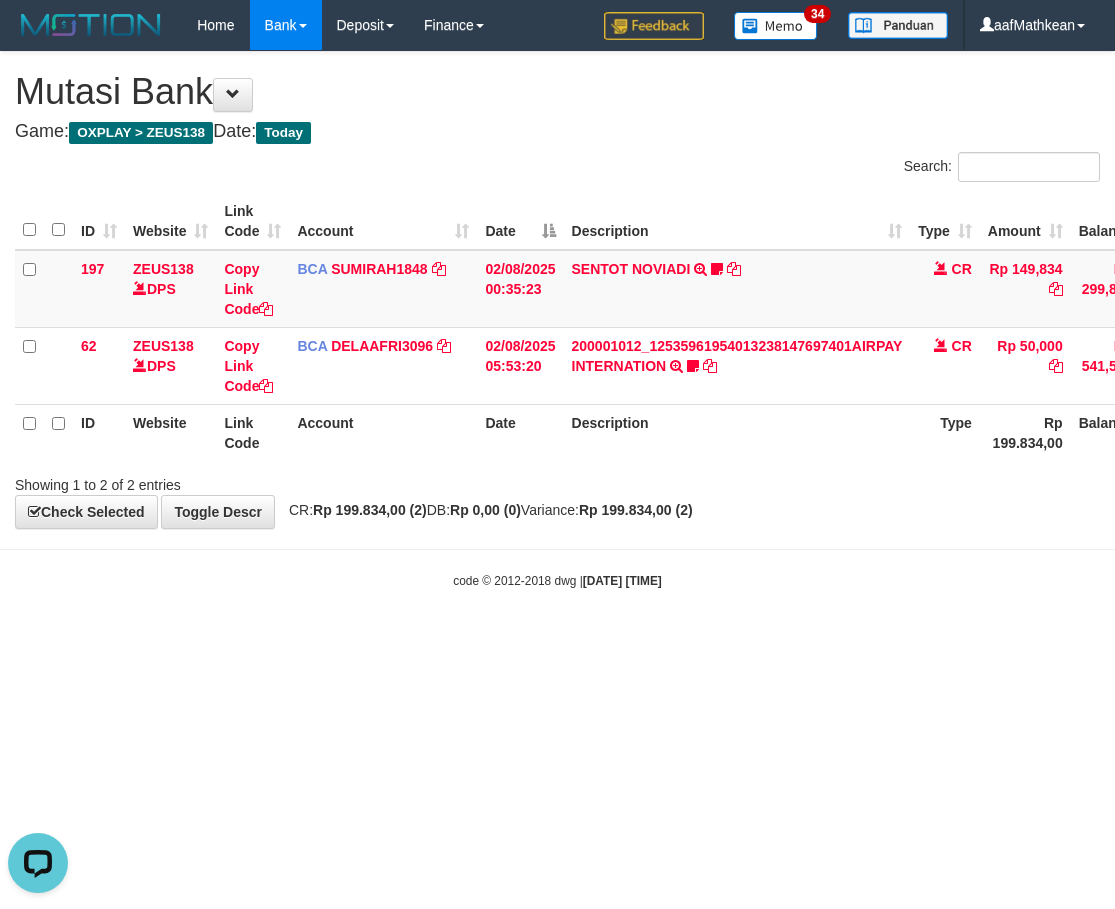 scroll, scrollTop: 0, scrollLeft: 0, axis: both 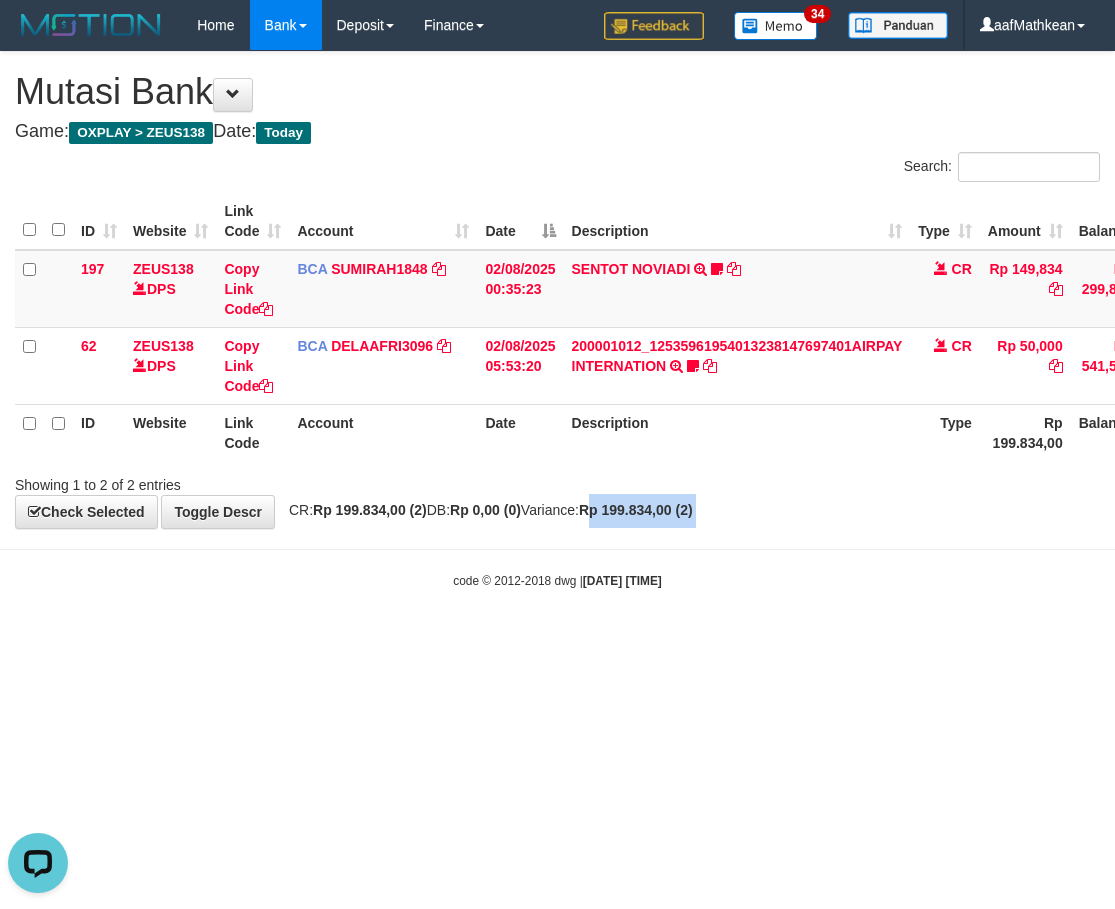 drag, startPoint x: 653, startPoint y: 513, endPoint x: 655, endPoint y: 578, distance: 65.03076 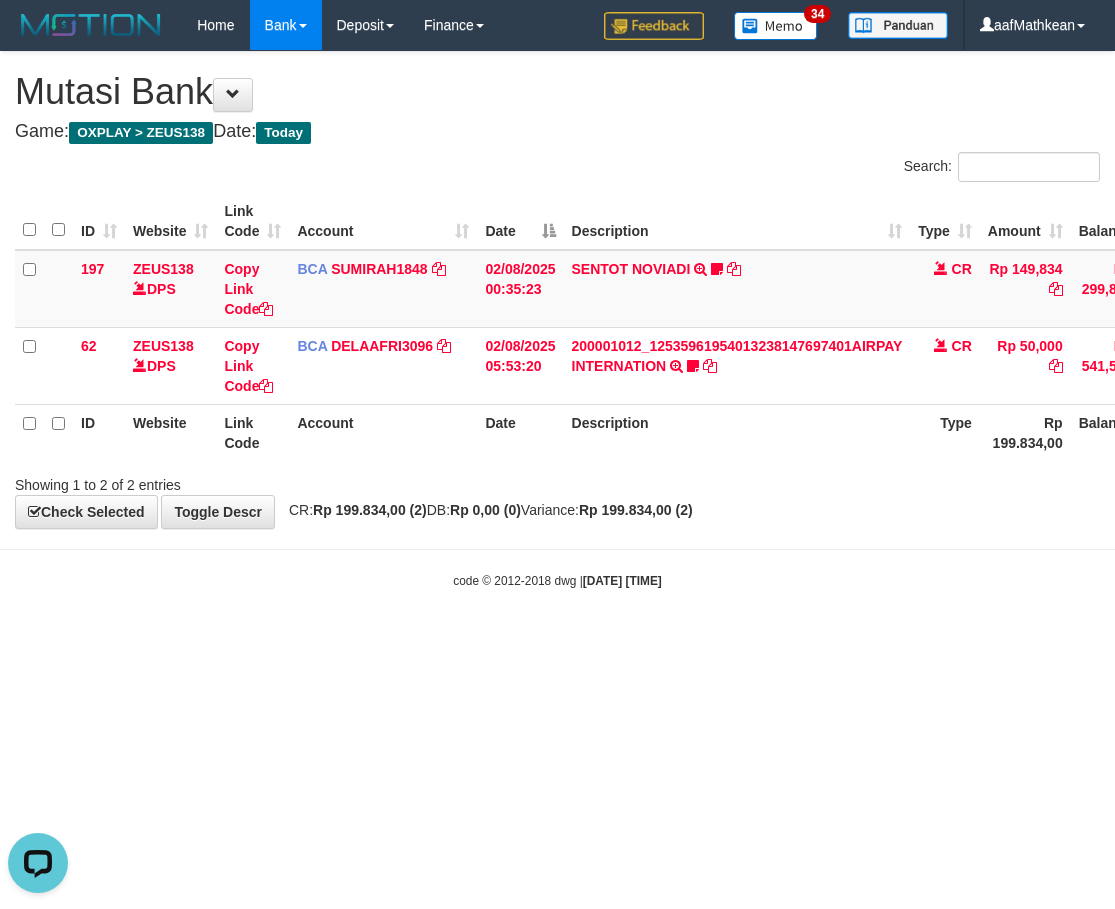 click on "2025/08/02 09:02:41" at bounding box center (622, 581) 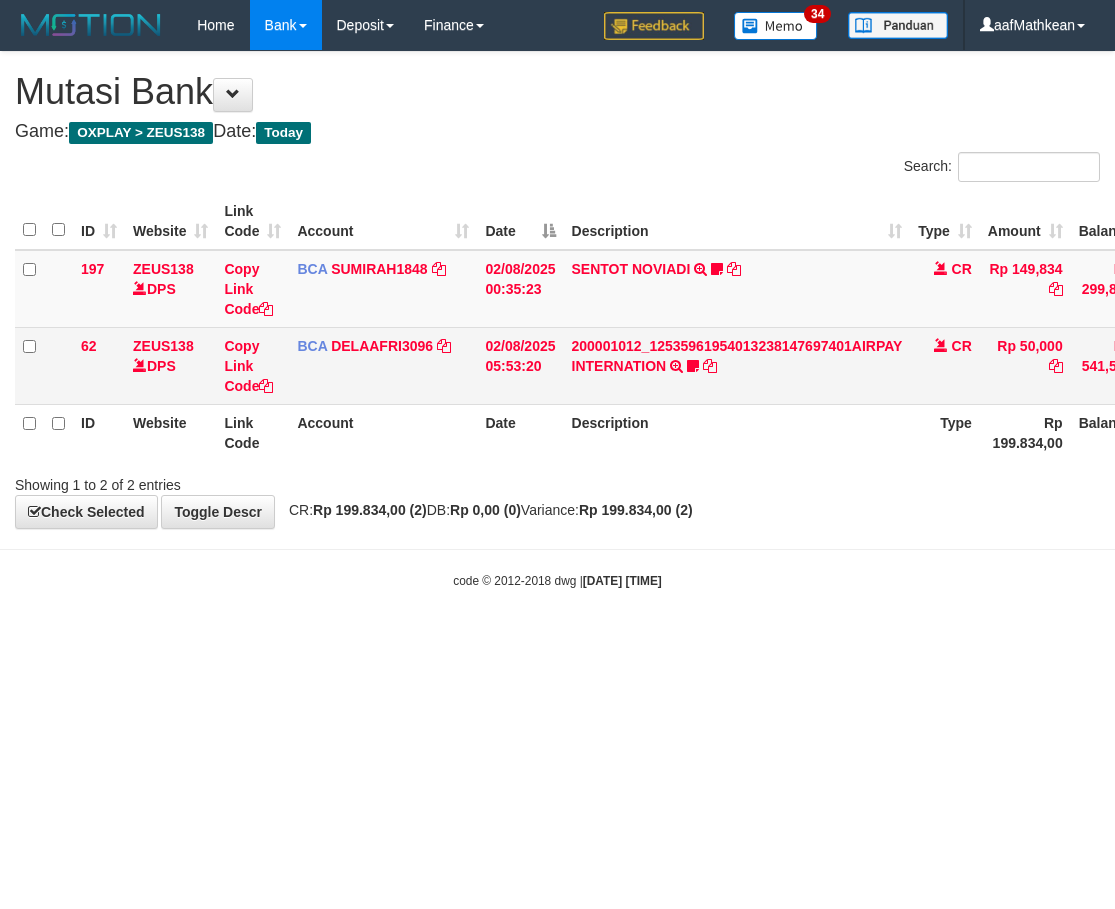 scroll, scrollTop: 0, scrollLeft: 0, axis: both 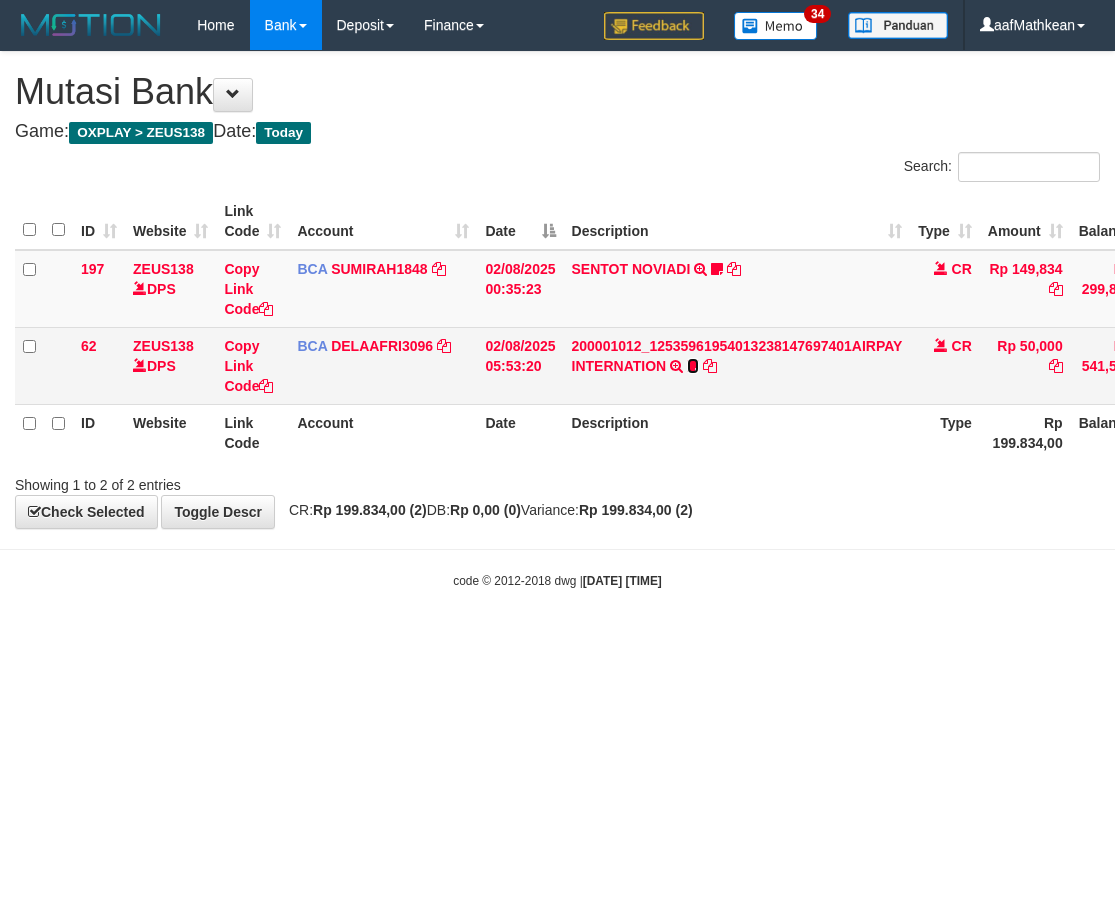 click at bounding box center (693, 366) 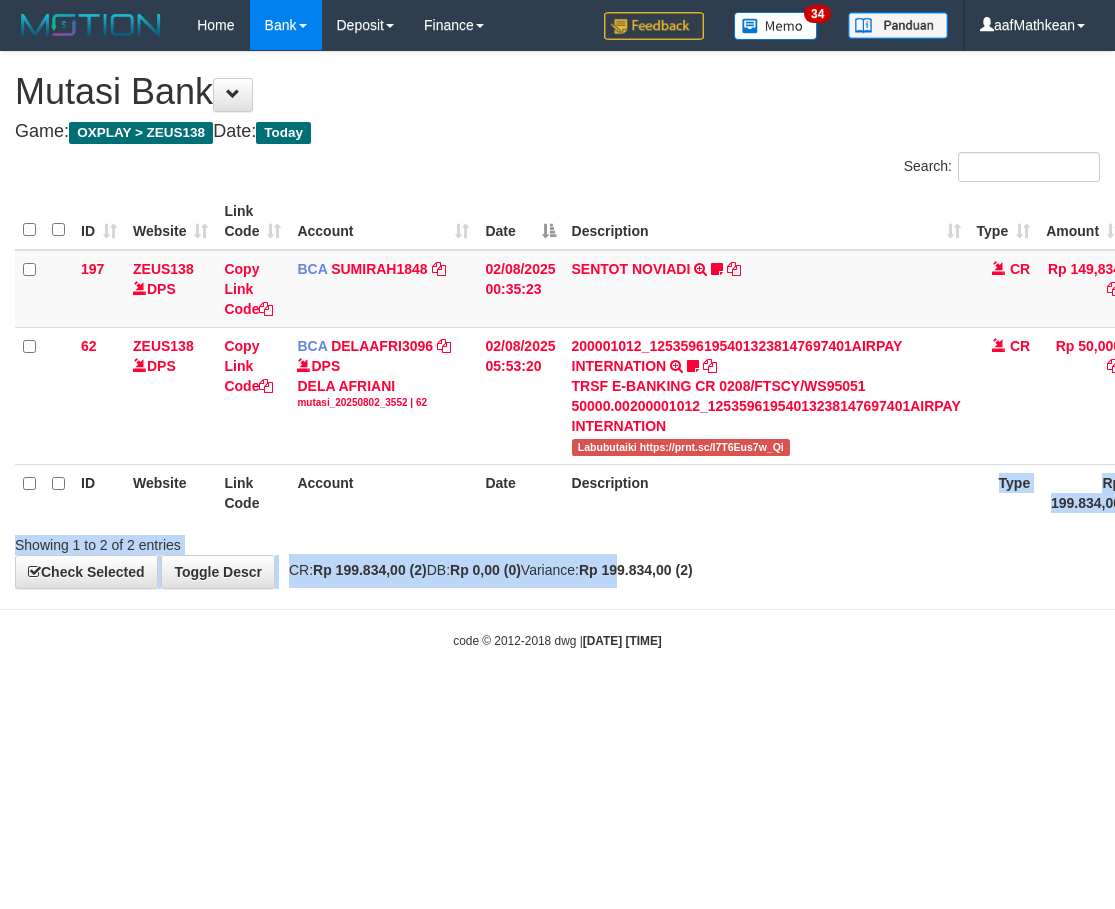 click on "Toggle navigation
Home
Bank
Account List
Load
By Website
Group
[OXPLAY]													ZEUS138
By Load Group (DPS)" at bounding box center (557, 350) 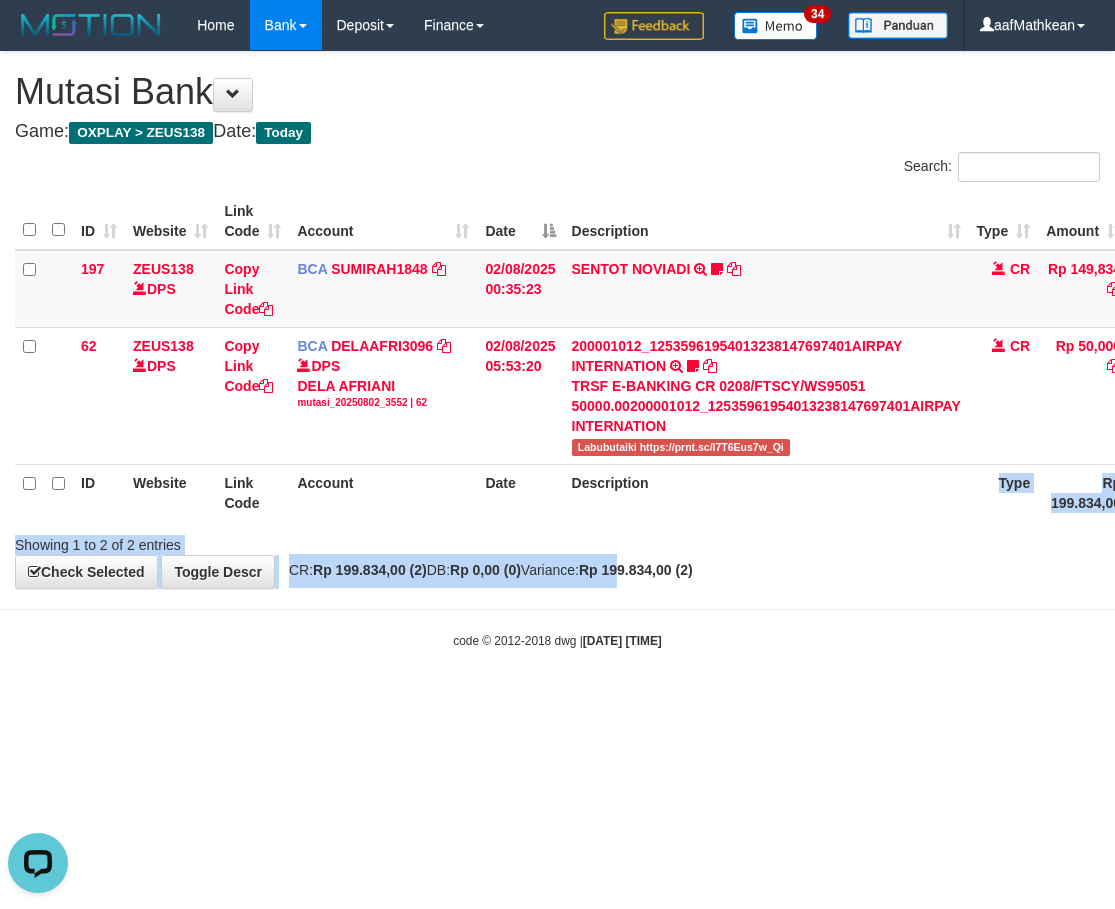 scroll, scrollTop: 0, scrollLeft: 0, axis: both 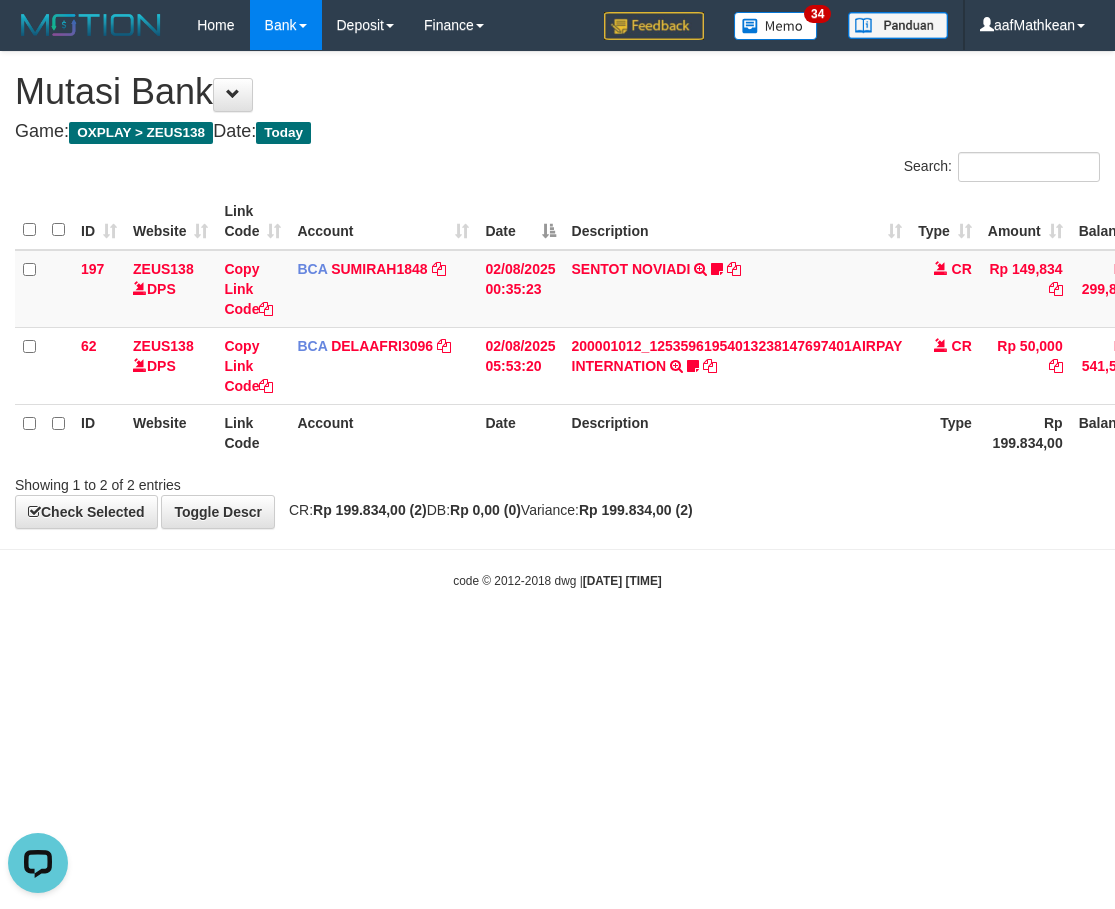 drag, startPoint x: 680, startPoint y: 584, endPoint x: 689, endPoint y: 601, distance: 19.235384 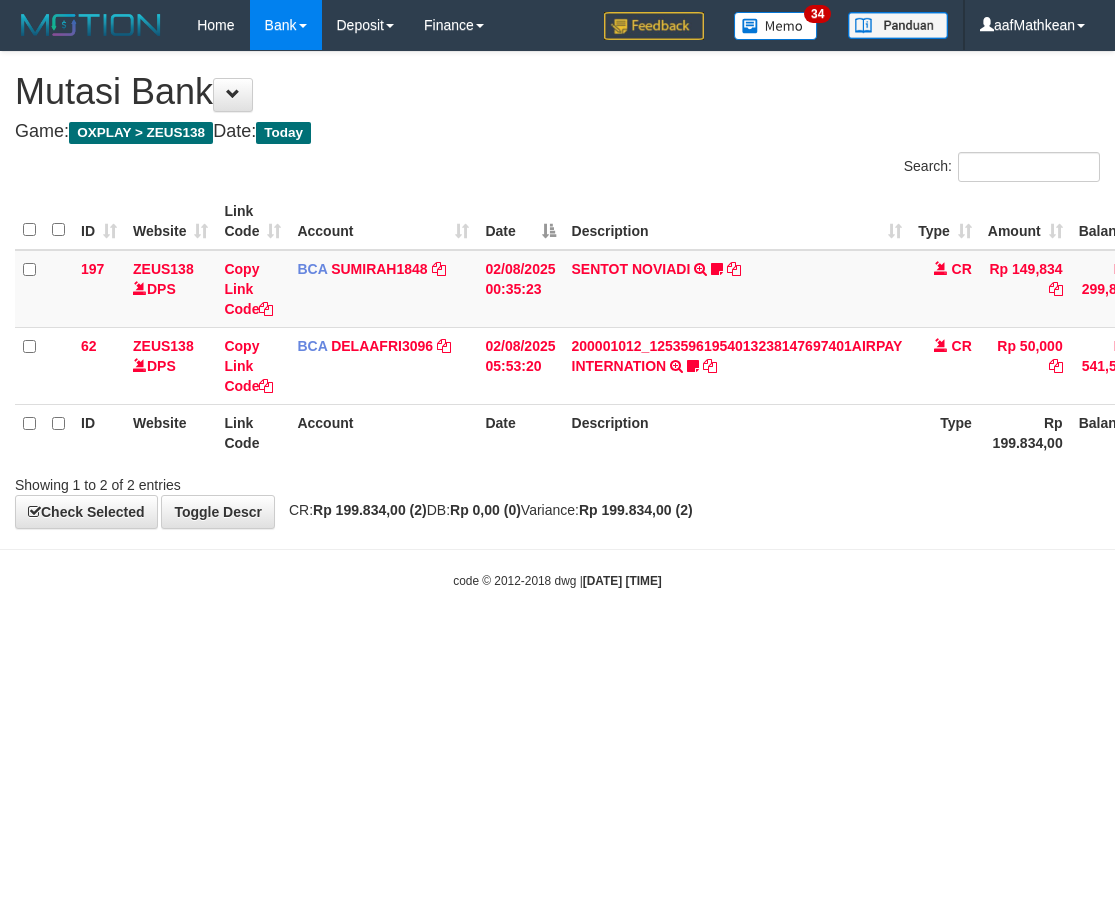 scroll, scrollTop: 0, scrollLeft: 0, axis: both 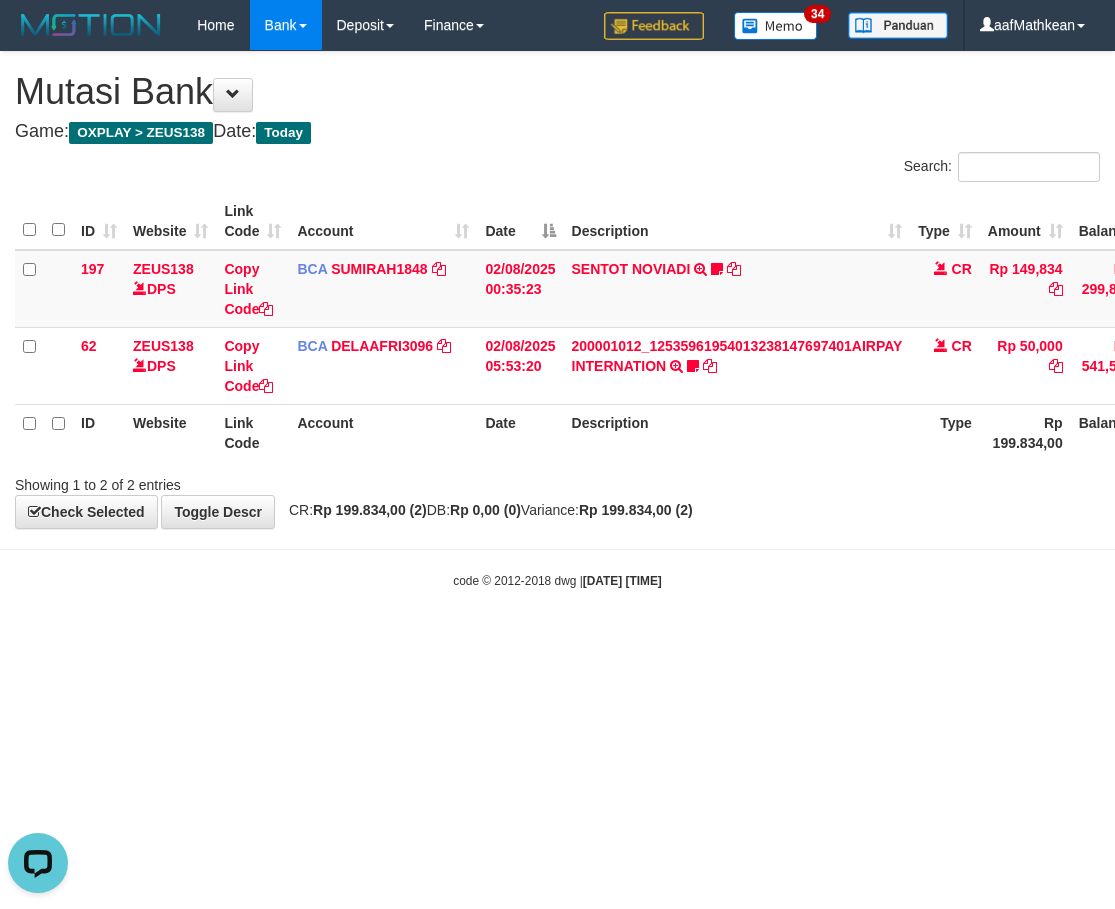 click on "CR:  Rp 199.834,00 (2)      DB:  Rp 0,00 (0)      Variance:  Rp 199.834,00 (2)" at bounding box center (486, 510) 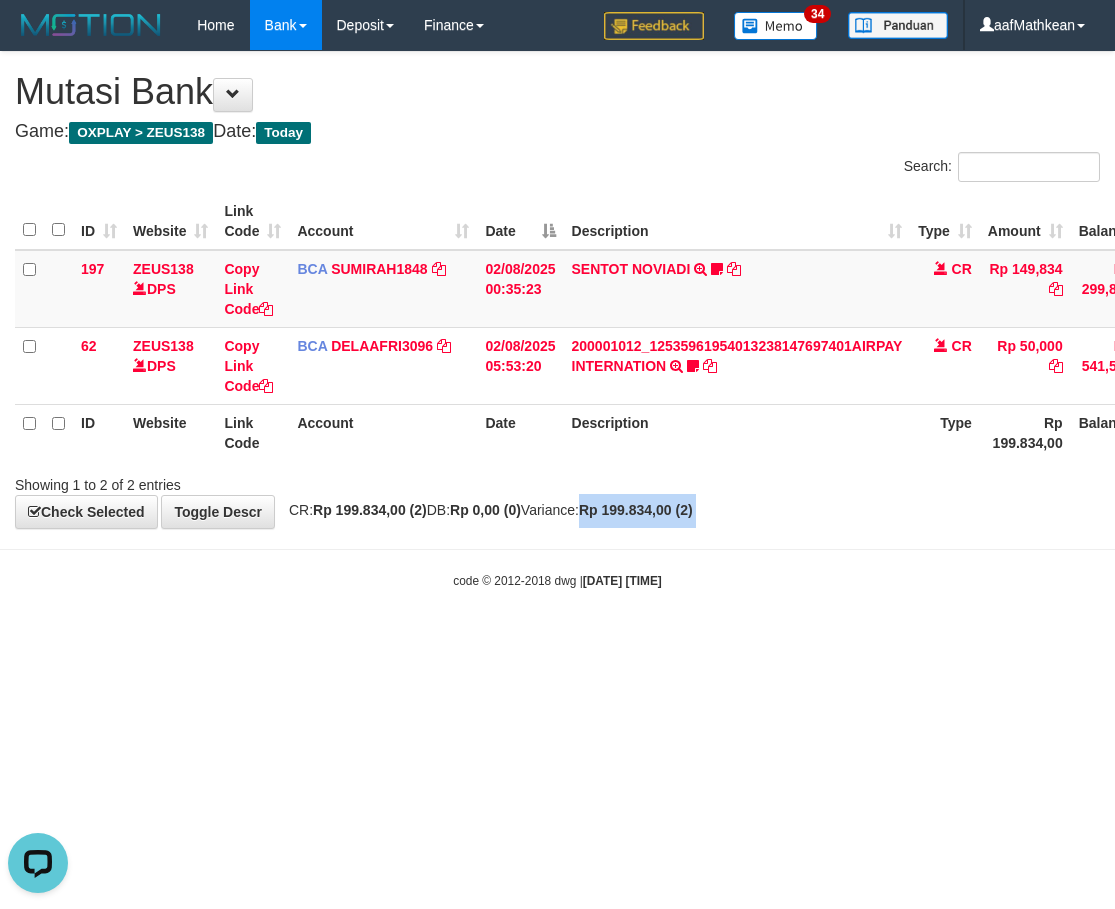 drag, startPoint x: 692, startPoint y: 535, endPoint x: 749, endPoint y: 537, distance: 57.035076 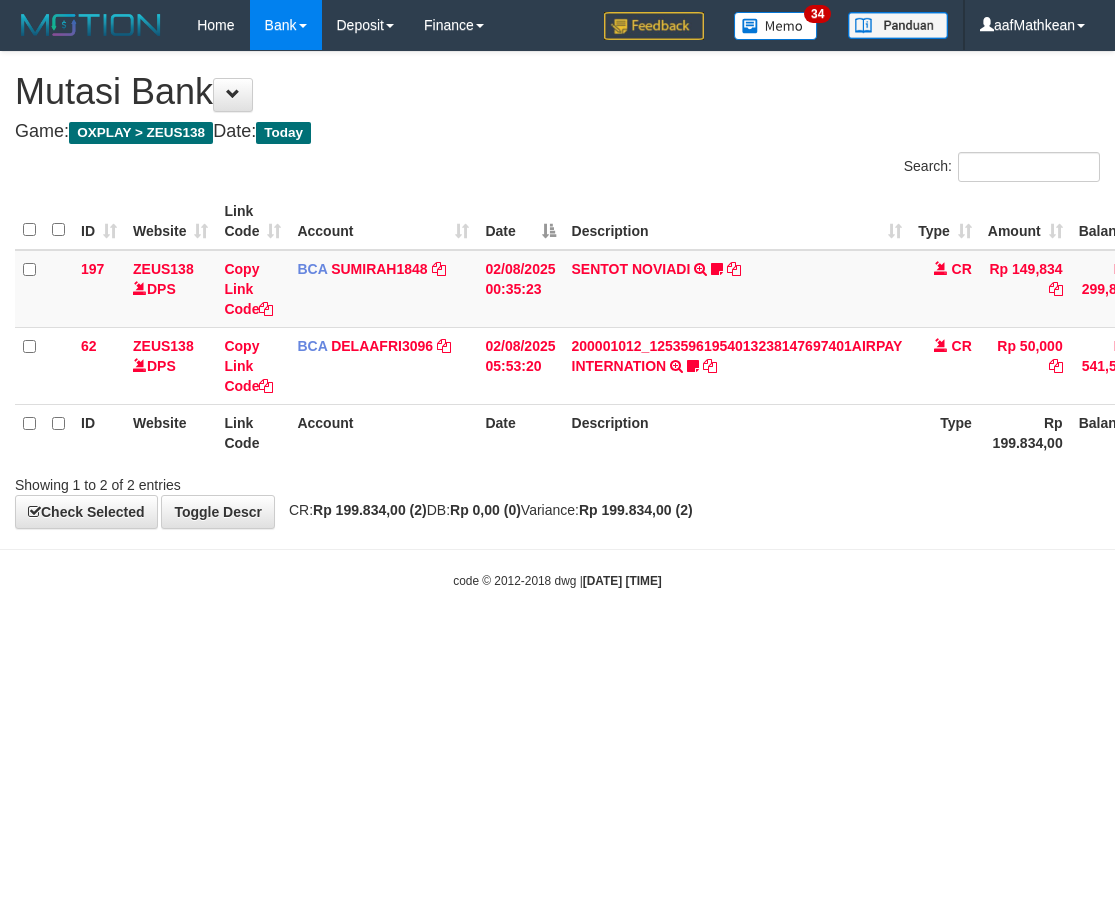 scroll, scrollTop: 0, scrollLeft: 0, axis: both 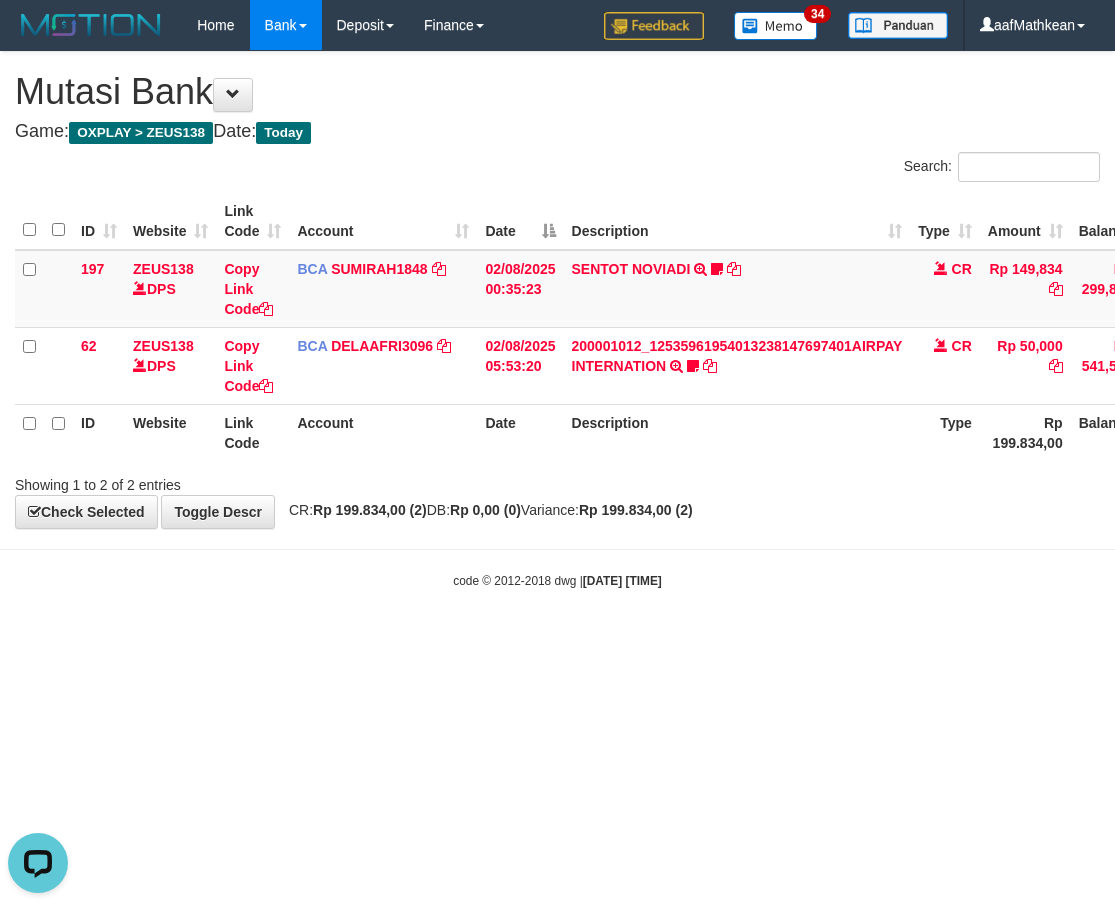 click on "Toggle navigation
Home
Bank
Account List
Load
By Website
Group
[OXPLAY]													ZEUS138
By Load Group (DPS)" at bounding box center [557, 320] 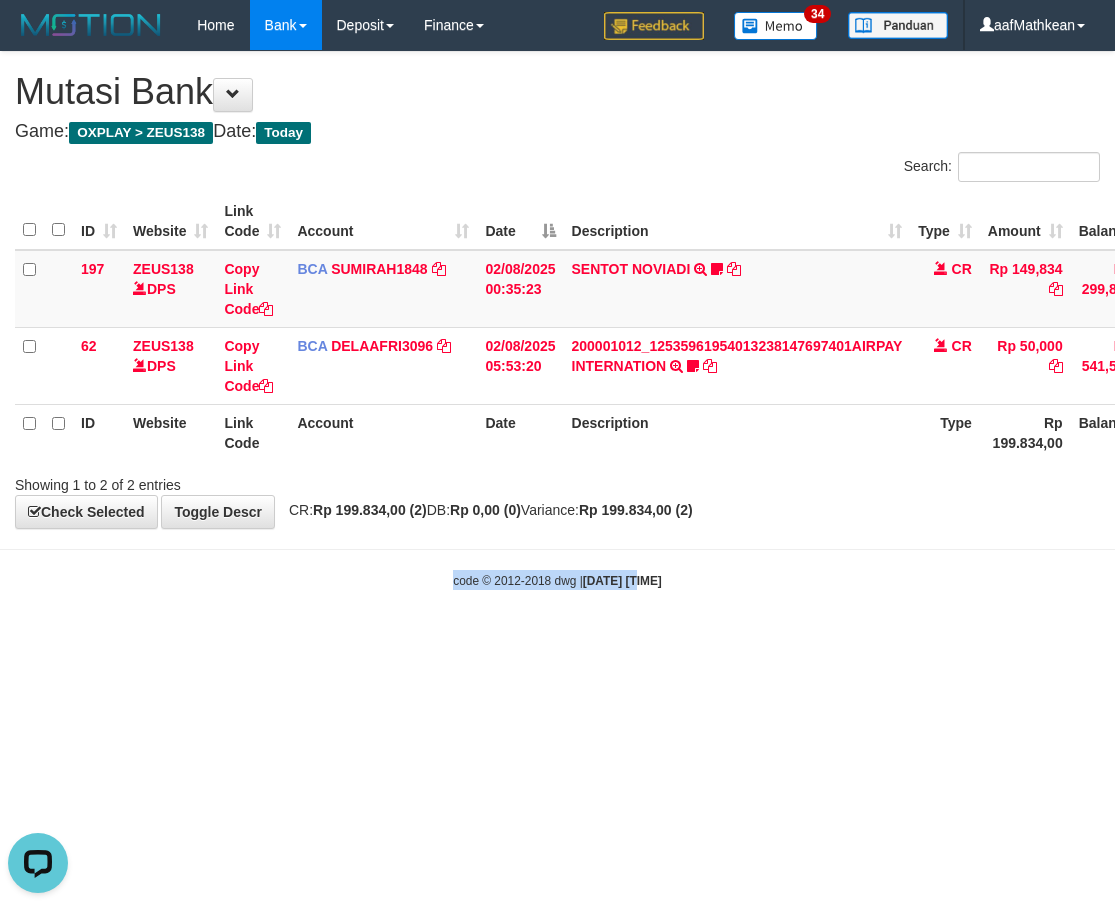 click on "Toggle navigation
Home
Bank
Account List
Load
By Website
Group
[OXPLAY]													ZEUS138
By Load Group (DPS)" at bounding box center [557, 320] 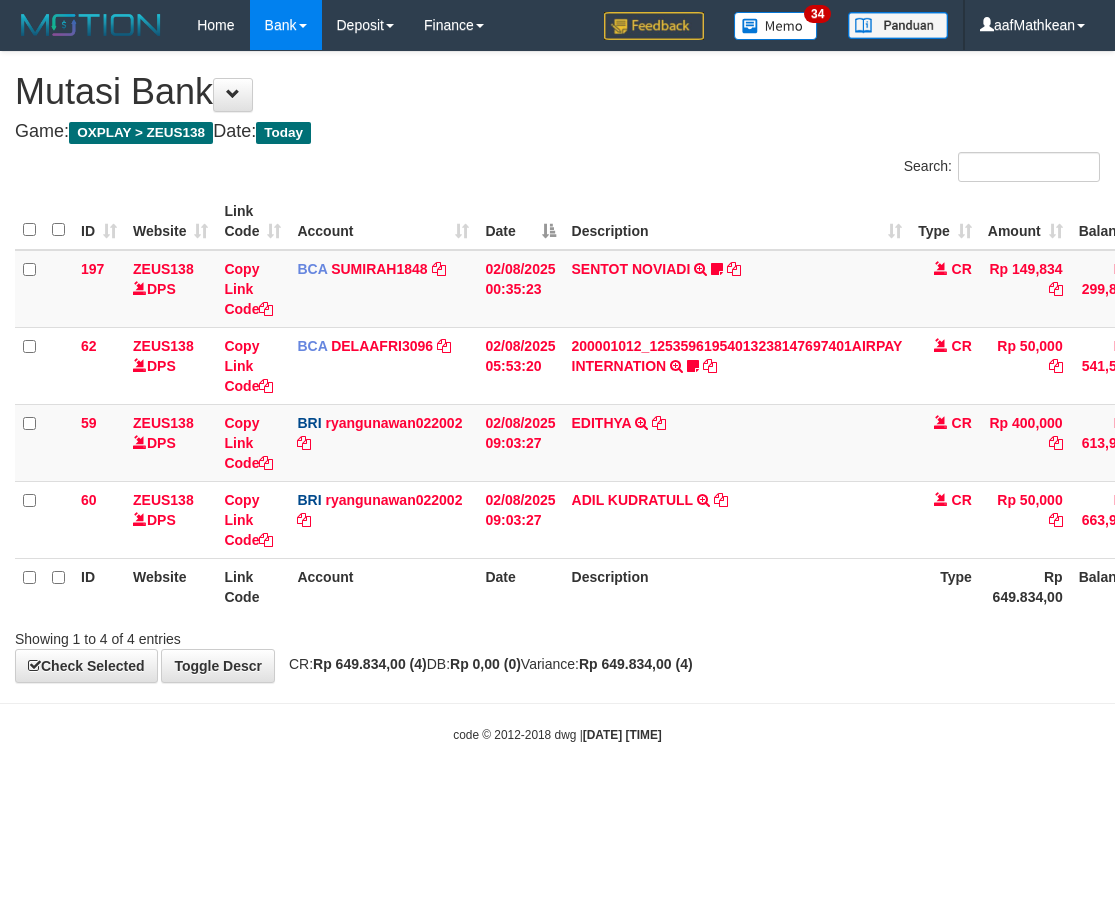 scroll, scrollTop: 0, scrollLeft: 0, axis: both 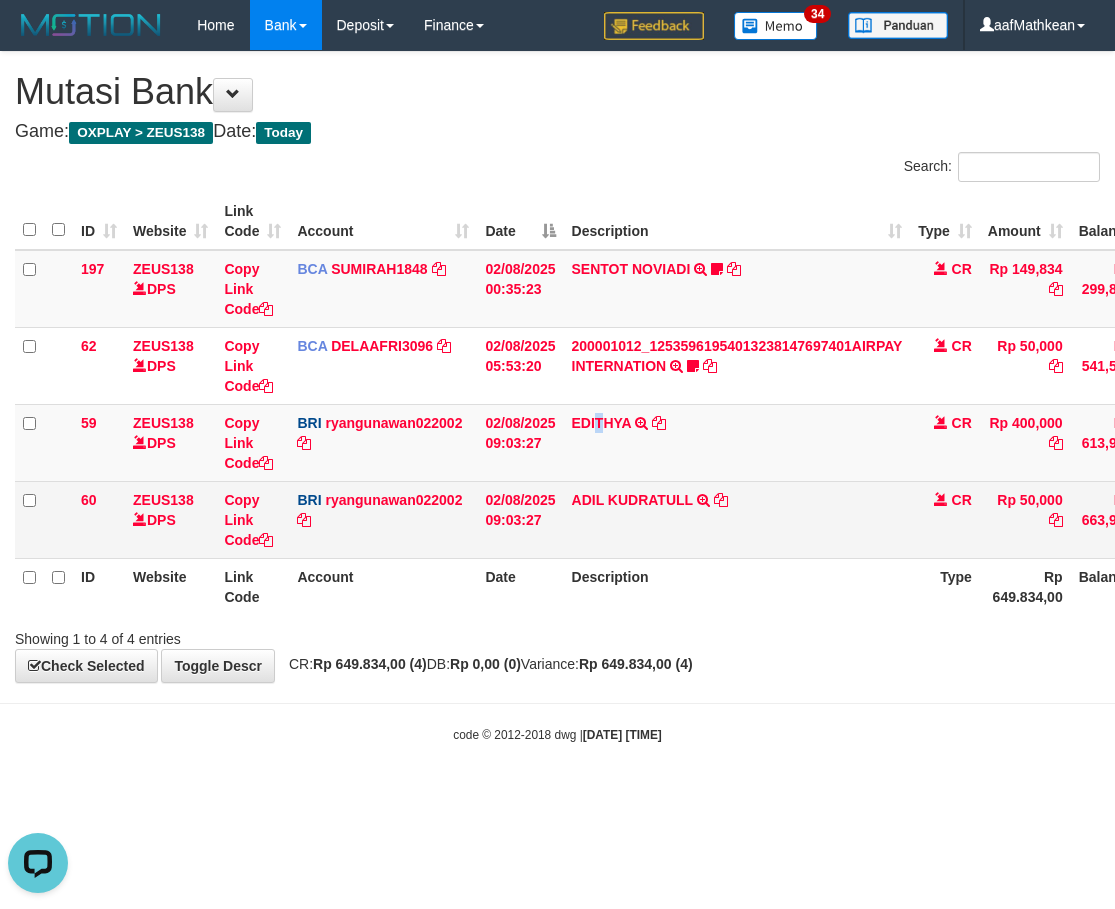 click on "197
ZEUS138    DPS
Copy Link Code
BCA
SUMIRAH1848
DPS
SUMIRAH
mutasi_20250802_4156 | 197
mutasi_20250802_4156 | 197
02/08/2025 00:35:23
SENTOT NOVIADI            TRSF E-BANKING CR 0208/FTSCY/WS95271
149834.00SENTOT NOVIADI    Seno2023
CR
Rp 149,834
Rp 299,834
N
Note
Check
62
ZEUS138    DPS
Copy Link Code
BCA
DELAAFRI3096
DPS
DELA AFRIANI
mutasi_20250802_3552 | 62
mutasi_20250802_3552 | 62" at bounding box center (648, 404) 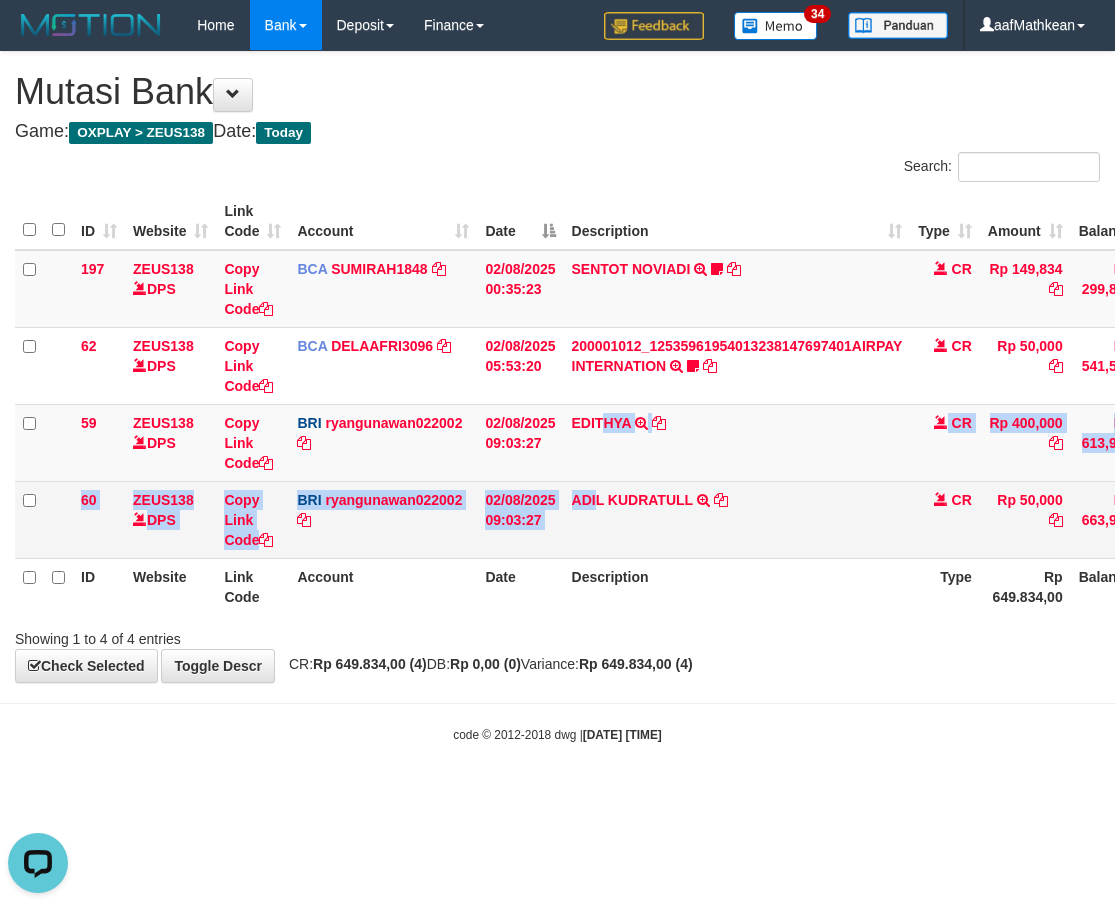 click on "ADIL KUDRATULL         TRANSFER NBMB ADIL KUDRATULL TO RYAN GUNAWAN" at bounding box center [737, 519] 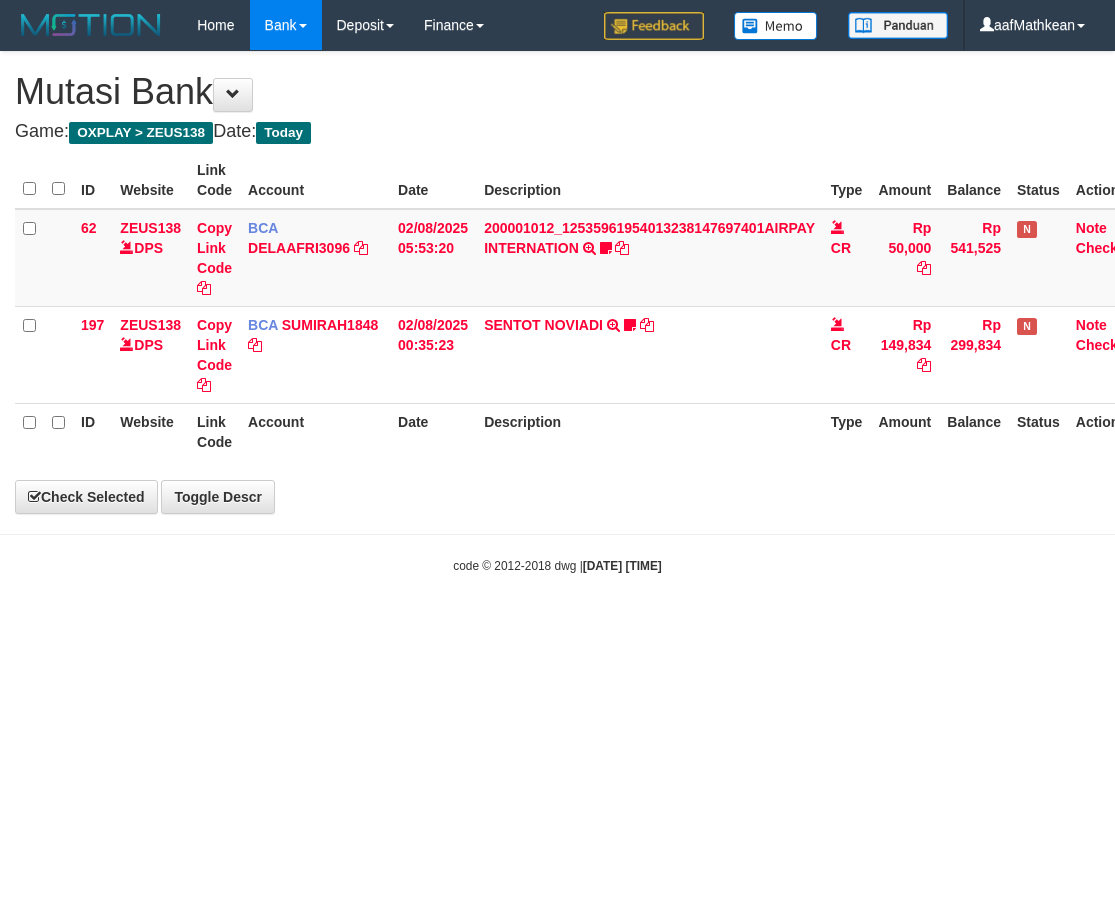 scroll, scrollTop: 0, scrollLeft: 0, axis: both 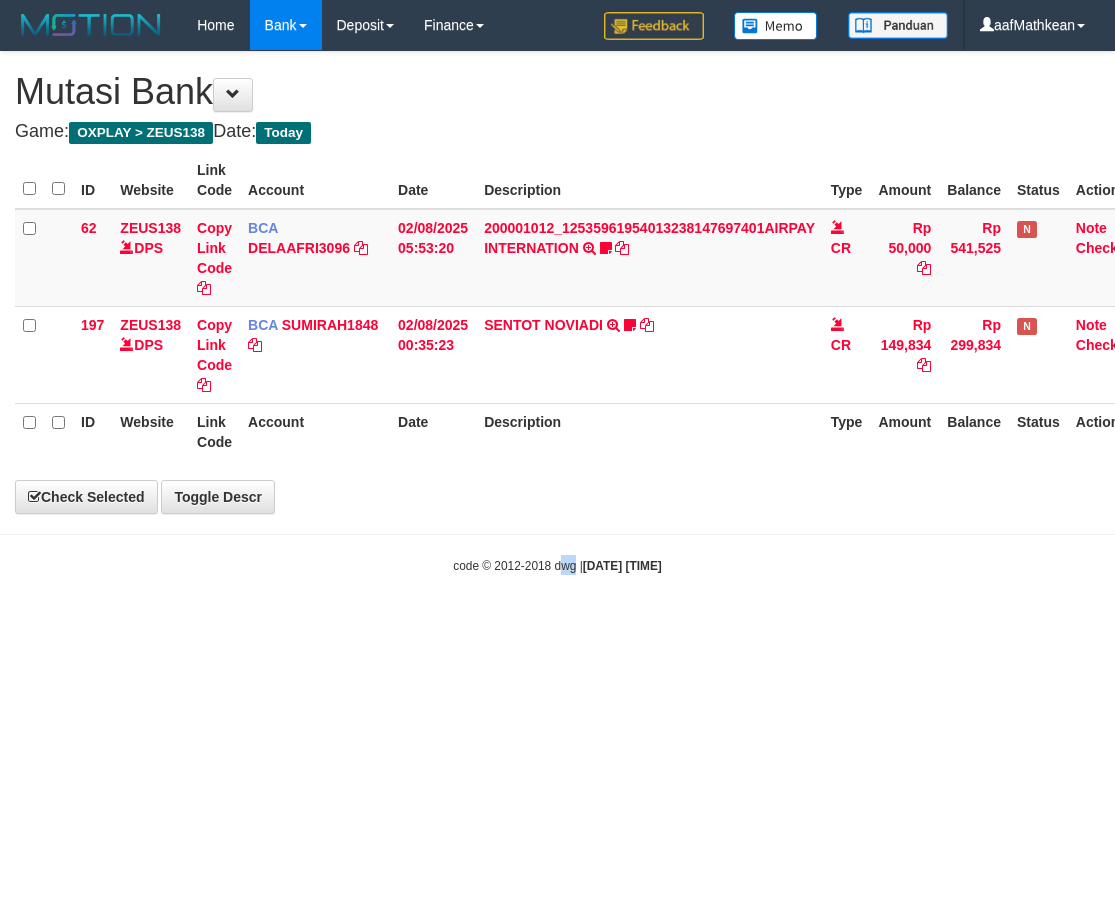 drag, startPoint x: 553, startPoint y: 597, endPoint x: 540, endPoint y: 568, distance: 31.780497 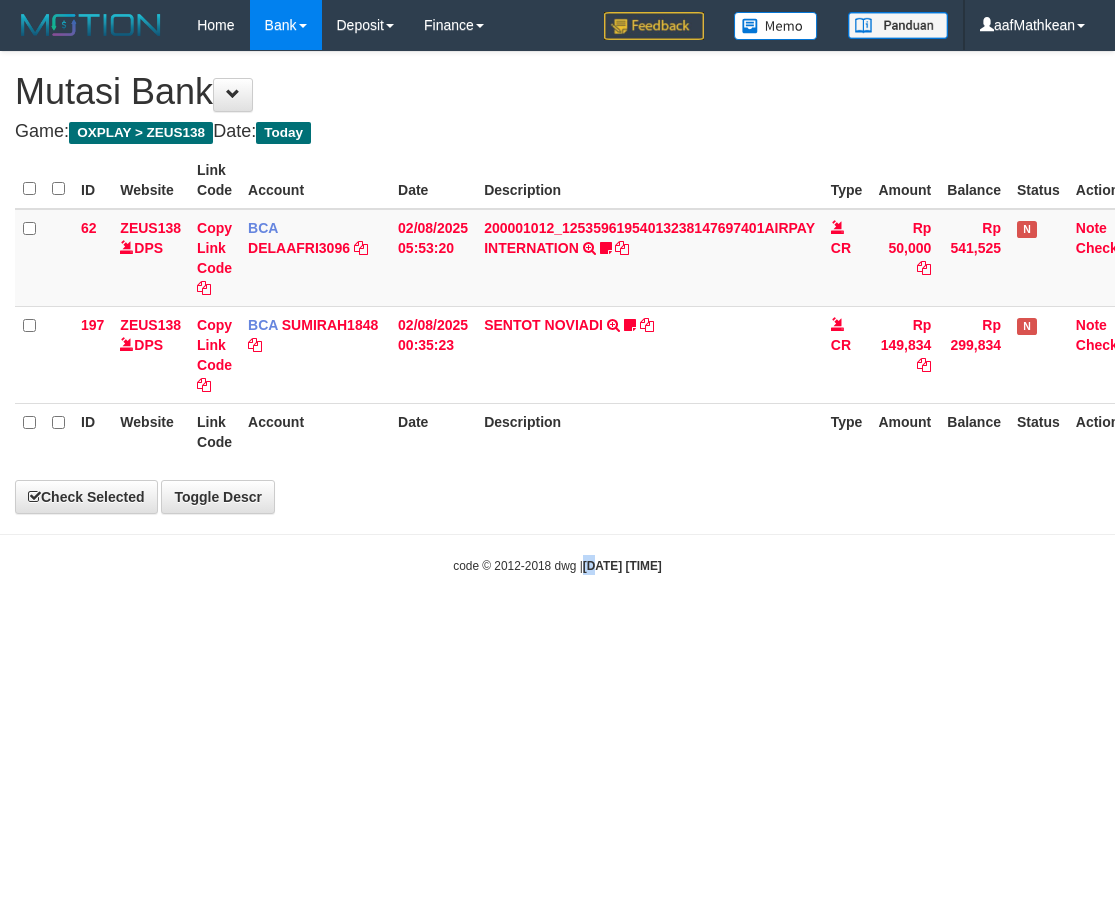 drag, startPoint x: 579, startPoint y: 557, endPoint x: 585, endPoint y: 577, distance: 20.880613 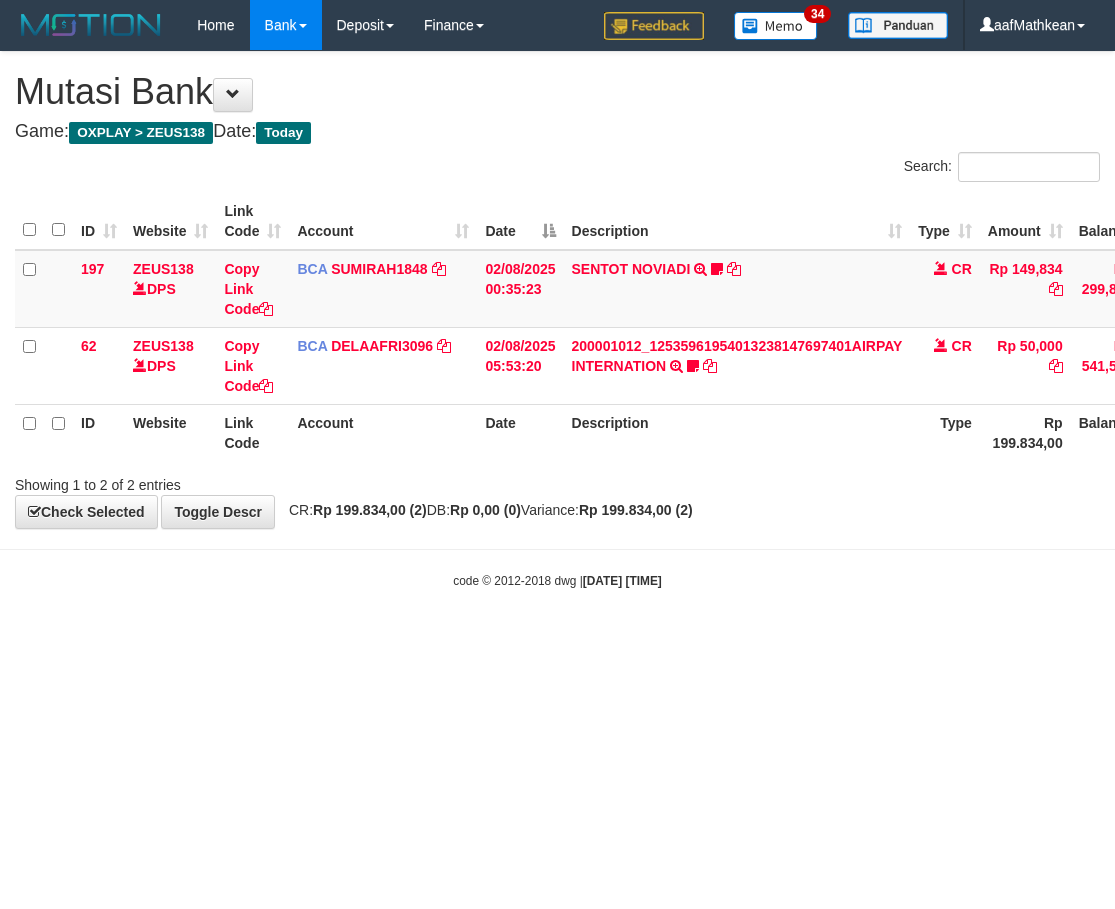 scroll, scrollTop: 0, scrollLeft: 0, axis: both 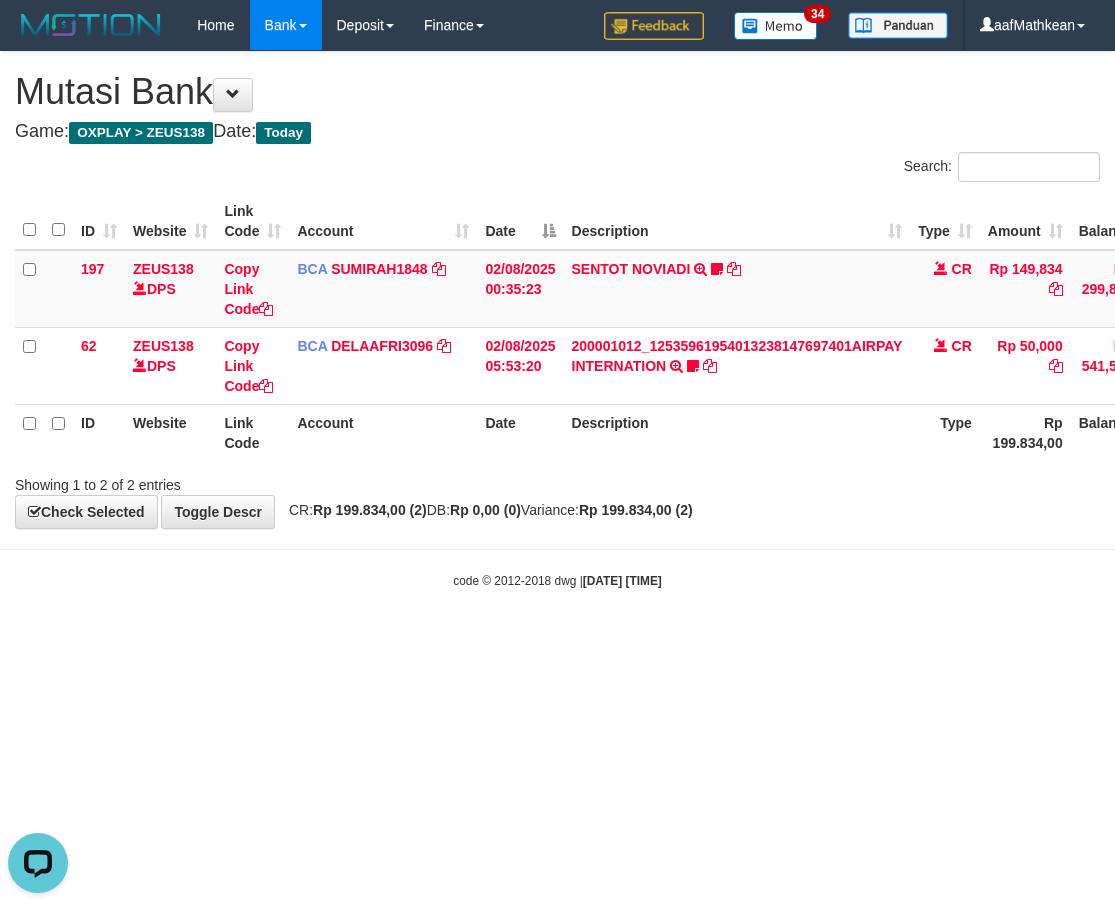 click on "Toggle navigation
Home
Bank
Account List
Load
By Website
Group
[OXPLAY]													ZEUS138
By Load Group (DPS)" at bounding box center [557, 320] 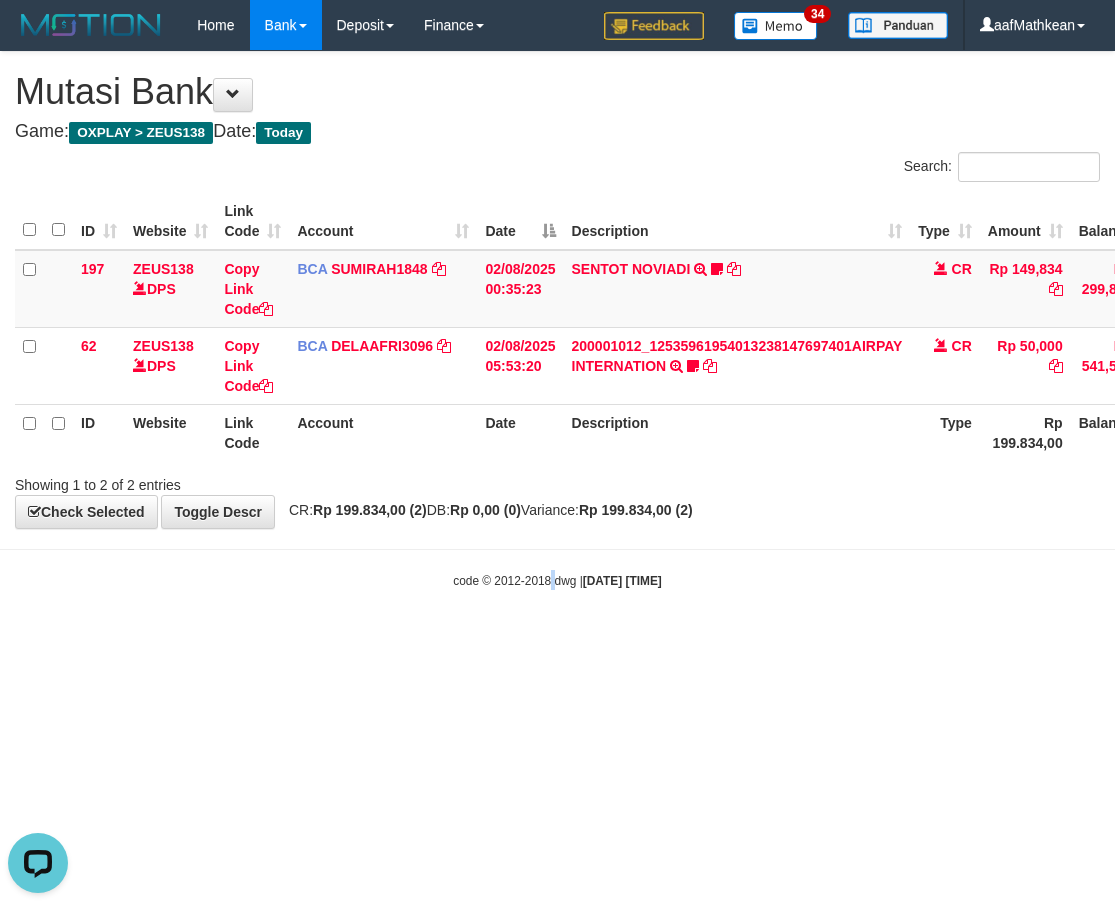 click on "Toggle navigation
Home
Bank
Account List
Load
By Website
Group
[OXPLAY]													ZEUS138
By Load Group (DPS)" at bounding box center [557, 320] 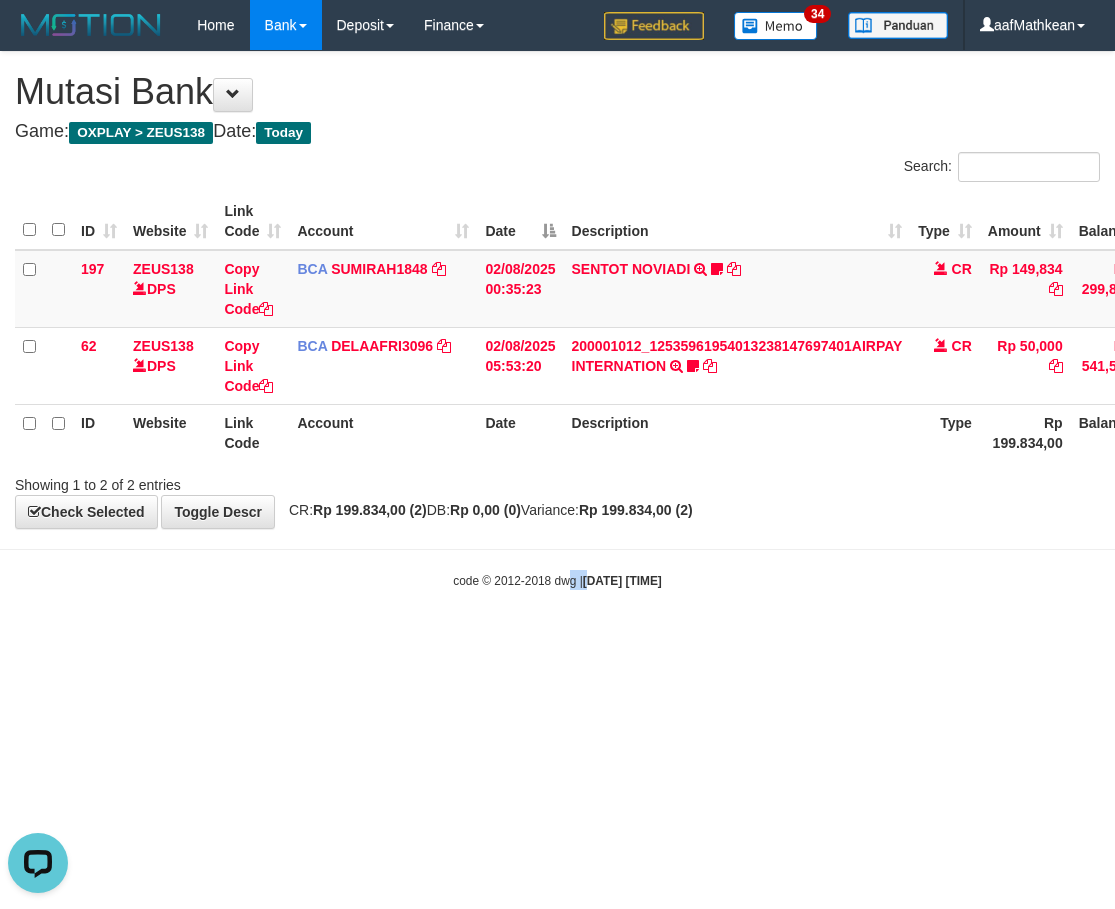 click on "Toggle navigation
Home
Bank
Account List
Load
By Website
Group
[OXPLAY]													ZEUS138
By Load Group (DPS)" at bounding box center [557, 320] 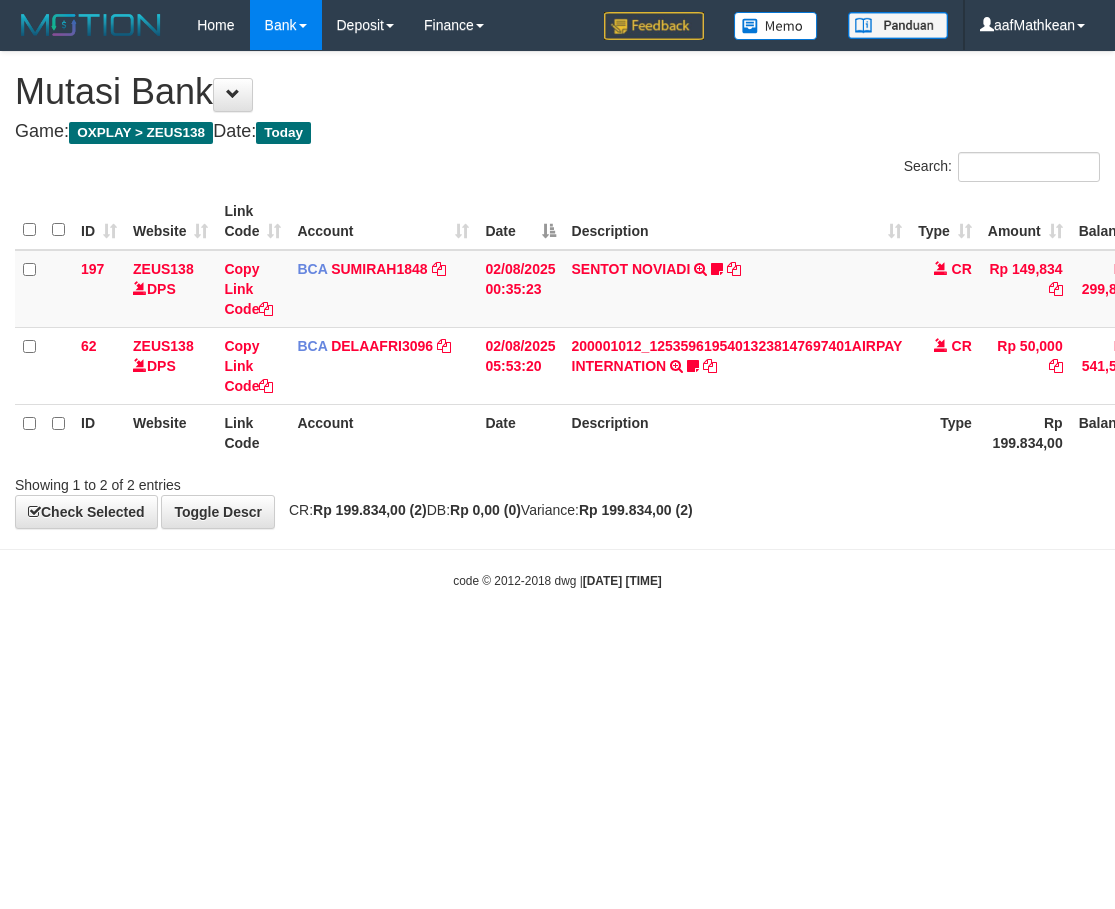 scroll, scrollTop: 0, scrollLeft: 0, axis: both 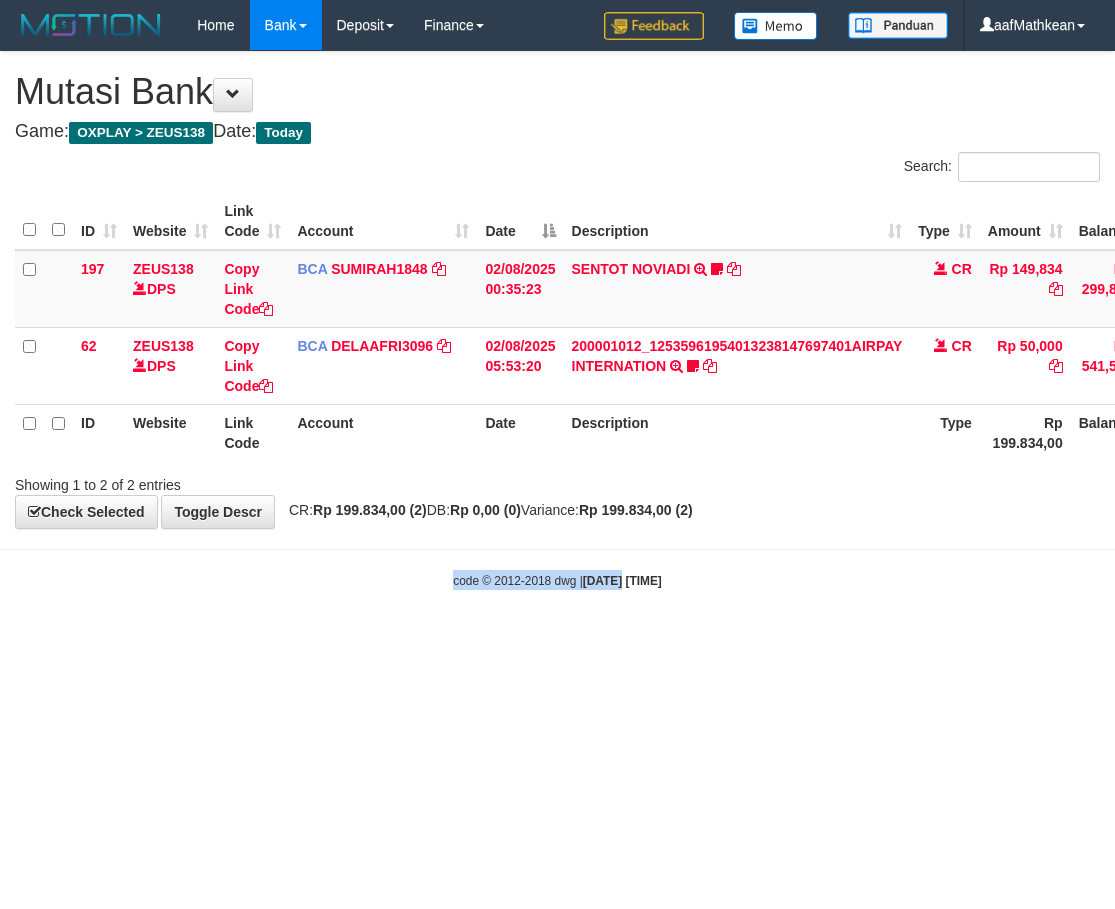 click on "Toggle navigation
Home
Bank
Account List
Load
By Website
Group
[OXPLAY]													ZEUS138
By Load Group (DPS)" at bounding box center [557, 320] 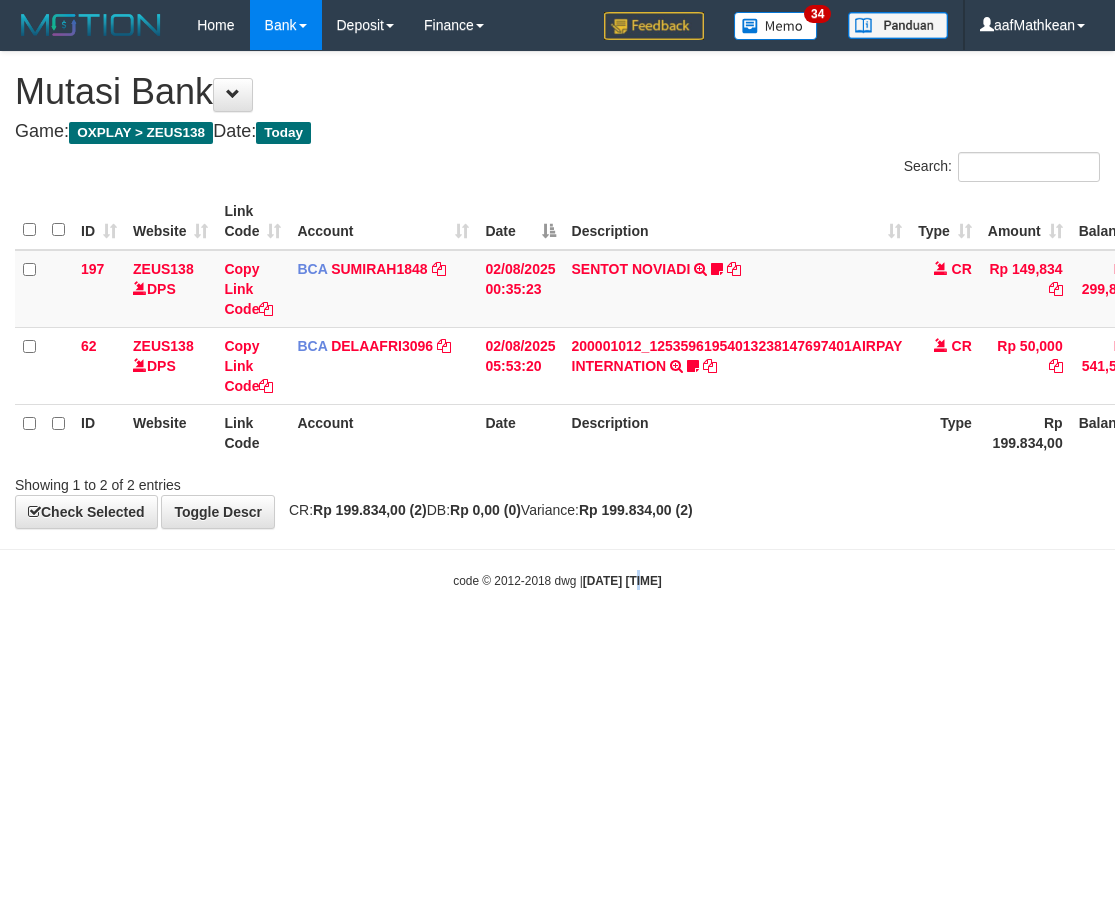click on "Toggle navigation
Home
Bank
Account List
Load
By Website
Group
[OXPLAY]													ZEUS138
By Load Group (DPS)" at bounding box center (557, 320) 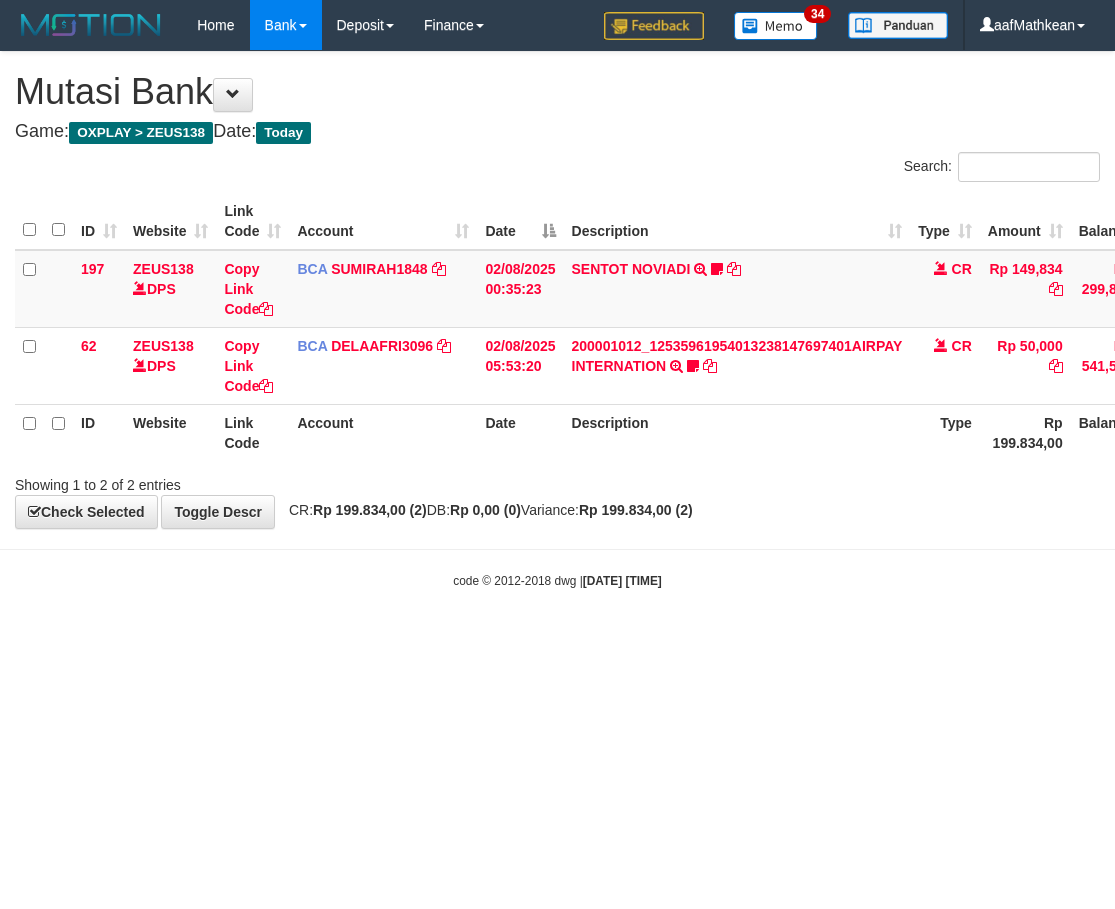 drag, startPoint x: 687, startPoint y: 582, endPoint x: 662, endPoint y: 554, distance: 37.536648 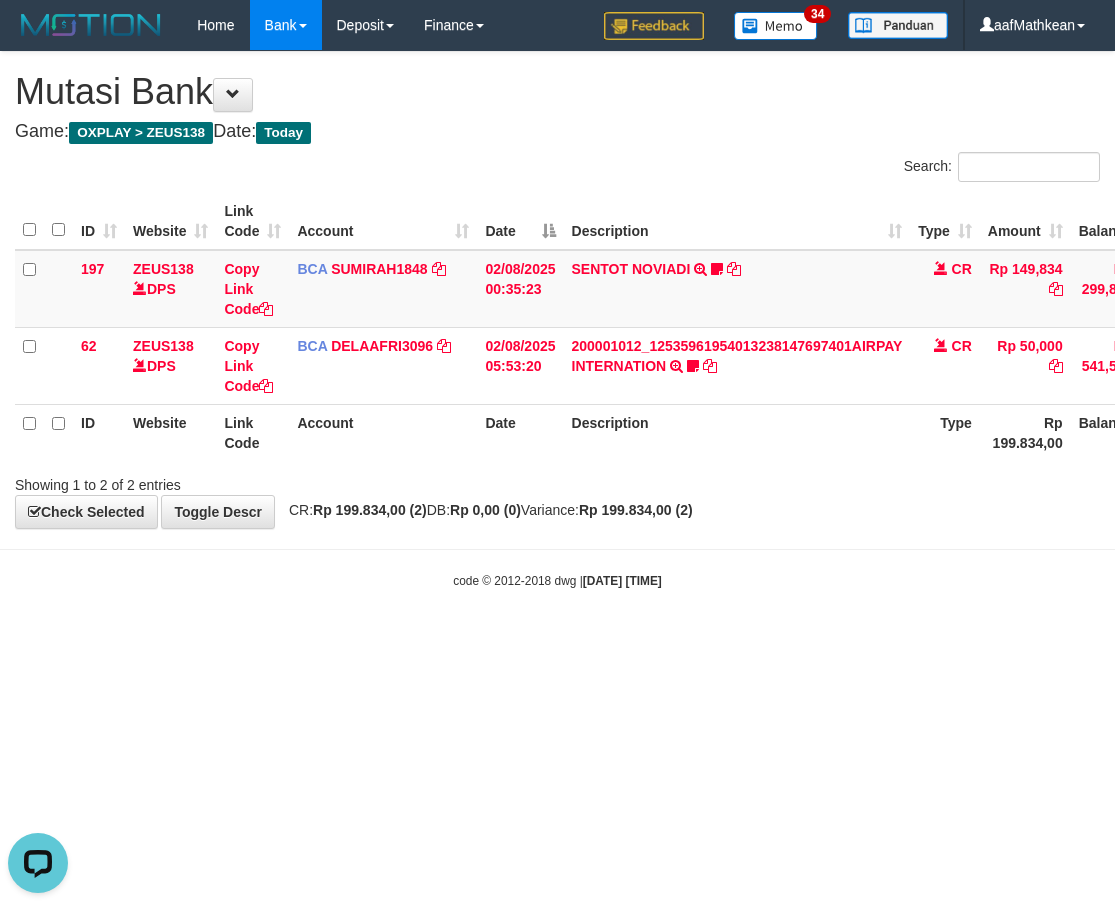 scroll, scrollTop: 0, scrollLeft: 0, axis: both 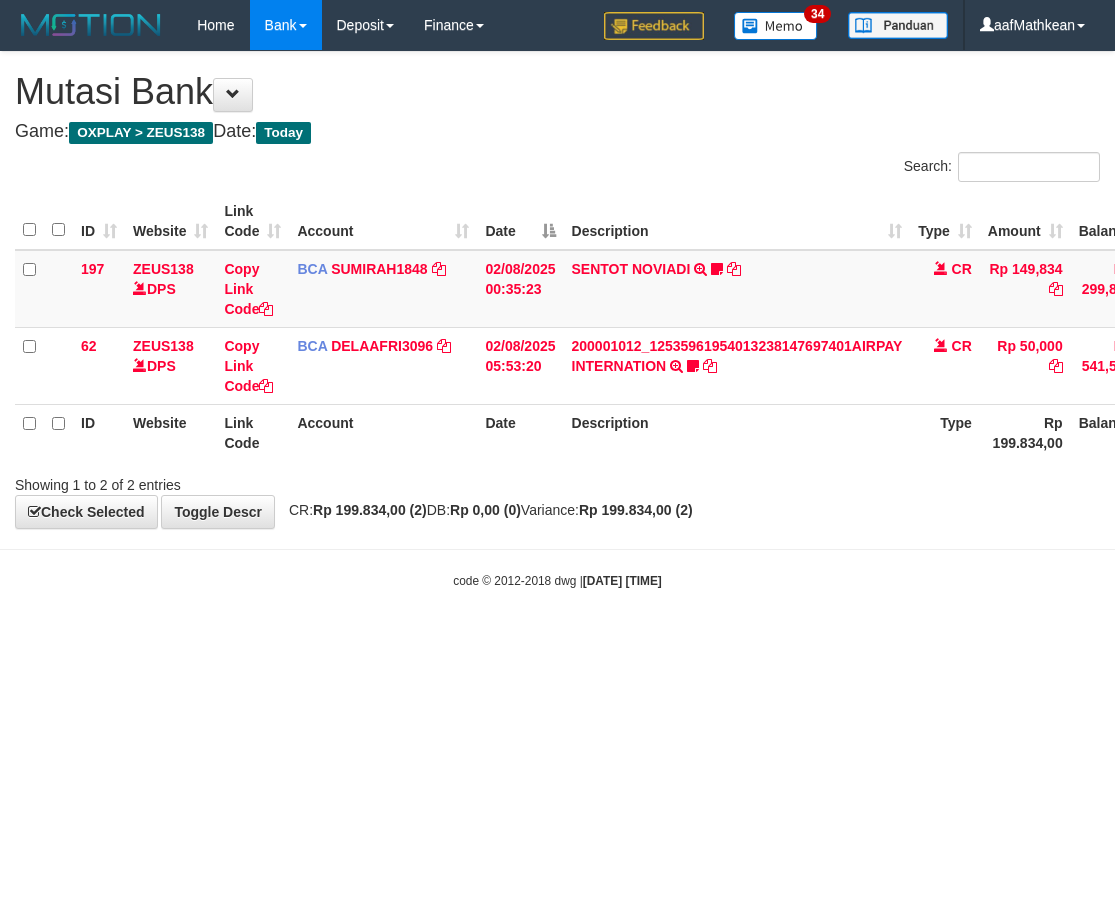 drag, startPoint x: 634, startPoint y: 648, endPoint x: 624, endPoint y: 672, distance: 26 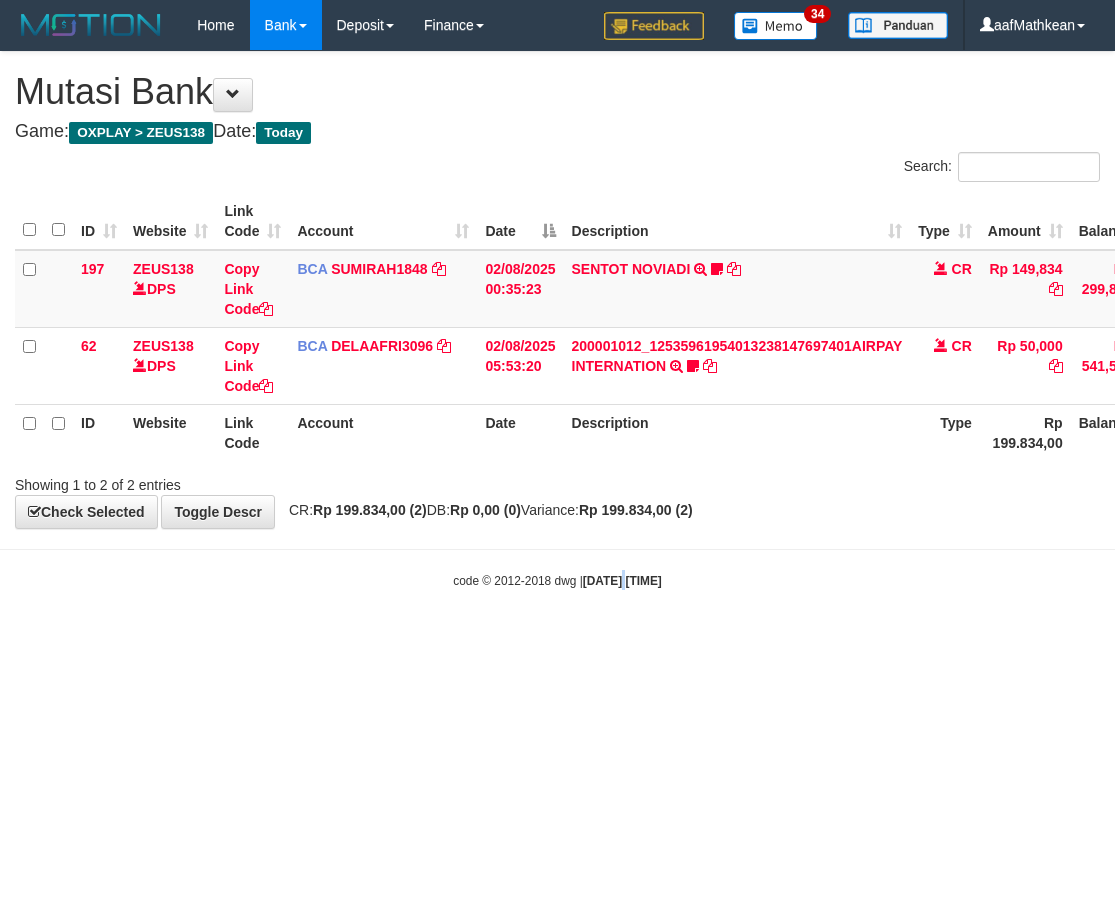 click on "Toggle navigation
Home
Bank
Account List
Load
By Website
Group
[OXPLAY]													ZEUS138
By Load Group (DPS)
Sync" at bounding box center [557, 320] 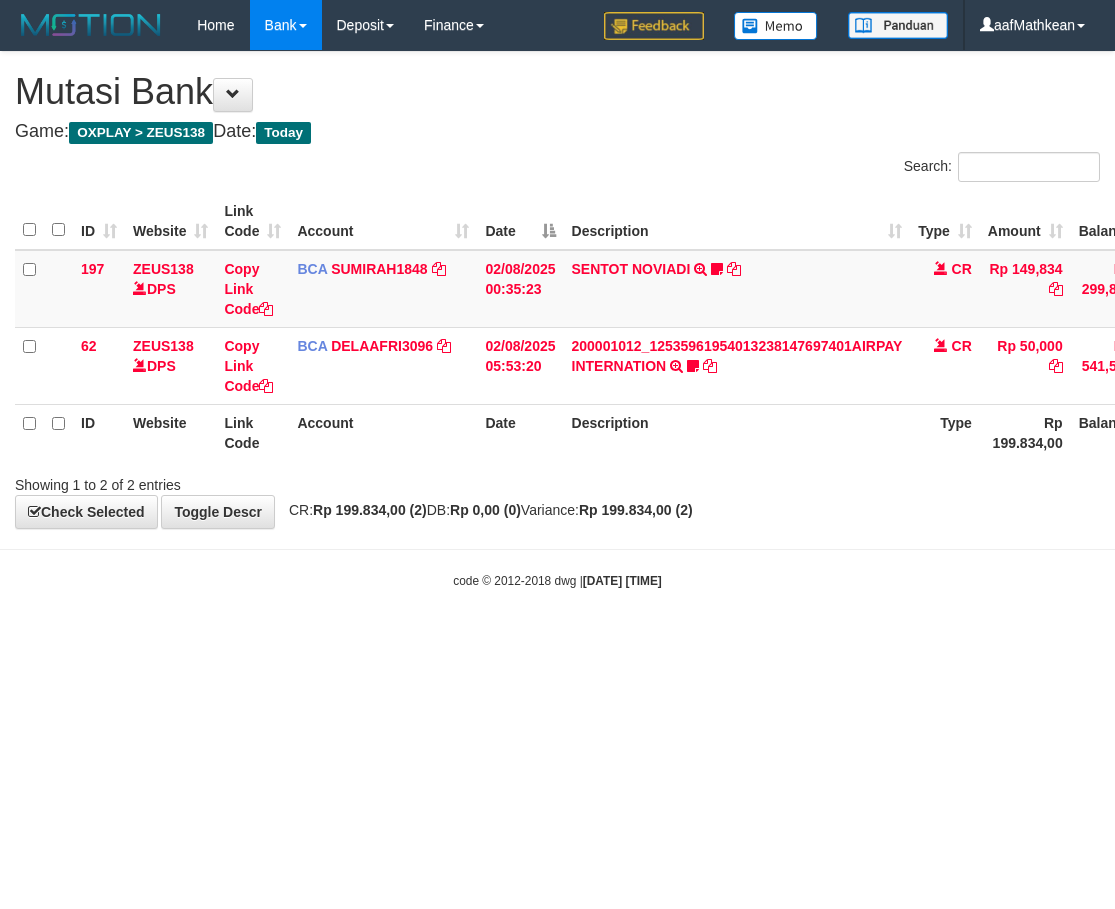 scroll, scrollTop: 0, scrollLeft: 0, axis: both 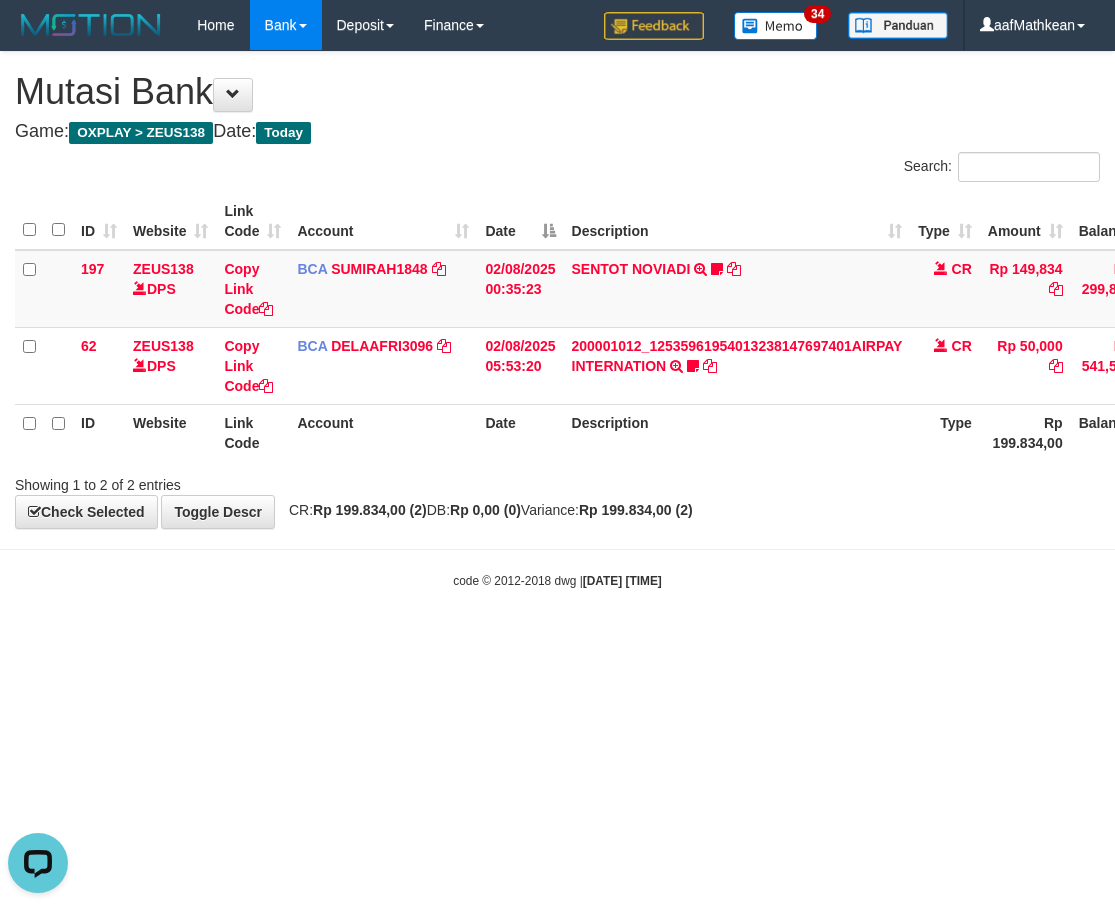 click on "Toggle navigation
Home
Bank
Account List
Load
By Website
Group
[OXPLAY]													ZEUS138
By Load Group (DPS)
Sync" at bounding box center (557, 320) 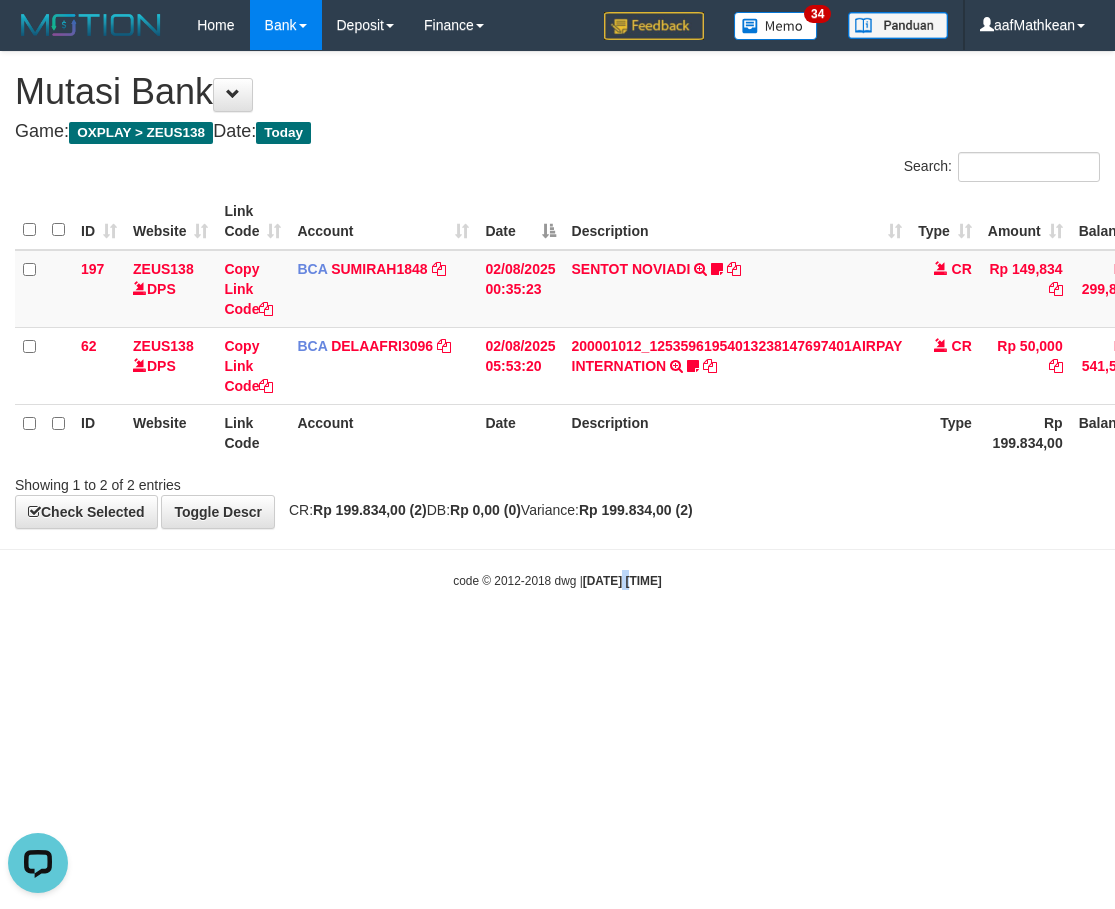 drag, startPoint x: 594, startPoint y: 655, endPoint x: 623, endPoint y: 612, distance: 51.86521 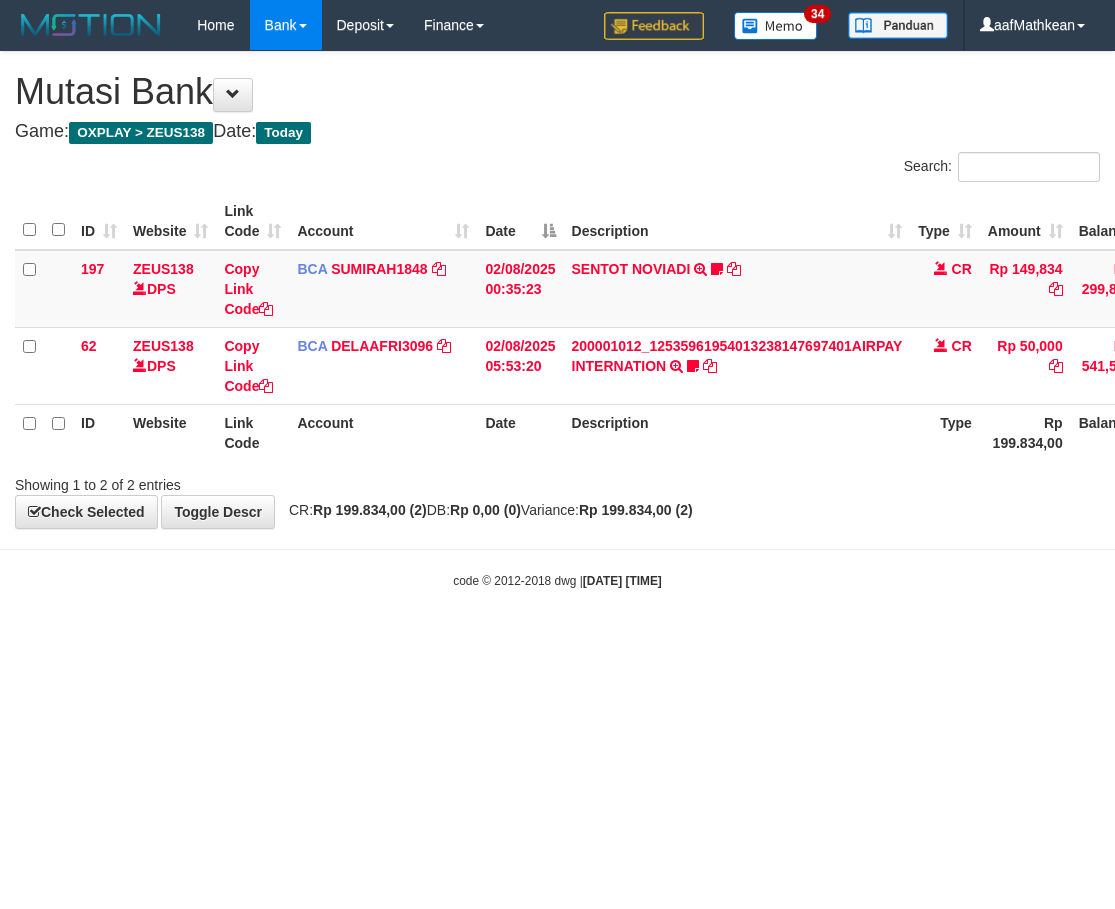 scroll, scrollTop: 0, scrollLeft: 0, axis: both 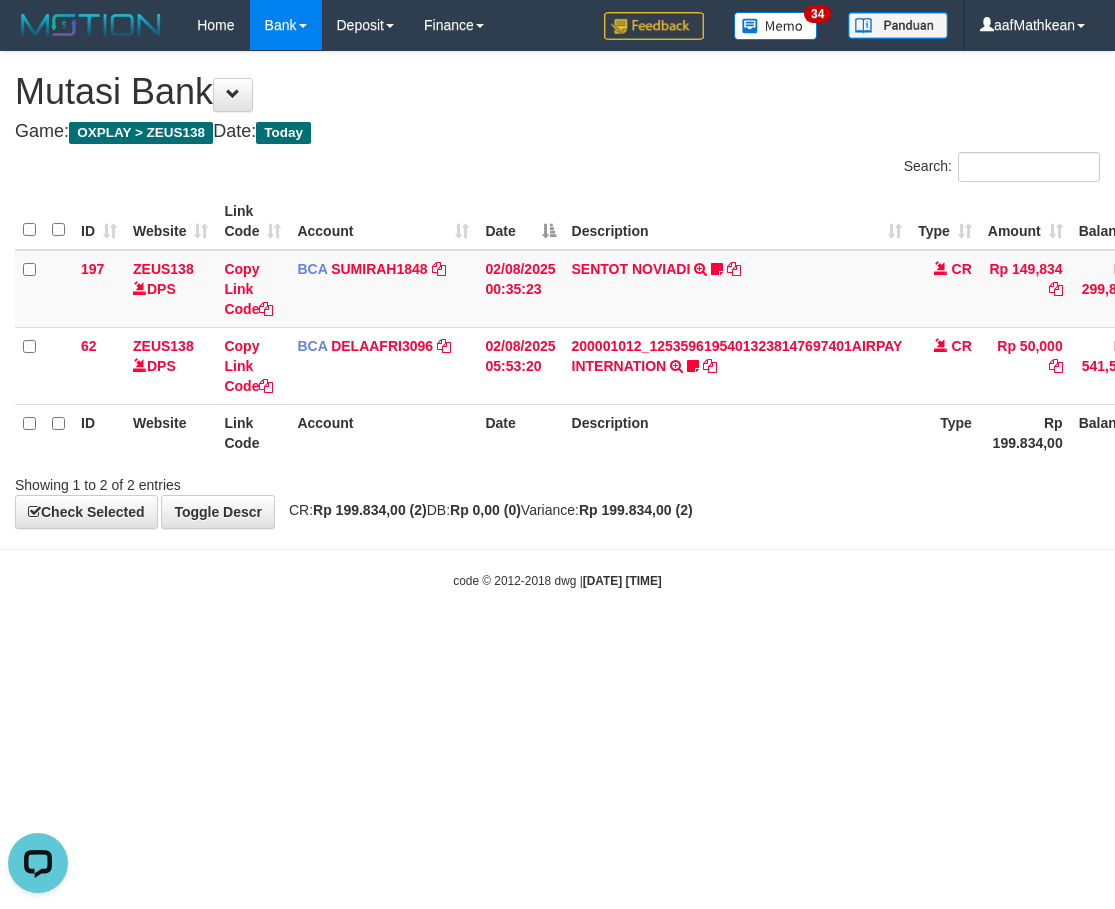 click on "Toggle navigation
Home
Bank
Account List
Load
By Website
Group
[OXPLAY]													ZEUS138
By Load Group (DPS)" at bounding box center (557, 320) 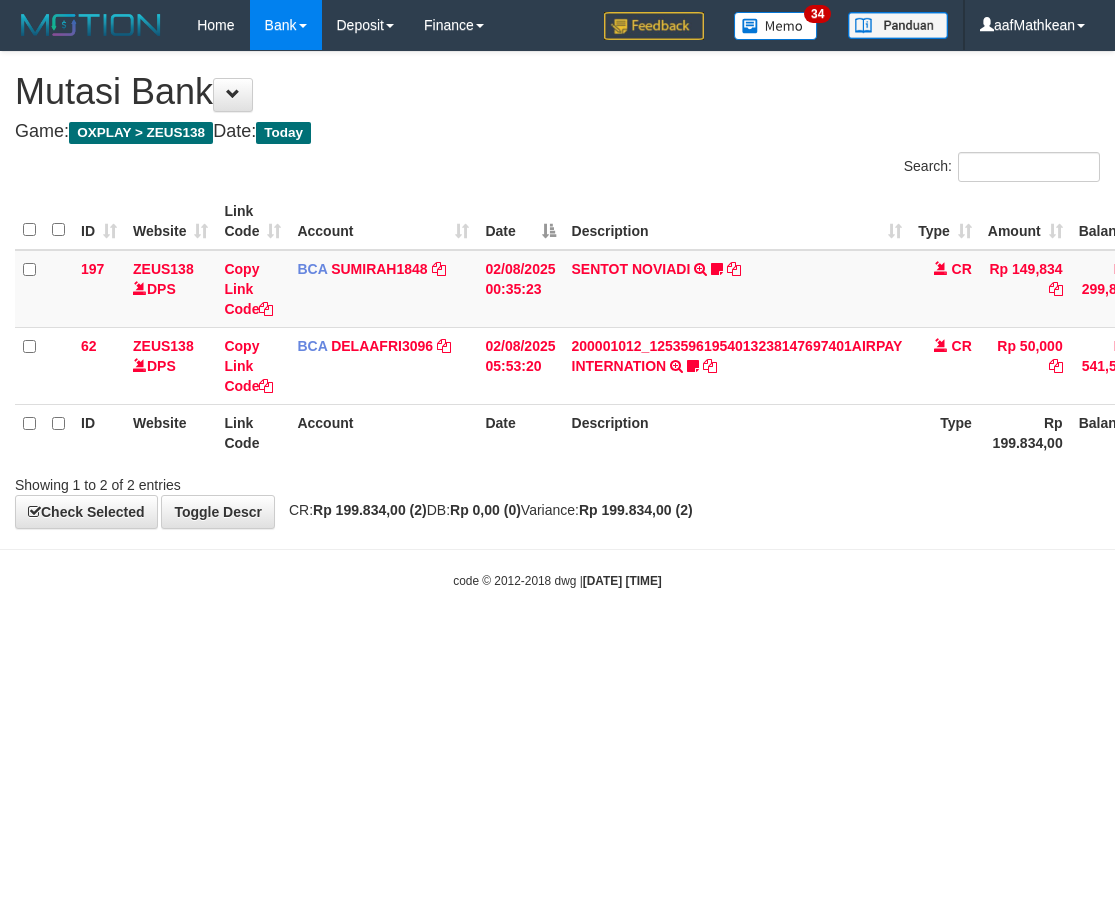 scroll, scrollTop: 0, scrollLeft: 0, axis: both 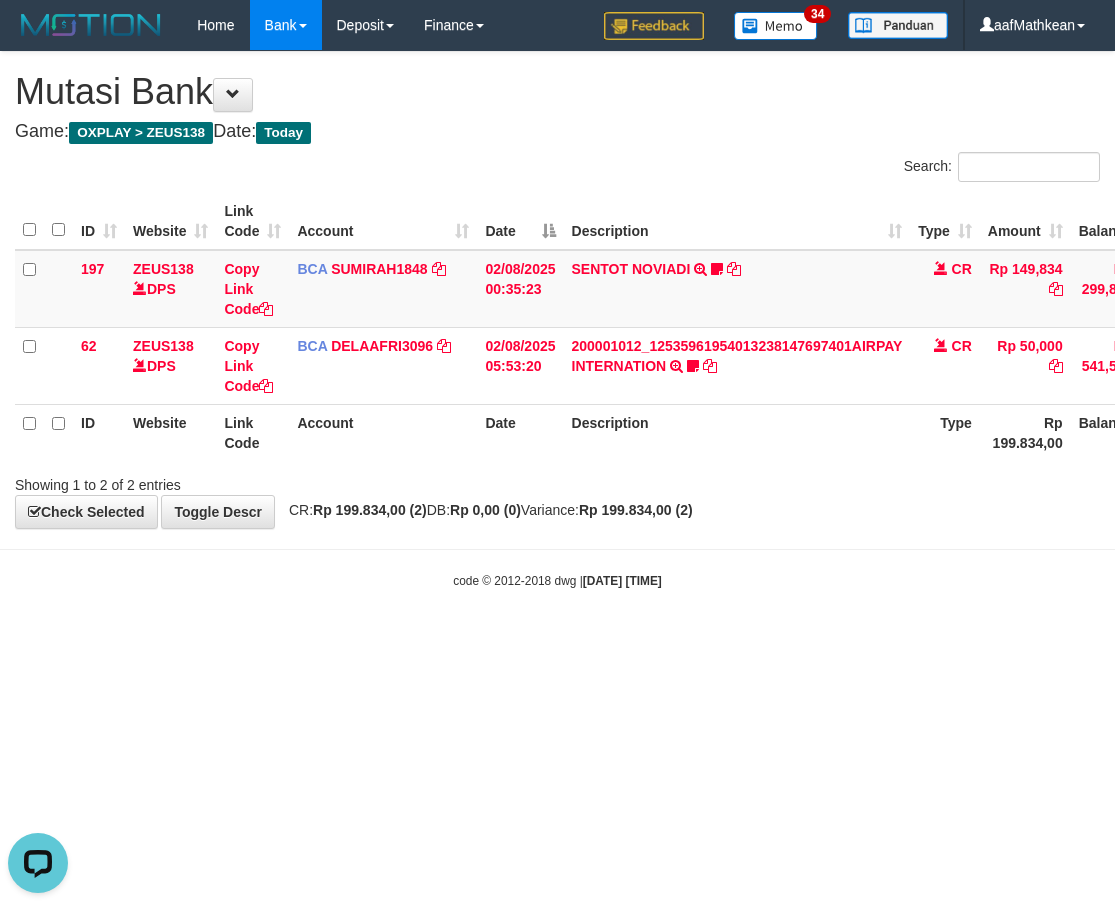 click on "**********" at bounding box center (557, 290) 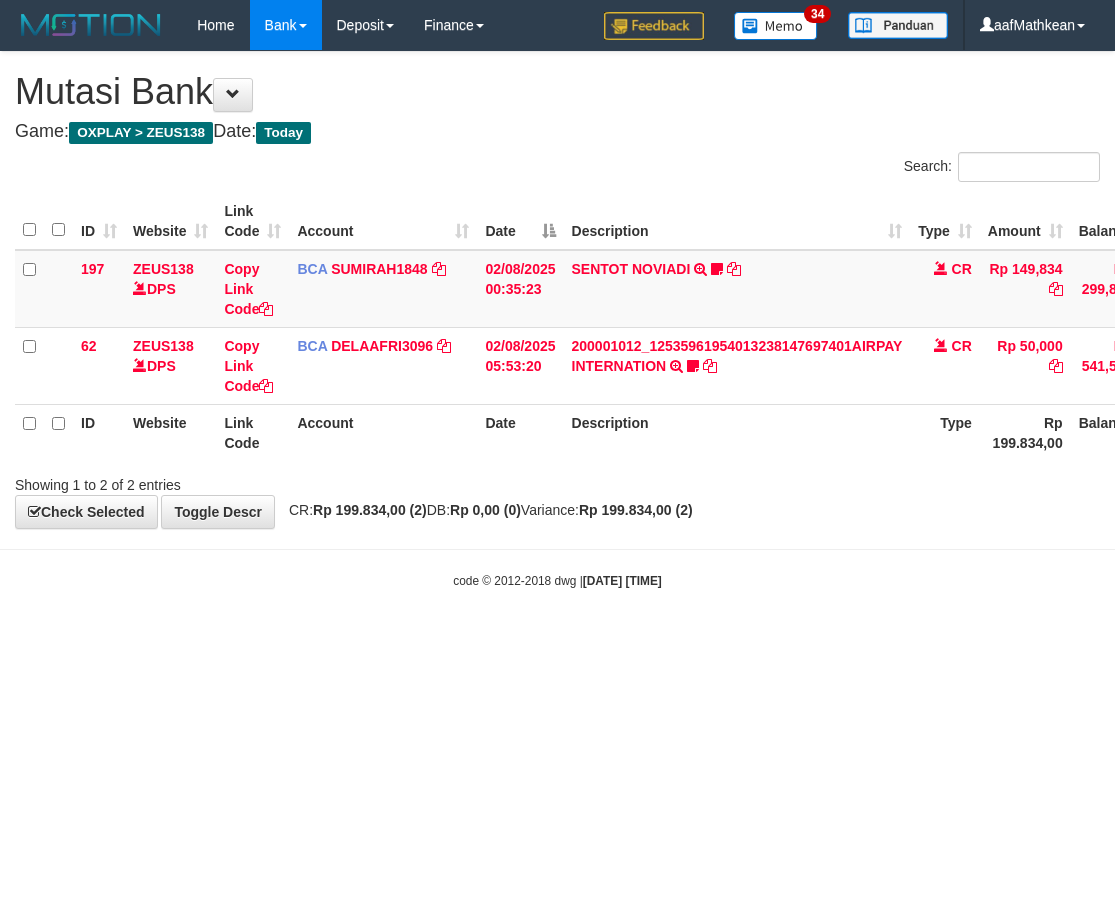 scroll, scrollTop: 0, scrollLeft: 0, axis: both 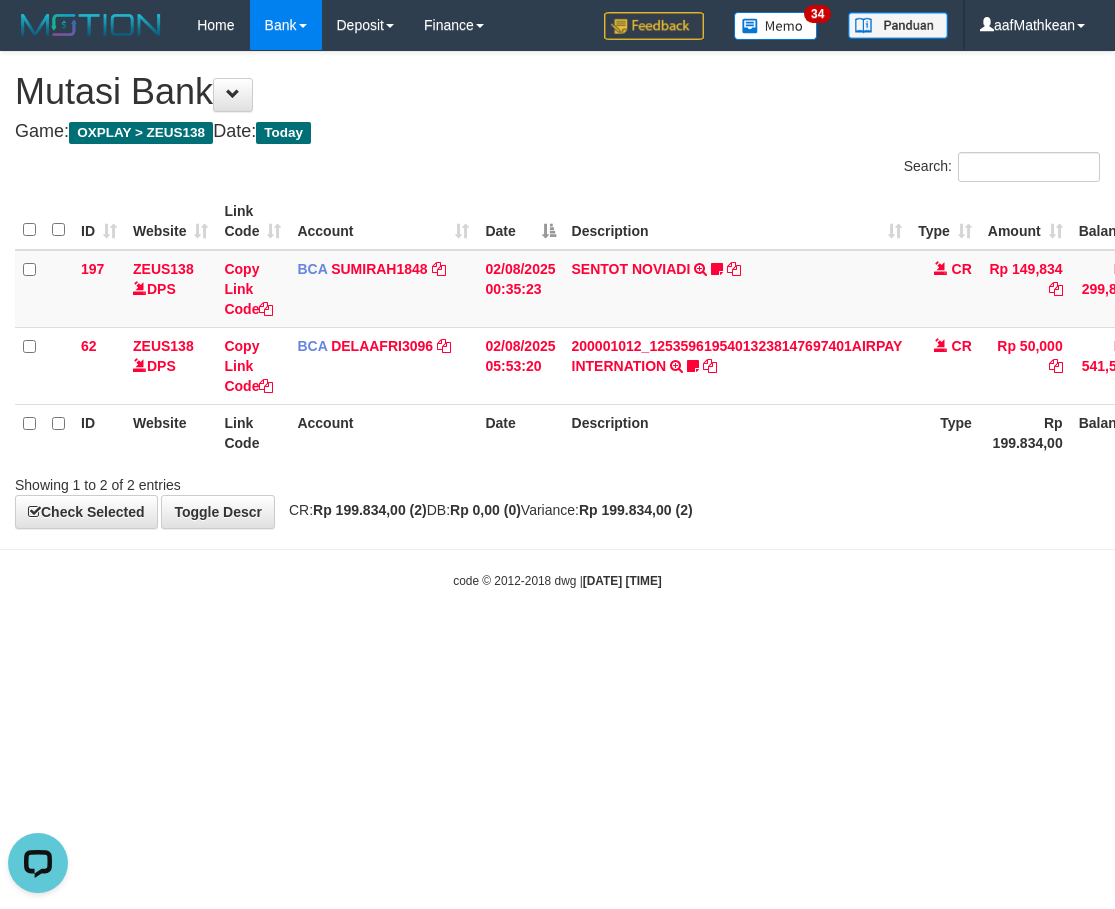drag, startPoint x: 447, startPoint y: 581, endPoint x: 462, endPoint y: 584, distance: 15.297058 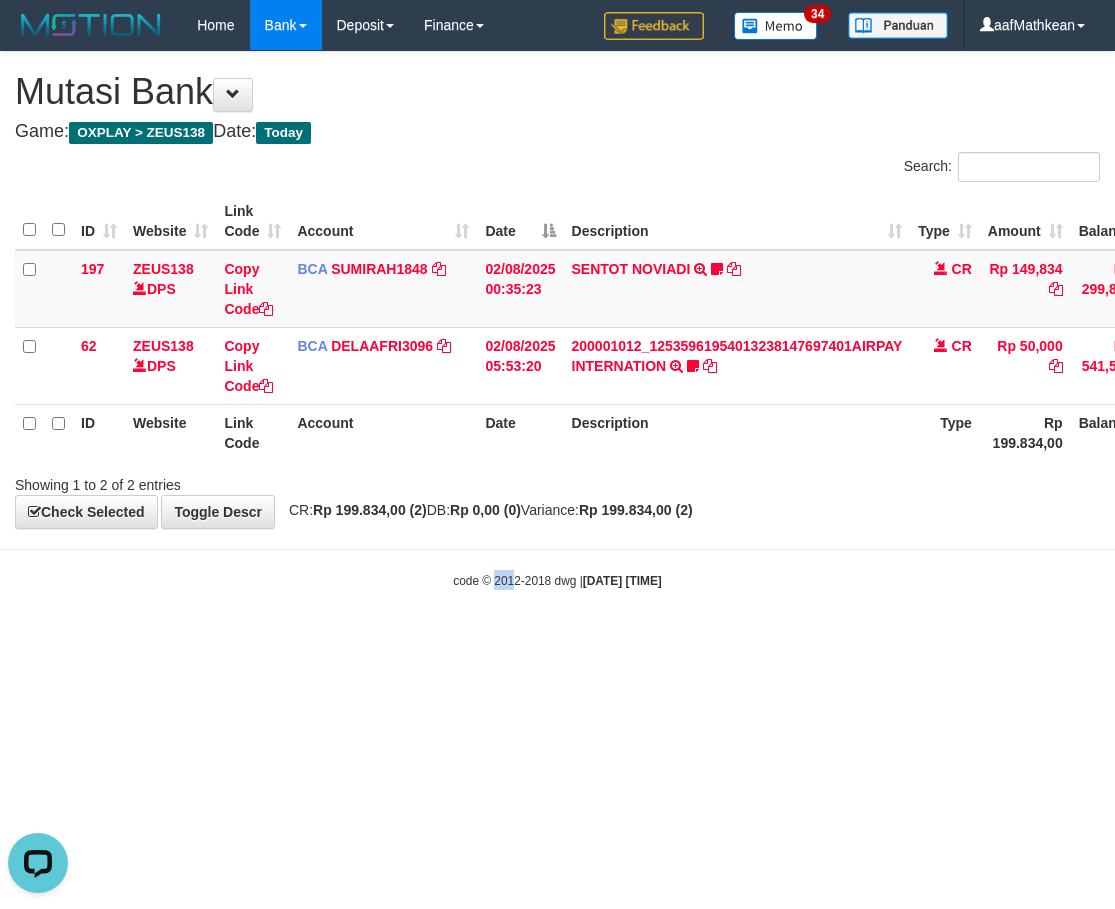 click on "Toggle navigation
Home
Bank
Account List
Load
By Website
Group
[OXPLAY]													ZEUS138
By Load Group (DPS)" at bounding box center (557, 320) 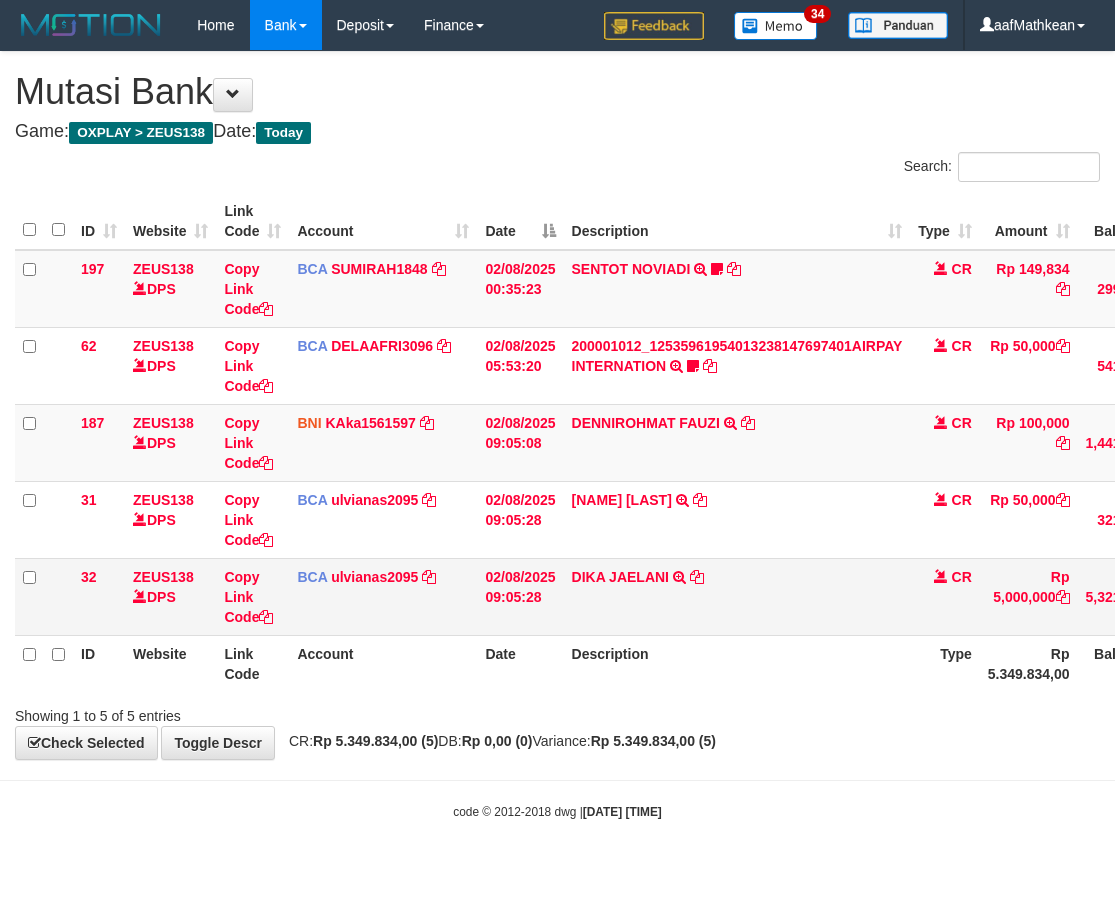 scroll, scrollTop: 0, scrollLeft: 0, axis: both 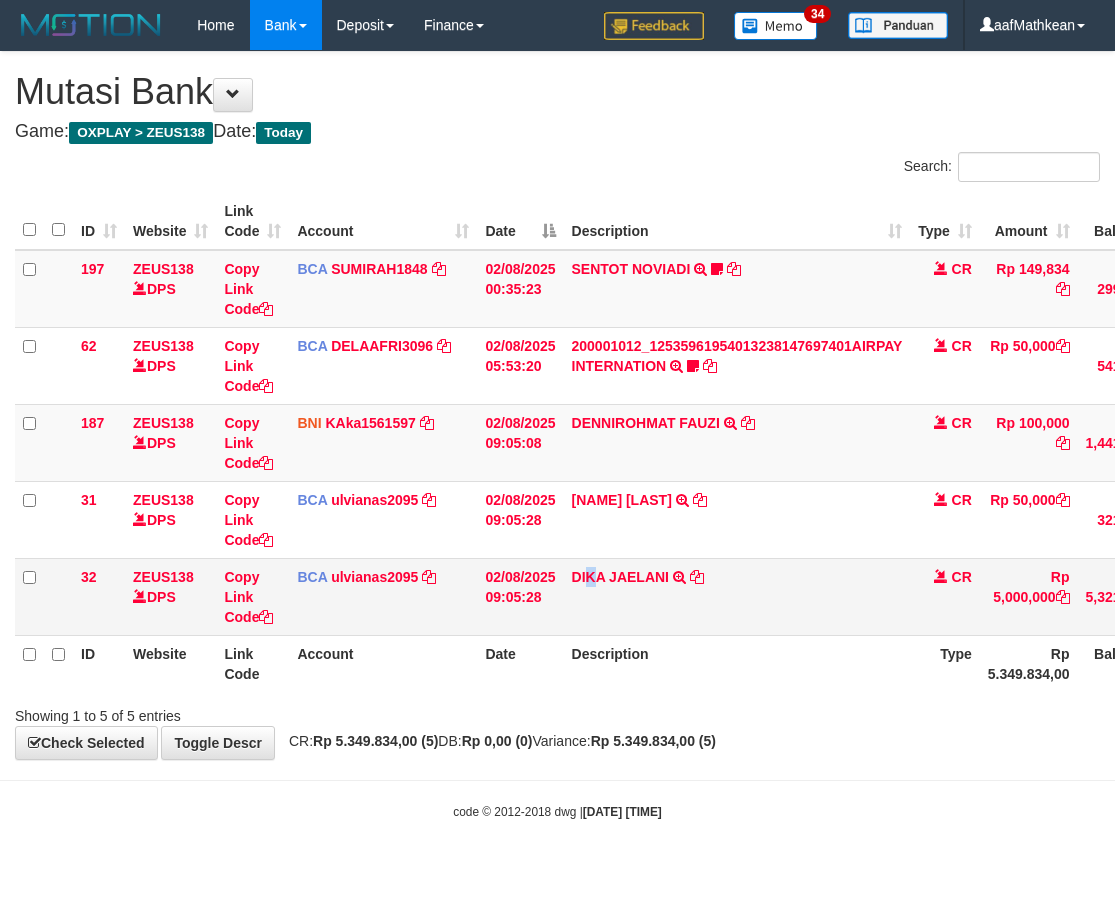 click on "DIKA JAELANI         TRSF E-BANKING CR 08/02 ZEK81
DIKA JAELANI" at bounding box center (737, 596) 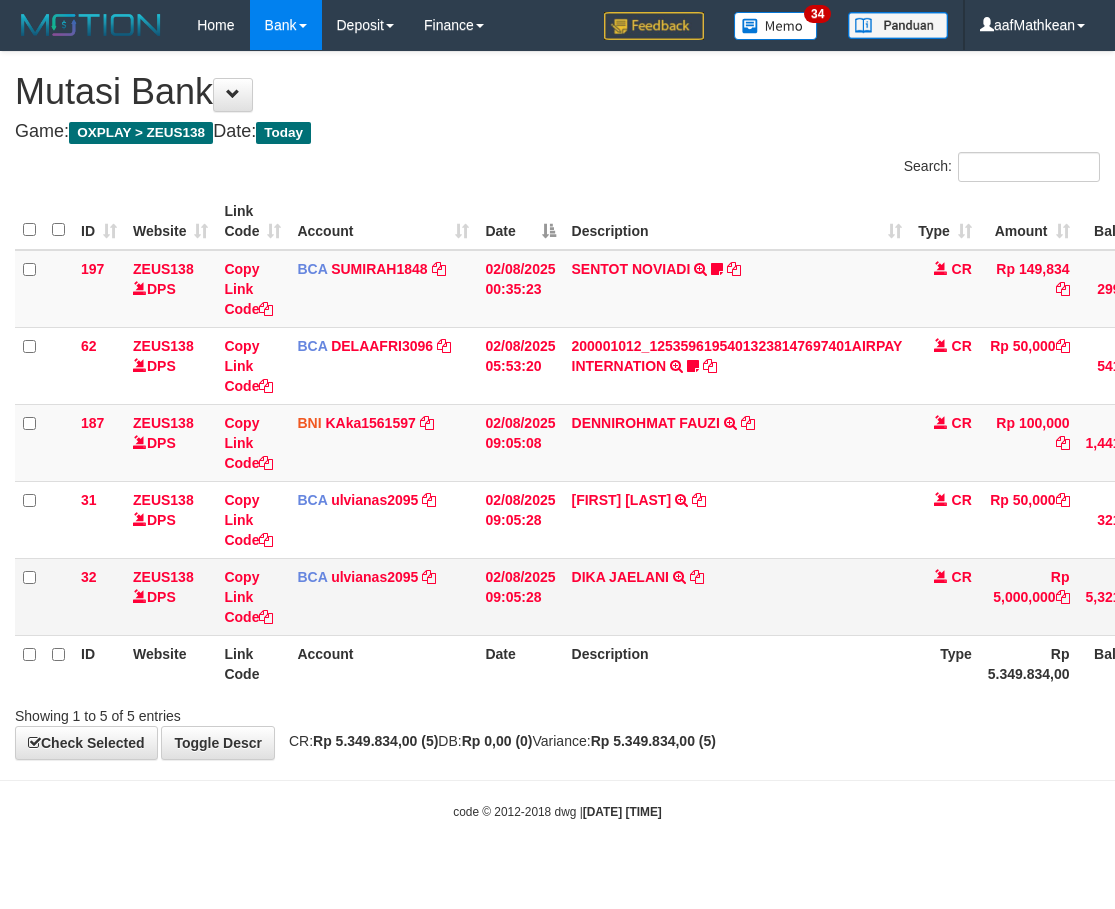 scroll, scrollTop: 0, scrollLeft: 0, axis: both 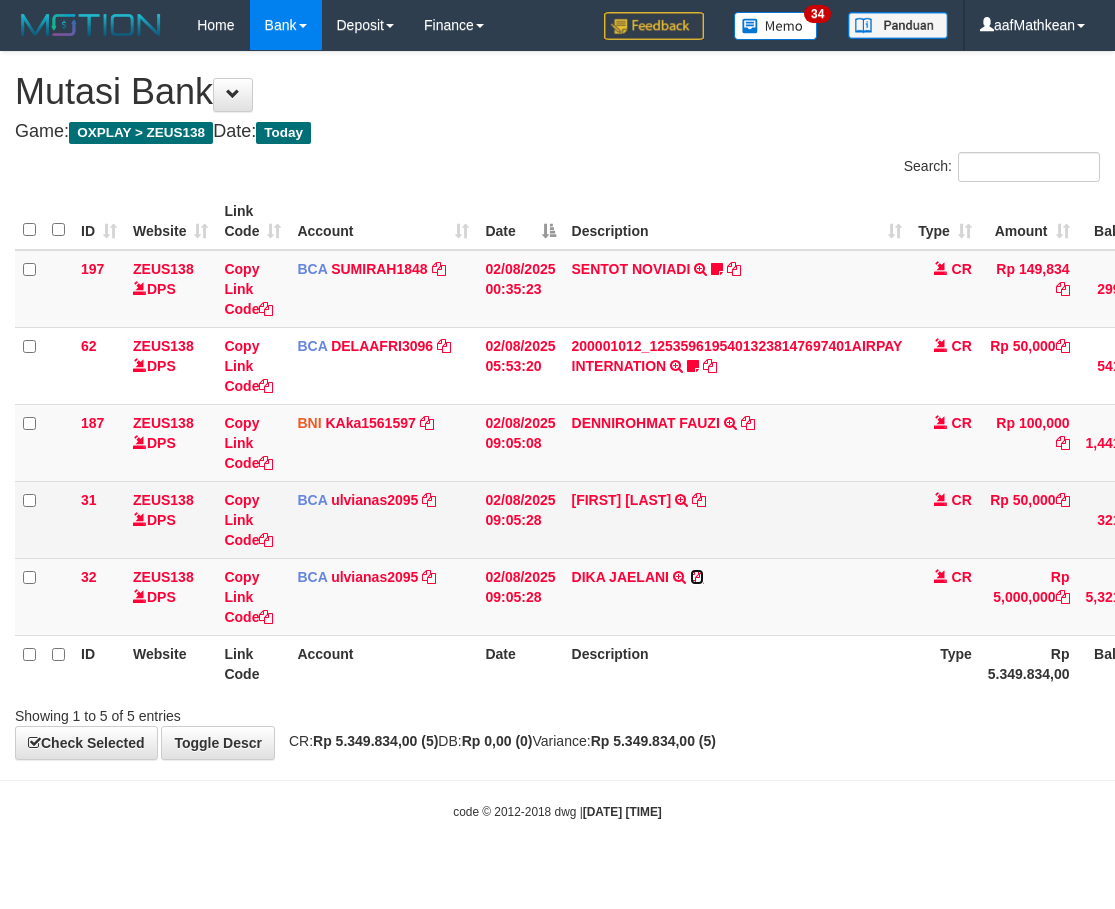 drag, startPoint x: 699, startPoint y: 574, endPoint x: 784, endPoint y: 535, distance: 93.52005 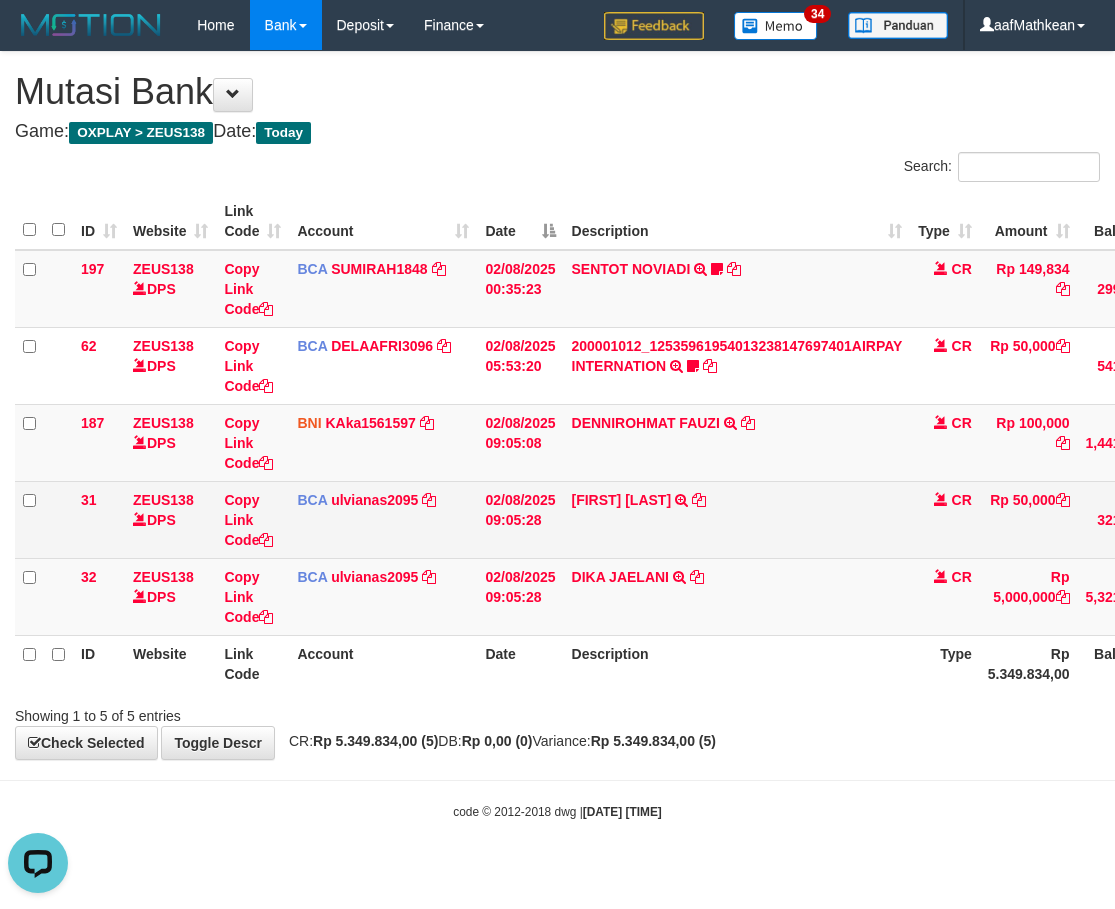 scroll, scrollTop: 0, scrollLeft: 0, axis: both 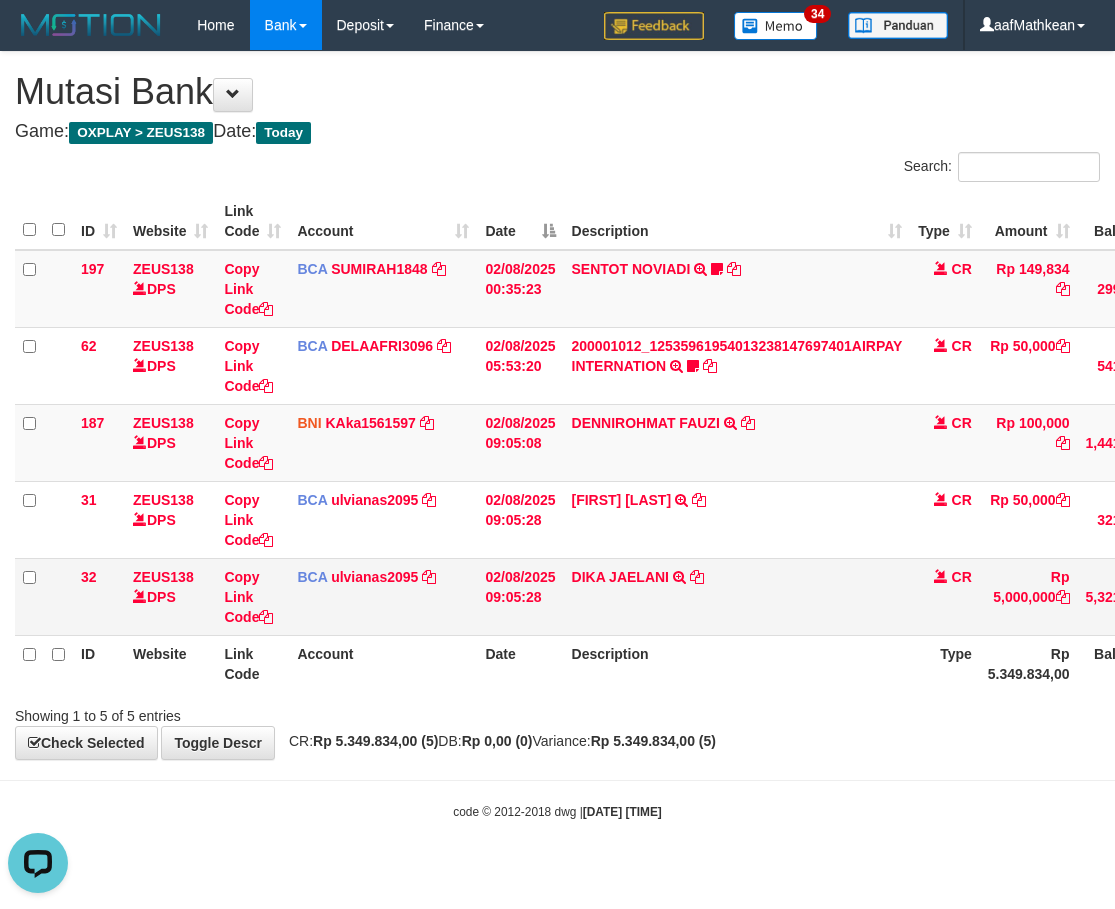 click on "BCA
ulvianas2095
DPS
ULVIANASARI
mutasi_20250802_4139 | 32
mutasi_20250802_4139 | 32" at bounding box center [383, 596] 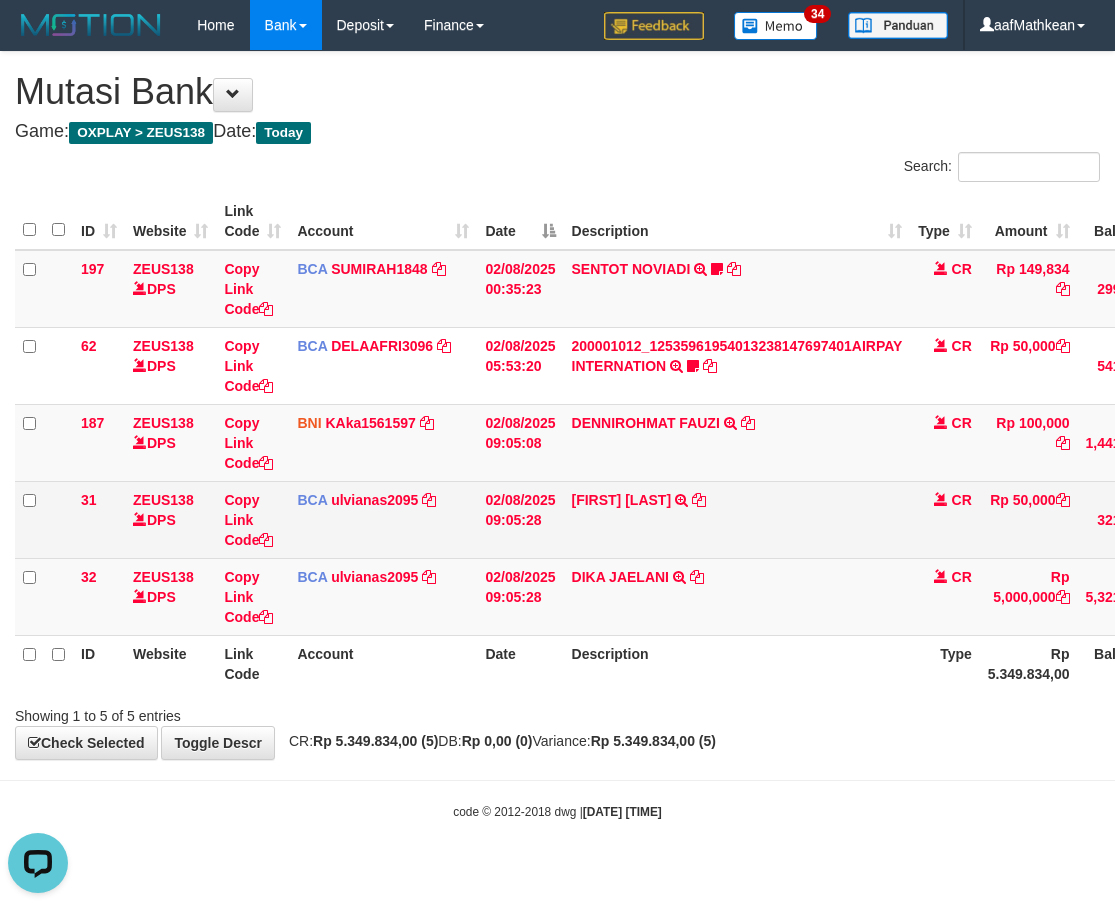 drag, startPoint x: 520, startPoint y: 607, endPoint x: 612, endPoint y: 550, distance: 108.226616 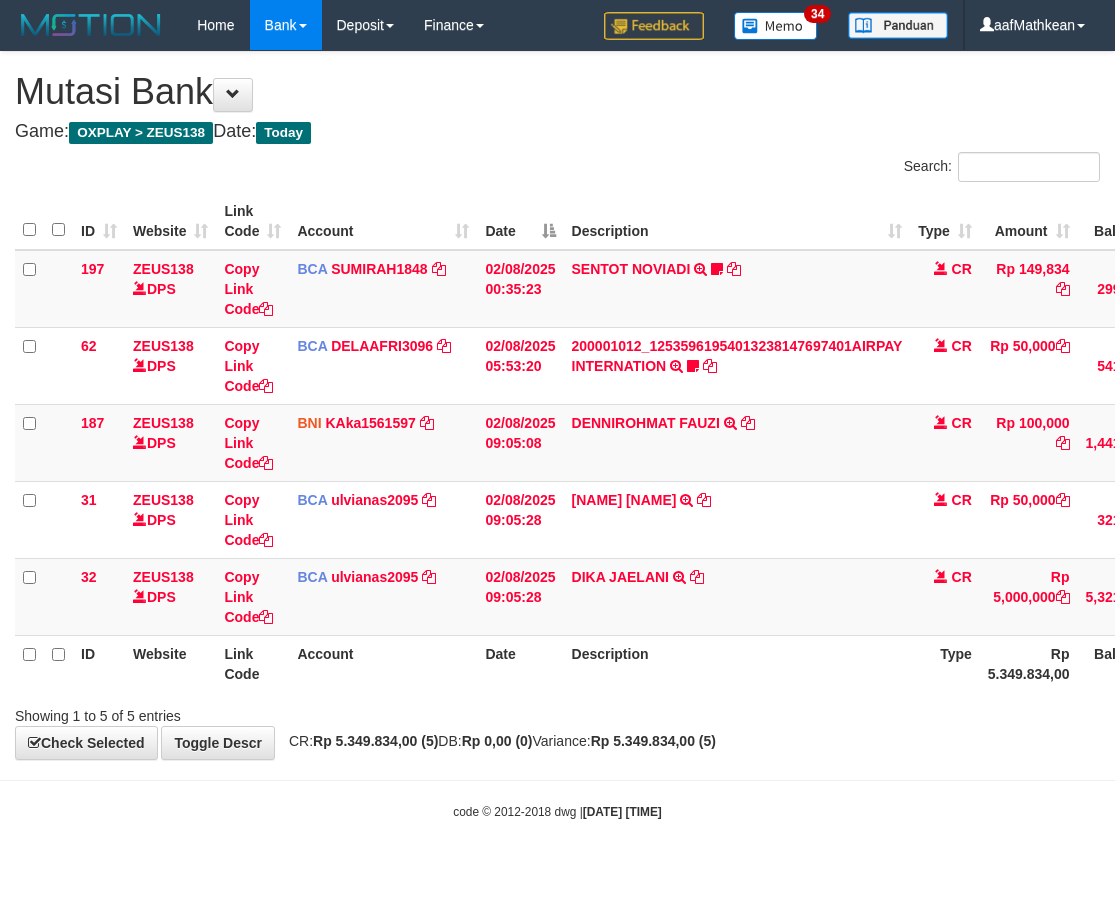 scroll, scrollTop: 0, scrollLeft: 0, axis: both 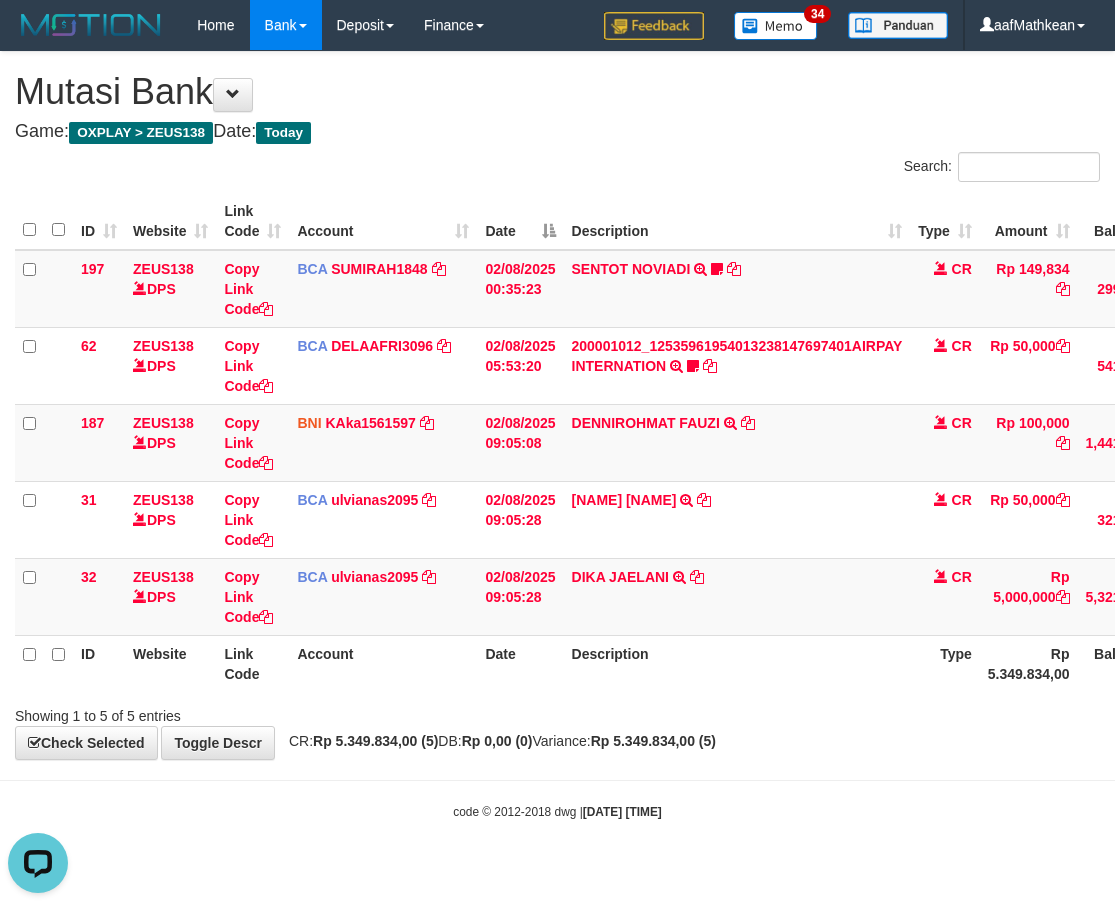 drag, startPoint x: 490, startPoint y: 650, endPoint x: 508, endPoint y: 661, distance: 21.095022 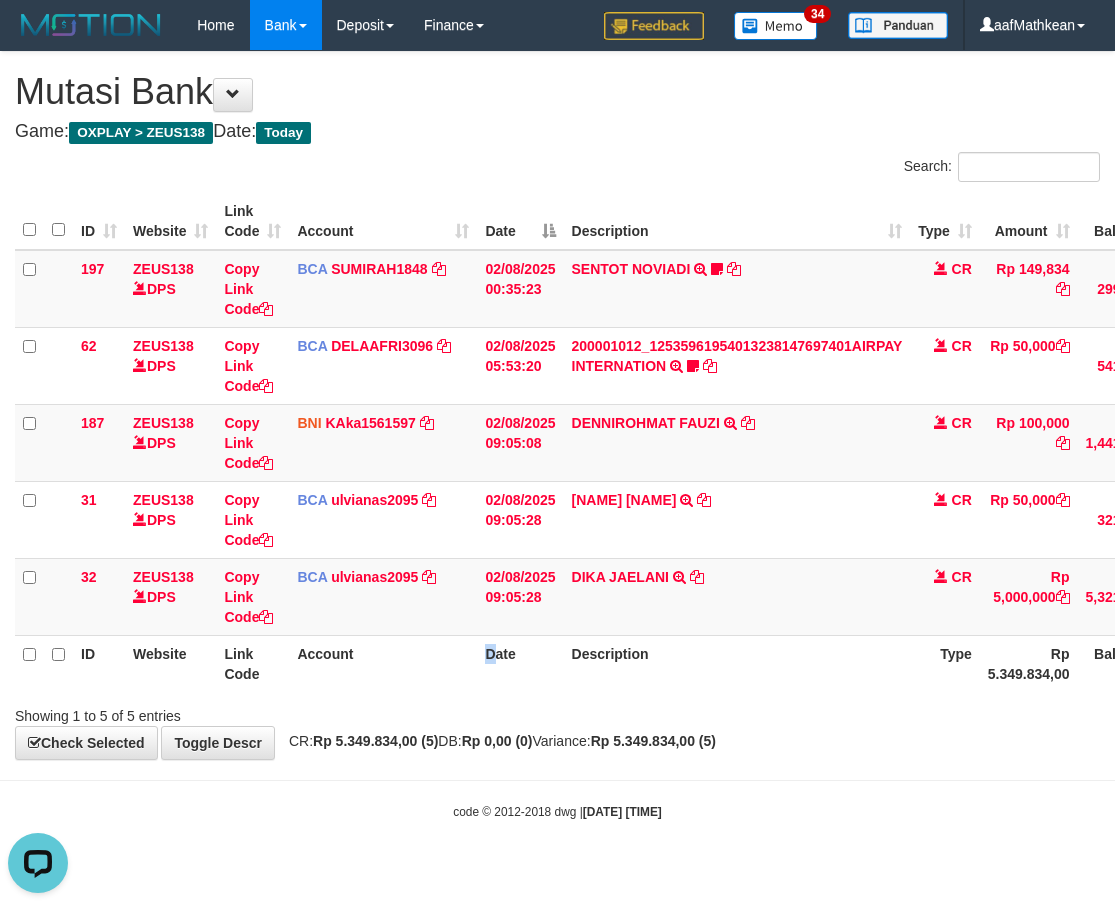 click on "Date" at bounding box center (520, 663) 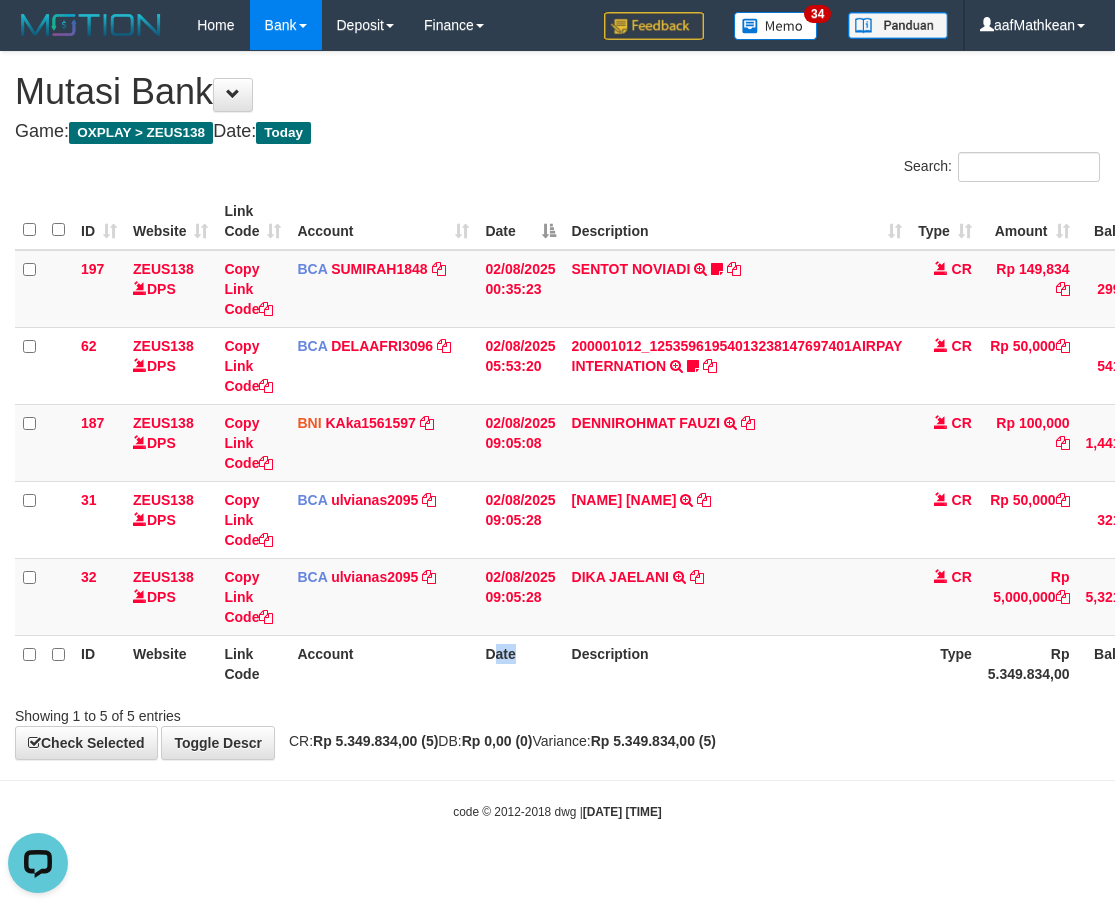 drag, startPoint x: 513, startPoint y: 671, endPoint x: 615, endPoint y: 635, distance: 108.16654 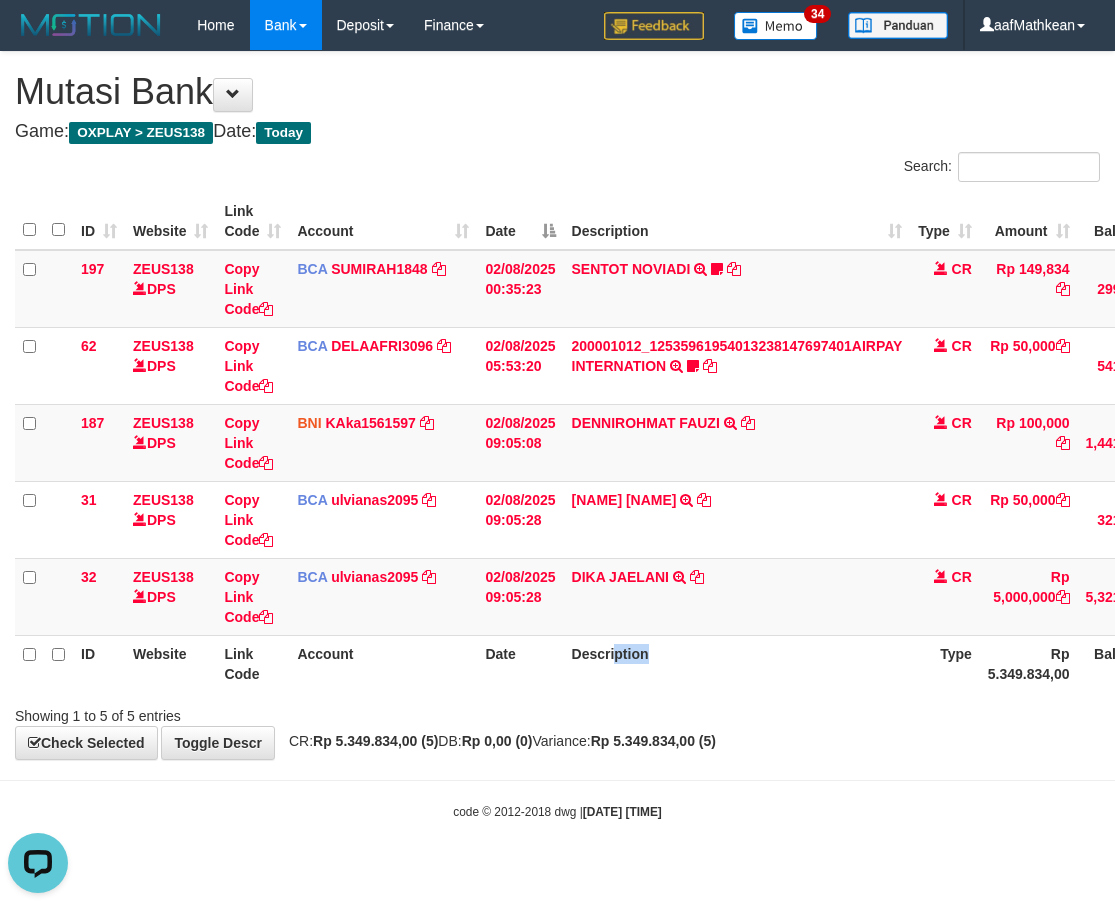drag, startPoint x: 703, startPoint y: 662, endPoint x: 799, endPoint y: 632, distance: 100.57833 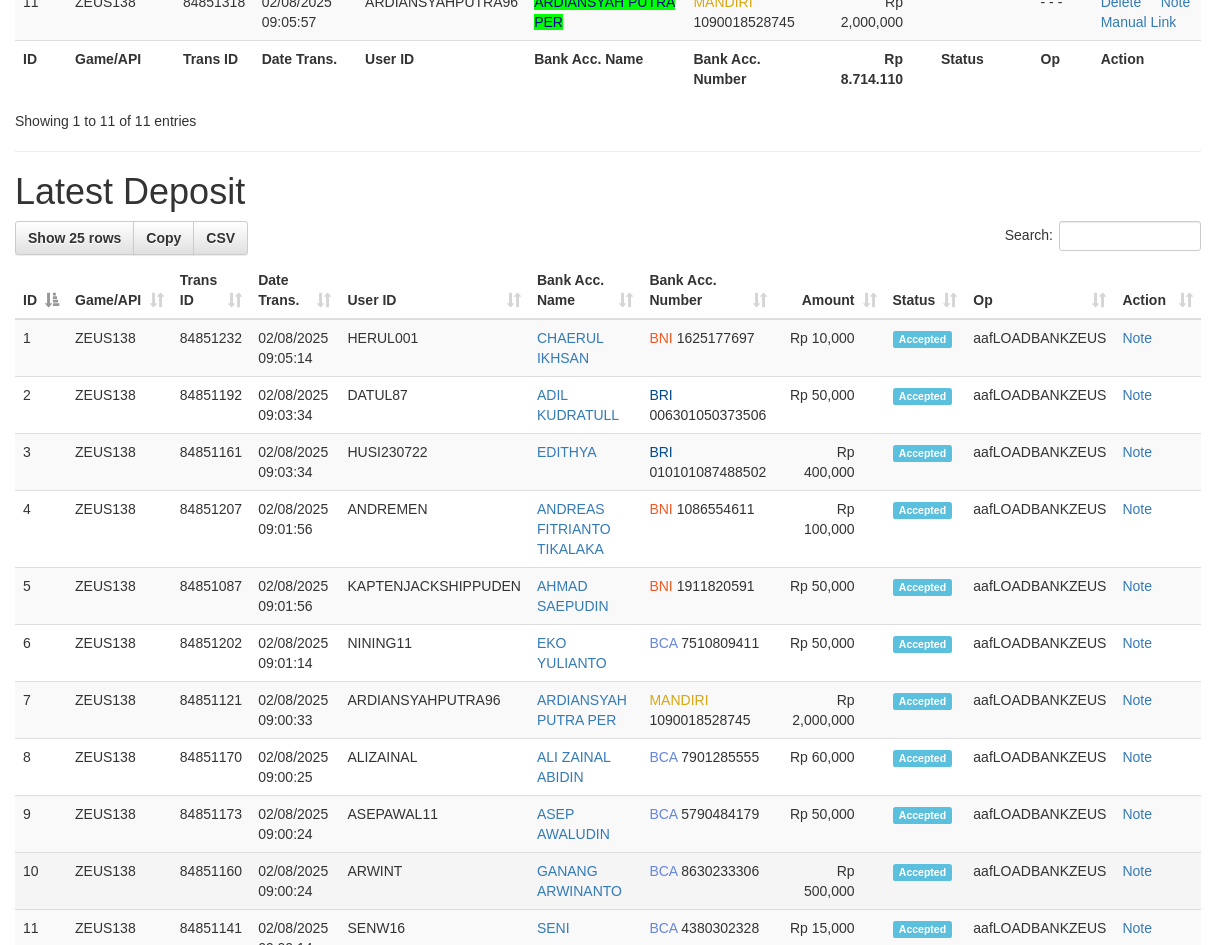 scroll, scrollTop: 1200, scrollLeft: 0, axis: vertical 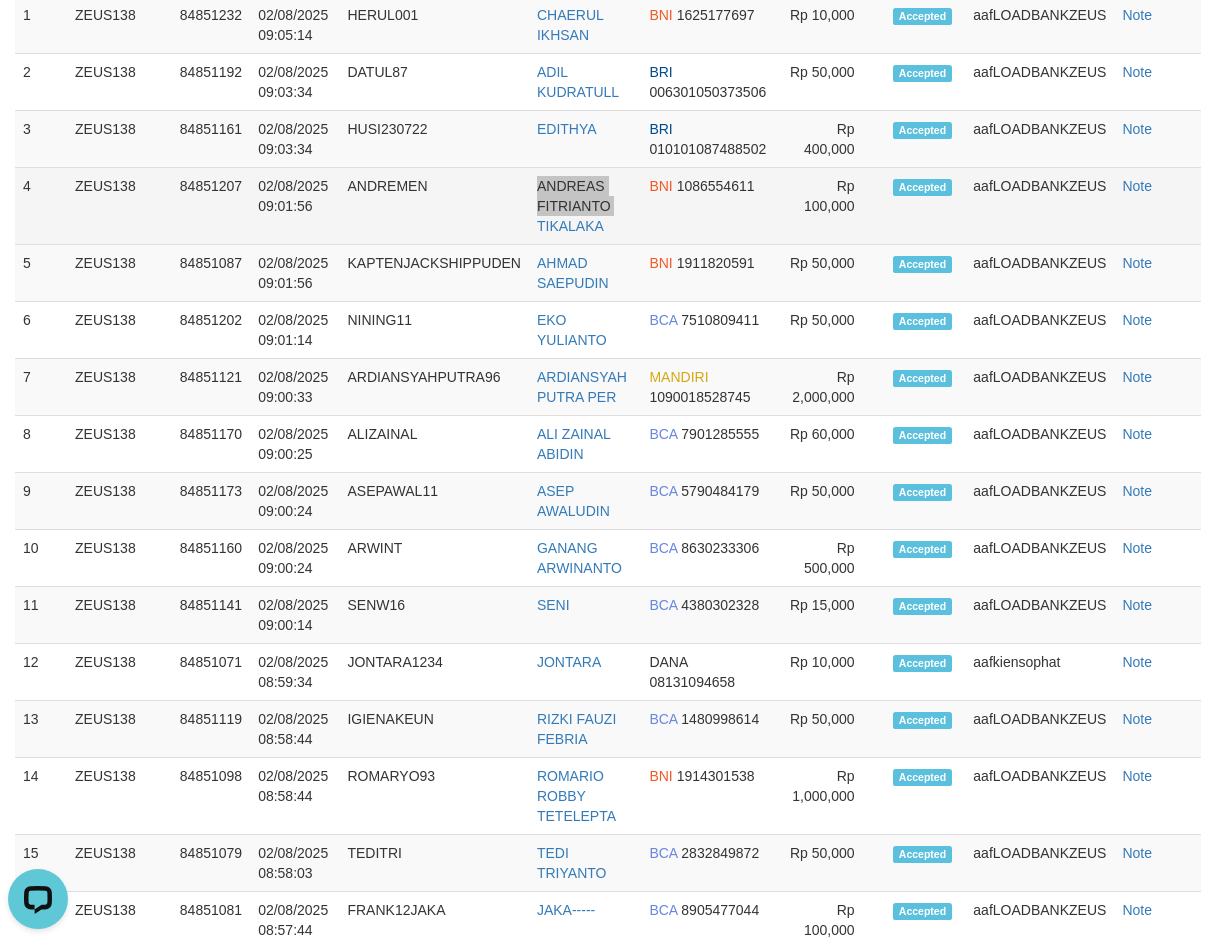 drag, startPoint x: 465, startPoint y: 243, endPoint x: 529, endPoint y: 223, distance: 67.052216 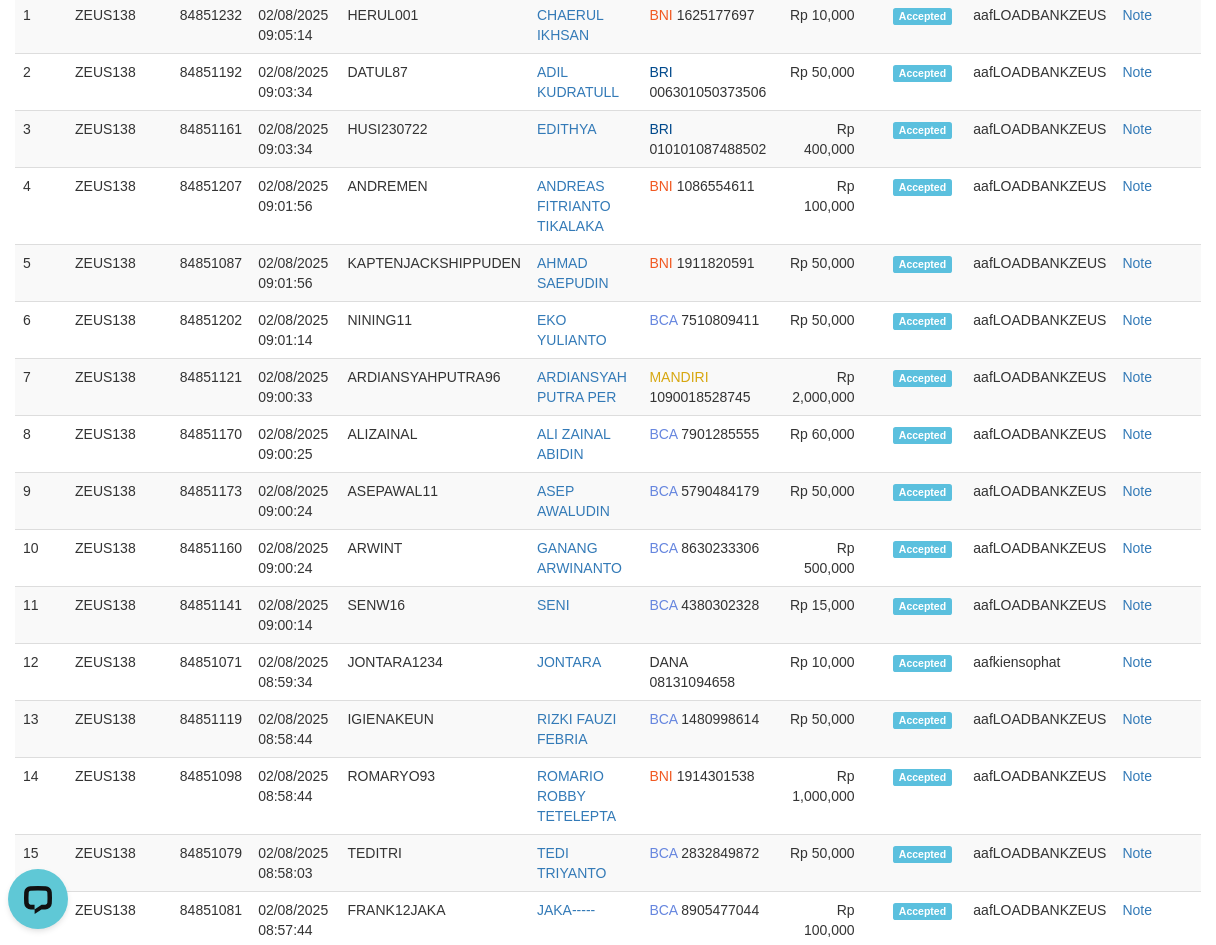 scroll, scrollTop: 44, scrollLeft: 0, axis: vertical 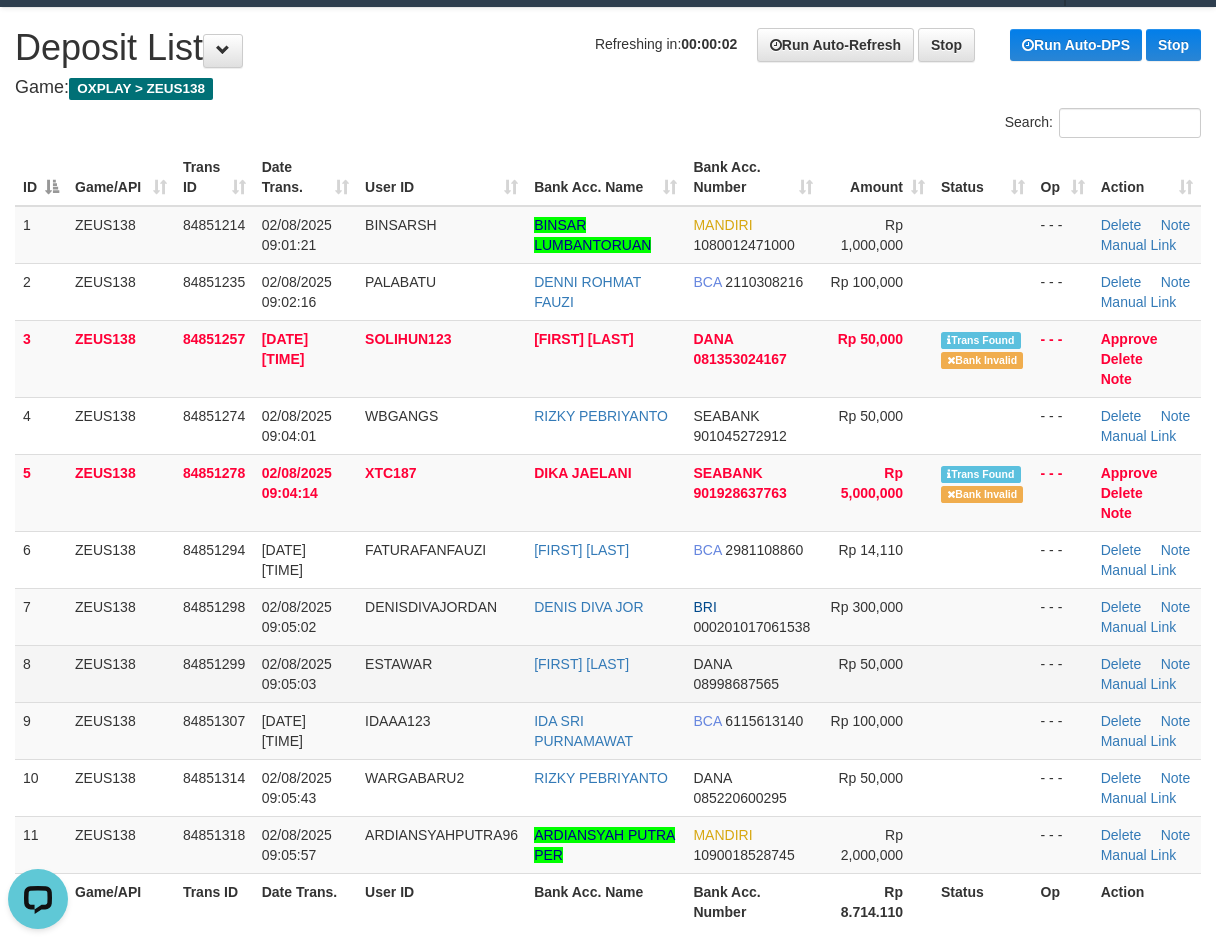 click on "M AGUS SETIAWAN" at bounding box center (605, 673) 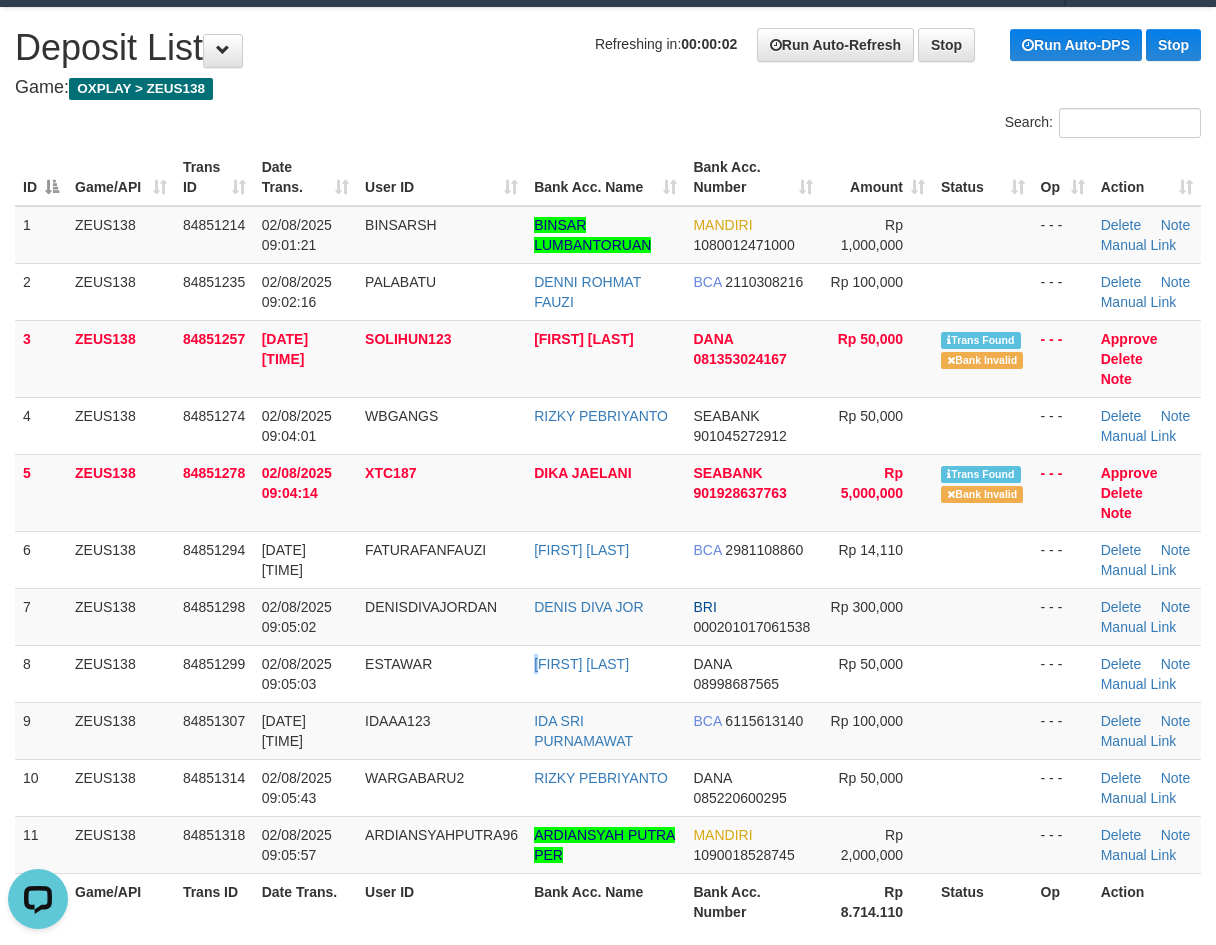 drag, startPoint x: 557, startPoint y: 679, endPoint x: 1229, endPoint y: 678, distance: 672.00073 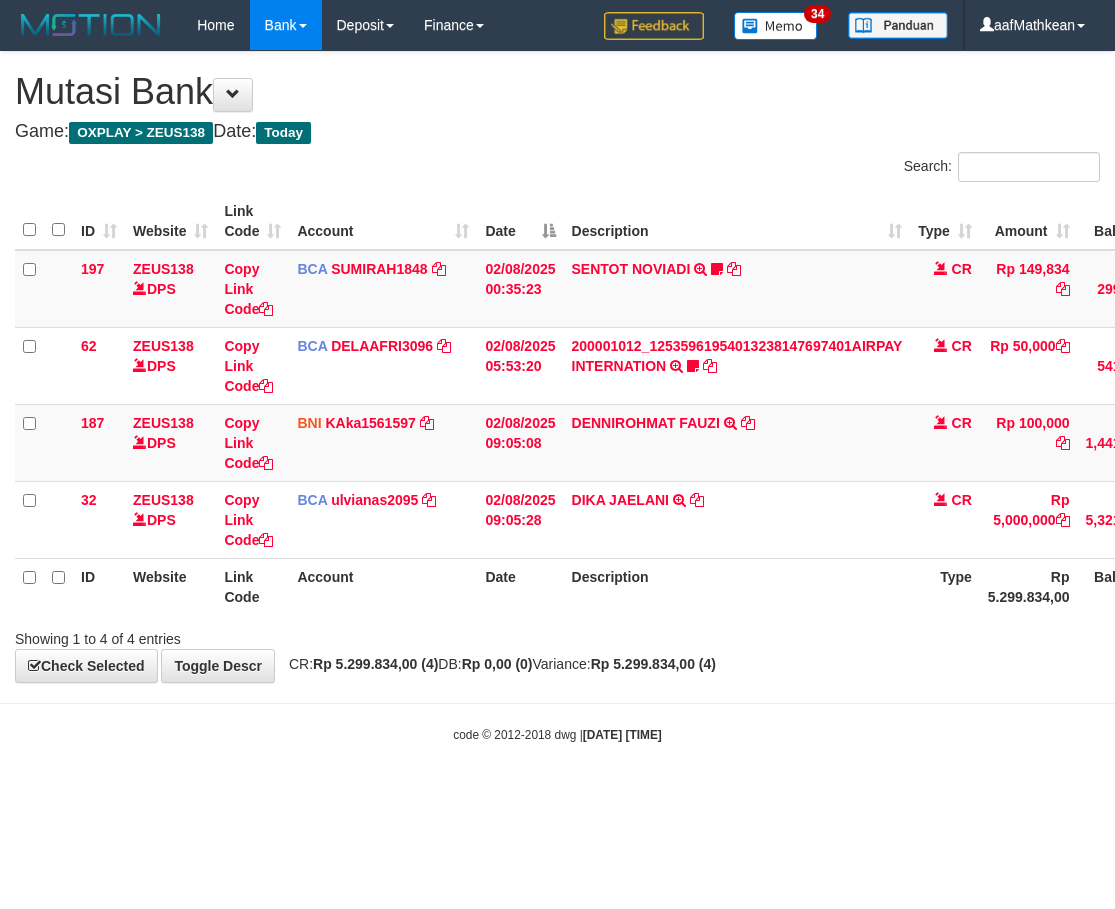 scroll, scrollTop: 0, scrollLeft: 0, axis: both 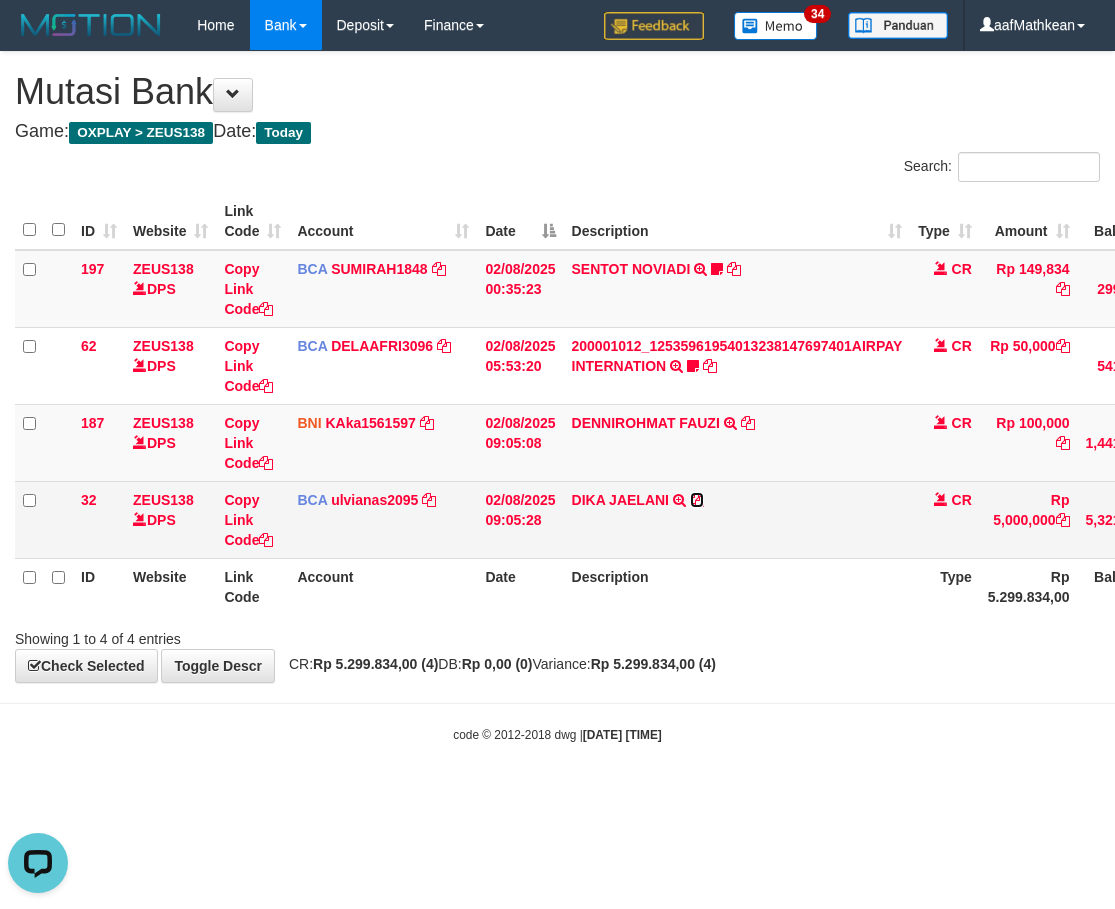 click at bounding box center [697, 500] 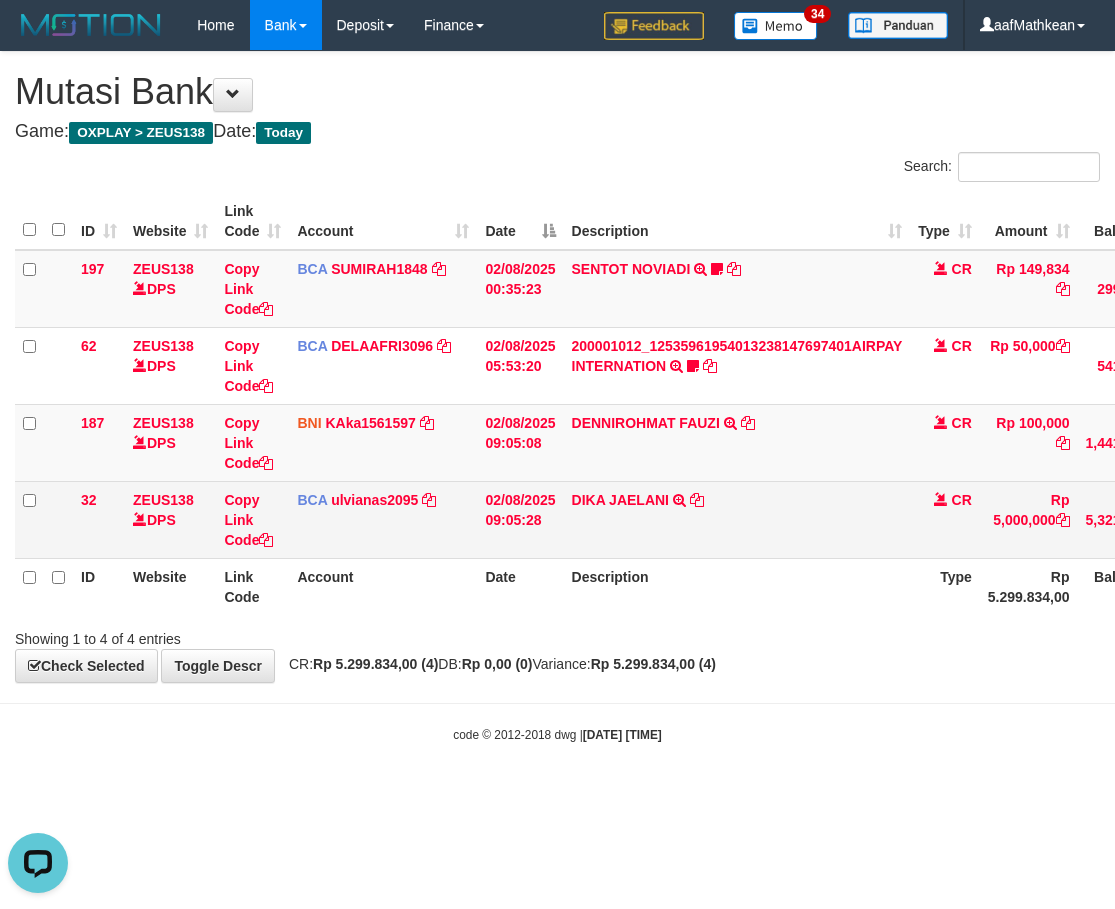 drag, startPoint x: 769, startPoint y: 509, endPoint x: 801, endPoint y: 528, distance: 37.215588 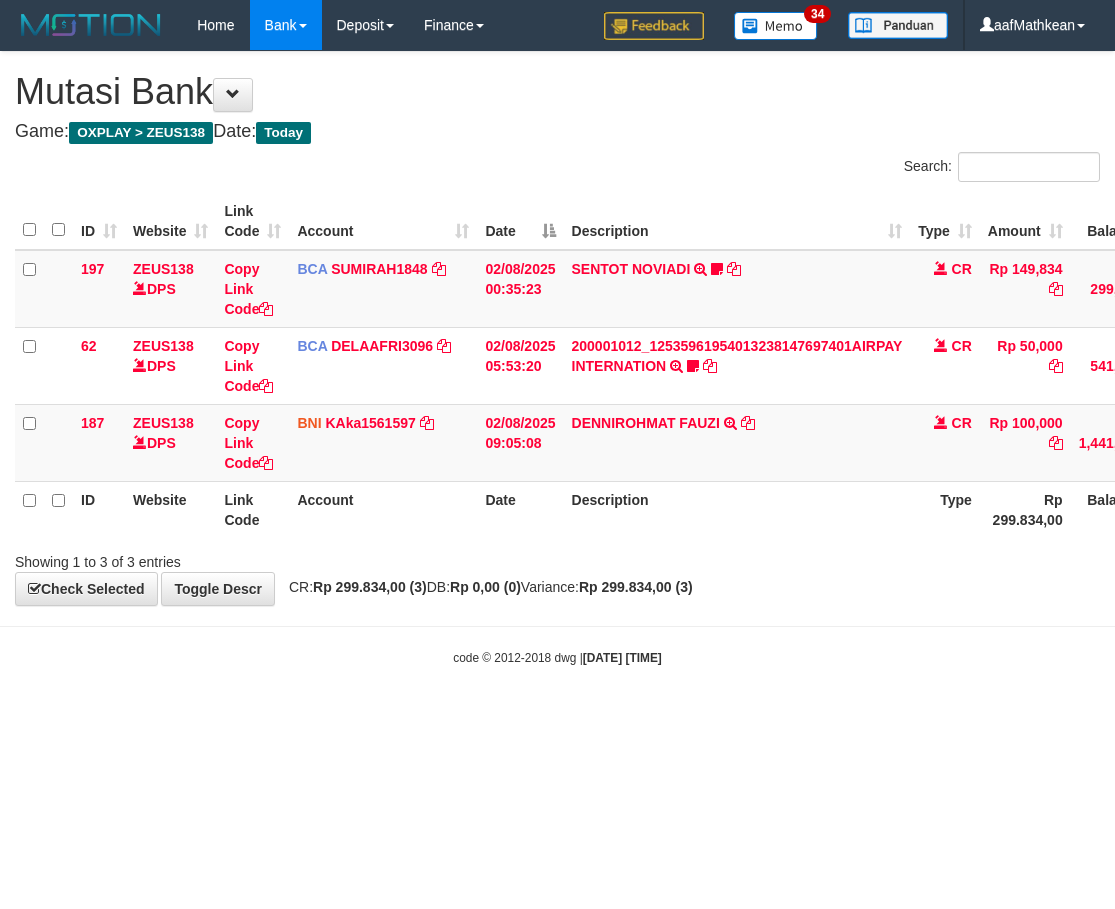 scroll, scrollTop: 0, scrollLeft: 0, axis: both 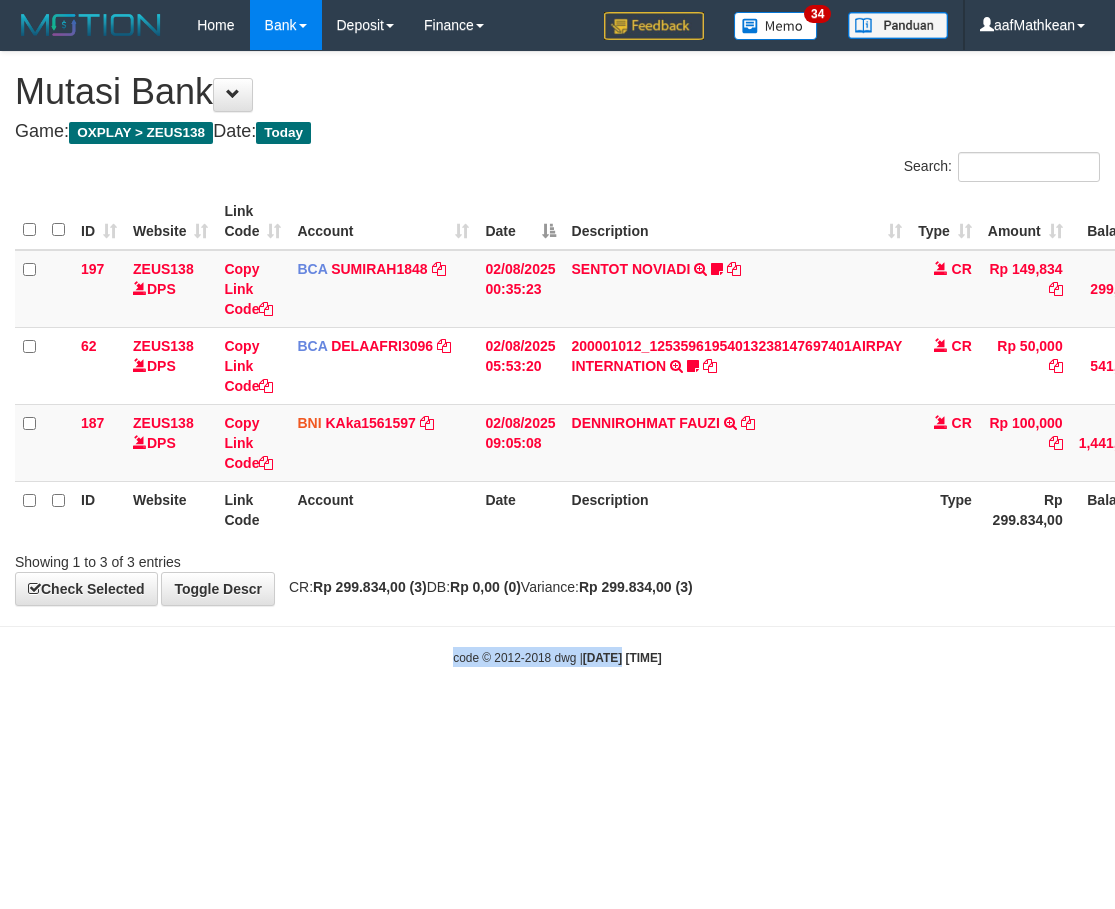 click on "Toggle navigation
Home
Bank
Account List
Load
By Website
Group
[OXPLAY]													ZEUS138
By Load Group (DPS)" at bounding box center (557, 358) 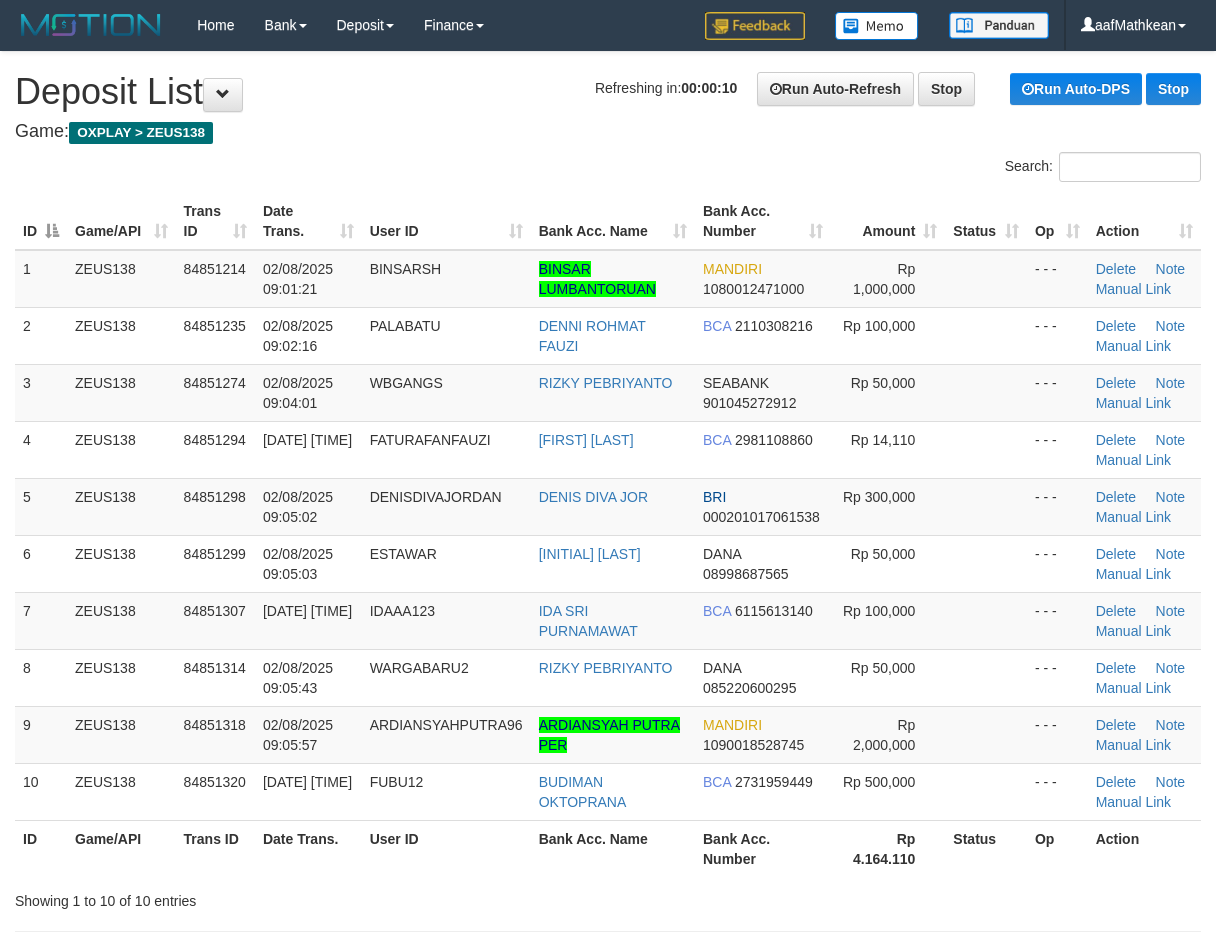 scroll, scrollTop: 44, scrollLeft: 0, axis: vertical 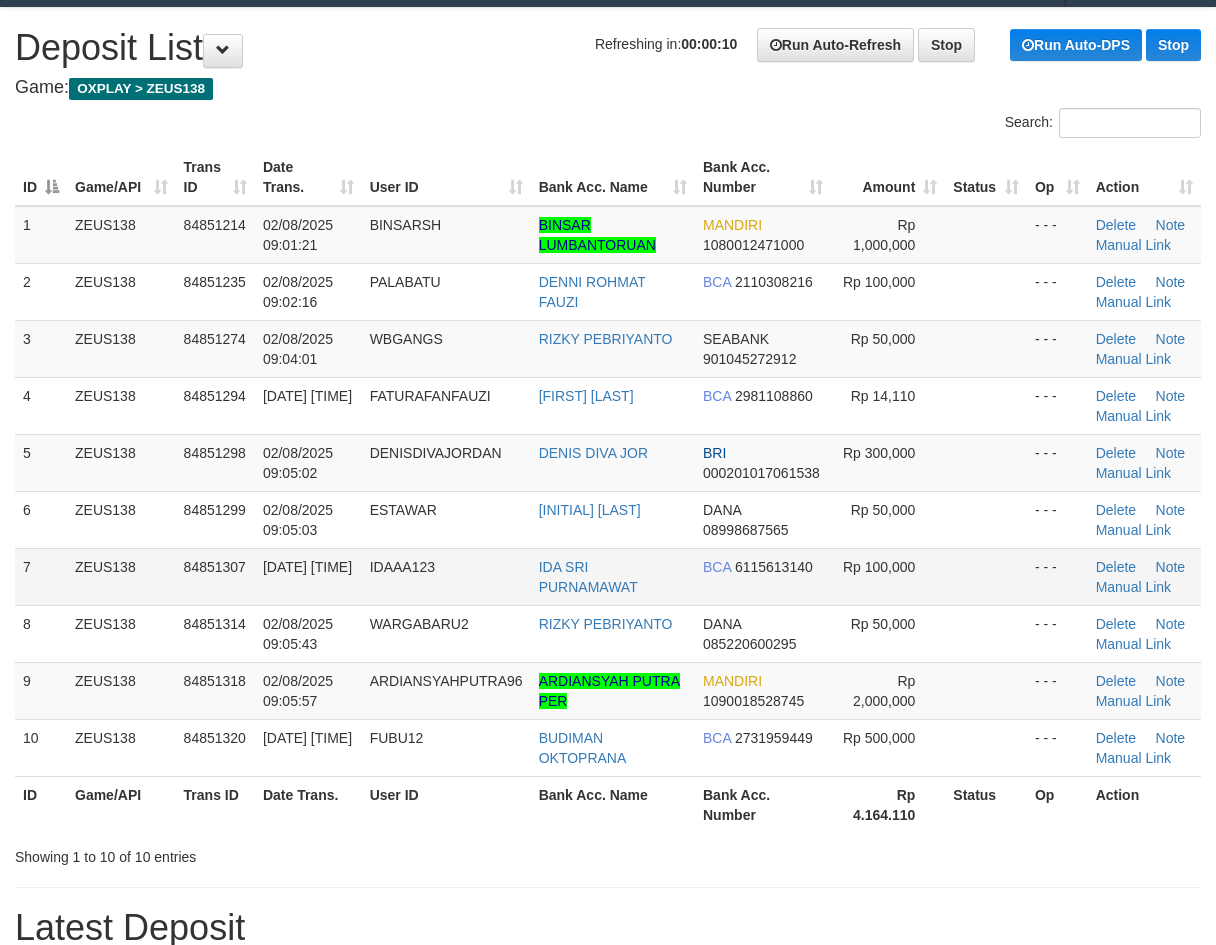 click on "02/08/2025 09:05:03" at bounding box center (308, 519) 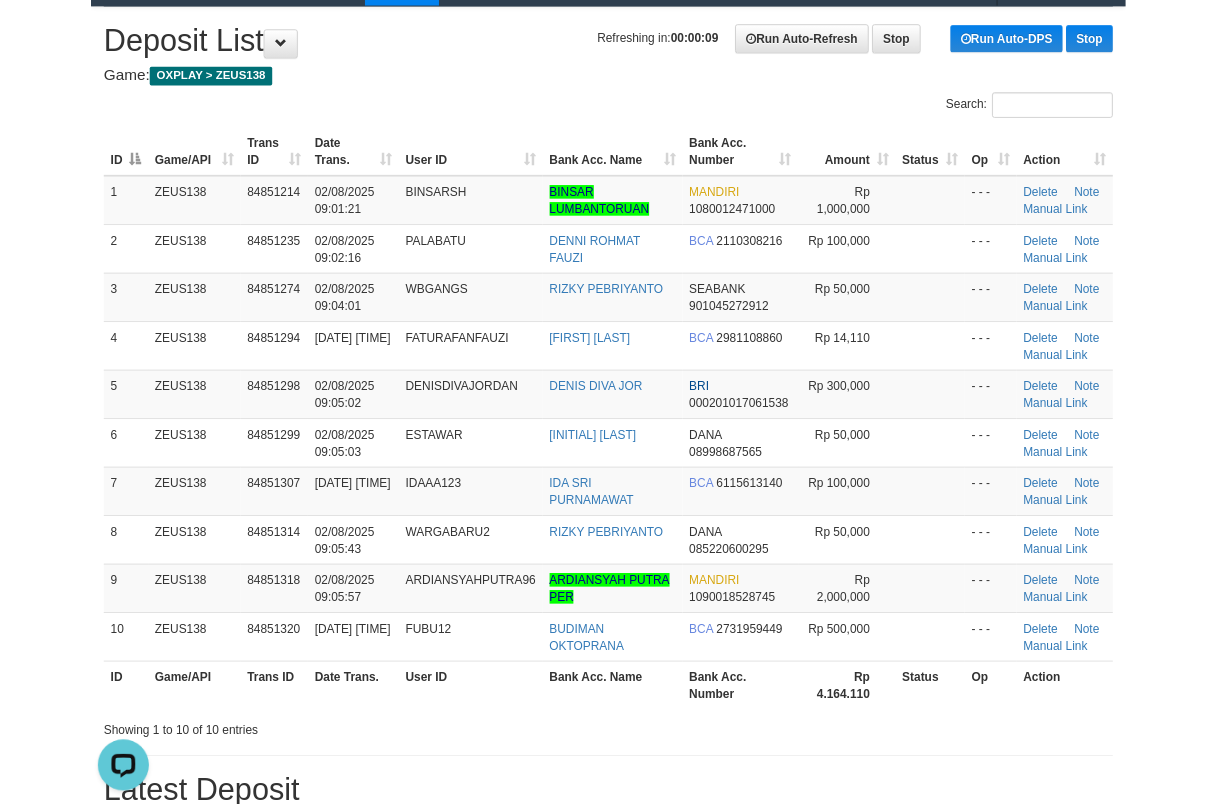 scroll, scrollTop: 0, scrollLeft: 0, axis: both 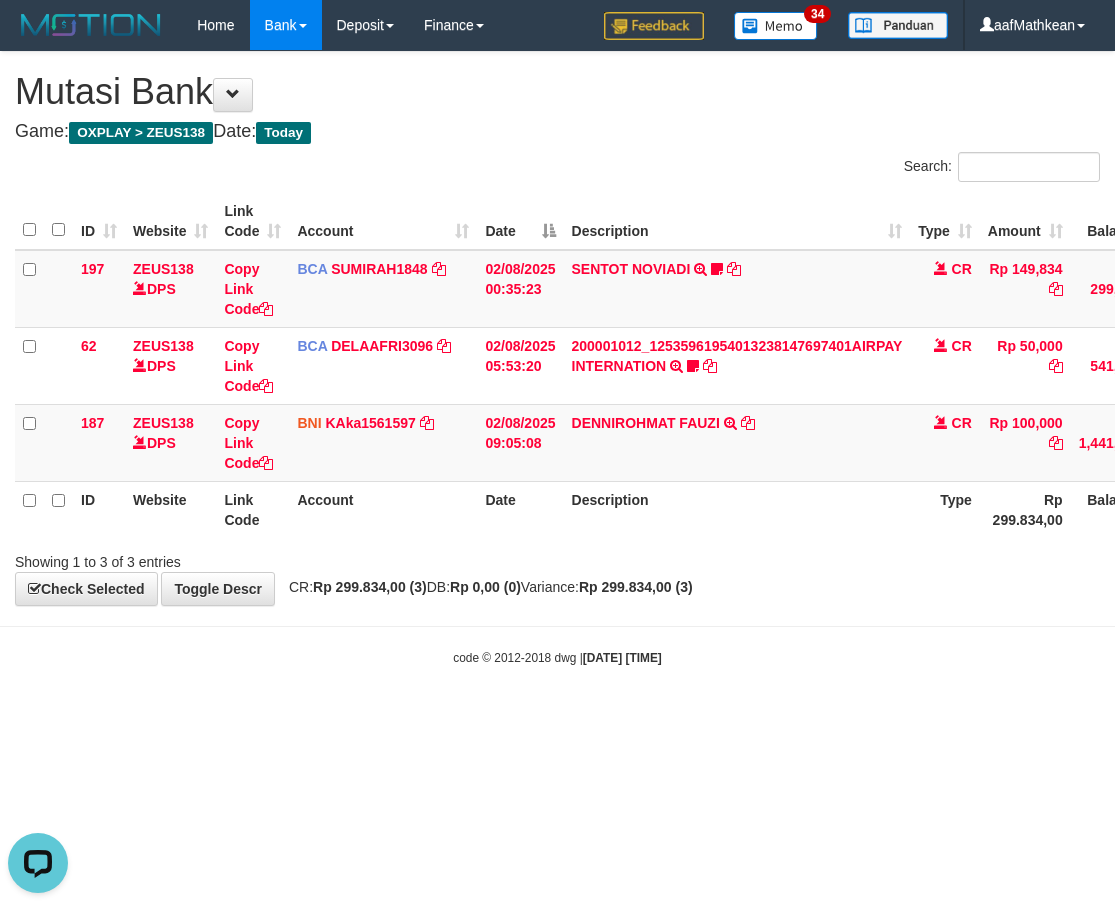 click on "Toggle navigation
Home
Bank
Account List
Load
By Website
Group
[OXPLAY]													ZEUS138
By Load Group (DPS)" at bounding box center [557, 358] 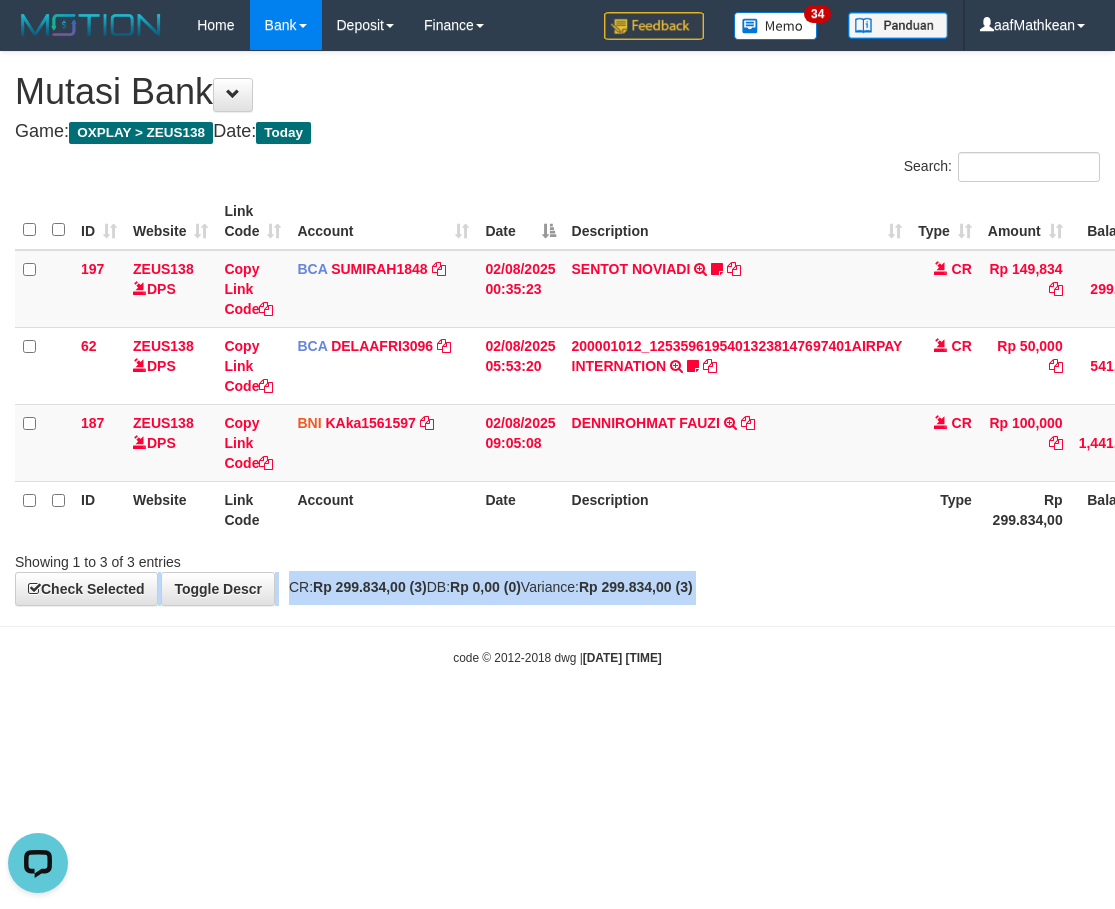 drag, startPoint x: 462, startPoint y: 578, endPoint x: 628, endPoint y: 921, distance: 381.05774 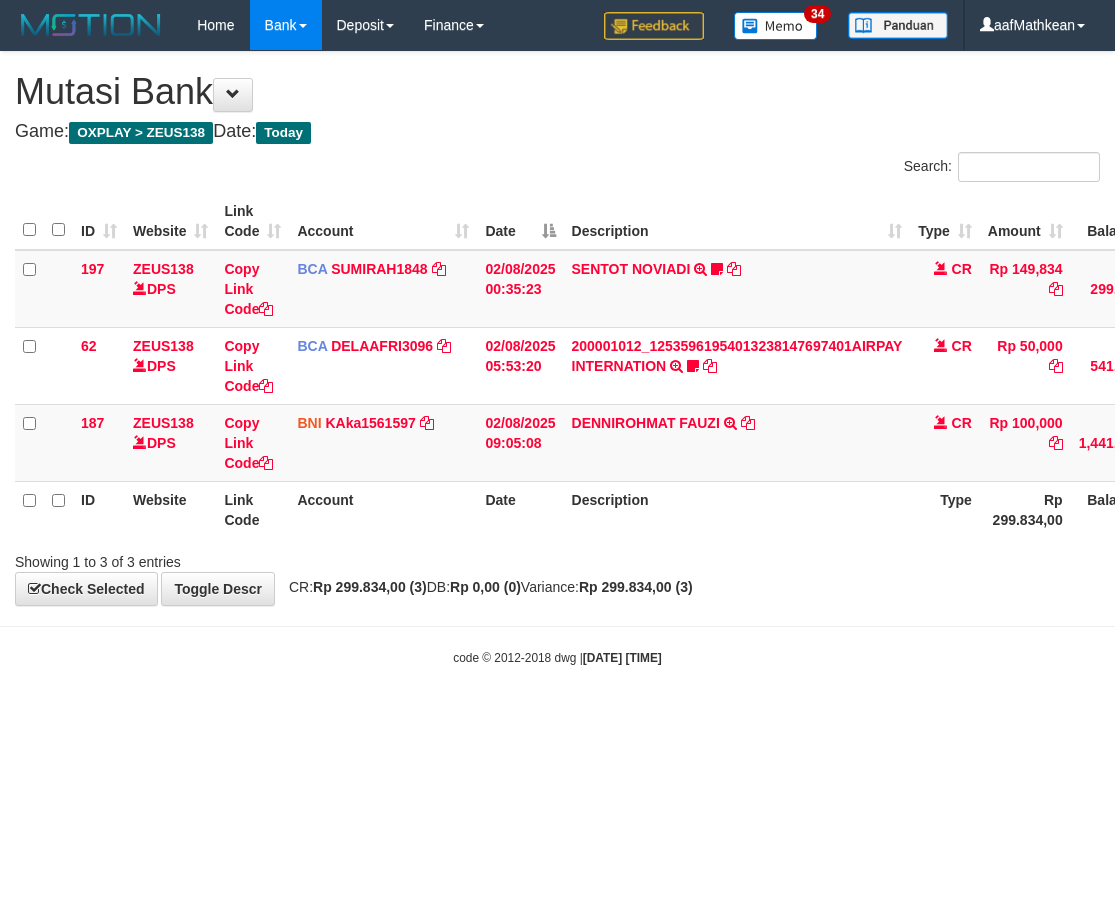scroll, scrollTop: 0, scrollLeft: 0, axis: both 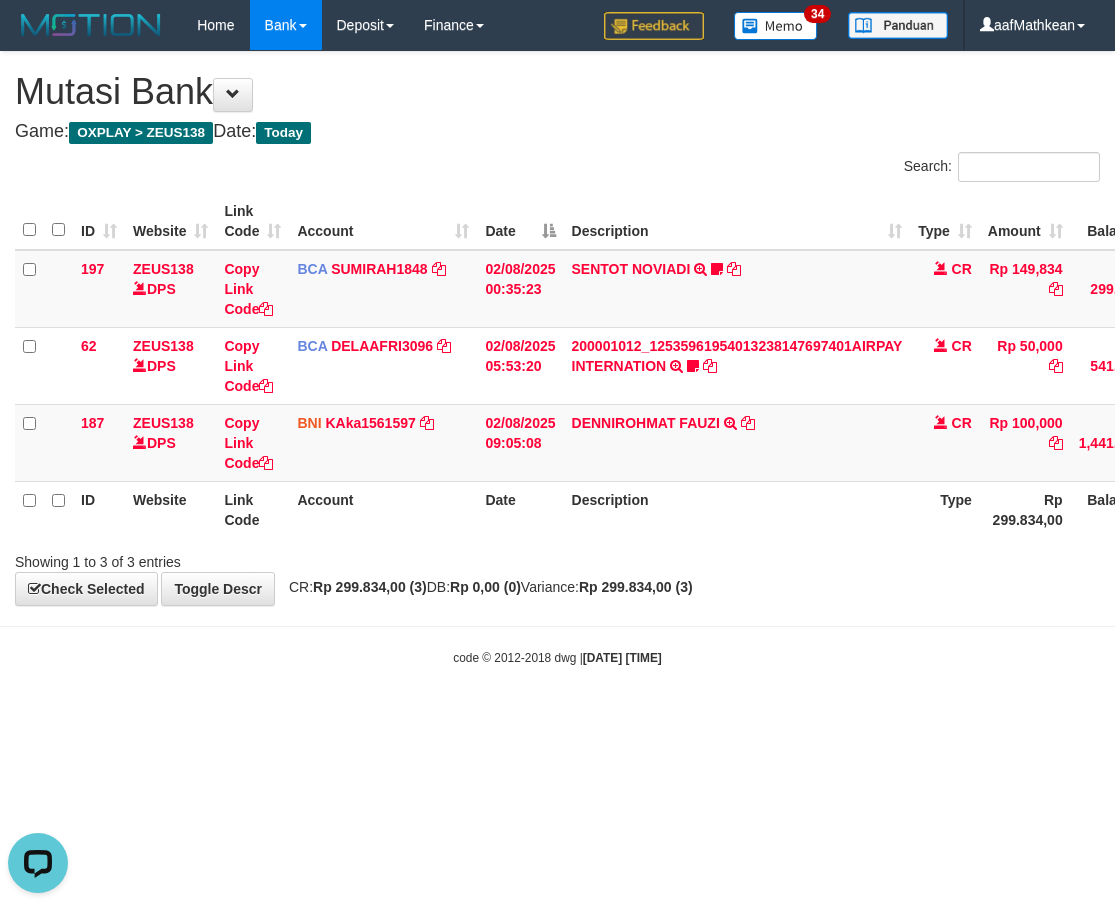 click on "**********" at bounding box center (557, 328) 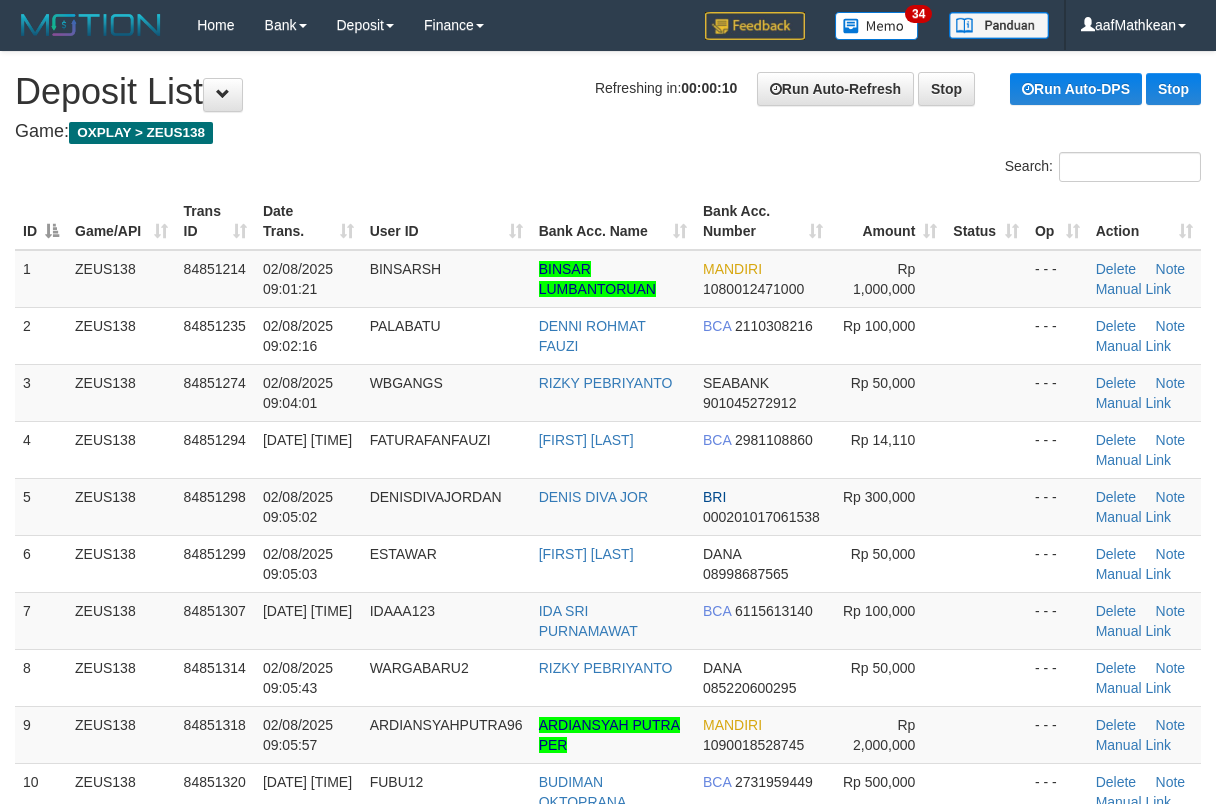 scroll, scrollTop: 0, scrollLeft: 0, axis: both 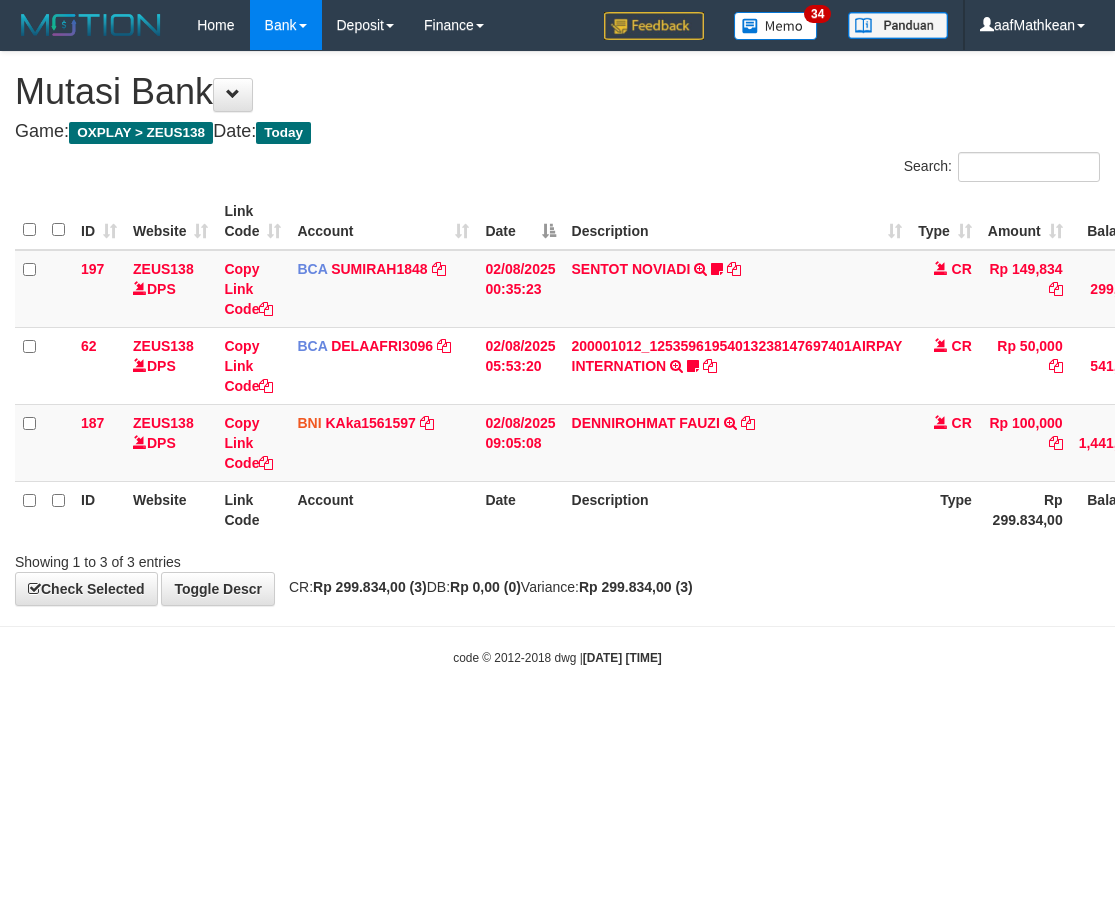 click on "Toggle navigation
Home
Bank
Account List
Load
By Website
Group
[OXPLAY]													ZEUS138
By Load Group (DPS)" at bounding box center [557, 358] 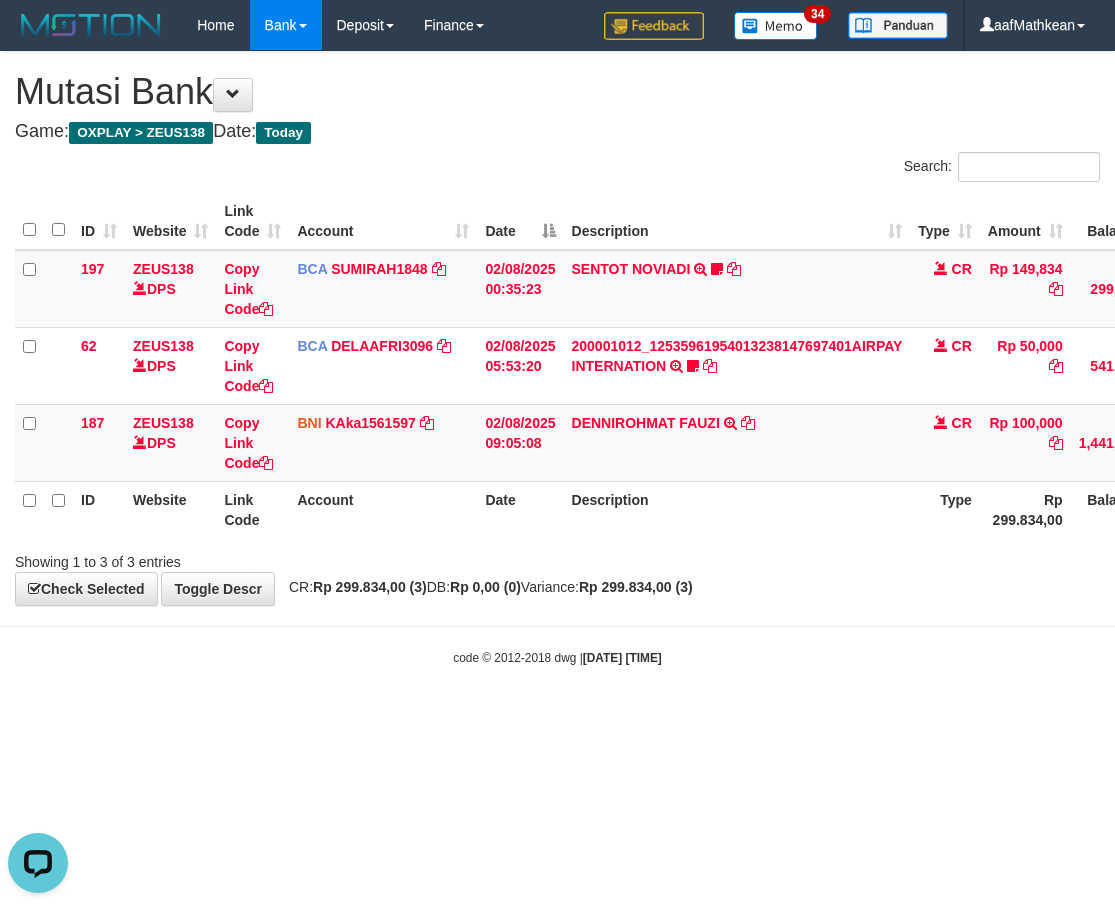scroll, scrollTop: 0, scrollLeft: 0, axis: both 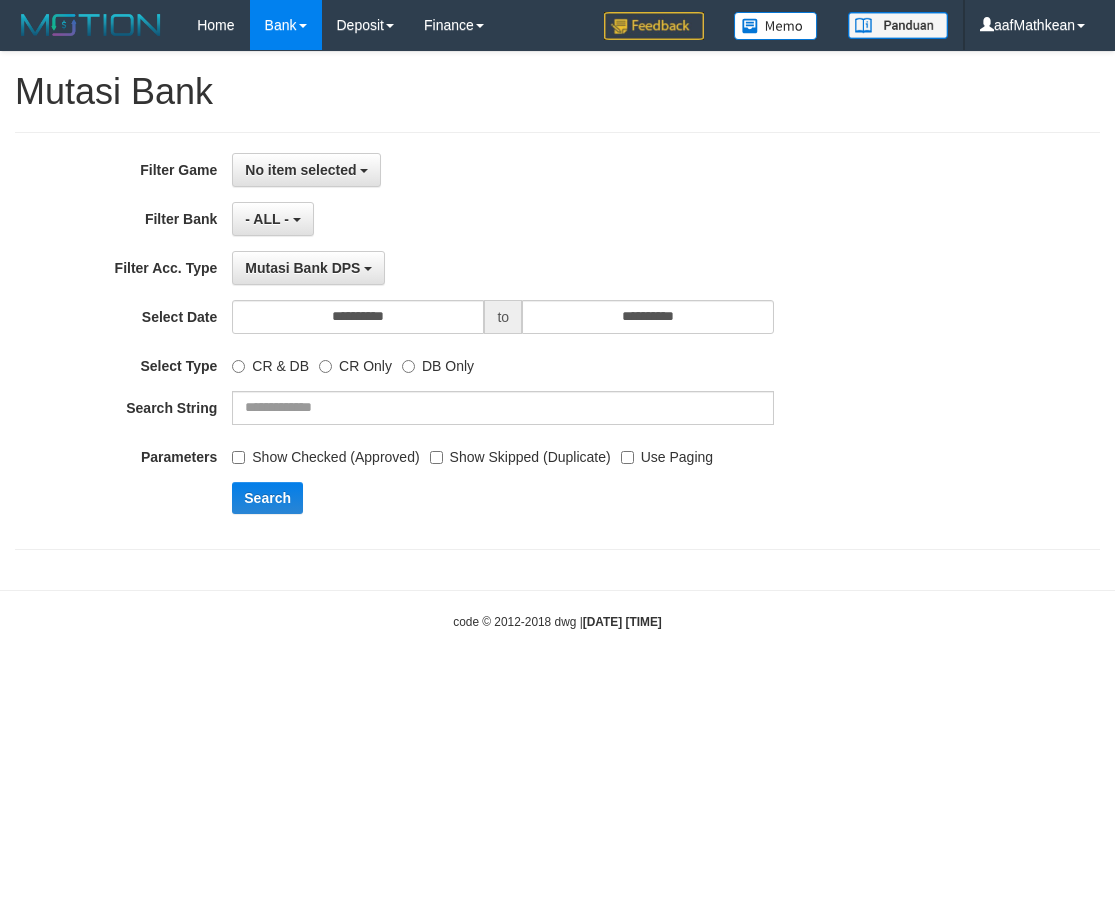 select 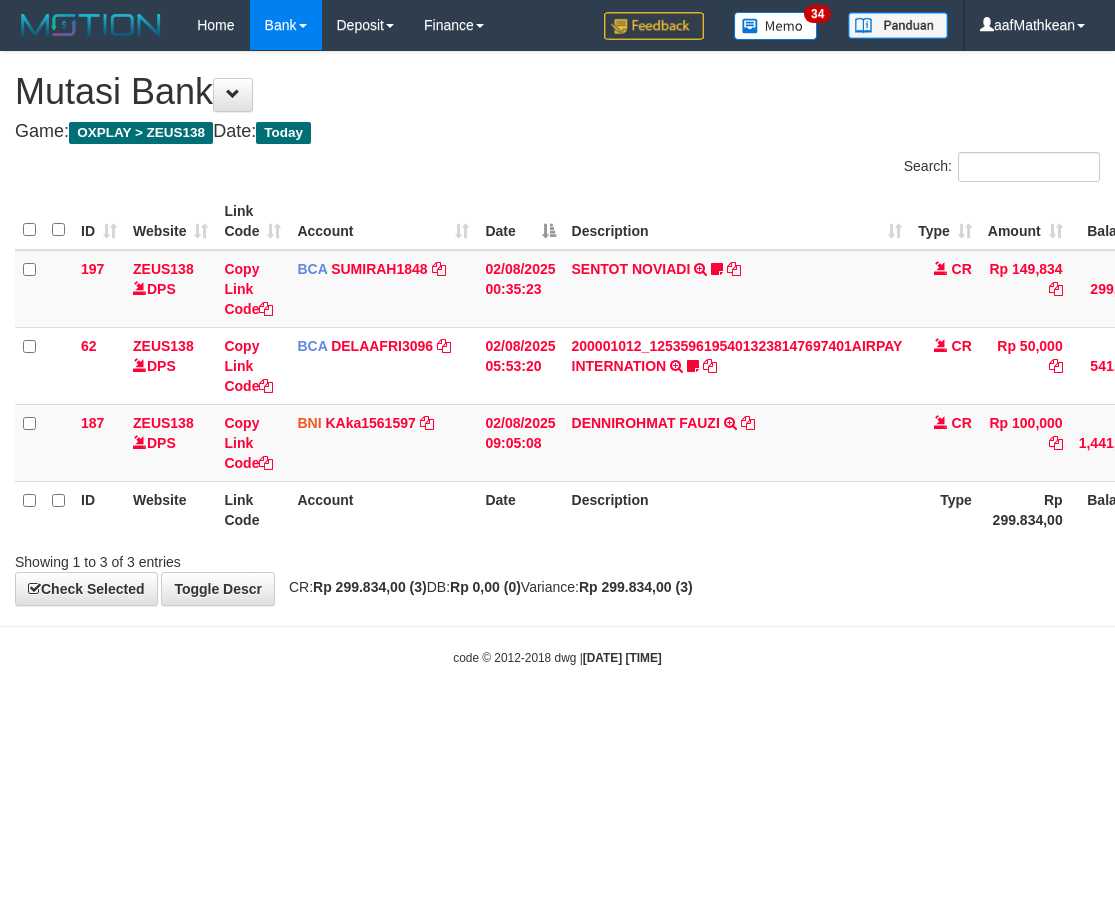 scroll, scrollTop: 0, scrollLeft: 0, axis: both 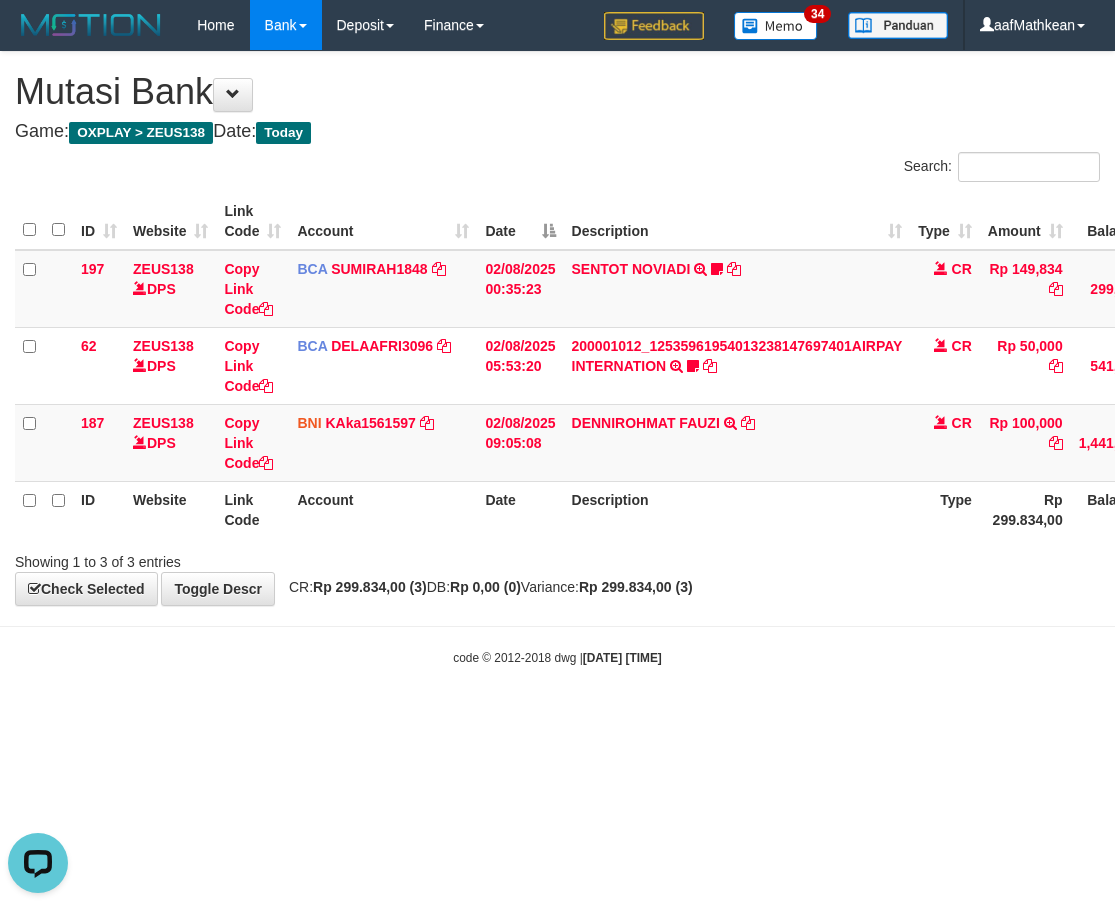 click on "Description" at bounding box center (737, 509) 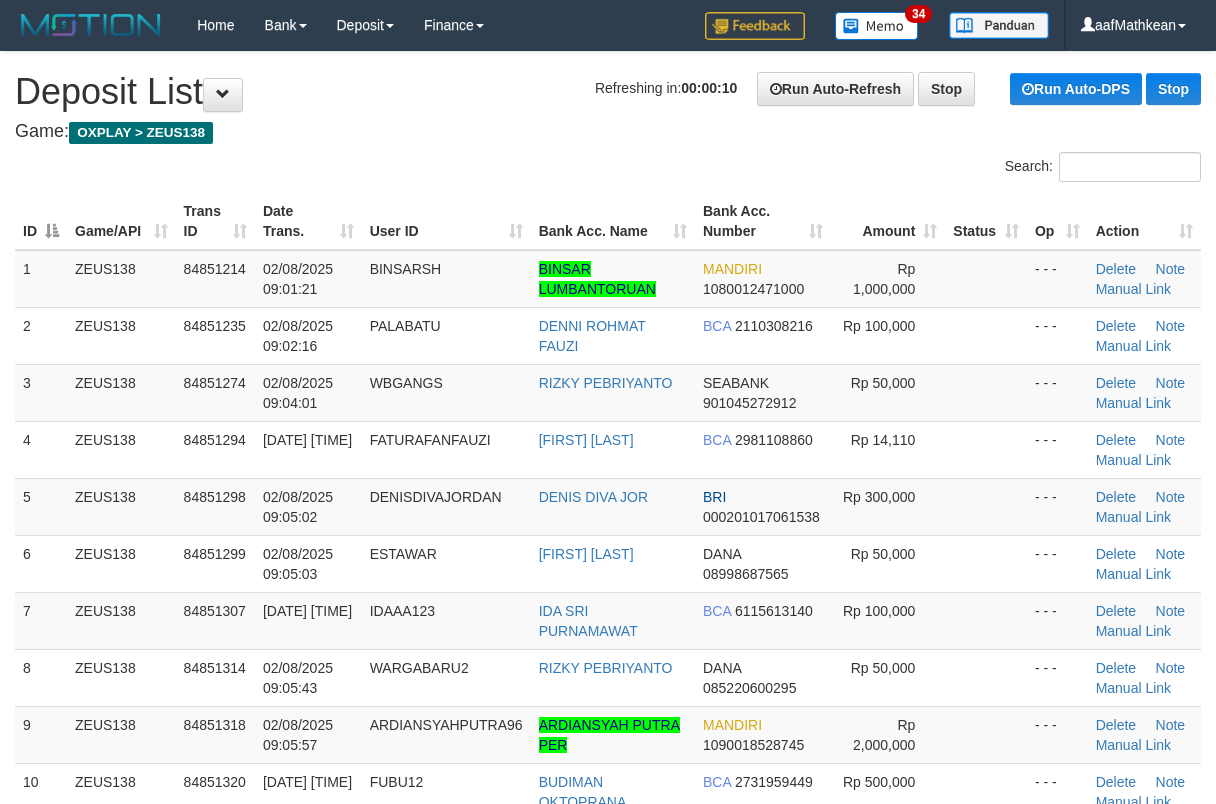 scroll, scrollTop: 0, scrollLeft: 0, axis: both 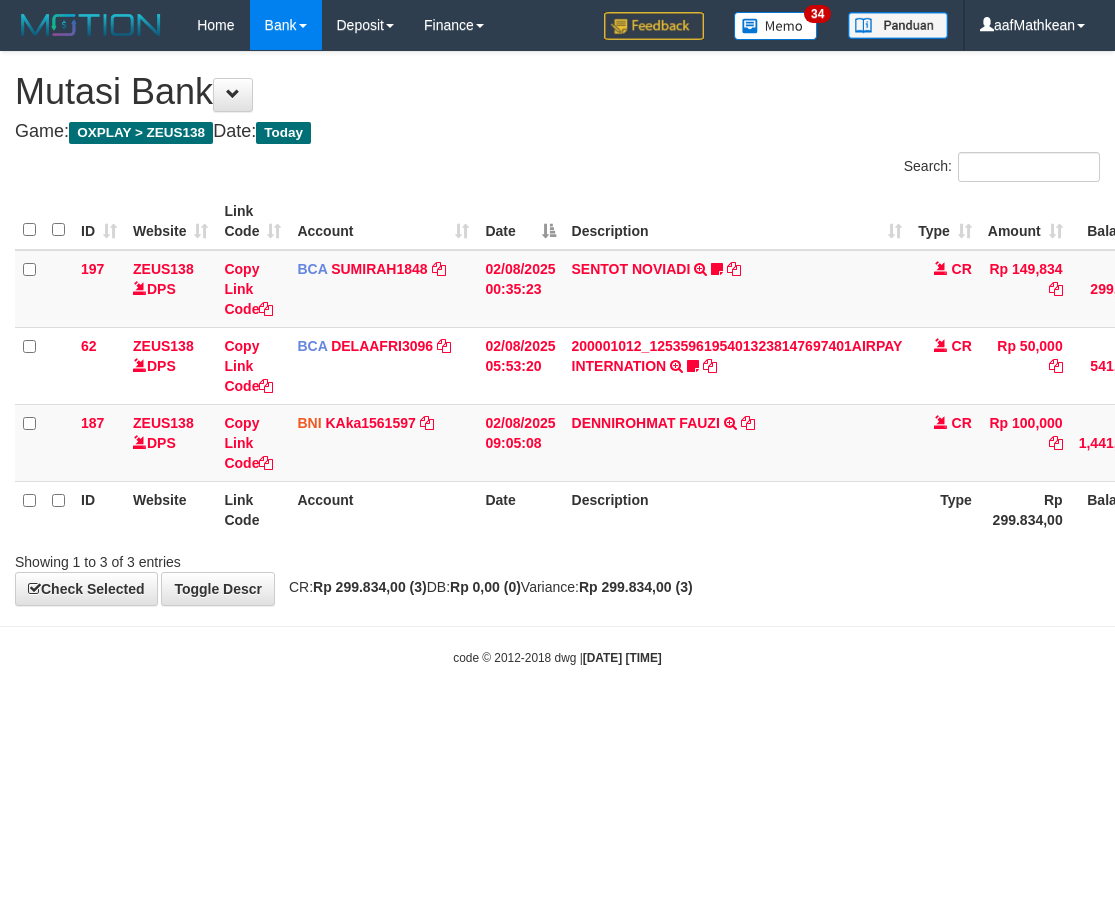 click on "Description" at bounding box center [737, 509] 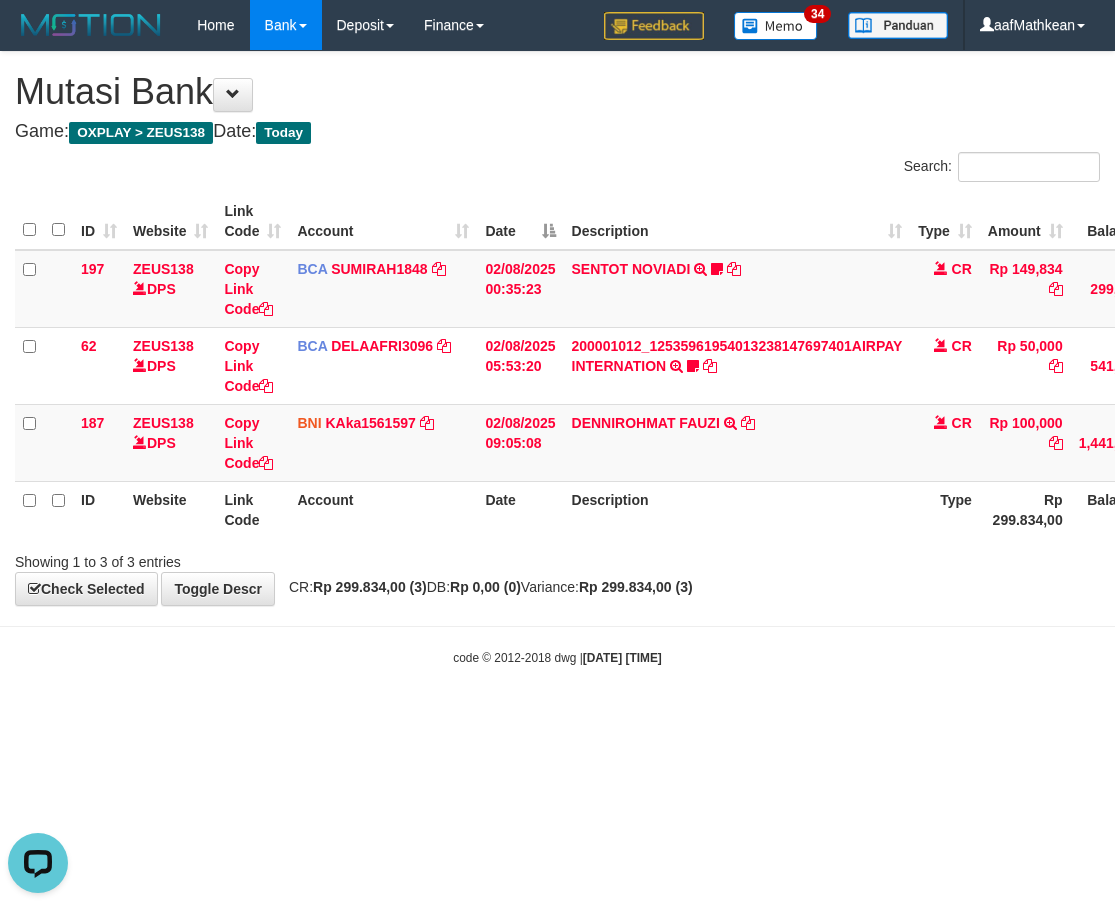 scroll, scrollTop: 0, scrollLeft: 0, axis: both 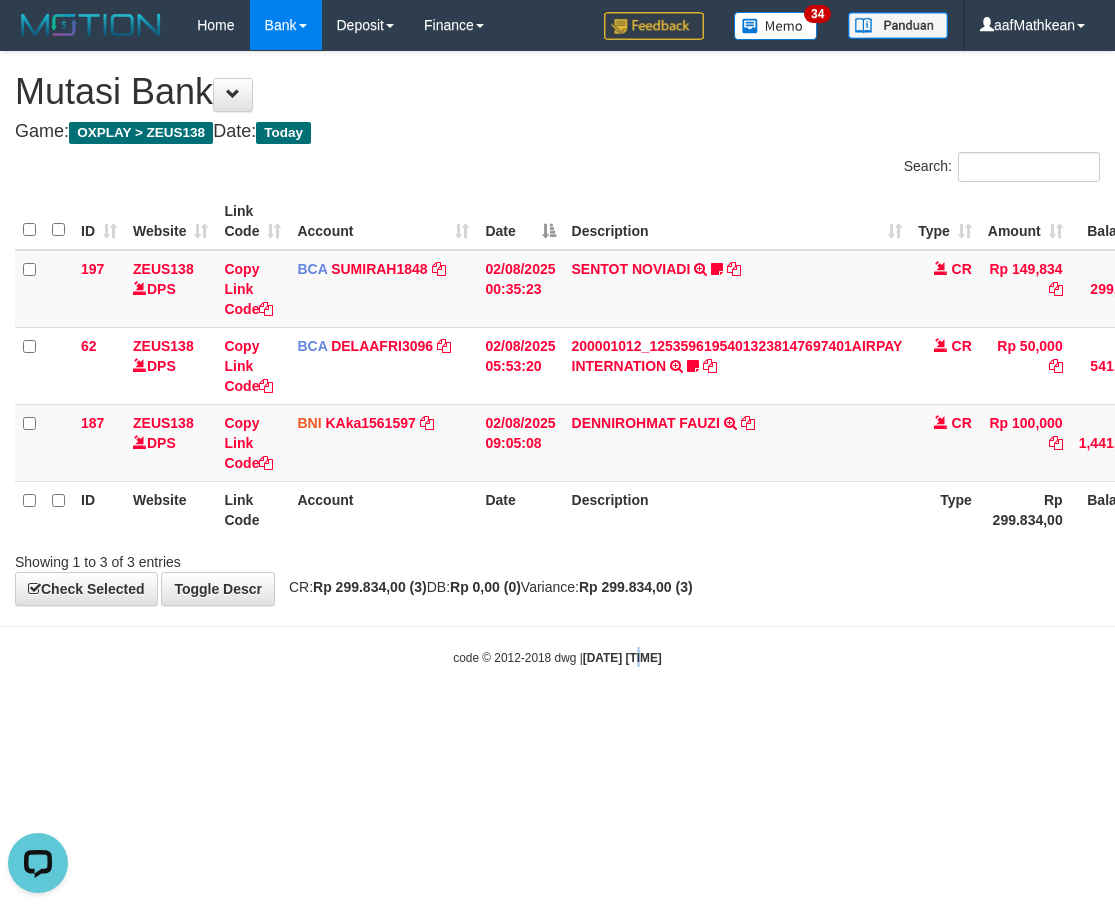 drag, startPoint x: 857, startPoint y: 499, endPoint x: 628, endPoint y: 628, distance: 262.83453 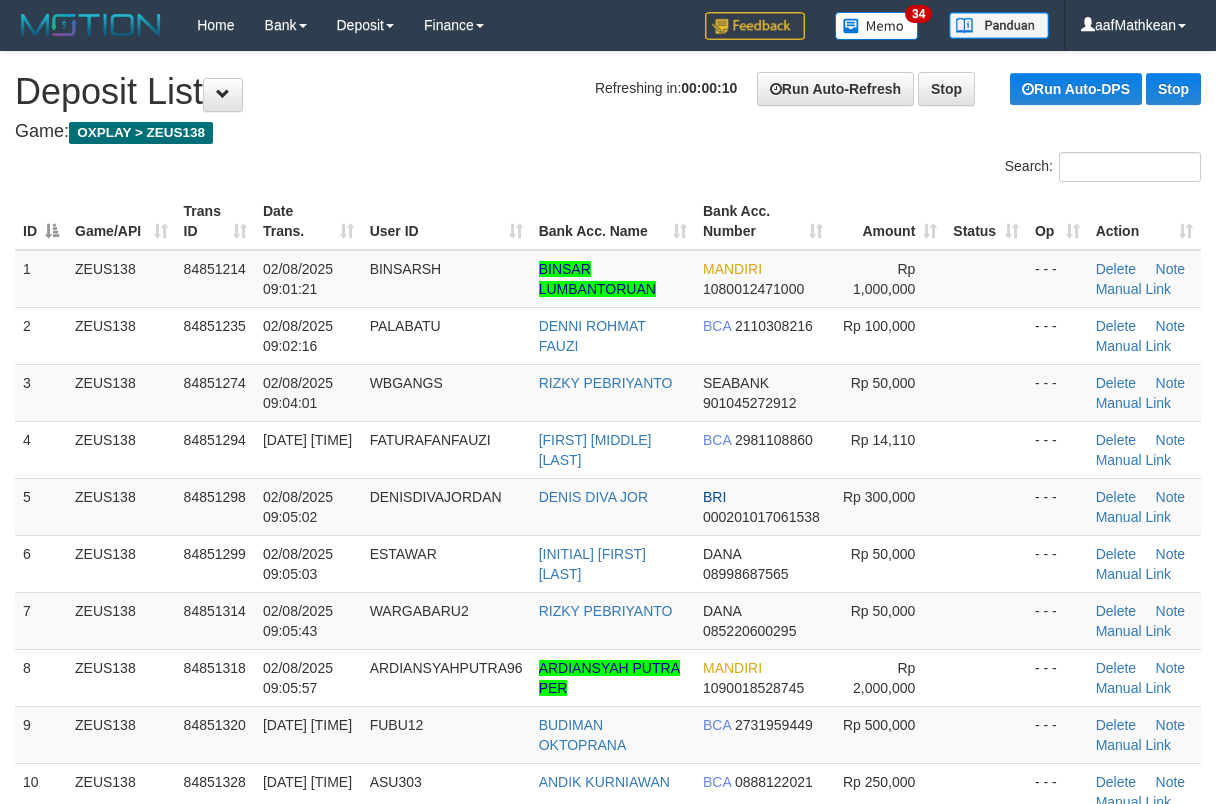 scroll, scrollTop: 0, scrollLeft: 0, axis: both 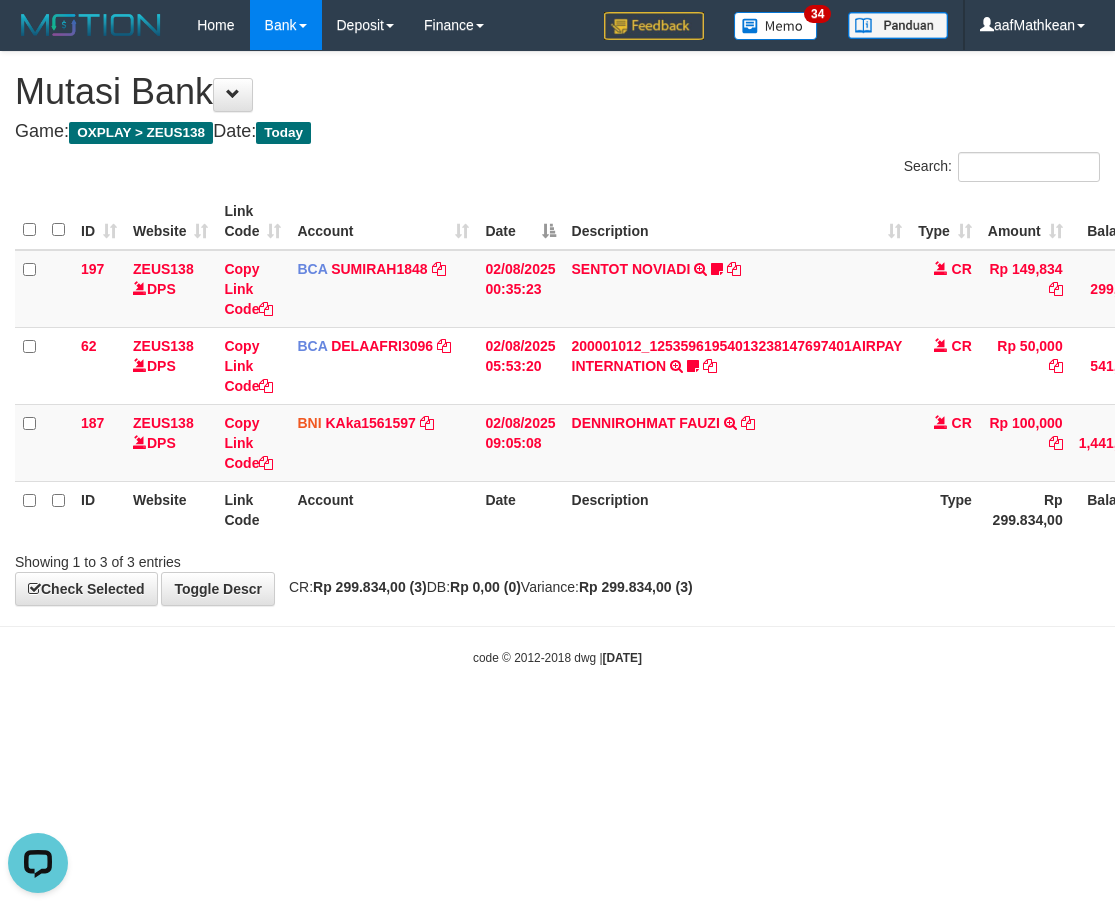 click on "**********" at bounding box center [557, 328] 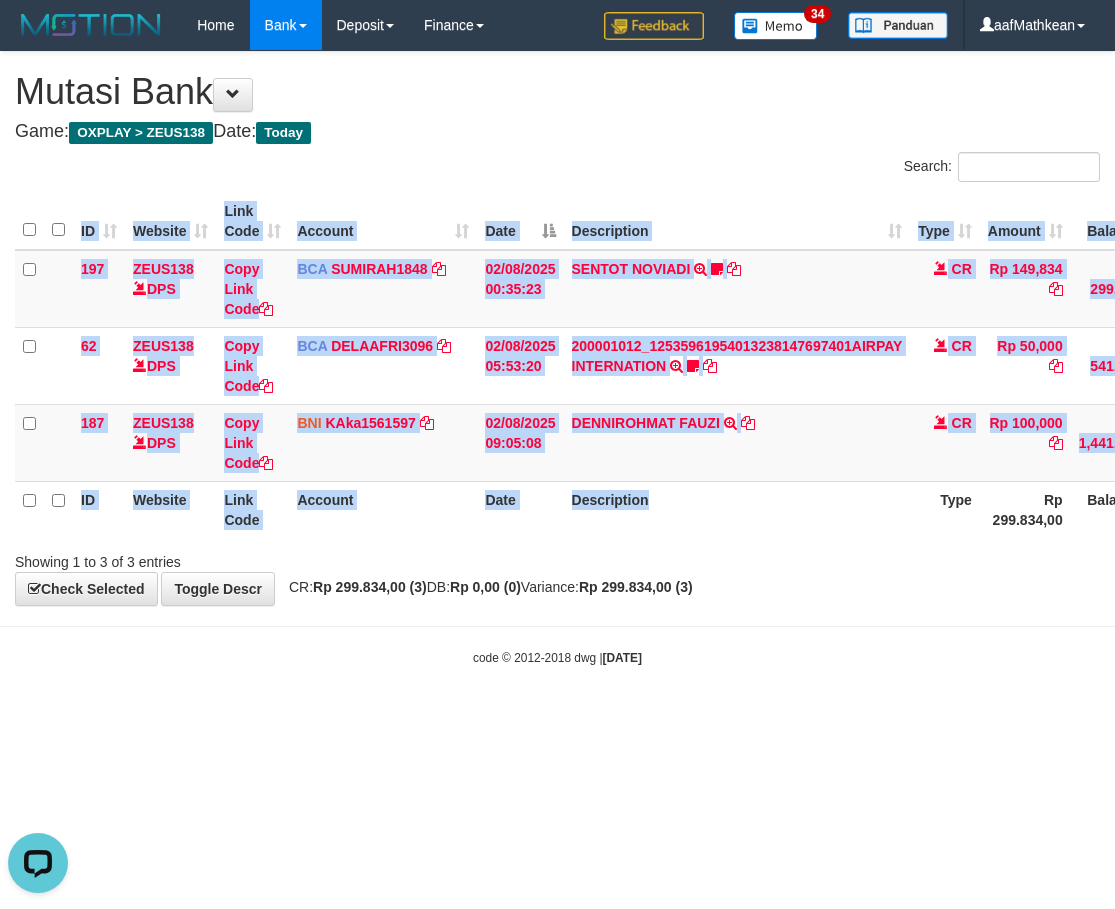 click on "ID Website Link Code Account Date Description Type Amount Balance Status Action
197
ZEUS138    DPS
Copy Link Code
BCA
SUMIRAH1848
DPS
SUMIRAH
mutasi_20250802_4156 | 197
mutasi_20250802_4156 | 197
02/08/2025 00:35:23
SENTOT NOVIADI            TRSF E-BANKING CR 0208/FTSCY/WS95271
149834.00SENTOT NOVIADI    Seno2023
CR
Rp 149,834
Rp 299,834
N
Note
Check
62
ZEUS138    DPS
Copy Link Code
BCA
DELAAFRI3096
DPS" at bounding box center (557, 365) 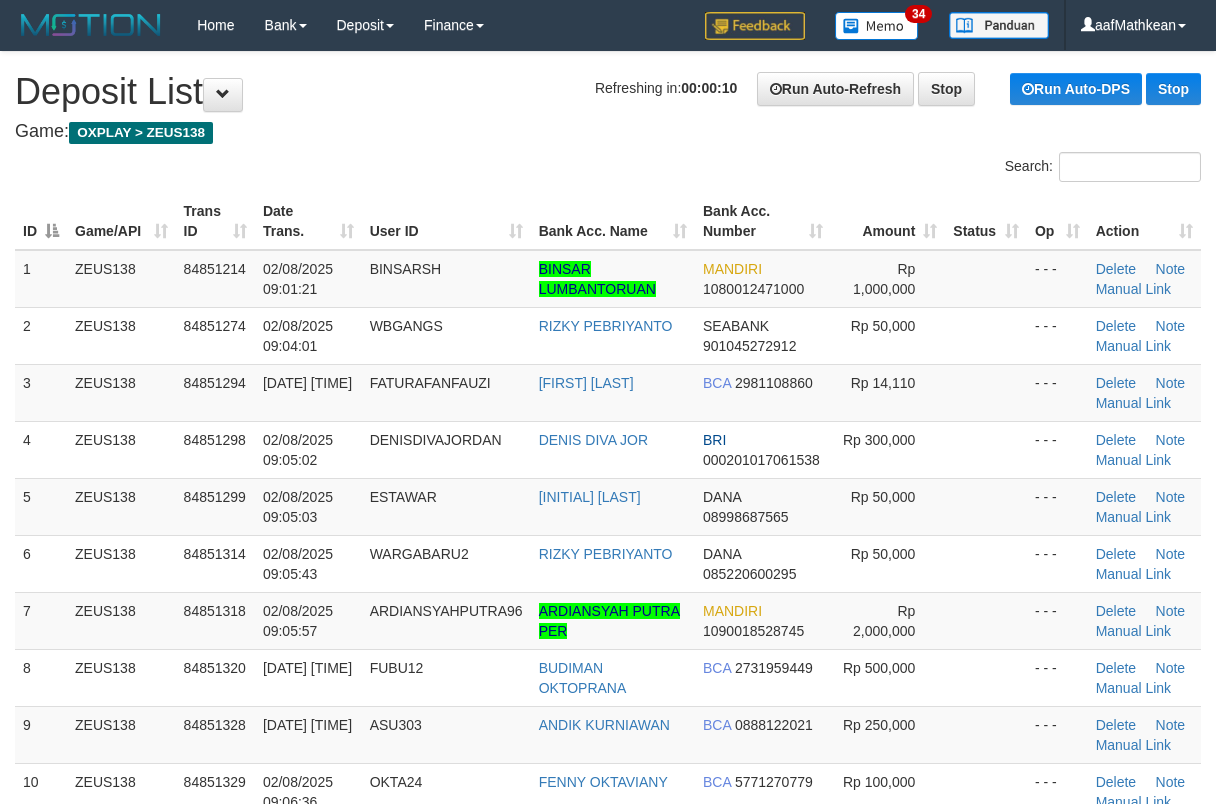 scroll, scrollTop: 0, scrollLeft: 0, axis: both 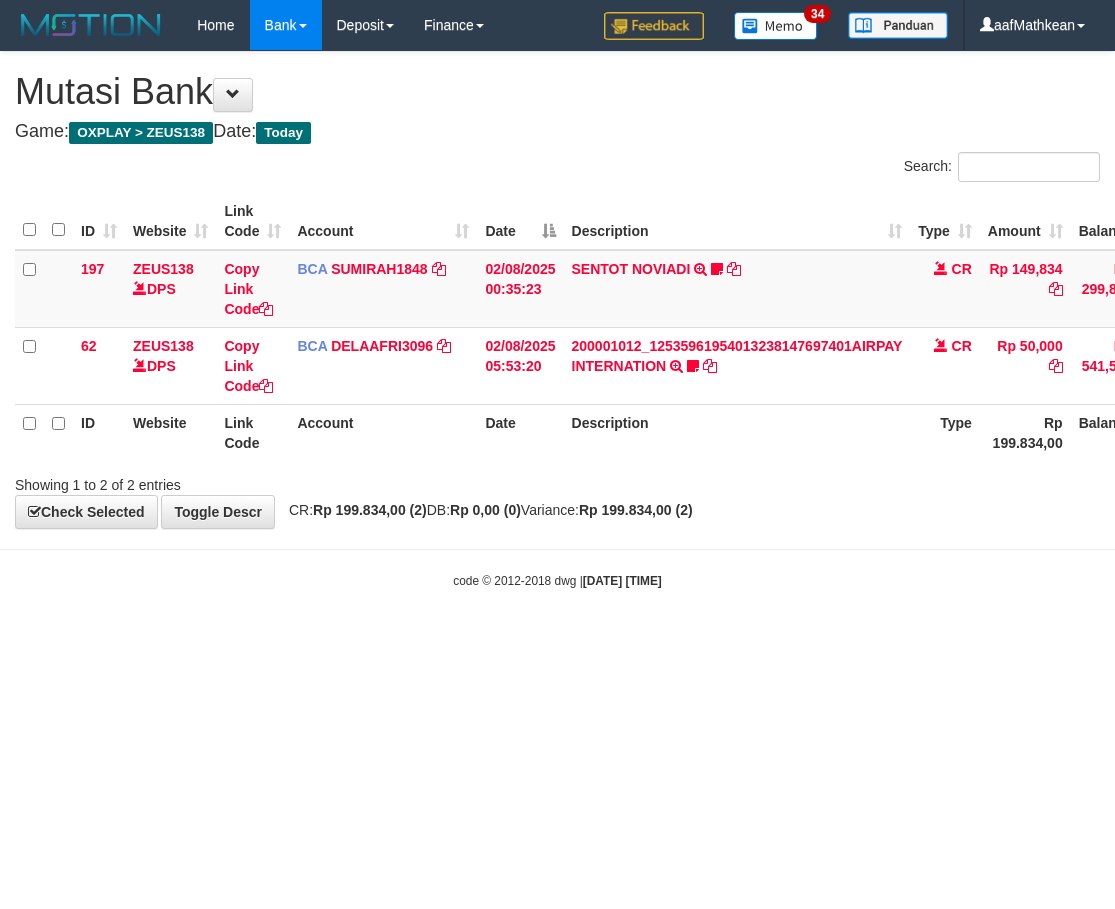 click on "Rp 199.834,00 (2)" at bounding box center (636, 510) 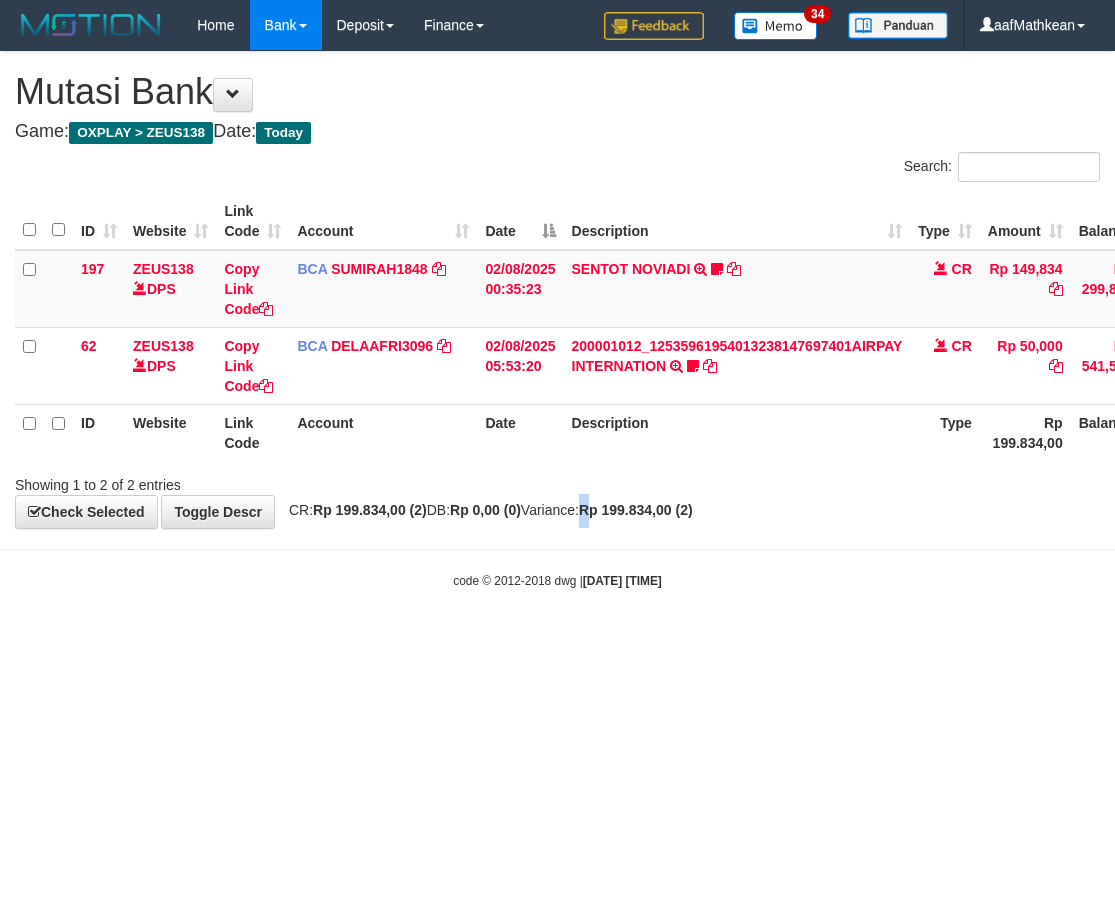 click on "**********" at bounding box center (557, 290) 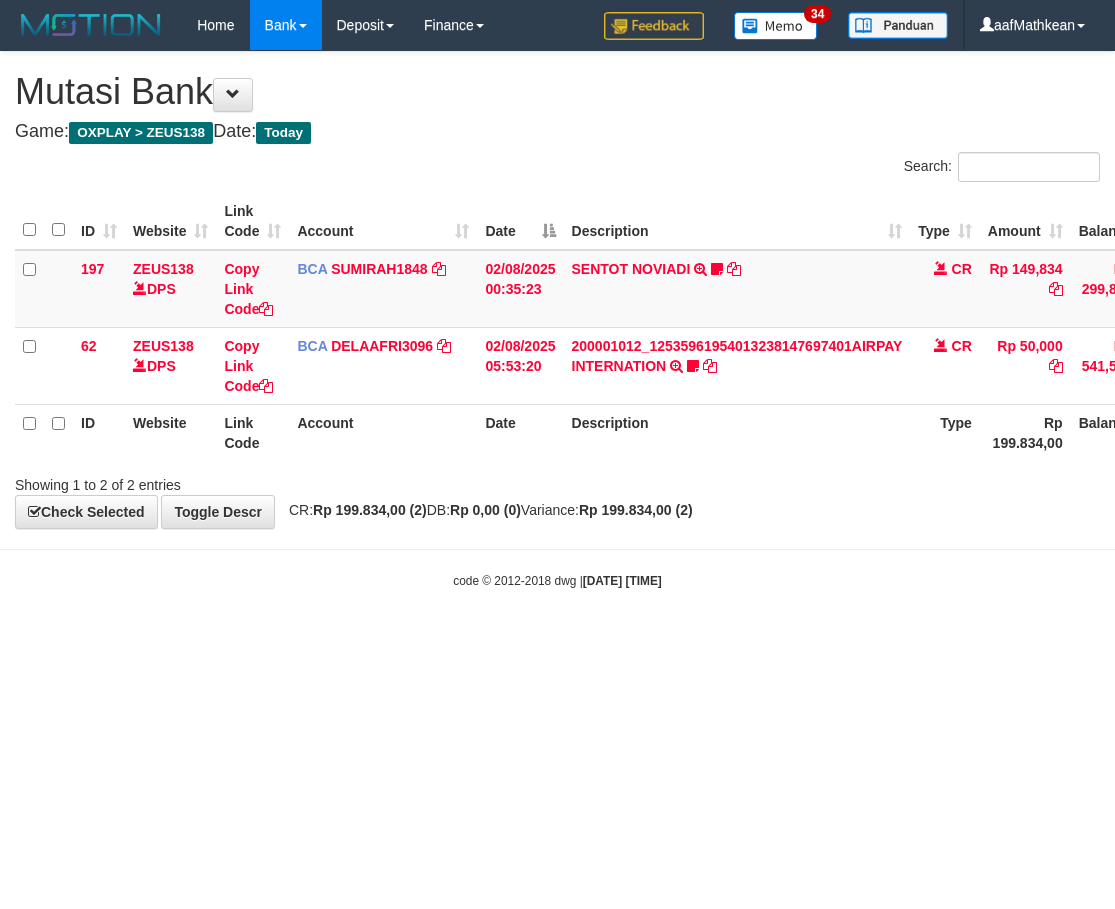 drag, startPoint x: 660, startPoint y: 479, endPoint x: 1111, endPoint y: 455, distance: 451.63812 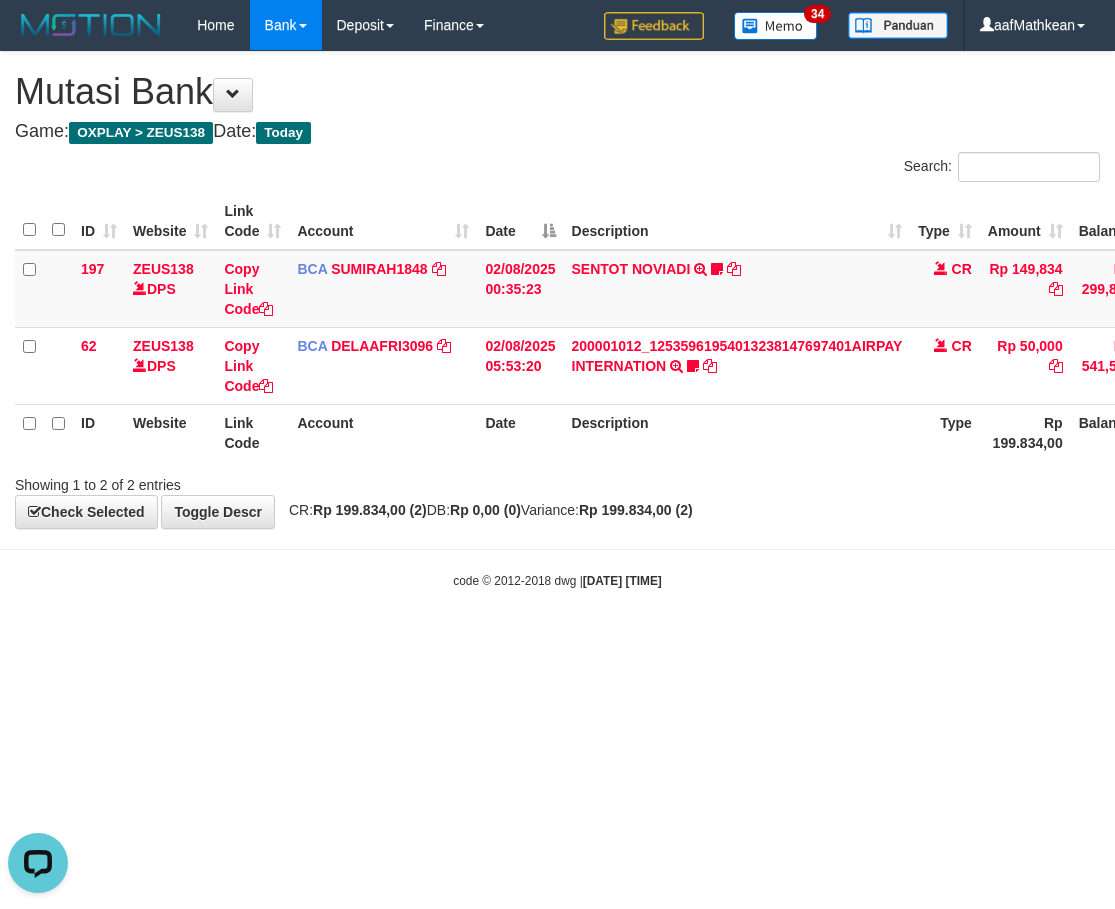 scroll, scrollTop: 0, scrollLeft: 0, axis: both 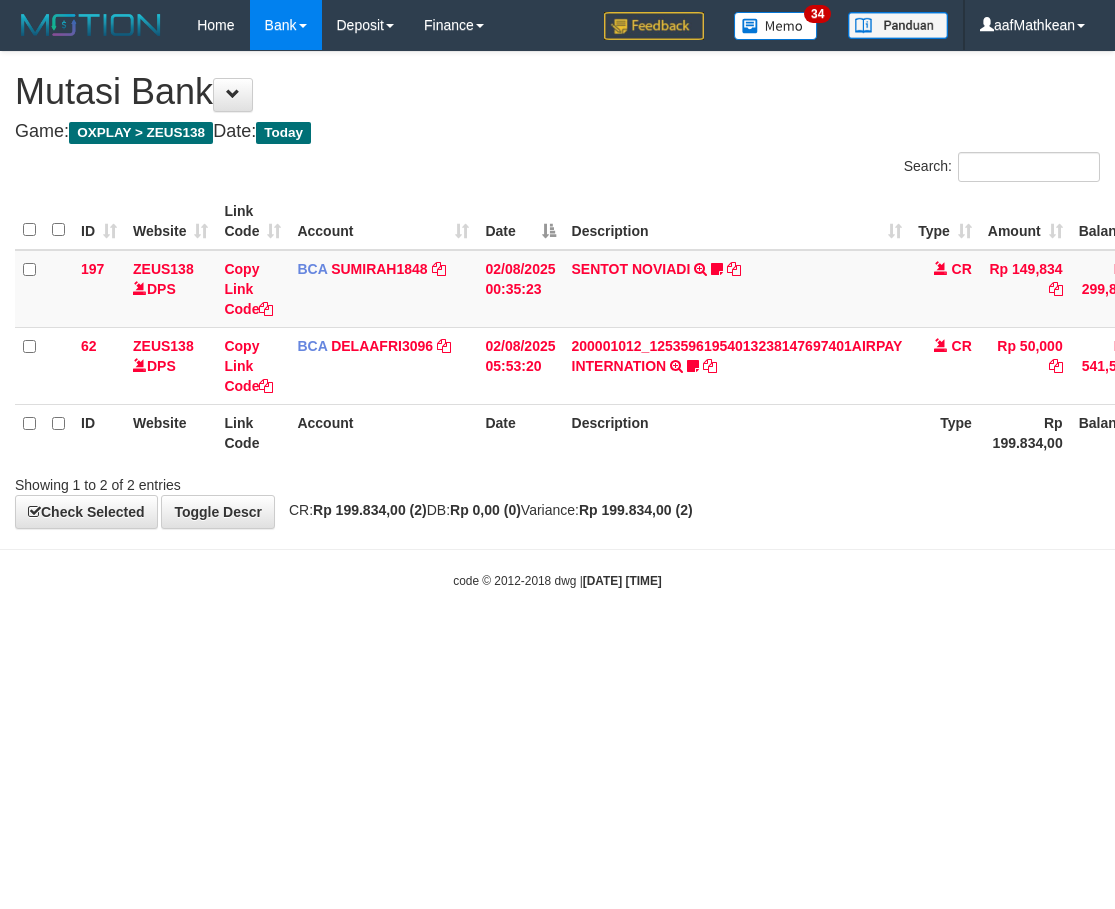 drag, startPoint x: 642, startPoint y: 624, endPoint x: 645, endPoint y: 670, distance: 46.09772 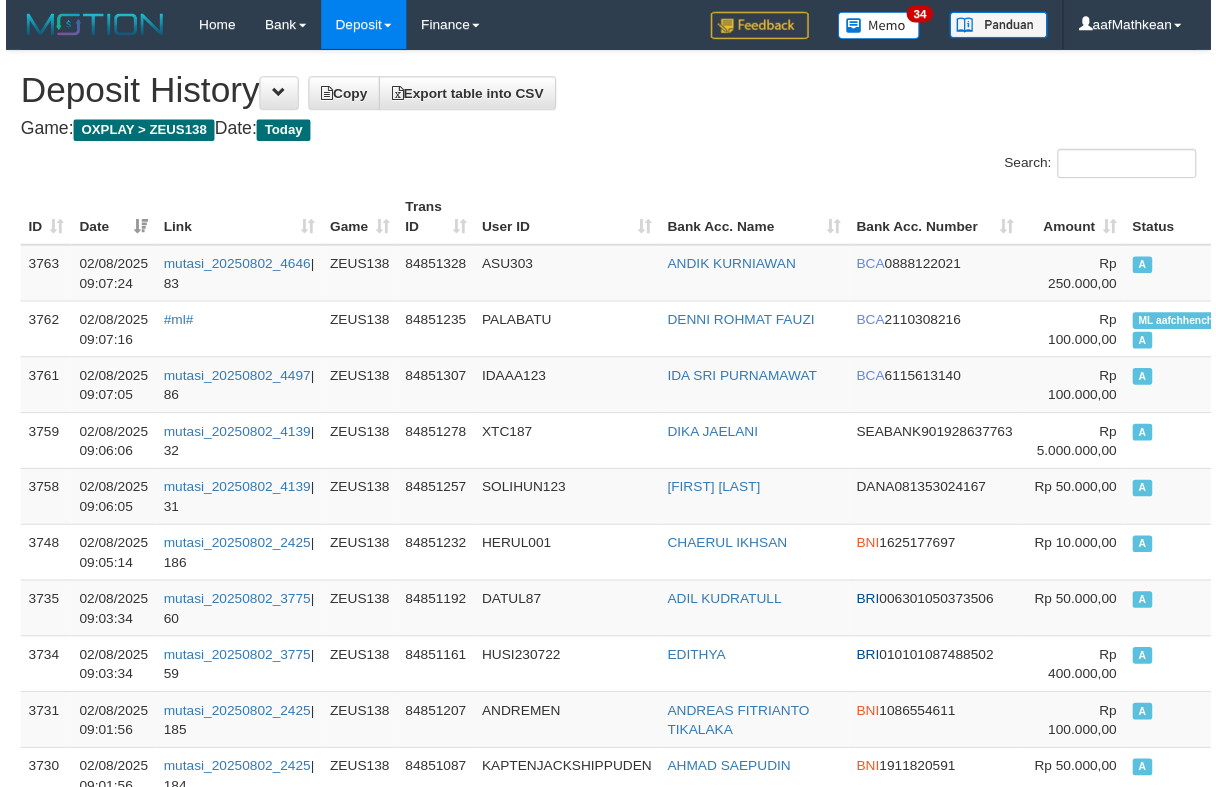 scroll, scrollTop: 0, scrollLeft: 0, axis: both 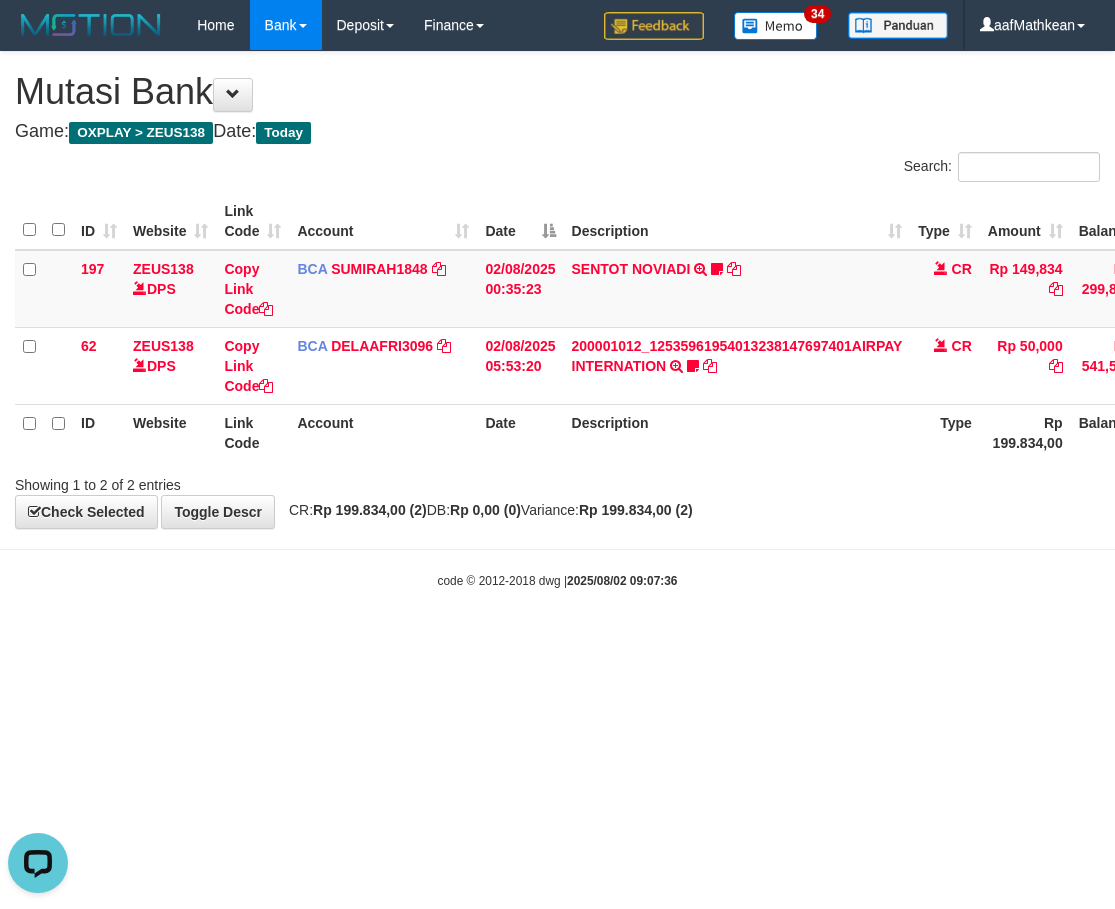 click on "Toggle navigation
Home
Bank
Account List
Load
By Website
Group
[OXPLAY]													ZEUS138
By Load Group (DPS)
Sync" at bounding box center [557, 320] 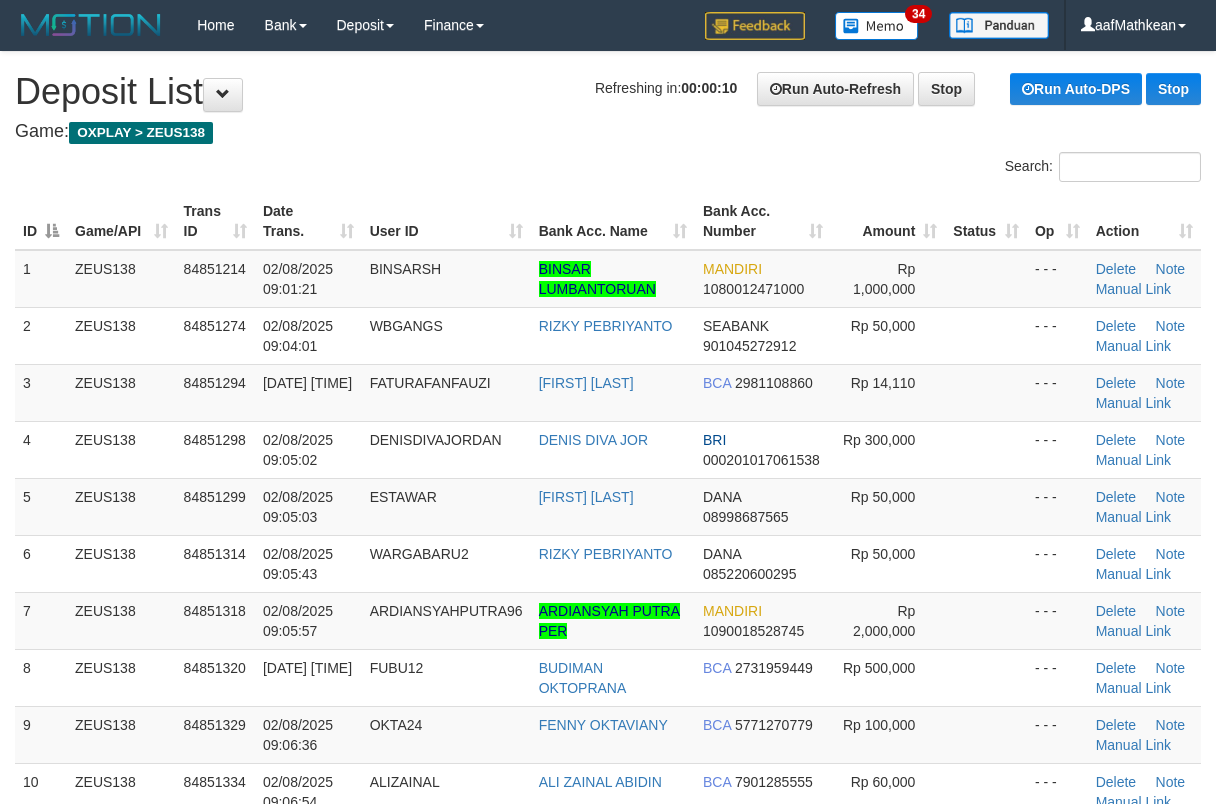 scroll, scrollTop: 0, scrollLeft: 0, axis: both 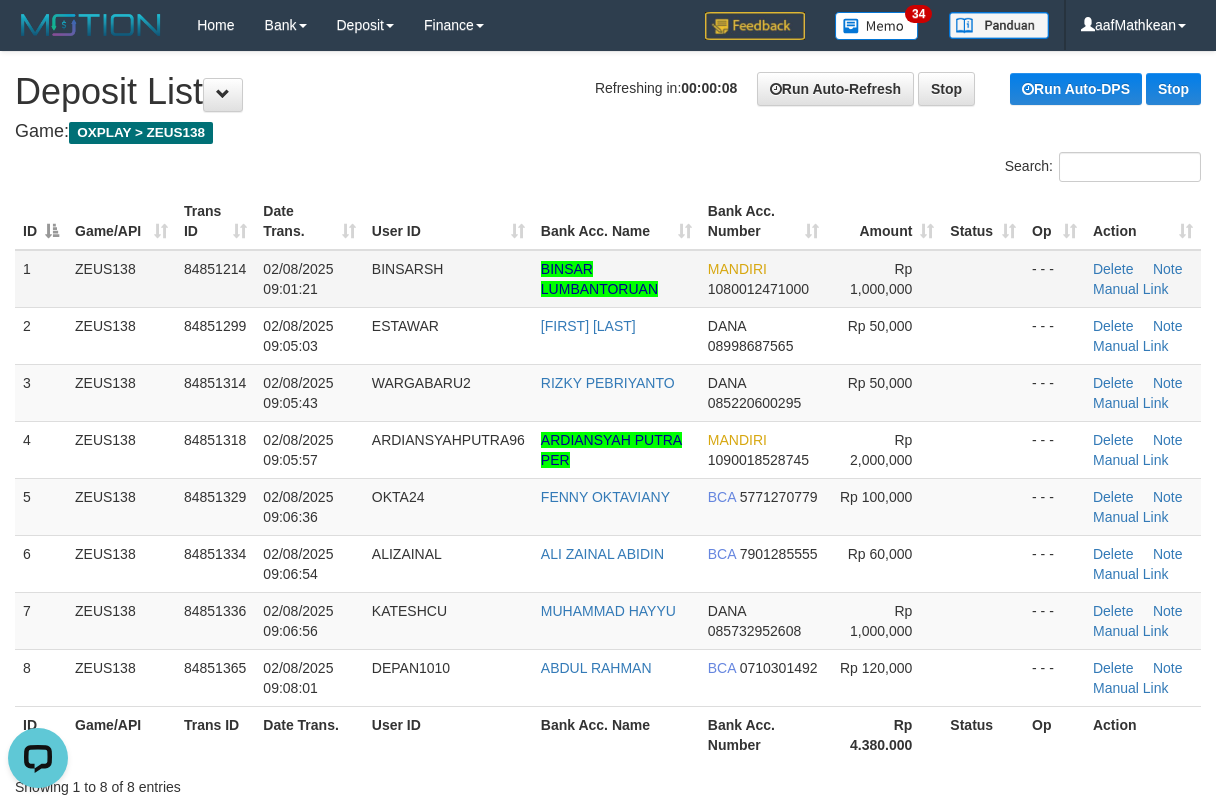 click on "2
ZEUS138
84851299
02/08/2025 09:05:03
ESTAWAR
M AGUS SETIAWAN
DANA
08998687565
Rp 50,000
- - -
Delete
Note
Manual Link" at bounding box center (608, 335) 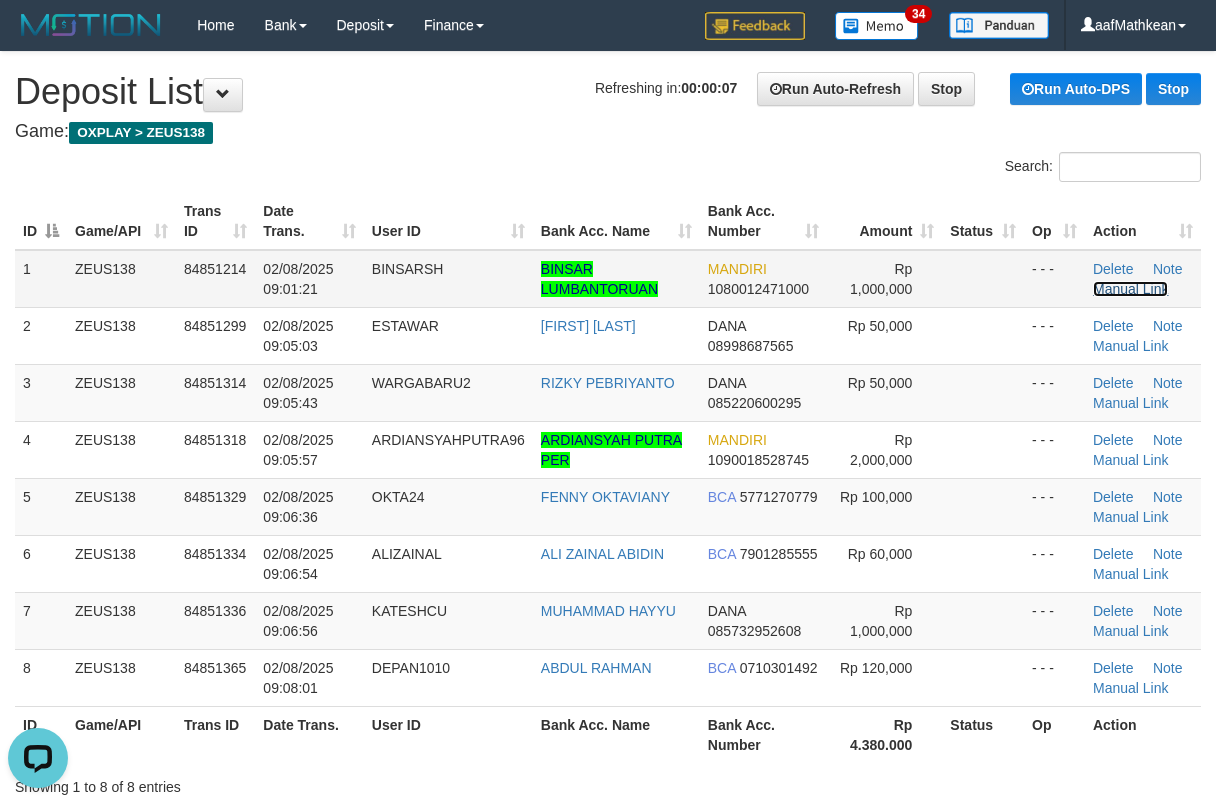 click on "Manual Link" at bounding box center (1131, 289) 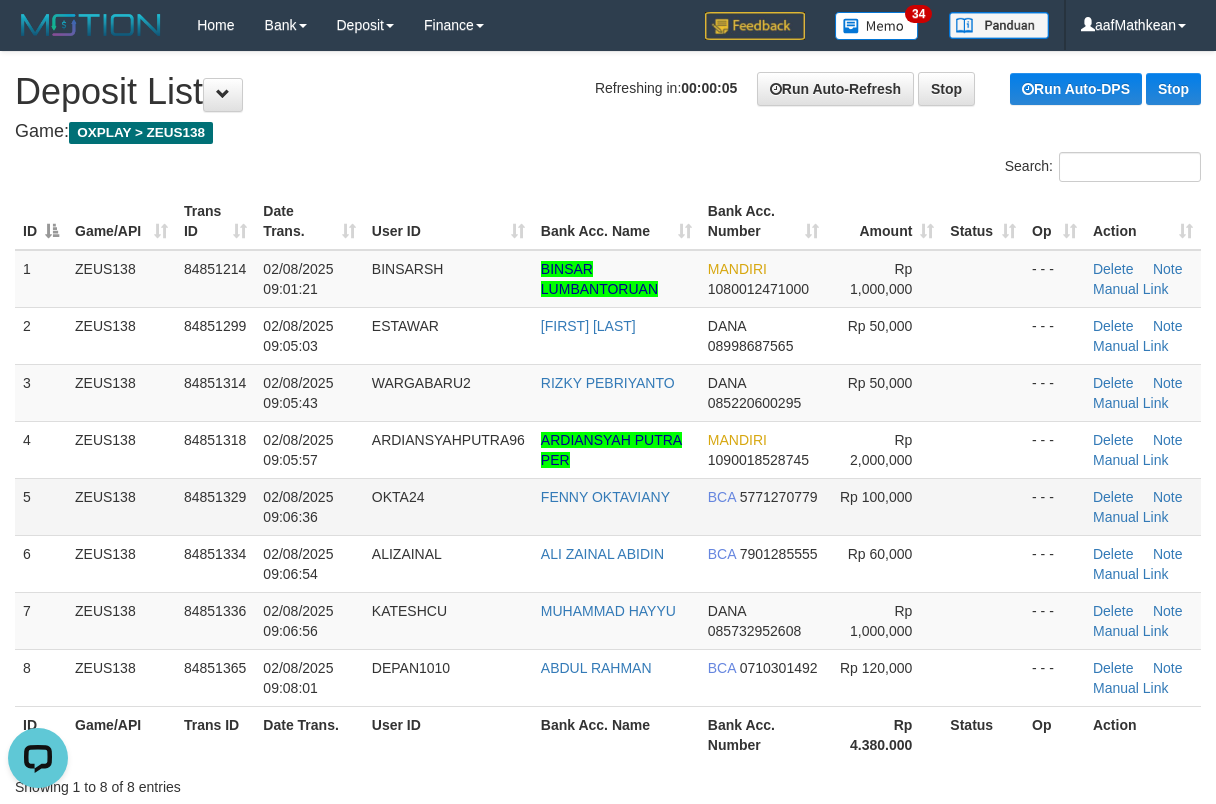 click on "ZEUS138" at bounding box center (121, 506) 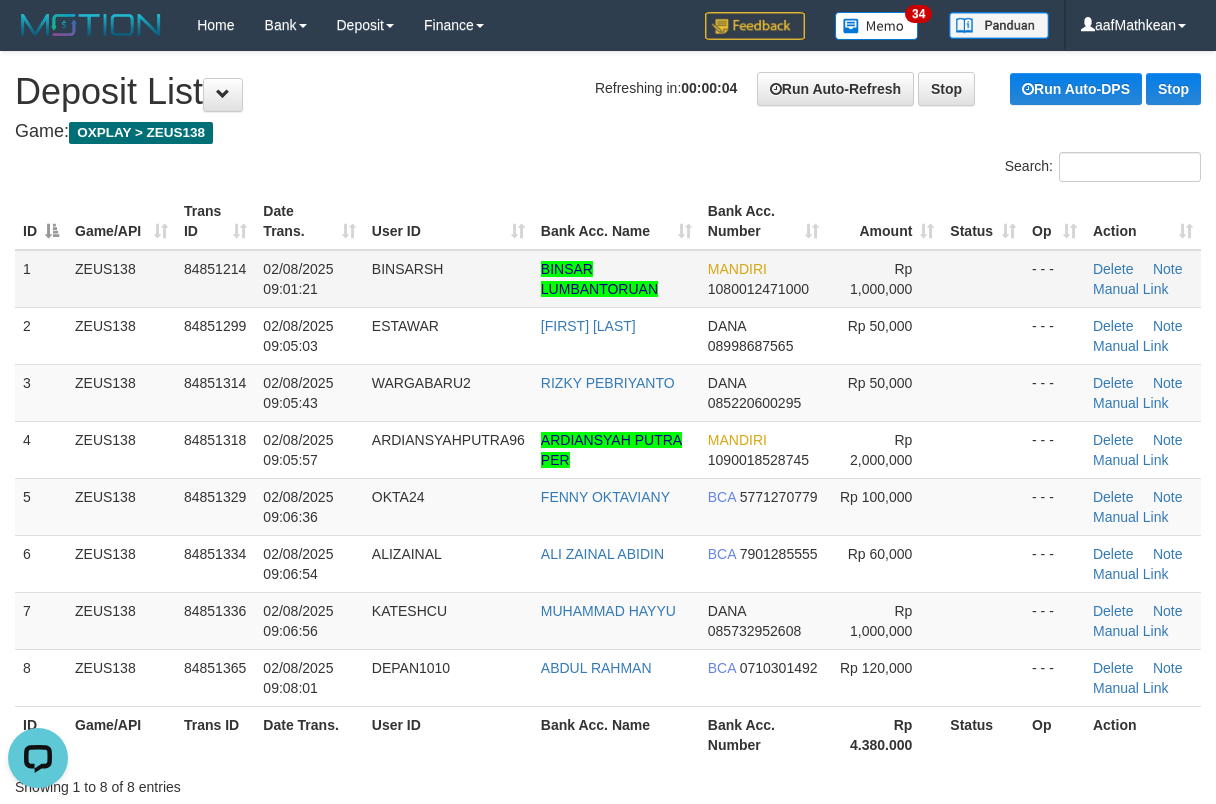 click on "Delete
Note
Manual Link" at bounding box center (1143, 279) 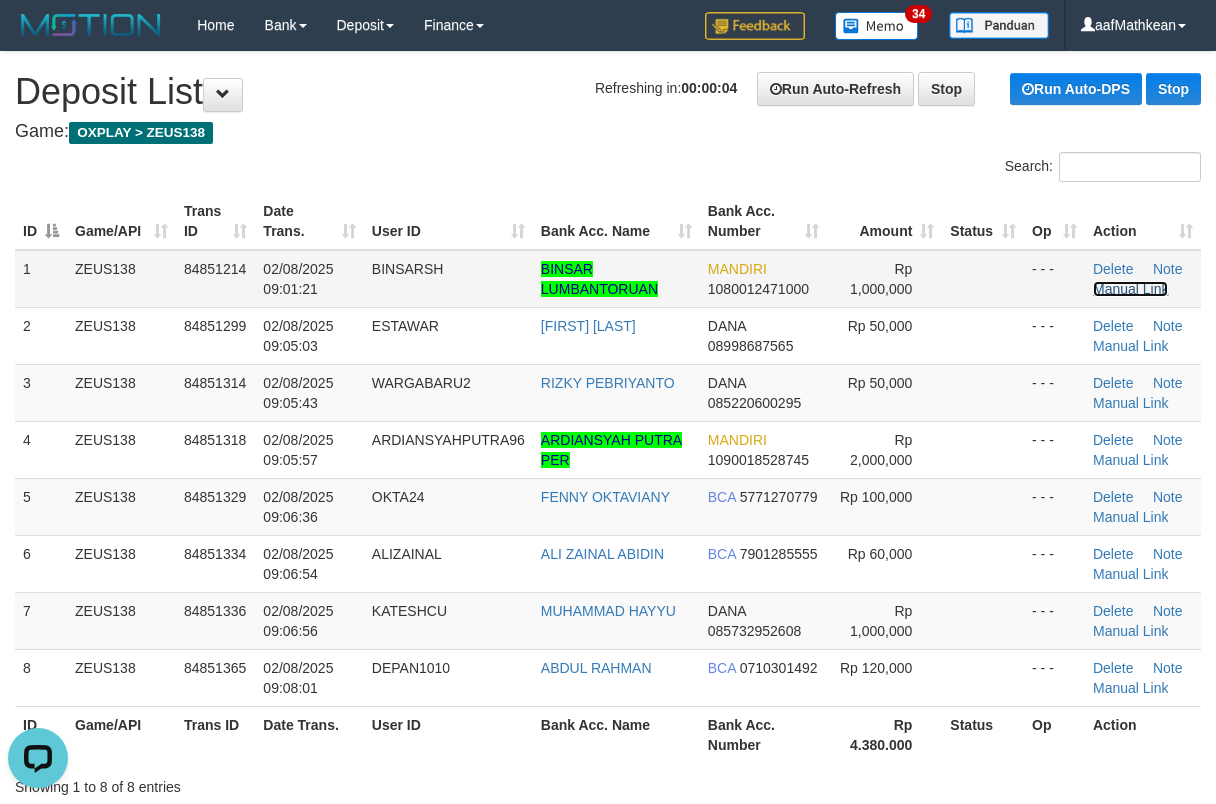 click on "Manual Link" at bounding box center (1131, 289) 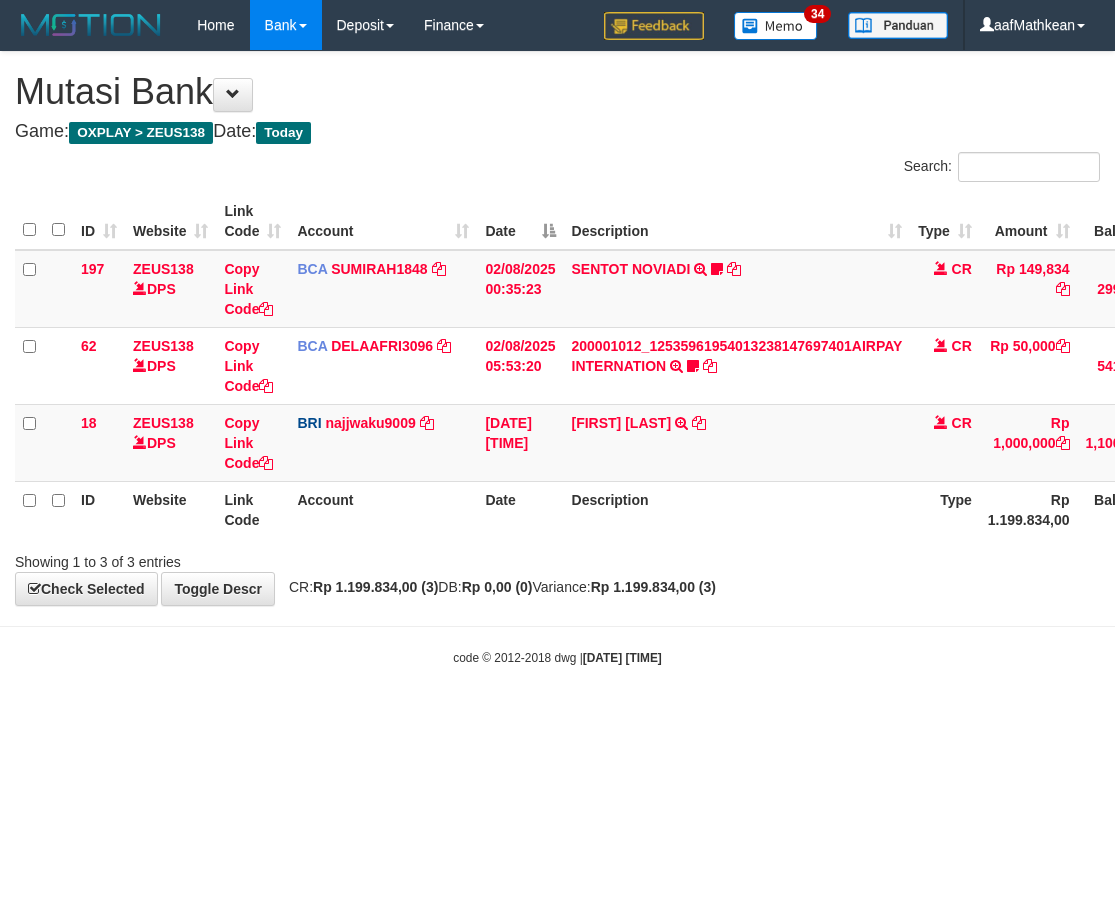 scroll, scrollTop: 0, scrollLeft: 0, axis: both 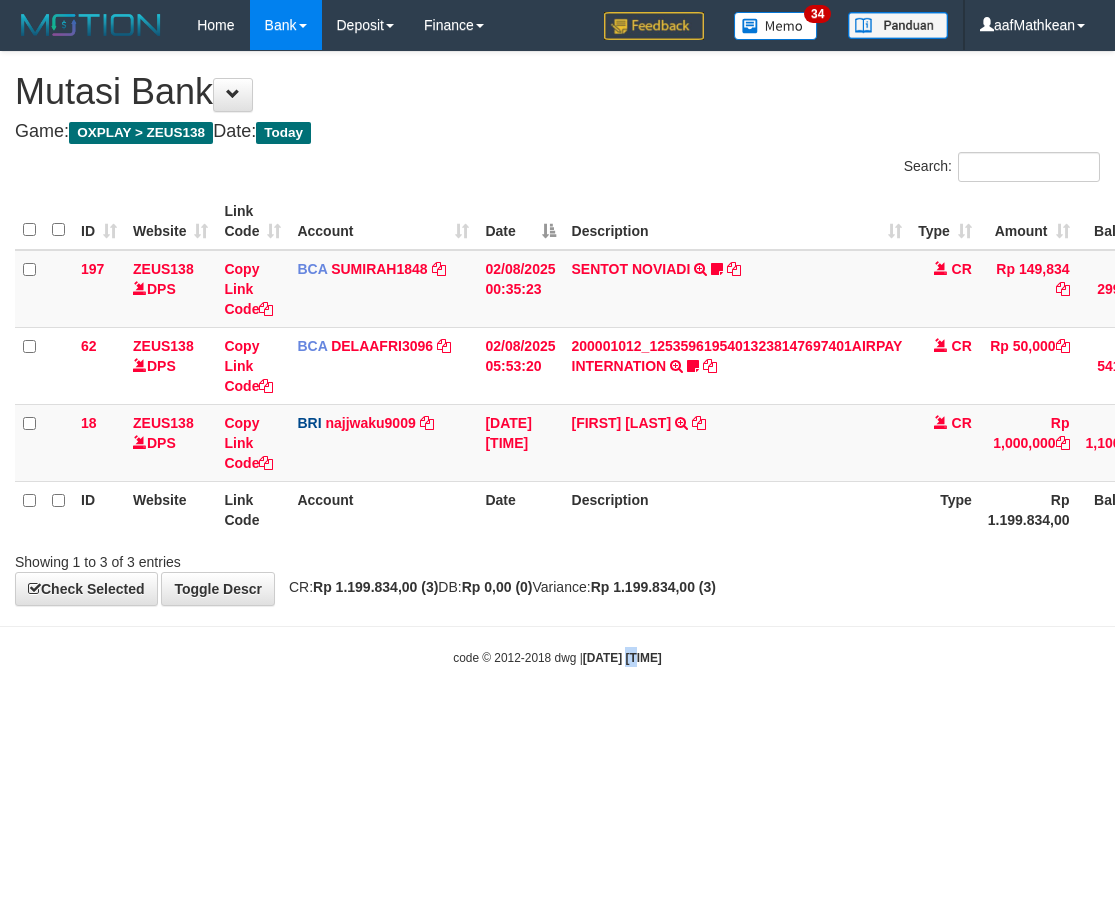 drag, startPoint x: 619, startPoint y: 851, endPoint x: 623, endPoint y: 798, distance: 53.15073 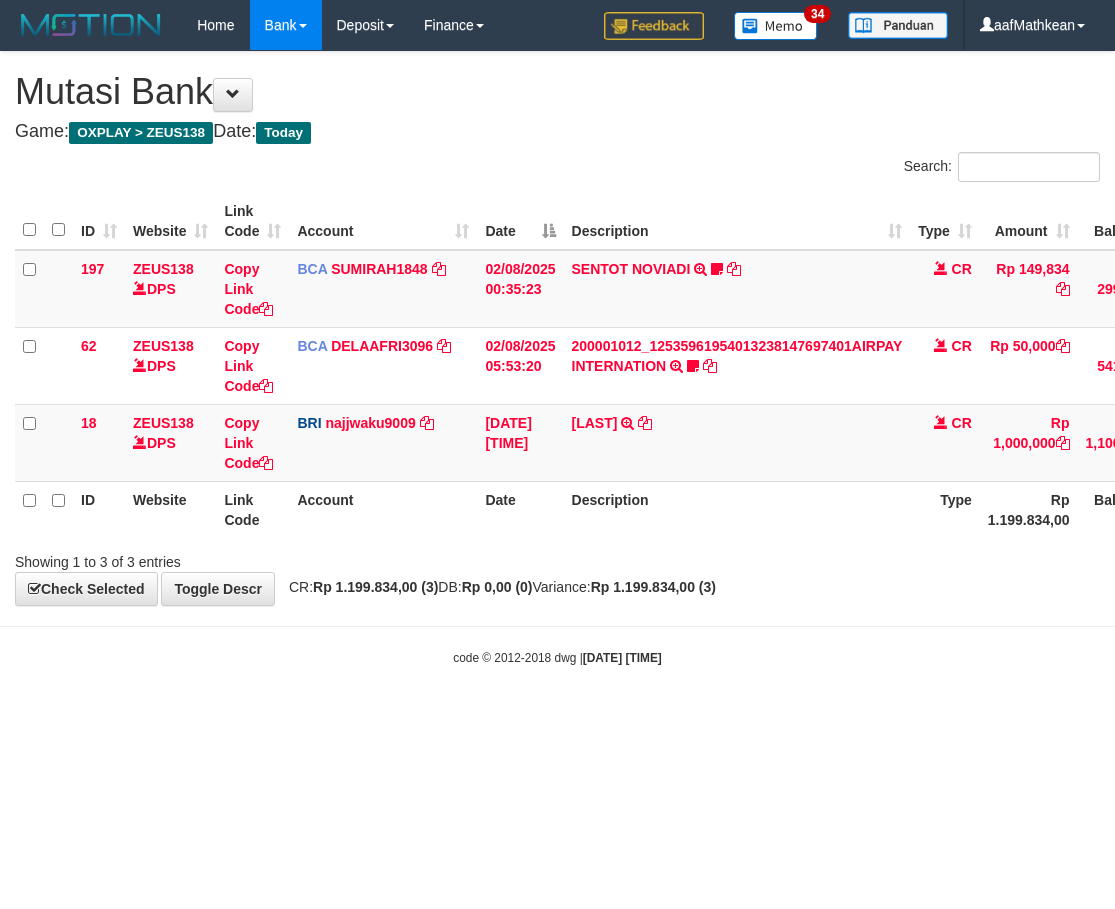 click at bounding box center (645, 423) 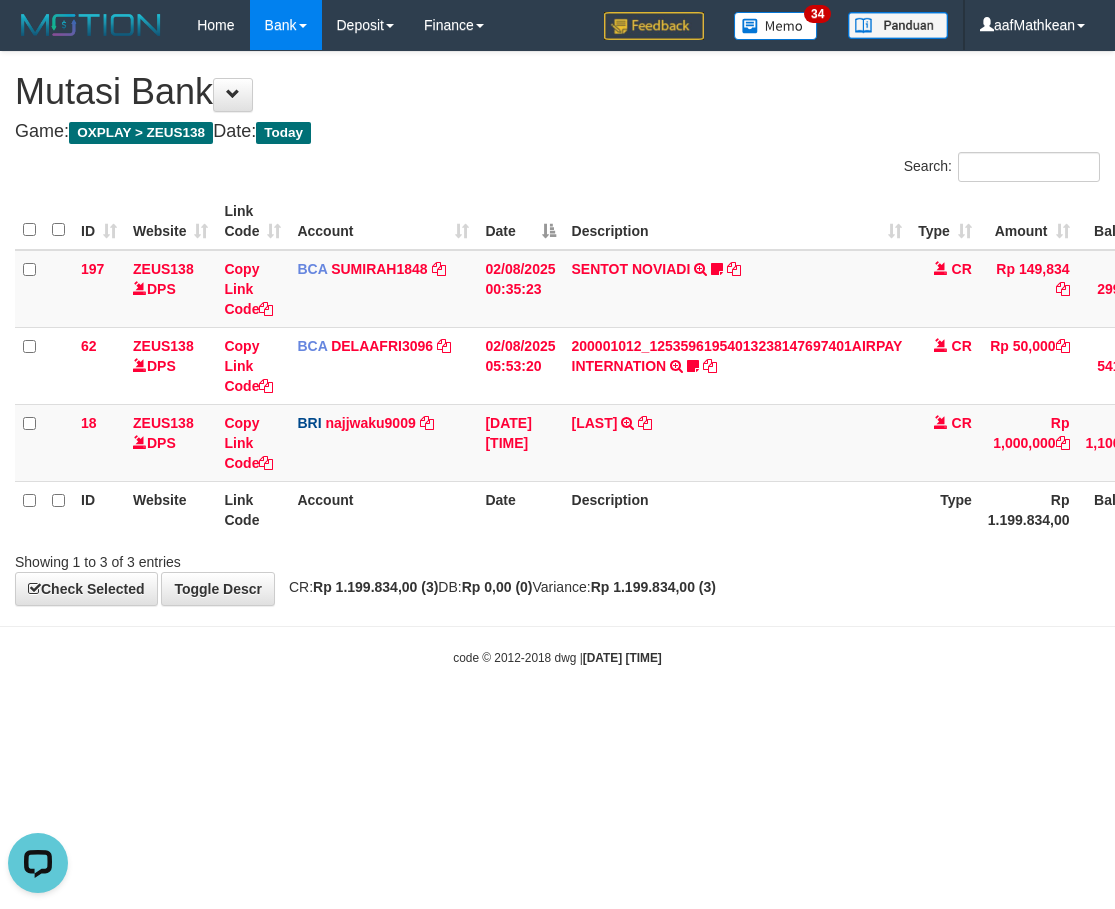 scroll, scrollTop: 0, scrollLeft: 0, axis: both 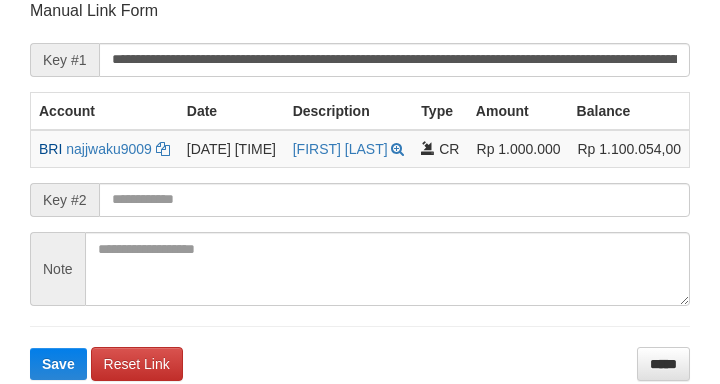 click on "**********" at bounding box center (360, 190) 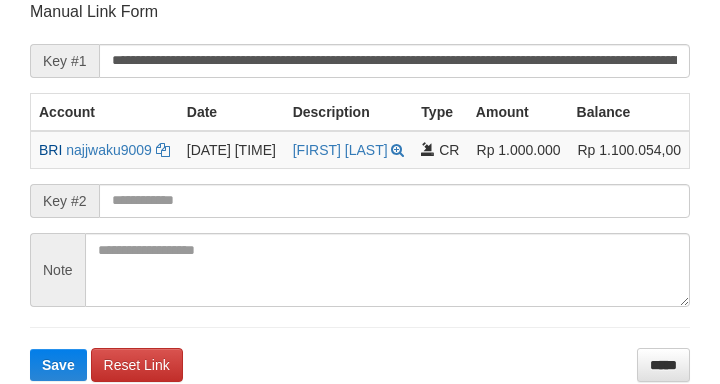 drag, startPoint x: 135, startPoint y: 198, endPoint x: 136, endPoint y: 211, distance: 13.038404 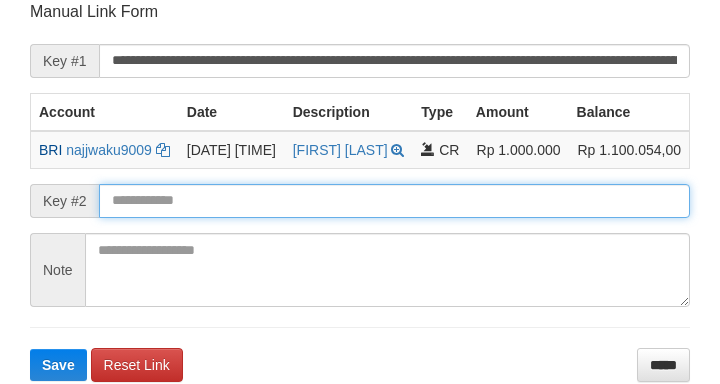 click at bounding box center [394, 201] 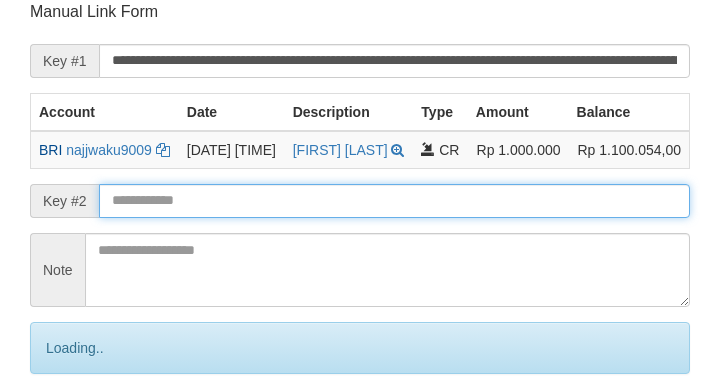 click at bounding box center (394, 201) 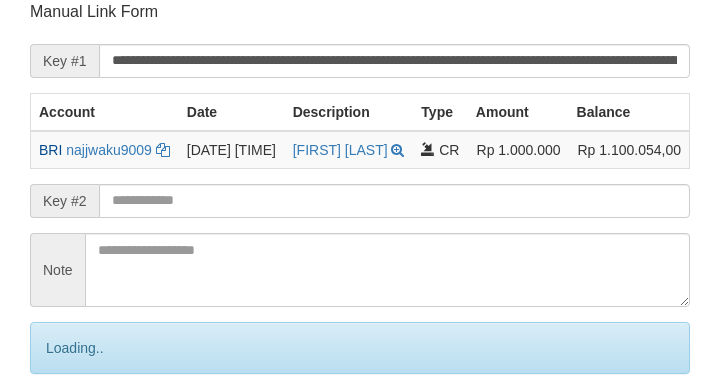 click on "**********" at bounding box center (360, 224) 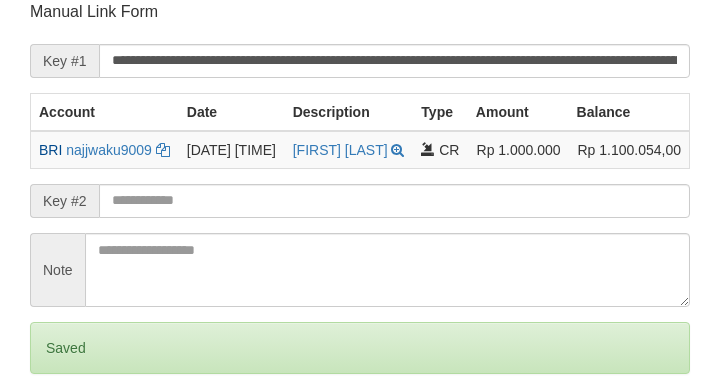 click on "**********" at bounding box center [360, 224] 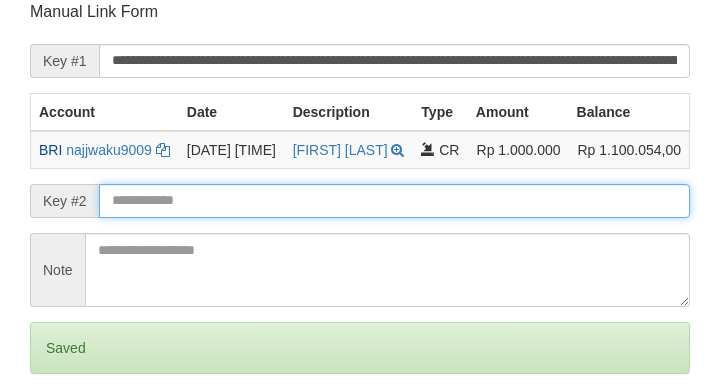 click on "Save" at bounding box center [58, 432] 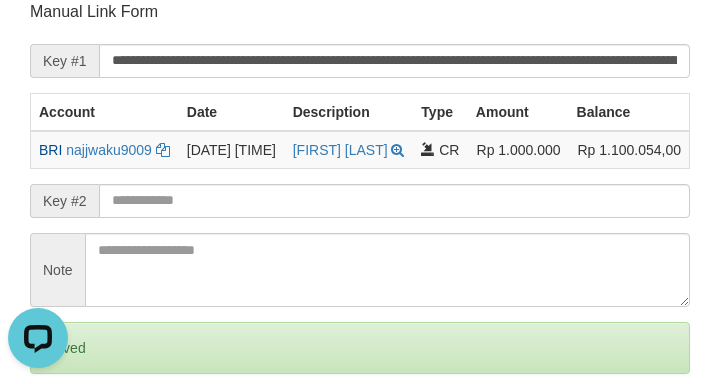 scroll, scrollTop: 0, scrollLeft: 0, axis: both 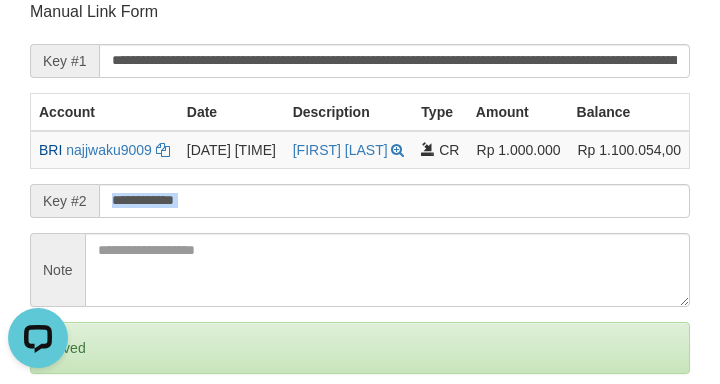 click on "**********" at bounding box center (360, 224) 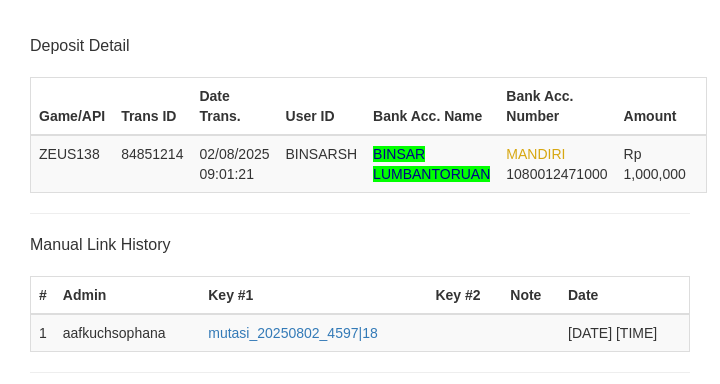 click at bounding box center [394, 593] 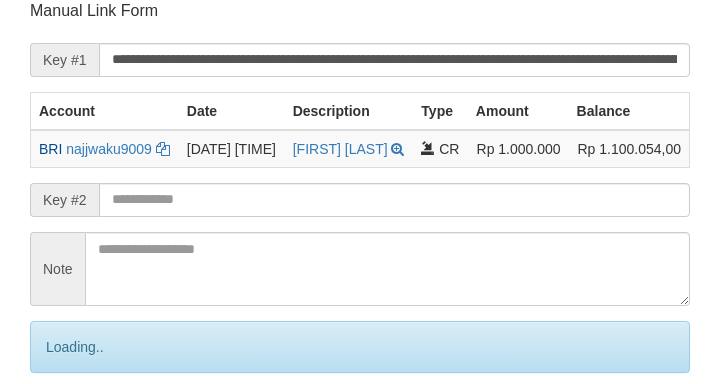 click at bounding box center [394, 200] 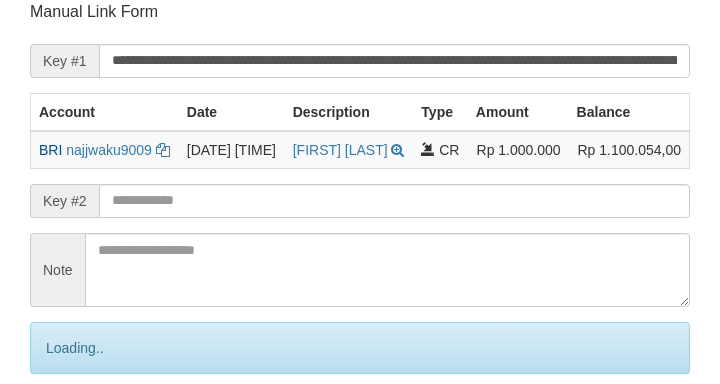 click at bounding box center (394, 201) 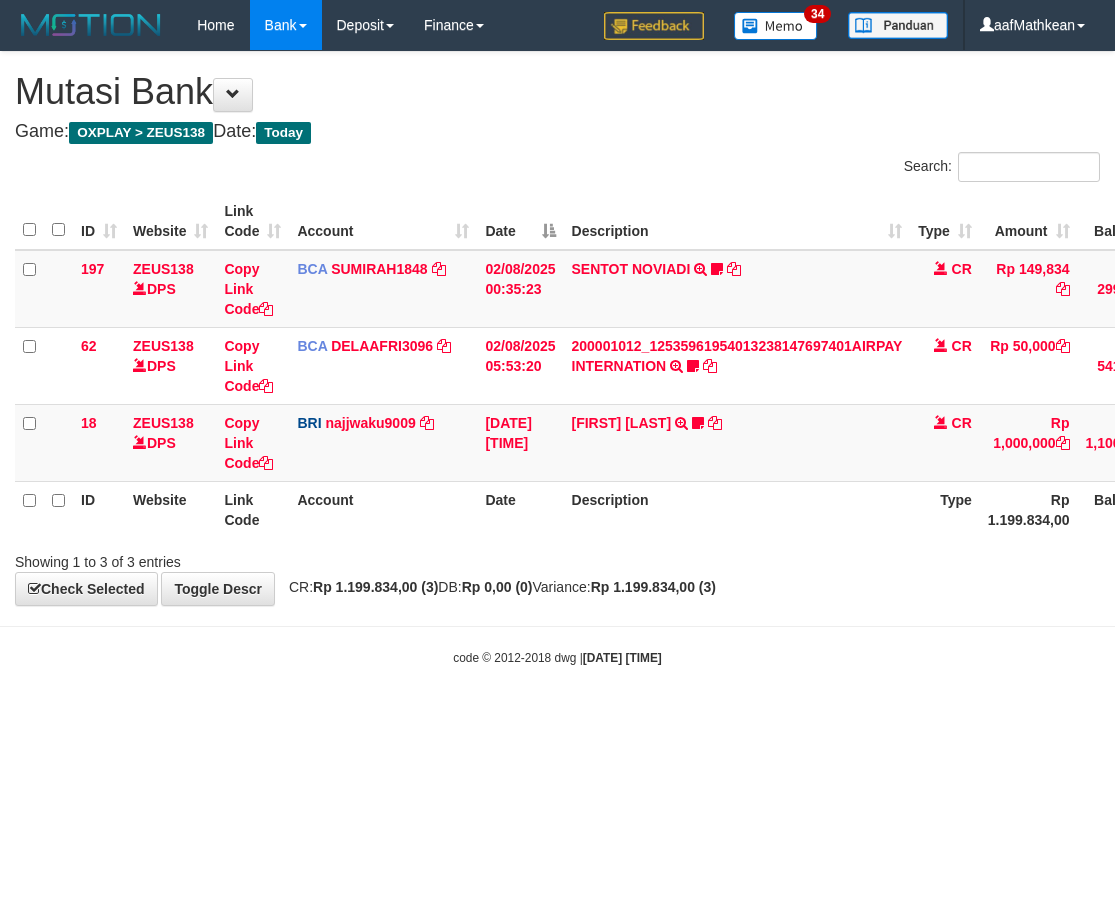 scroll, scrollTop: 0, scrollLeft: 0, axis: both 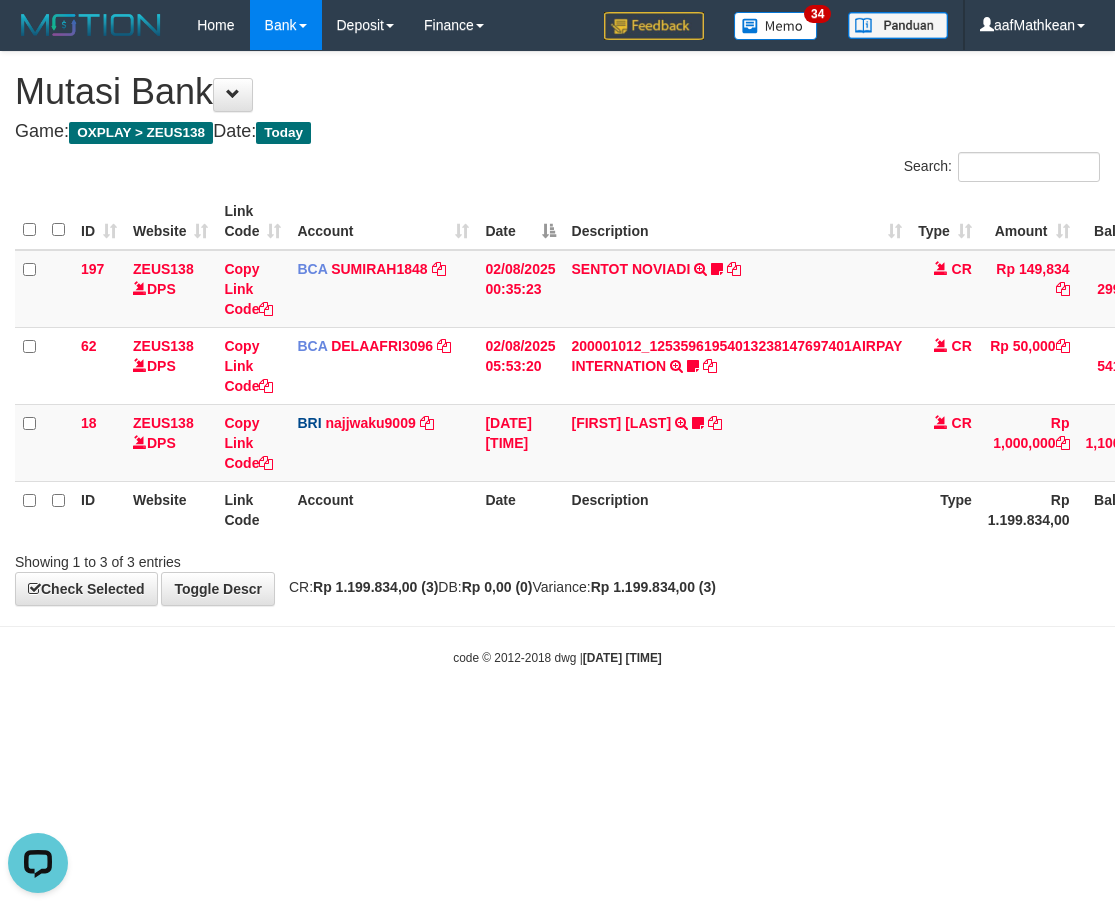 click on "Toggle navigation
Home
Bank
Account List
Load
By Website
Group
[OXPLAY]													ZEUS138
By Load Group (DPS)" at bounding box center [557, 358] 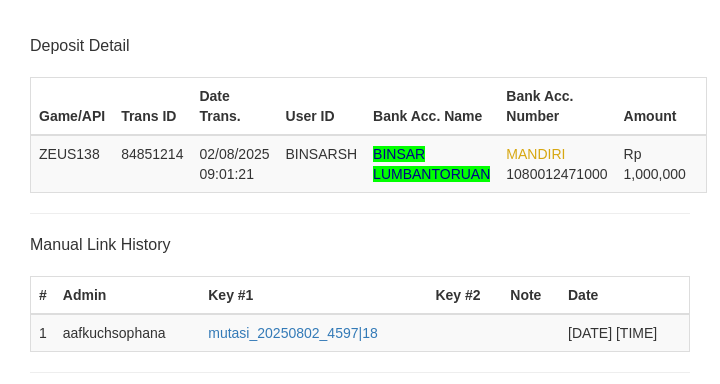 scroll, scrollTop: 392, scrollLeft: 0, axis: vertical 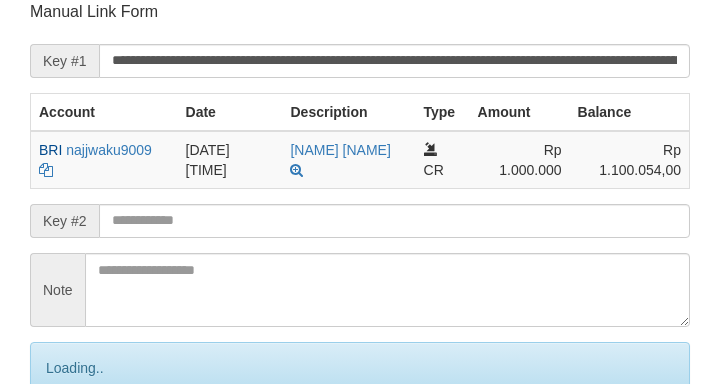 click on "Save" at bounding box center [80, 452] 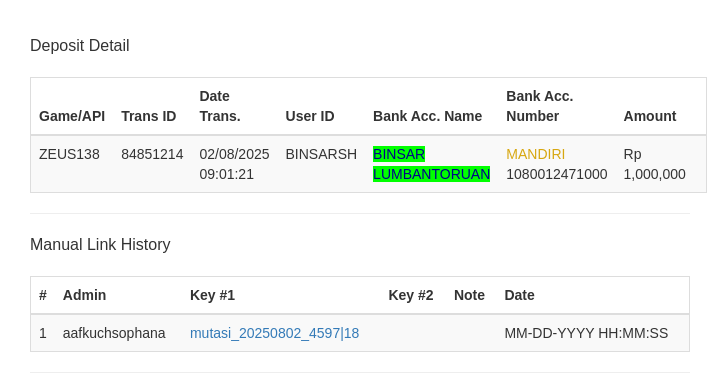 scroll, scrollTop: 392, scrollLeft: 0, axis: vertical 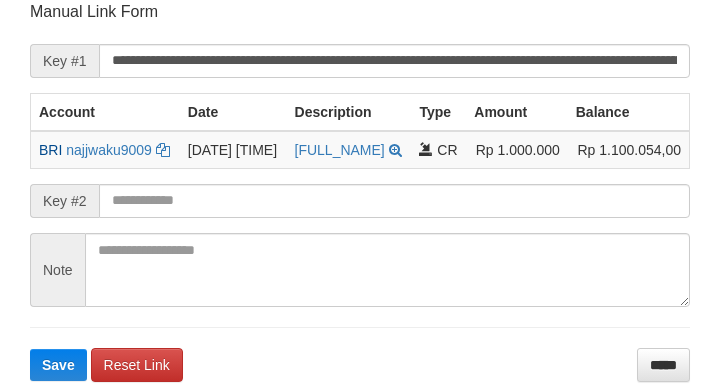 drag, startPoint x: 17, startPoint y: 81, endPoint x: 2, endPoint y: 90, distance: 17.492855 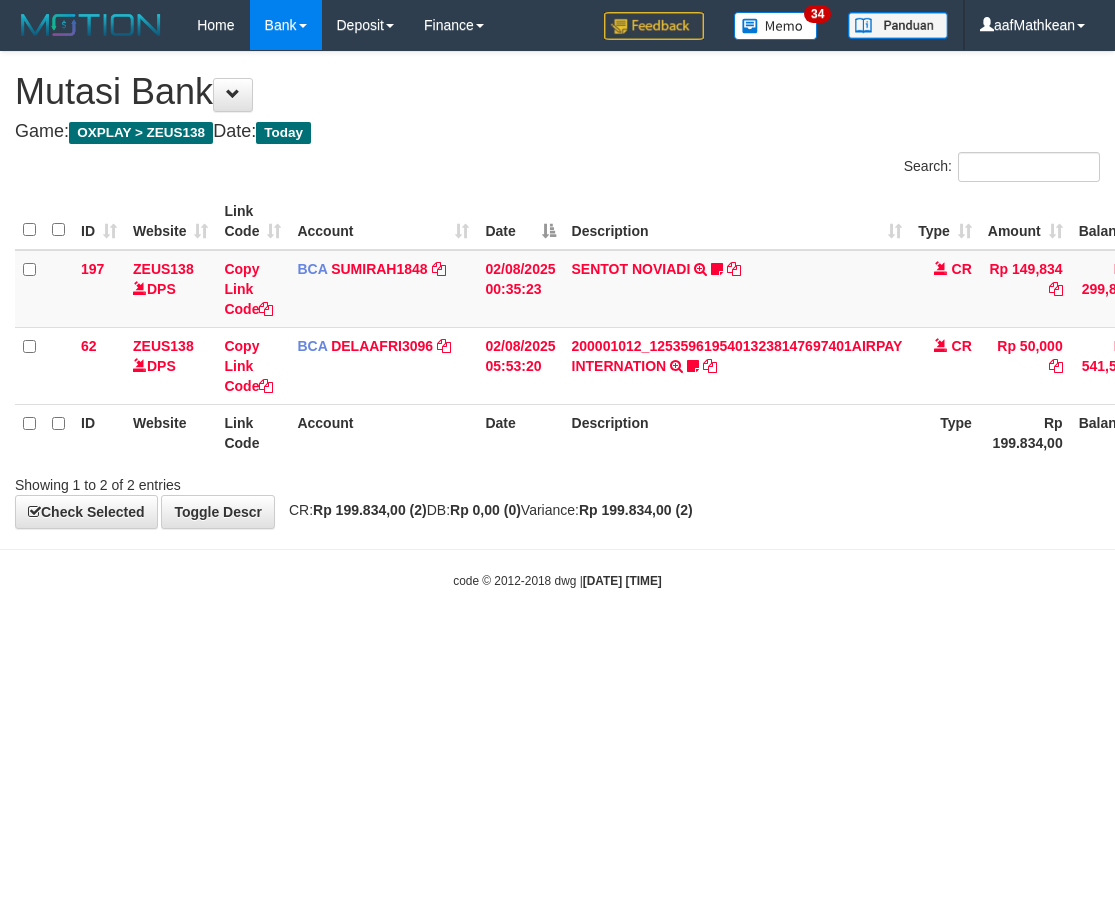 scroll, scrollTop: 0, scrollLeft: 0, axis: both 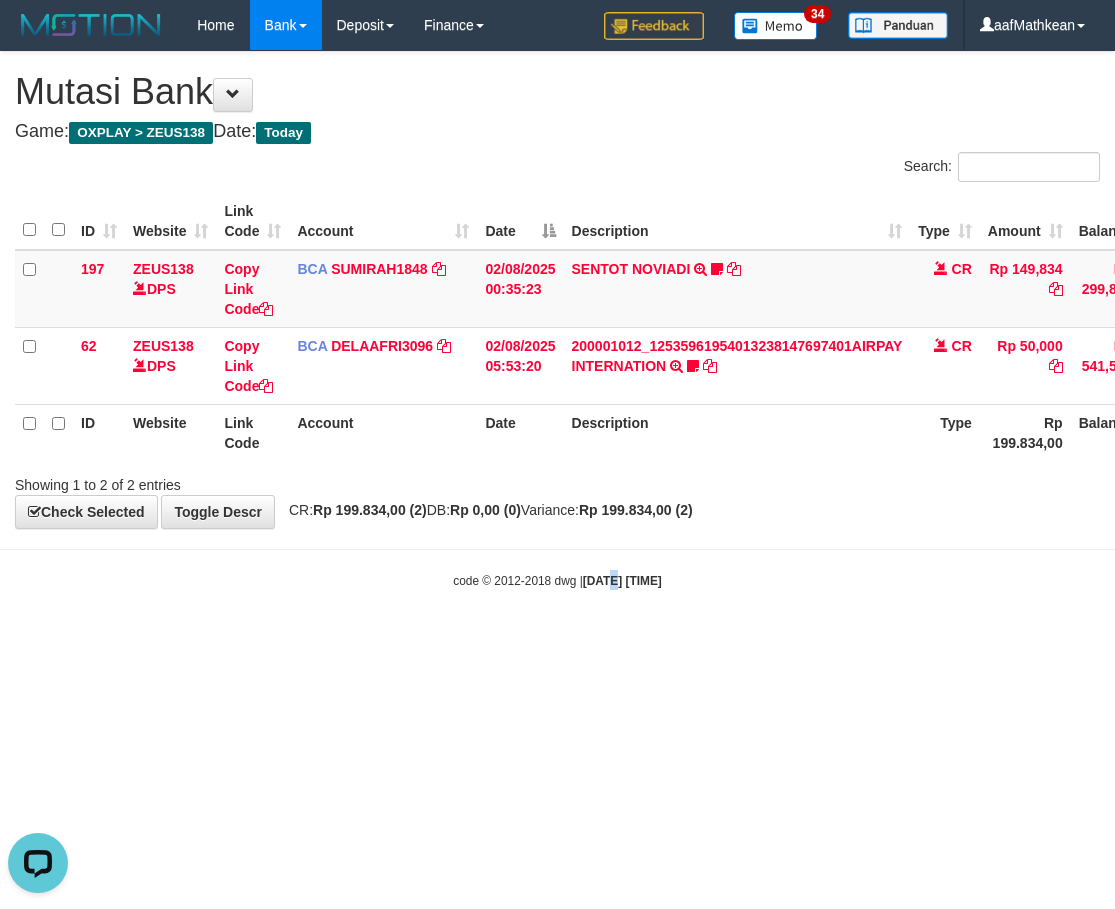 click on "Toggle navigation
Home
Bank
Account List
Load
By Website
Group
[OXPLAY]													ZEUS138
By Load Group (DPS)" at bounding box center [557, 320] 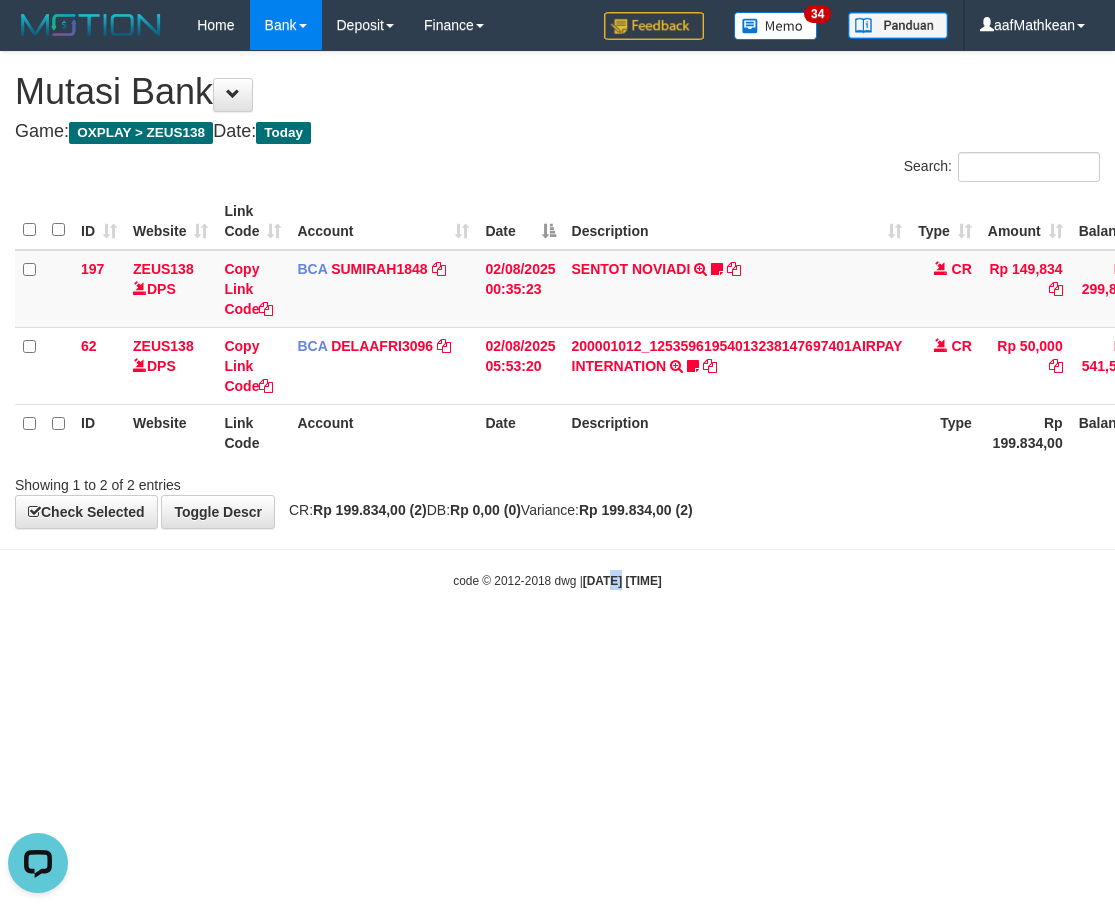 drag, startPoint x: 602, startPoint y: 617, endPoint x: 592, endPoint y: 623, distance: 11.661903 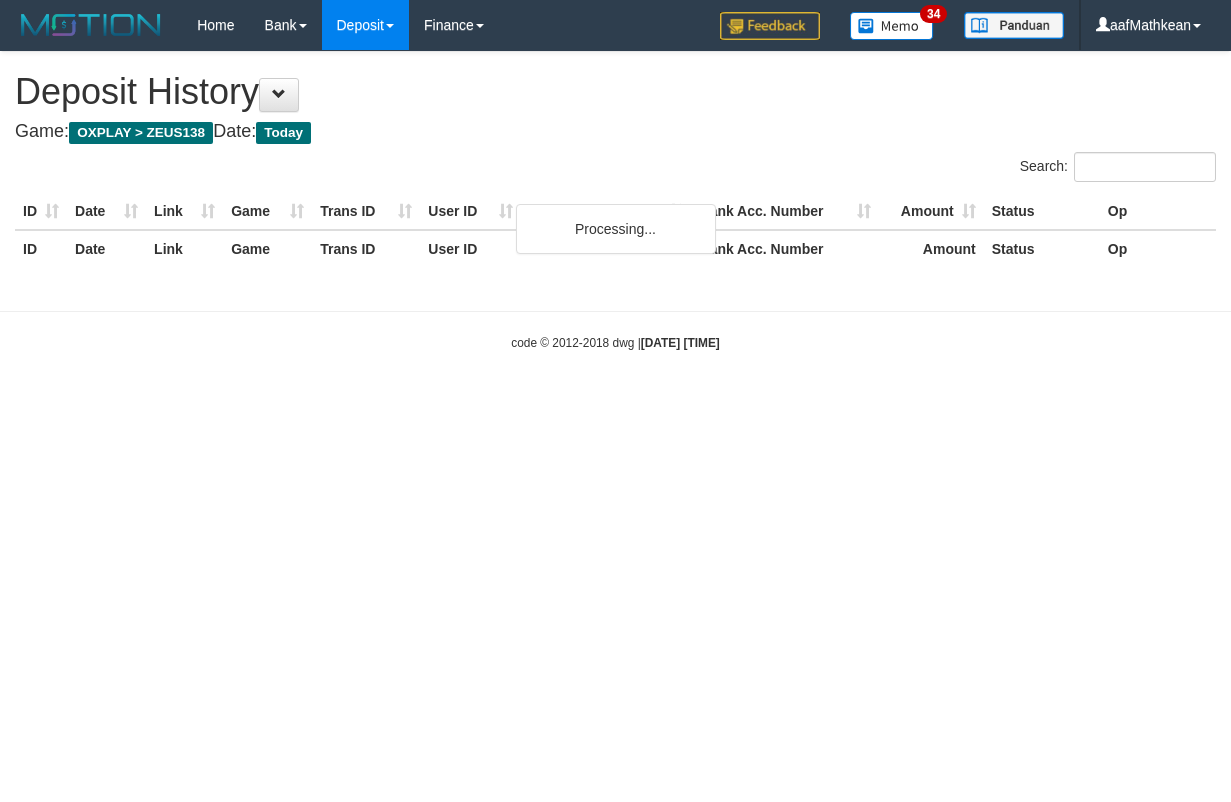 scroll, scrollTop: 0, scrollLeft: 0, axis: both 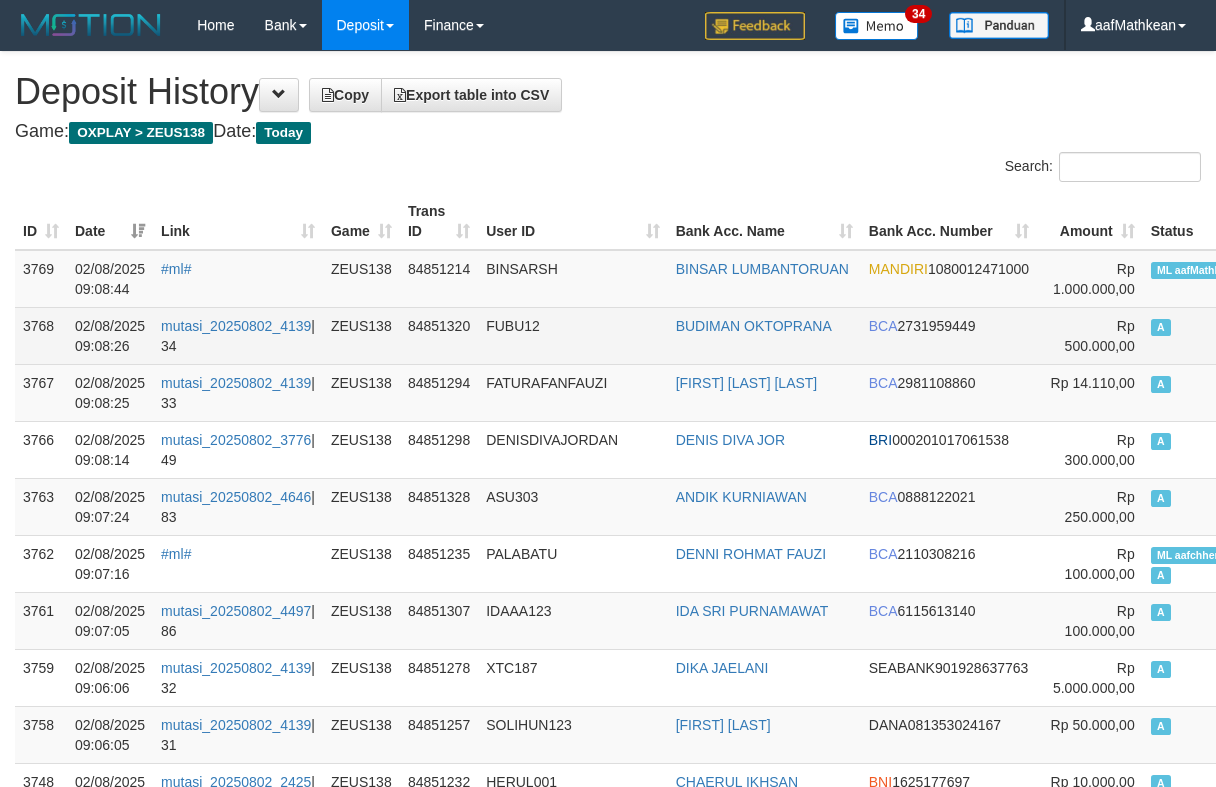 click on "3768 02/08/2025 09:08:26 mutasi_20250802_4139  | 34 ZEUS138 84851320 FUBU12 BUDIMAN OKTOPRANA   BCA  2731959449 Rp 500.000,00 A   aafLOADBANKZEUS" at bounding box center (723, 335) 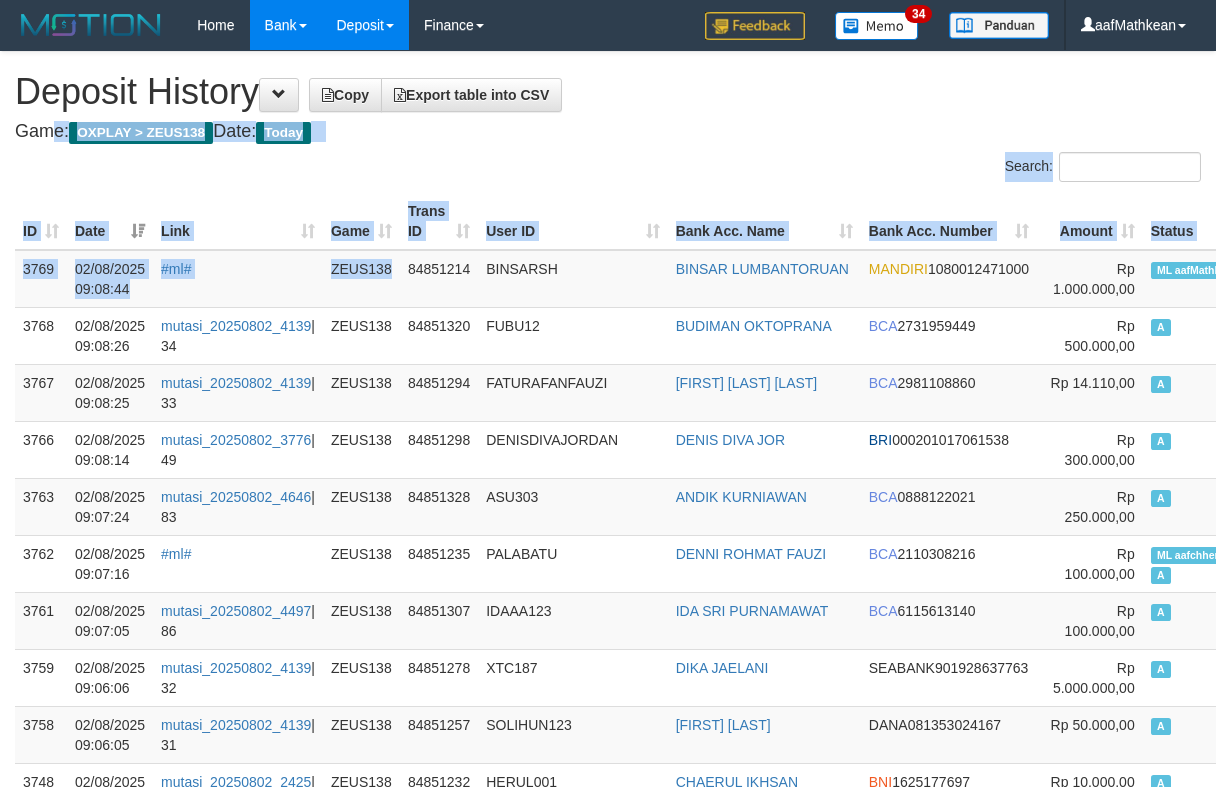 drag, startPoint x: 379, startPoint y: 233, endPoint x: 293, endPoint y: 0, distance: 248.36465 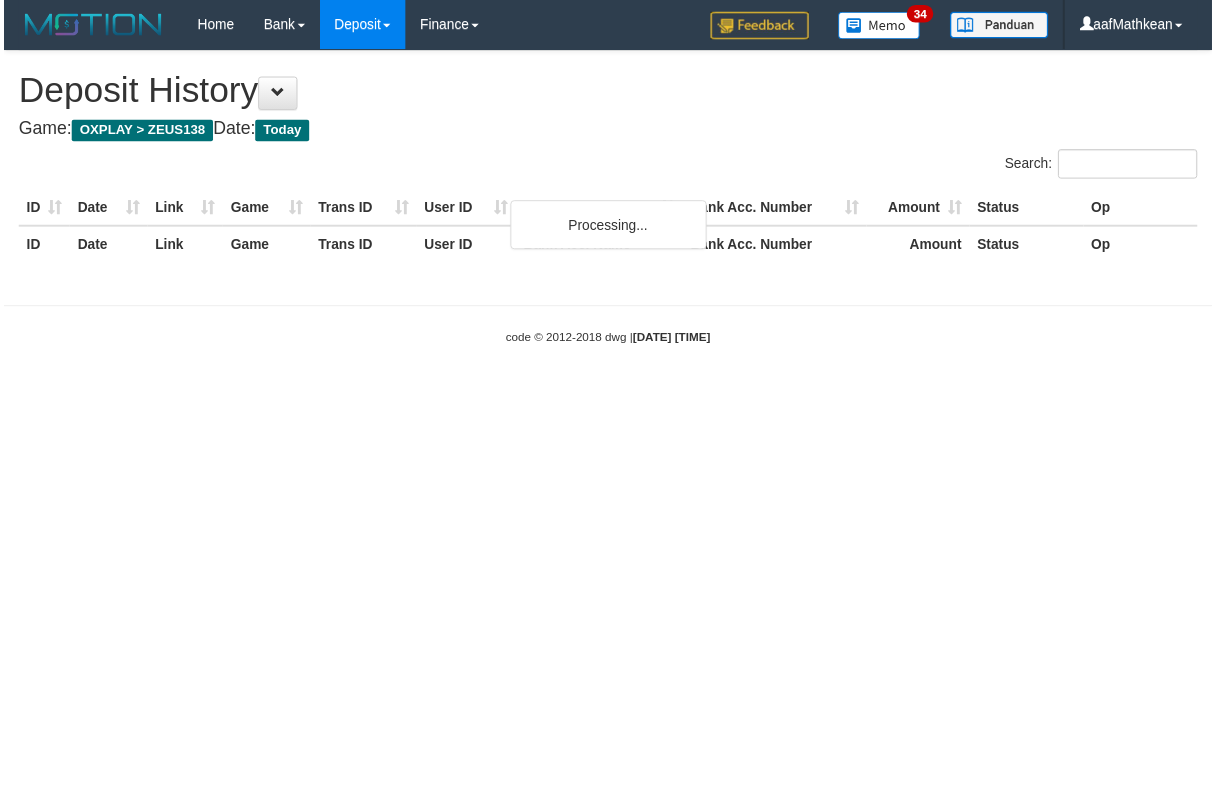 scroll, scrollTop: 0, scrollLeft: 0, axis: both 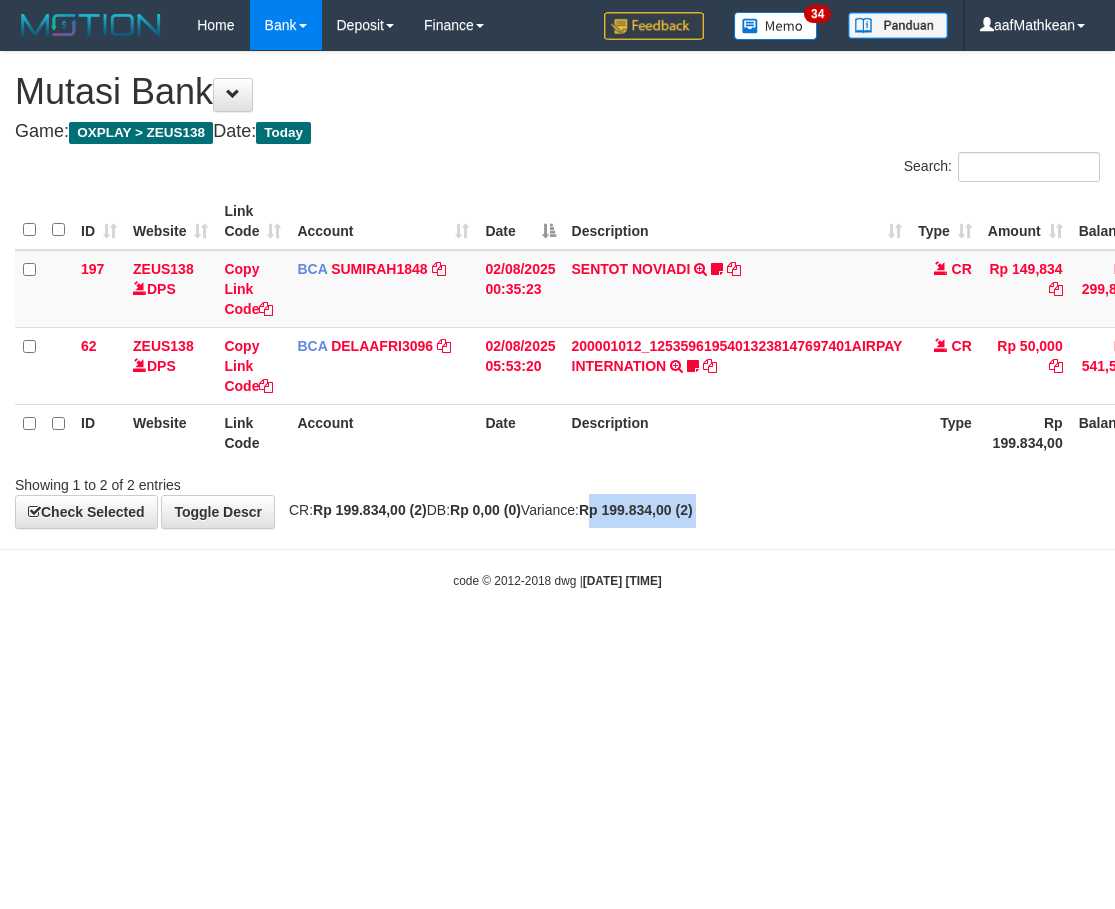 click on "Toggle navigation
Home
Bank
Account List
Load
By Website
Group
[OXPLAY]													ZEUS138
By Load Group (DPS)" at bounding box center [557, 320] 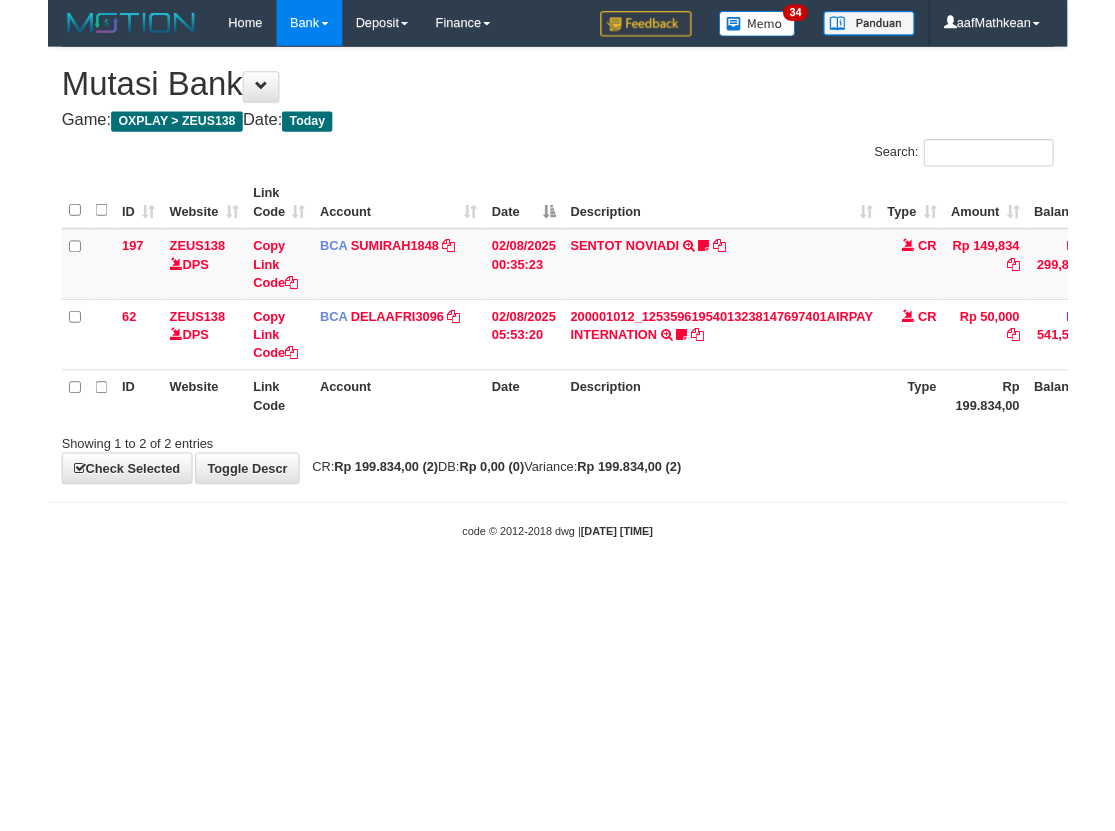 scroll, scrollTop: 0, scrollLeft: 0, axis: both 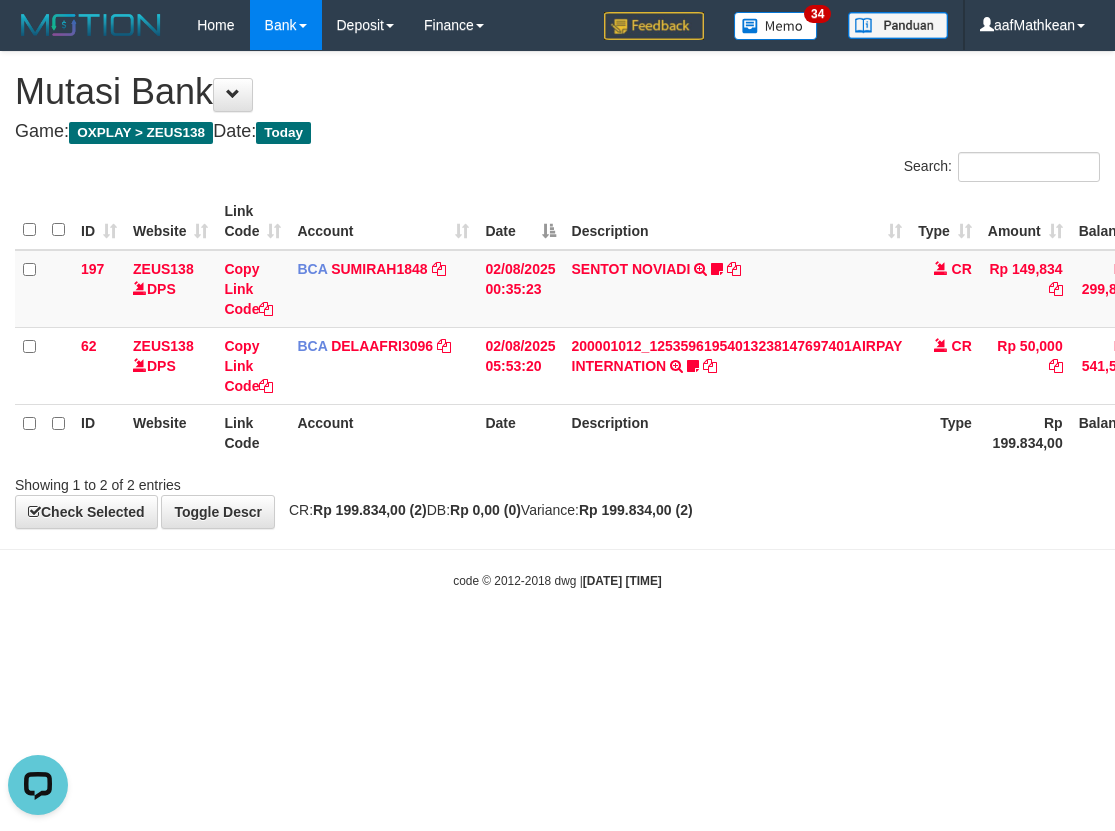 click on "Toggle navigation
Home
Bank
Account List
Load
By Website
Group
[OXPLAY]													ZEUS138
By Load Group (DPS)" at bounding box center [557, 320] 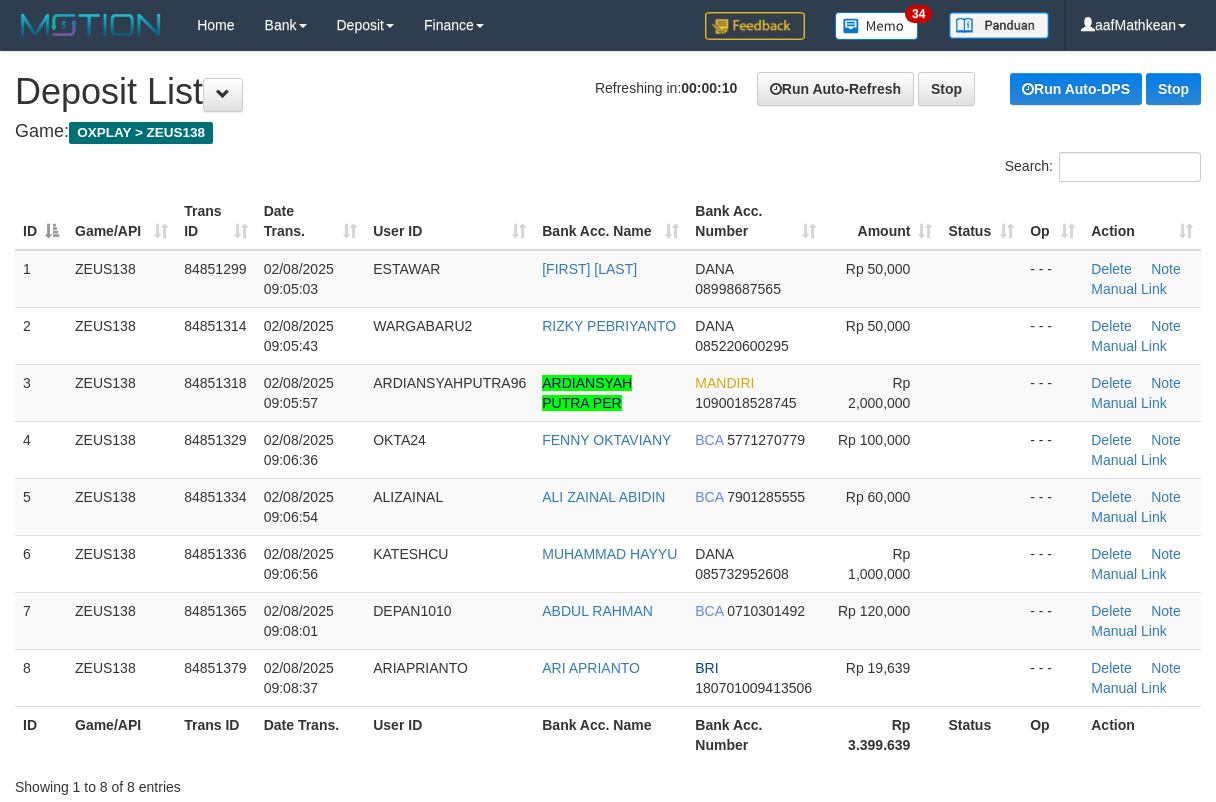 scroll, scrollTop: 0, scrollLeft: 0, axis: both 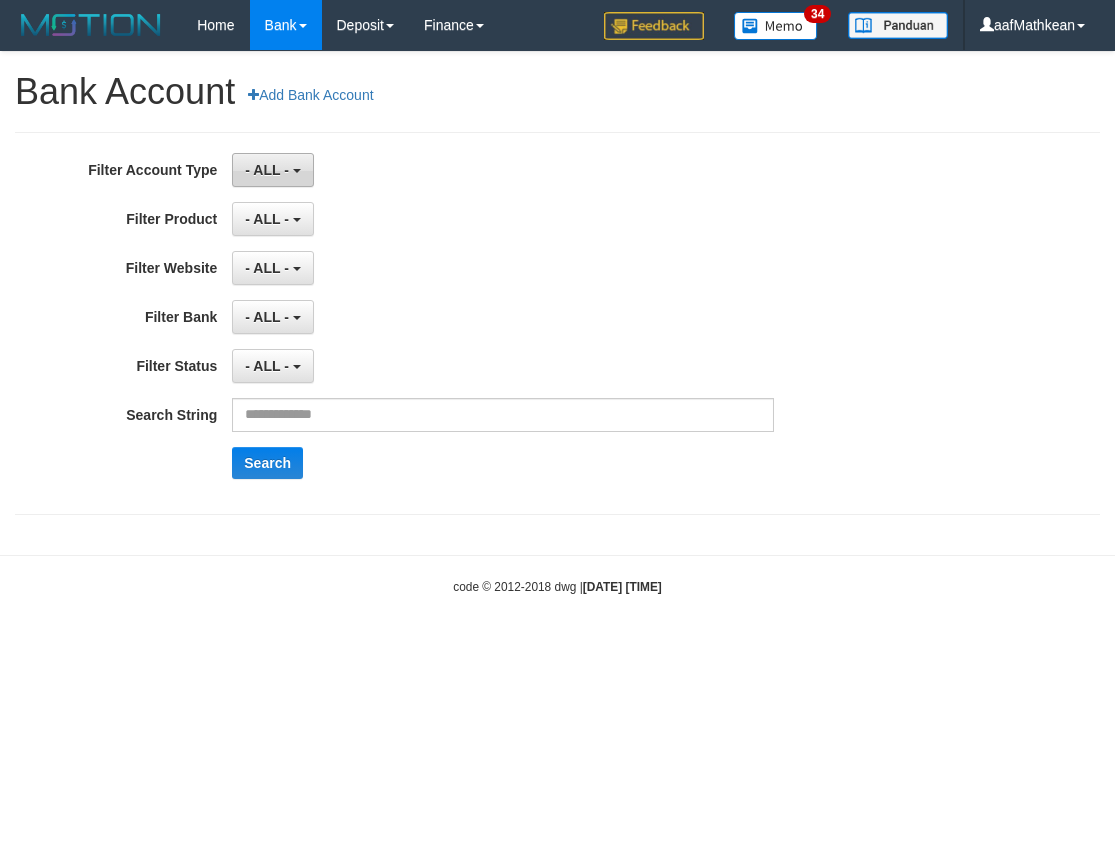click on "- ALL -" at bounding box center [272, 170] 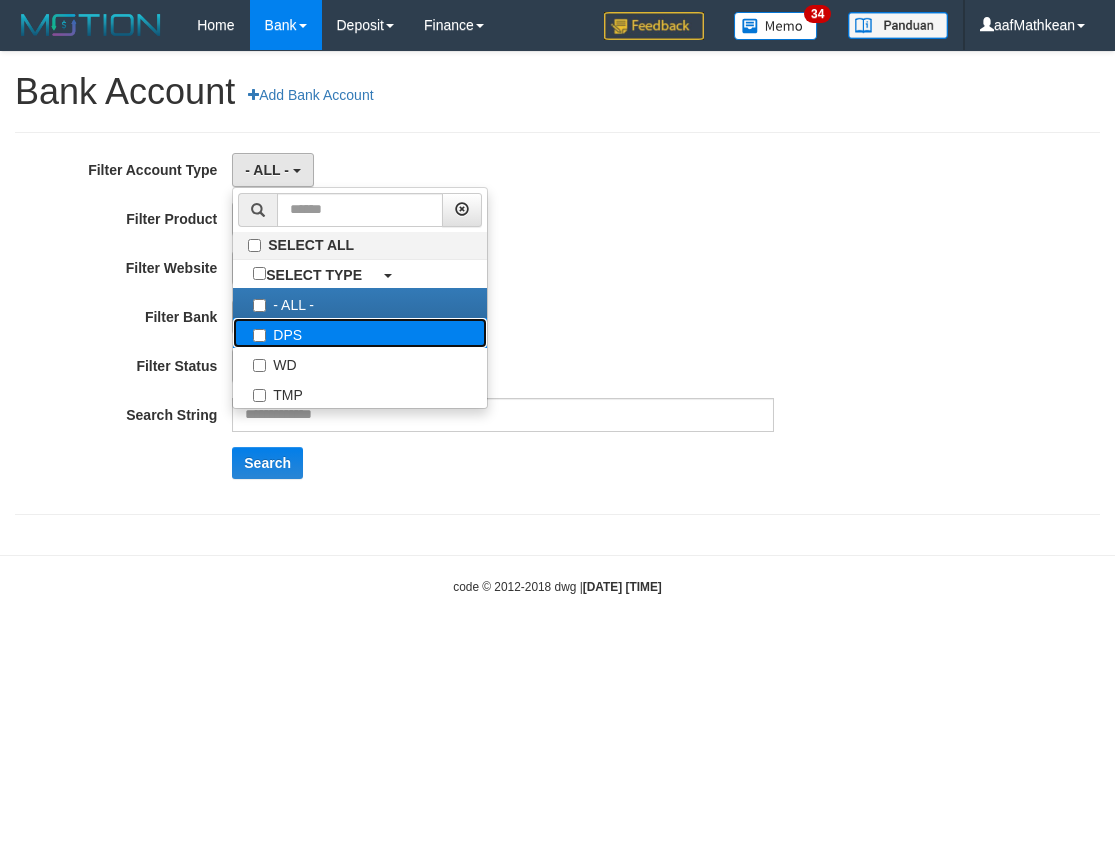 click on "DPS" at bounding box center (360, 333) 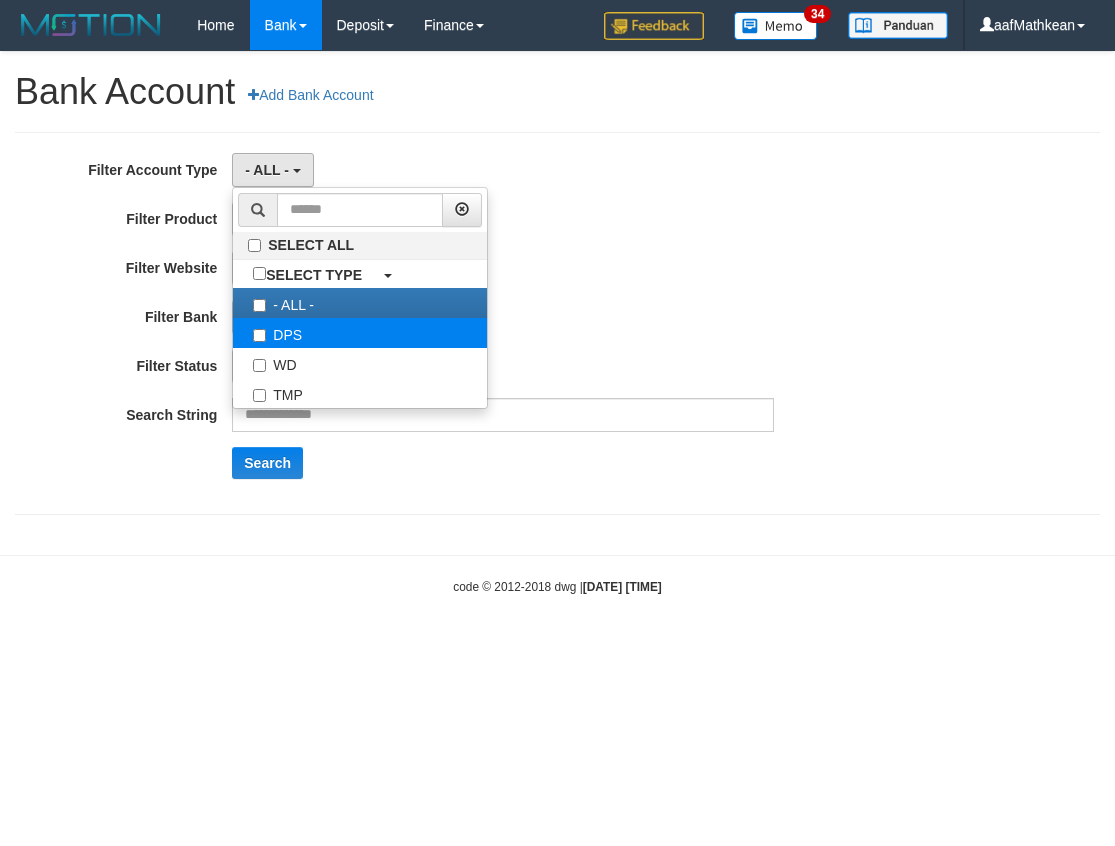 select on "***" 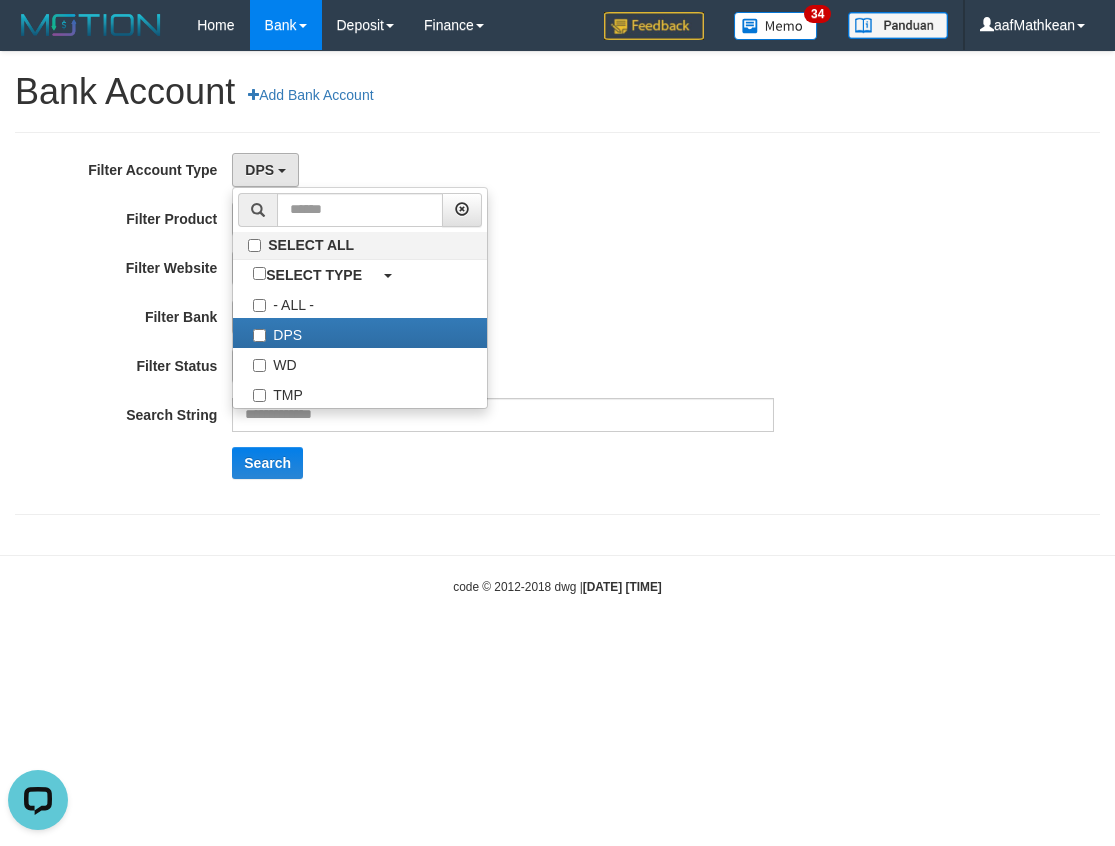 scroll, scrollTop: 0, scrollLeft: 0, axis: both 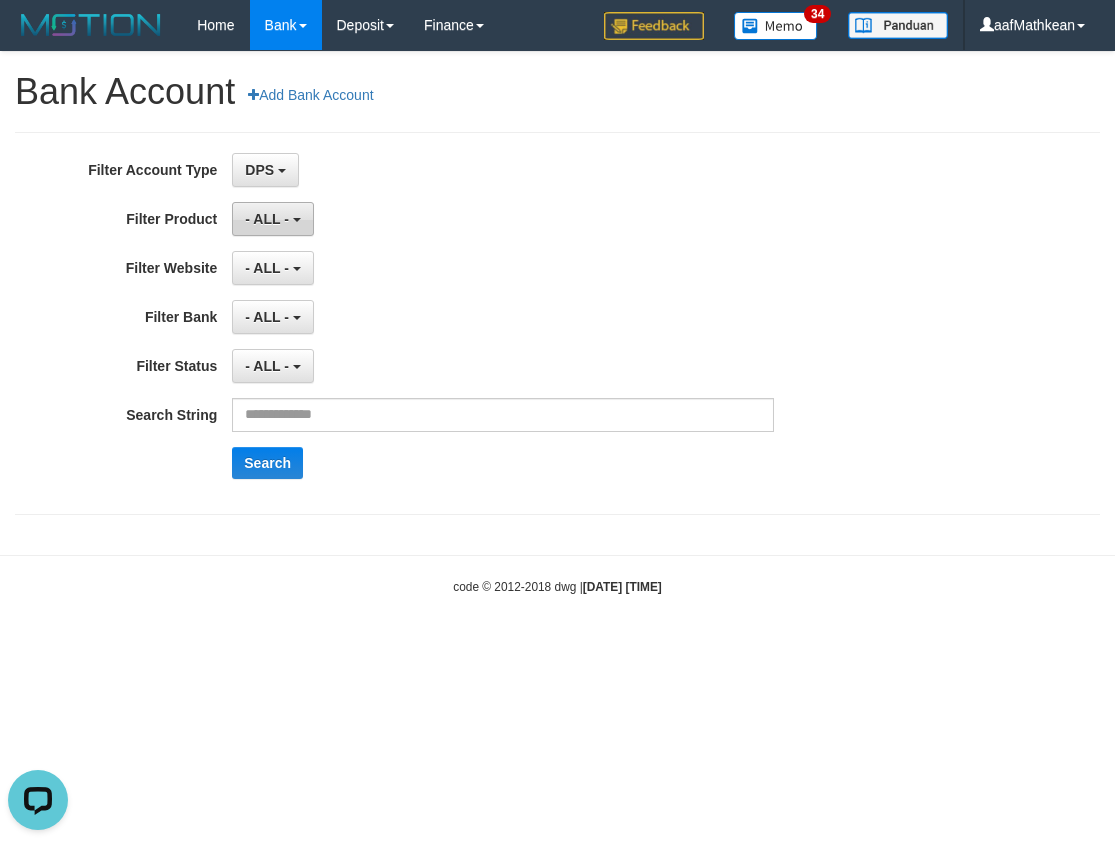click on "- ALL -" at bounding box center [267, 219] 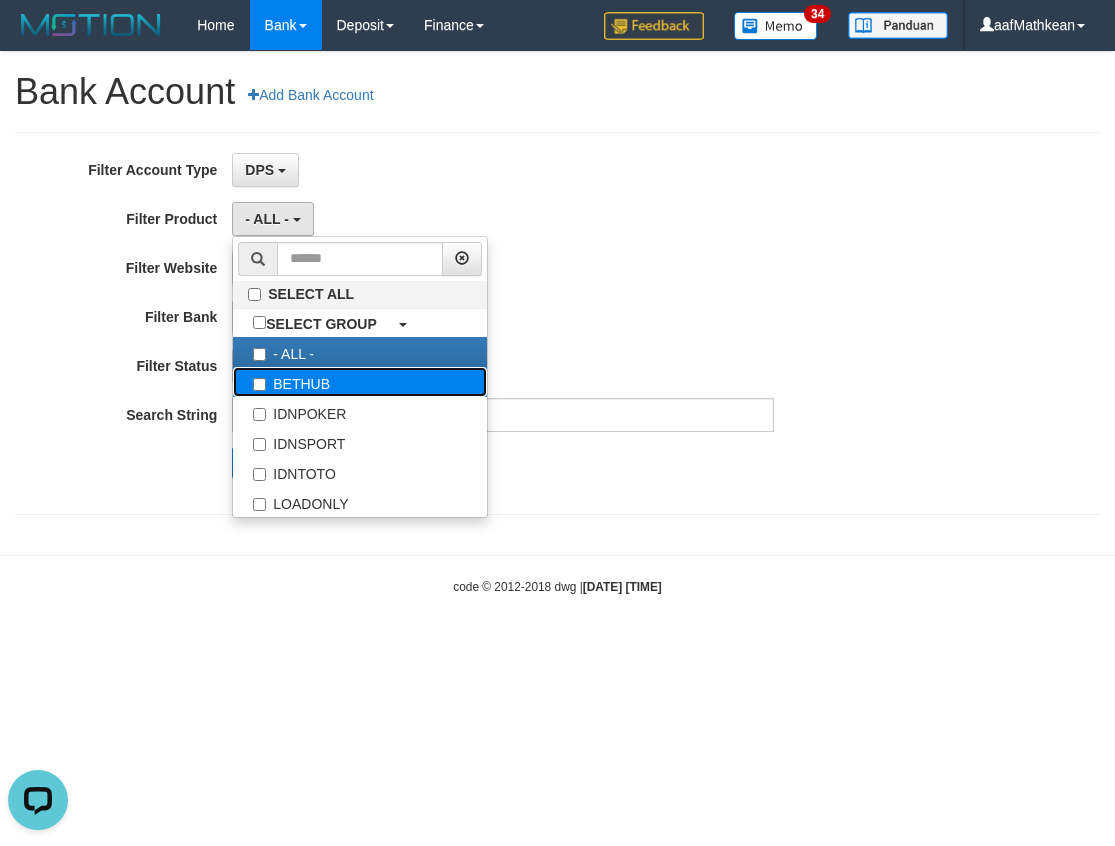 click on "BETHUB" at bounding box center [360, 382] 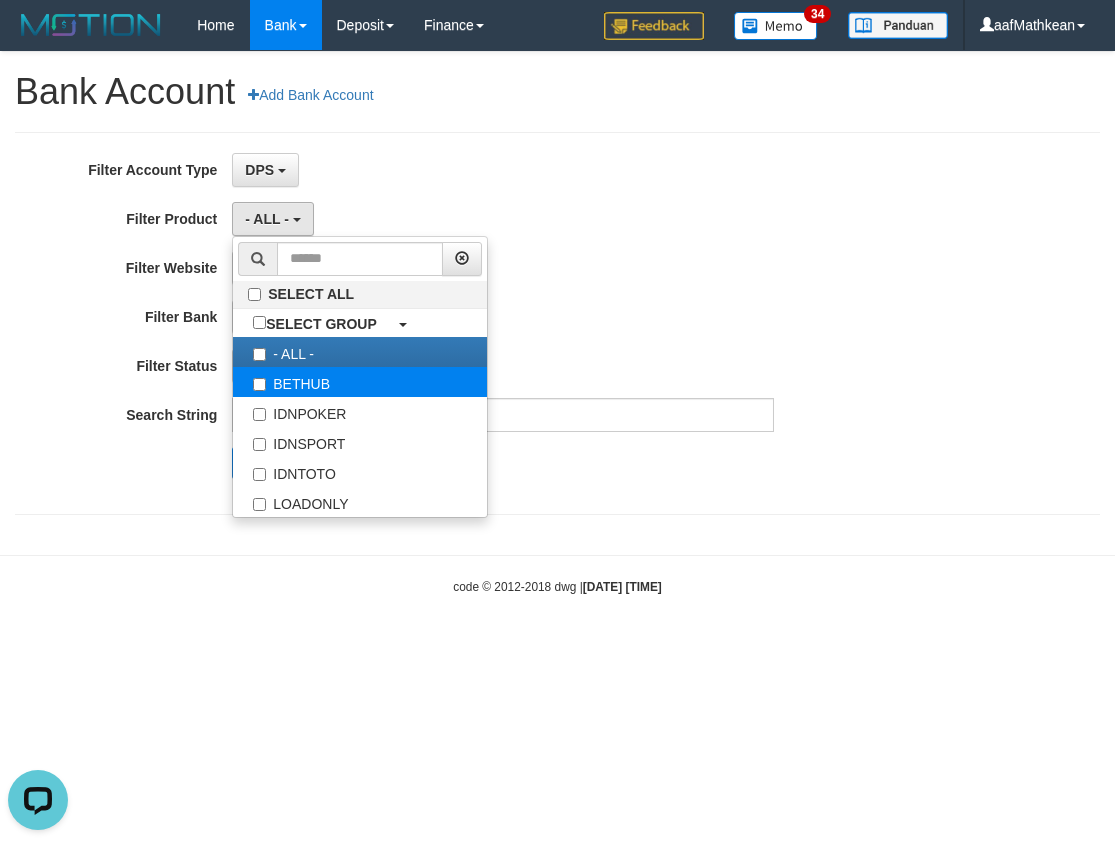 select on "*" 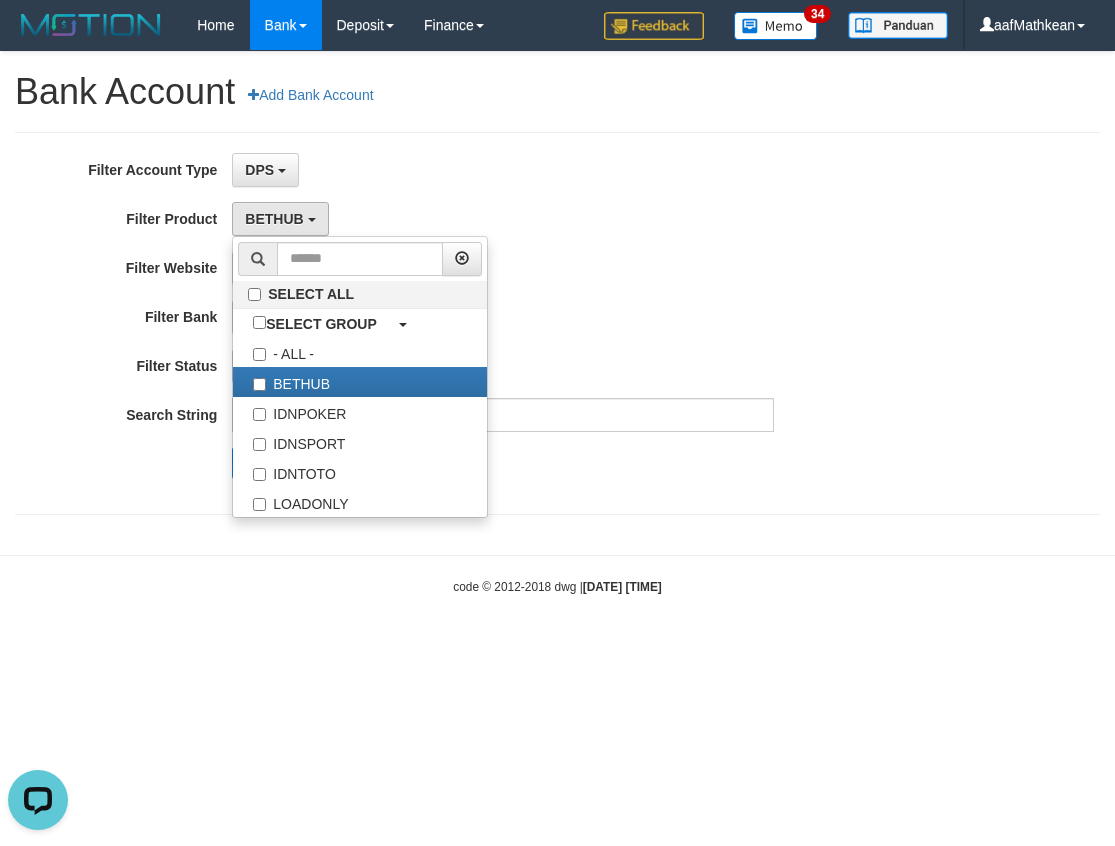 scroll, scrollTop: 18, scrollLeft: 0, axis: vertical 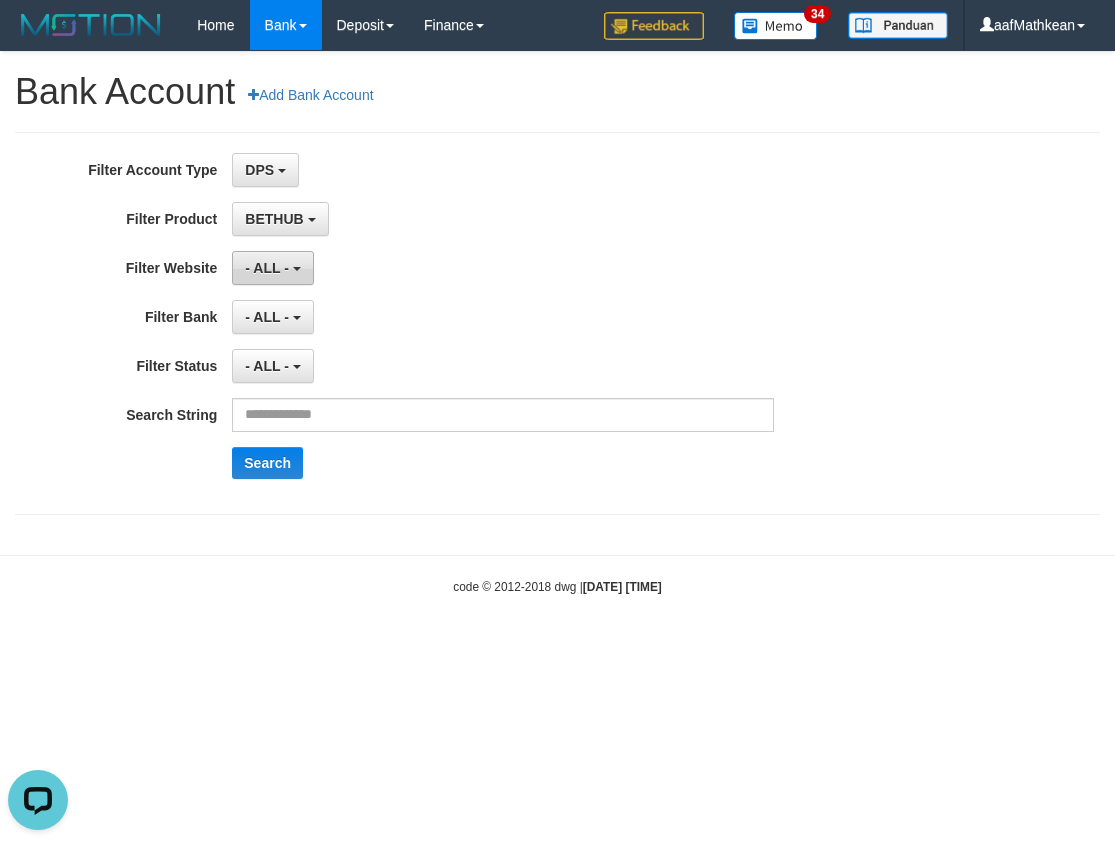 click on "- ALL -" at bounding box center [267, 268] 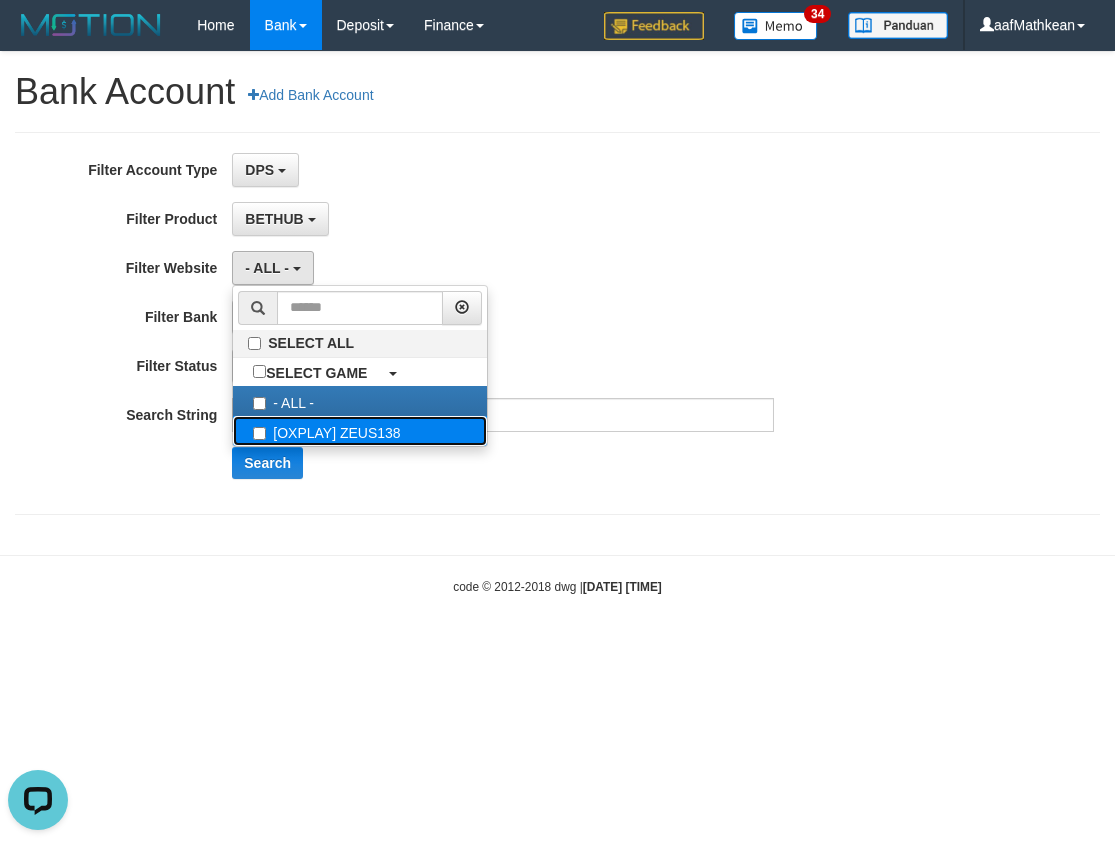 click on "[OXPLAY] ZEUS138" at bounding box center (360, 431) 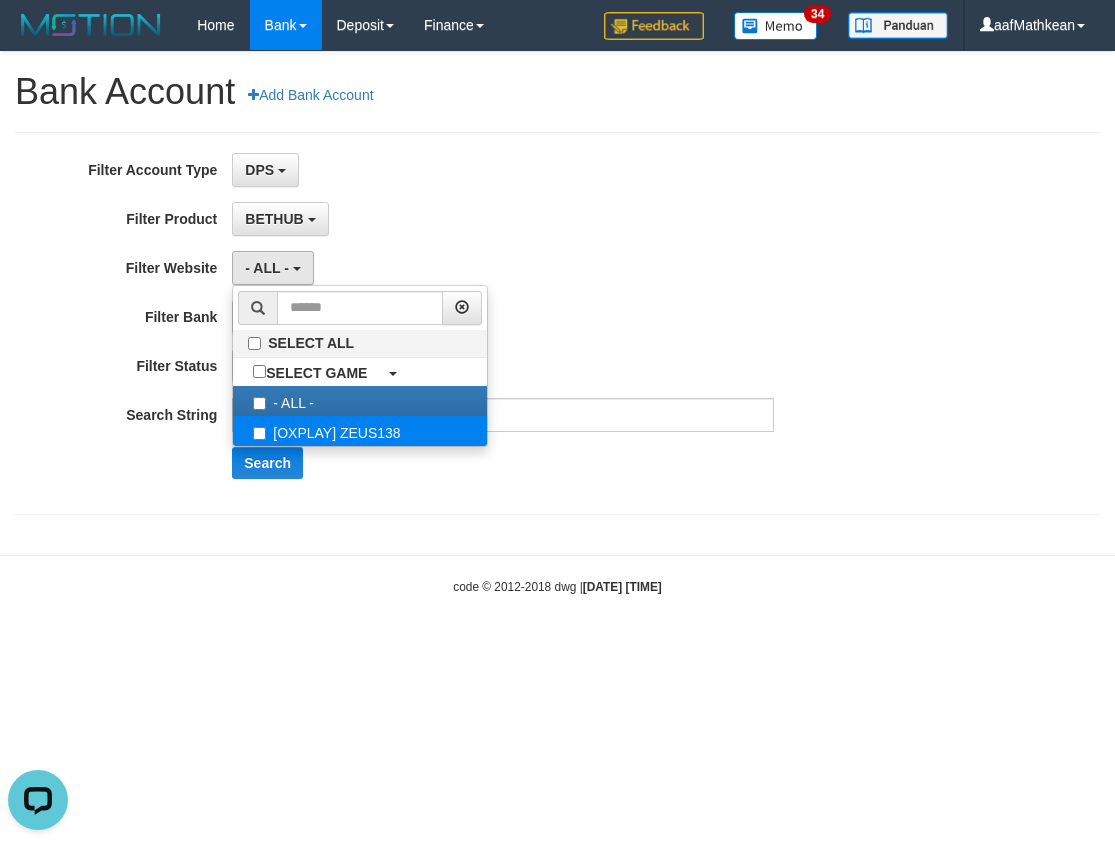 select on "***" 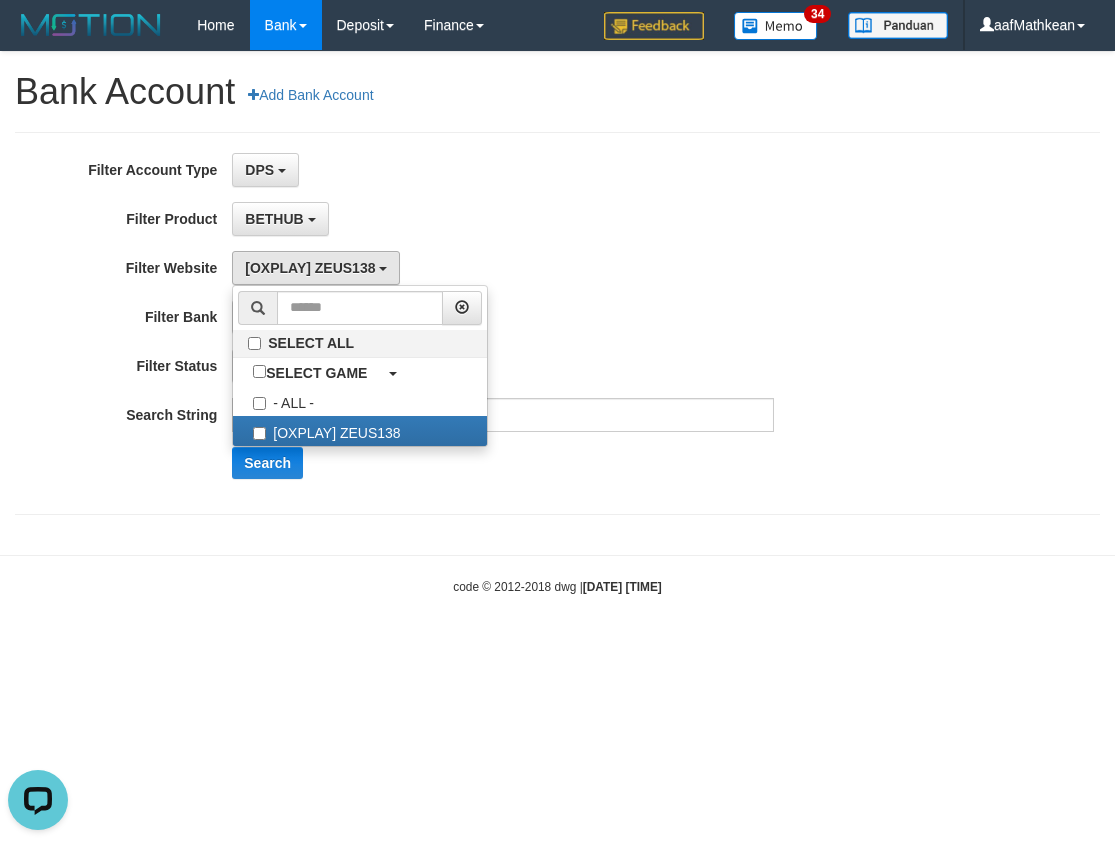 scroll, scrollTop: 18, scrollLeft: 0, axis: vertical 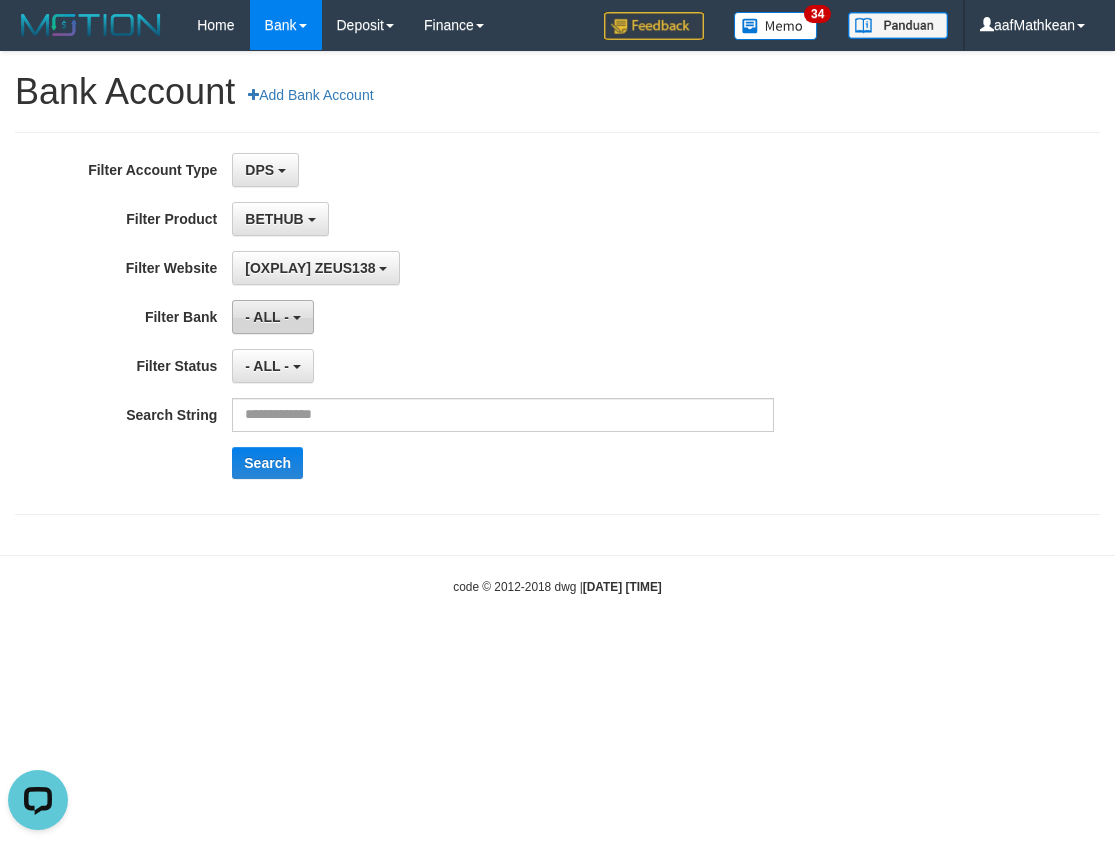 click on "- ALL -" at bounding box center [272, 317] 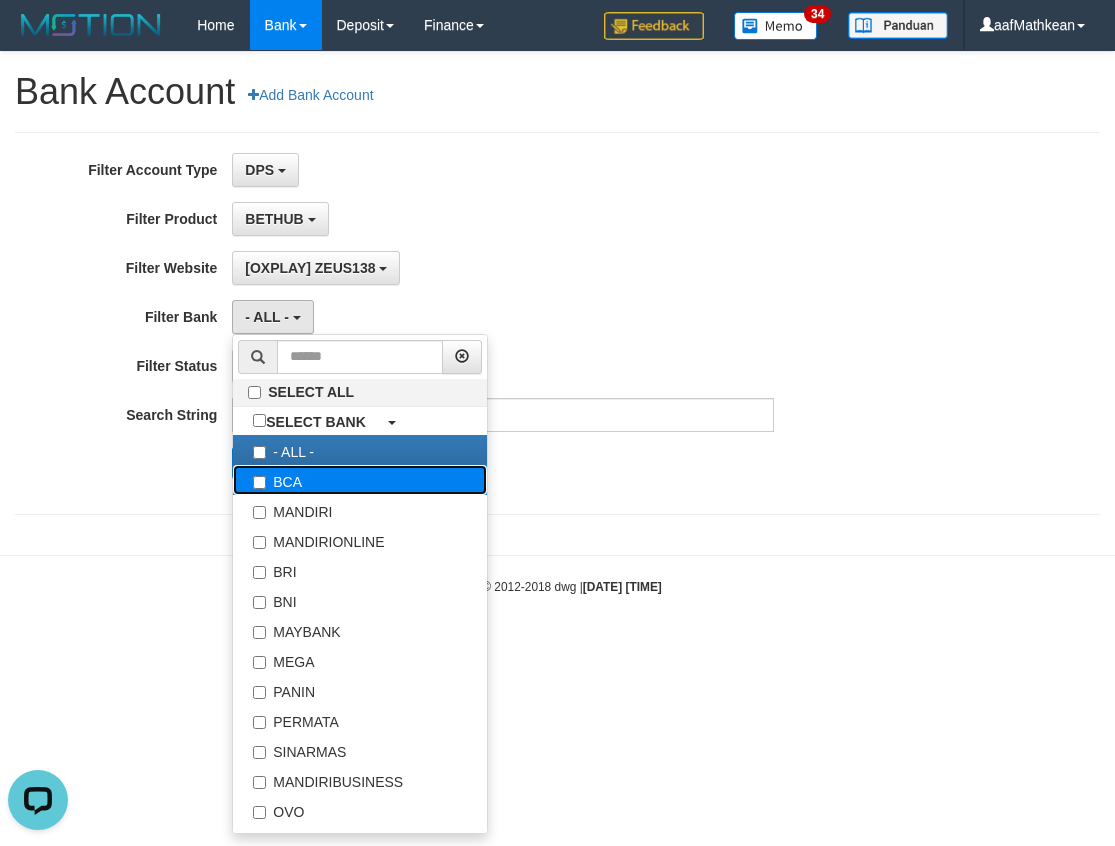 drag, startPoint x: 289, startPoint y: 481, endPoint x: 445, endPoint y: 280, distance: 254.43466 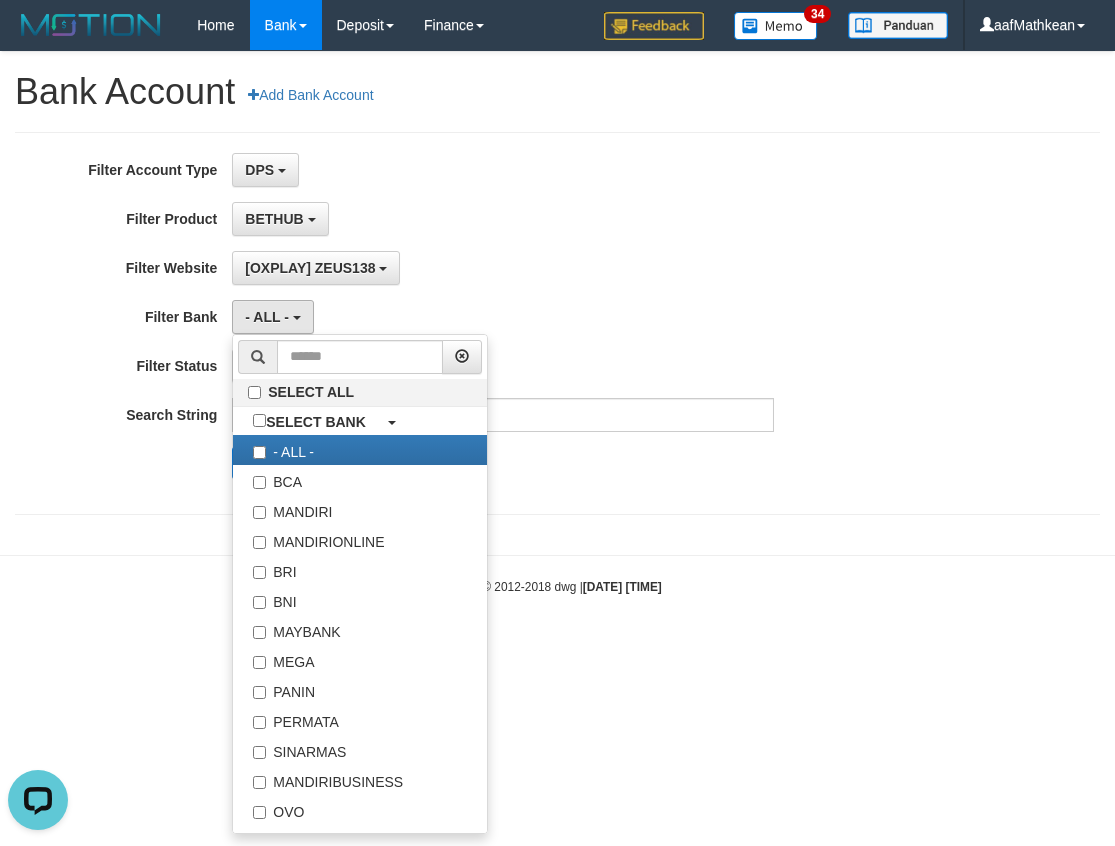 select on "***" 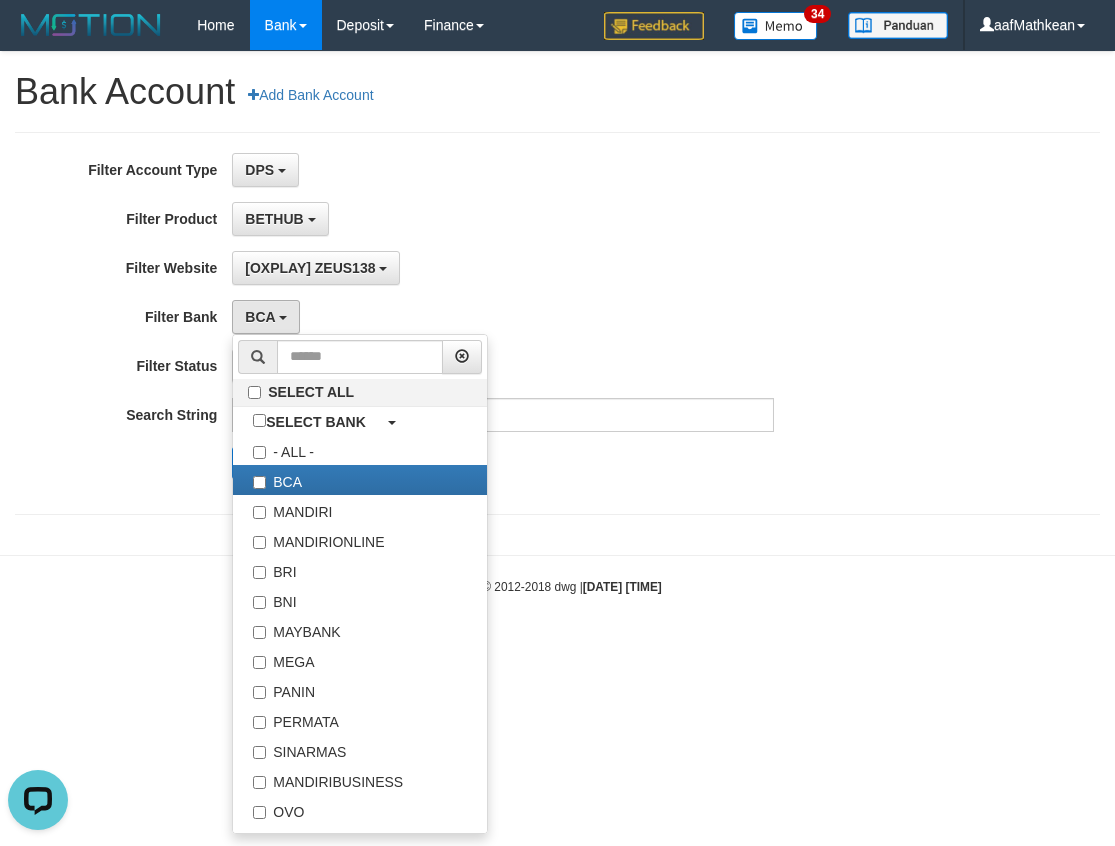 click on "**********" at bounding box center [464, 323] 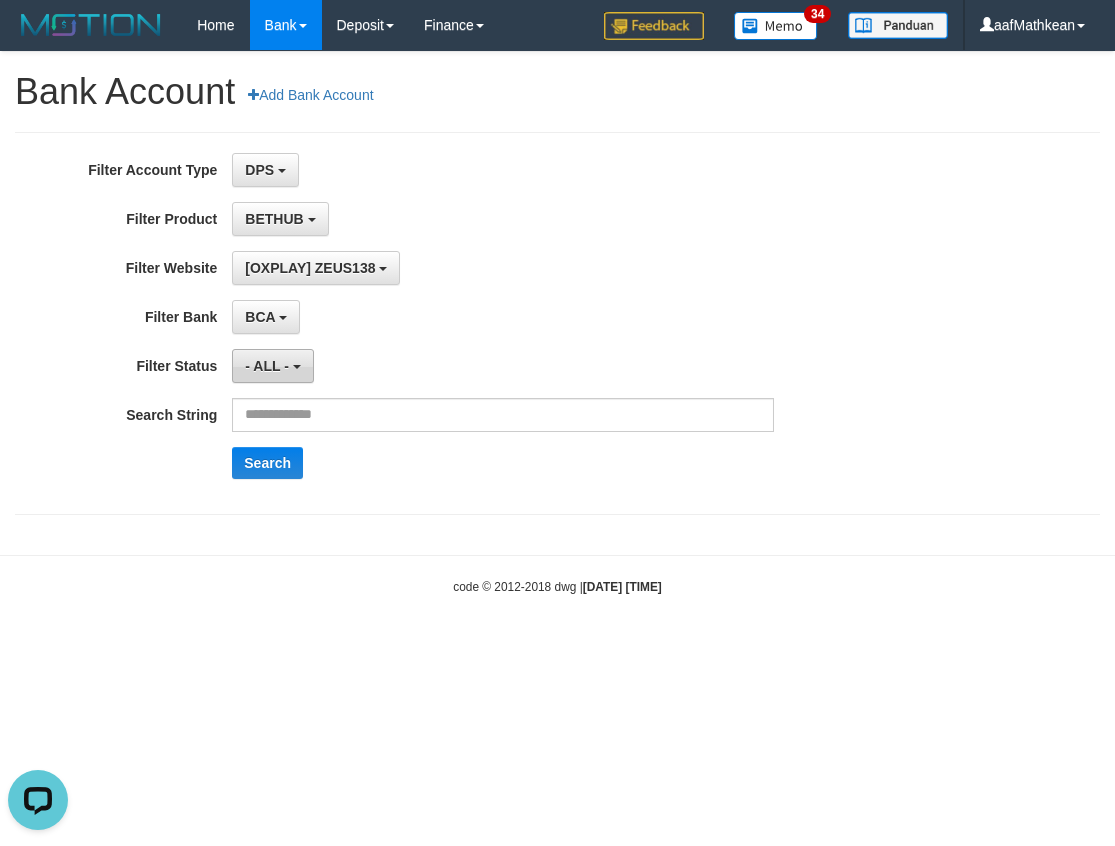 click on "- ALL -" at bounding box center (267, 366) 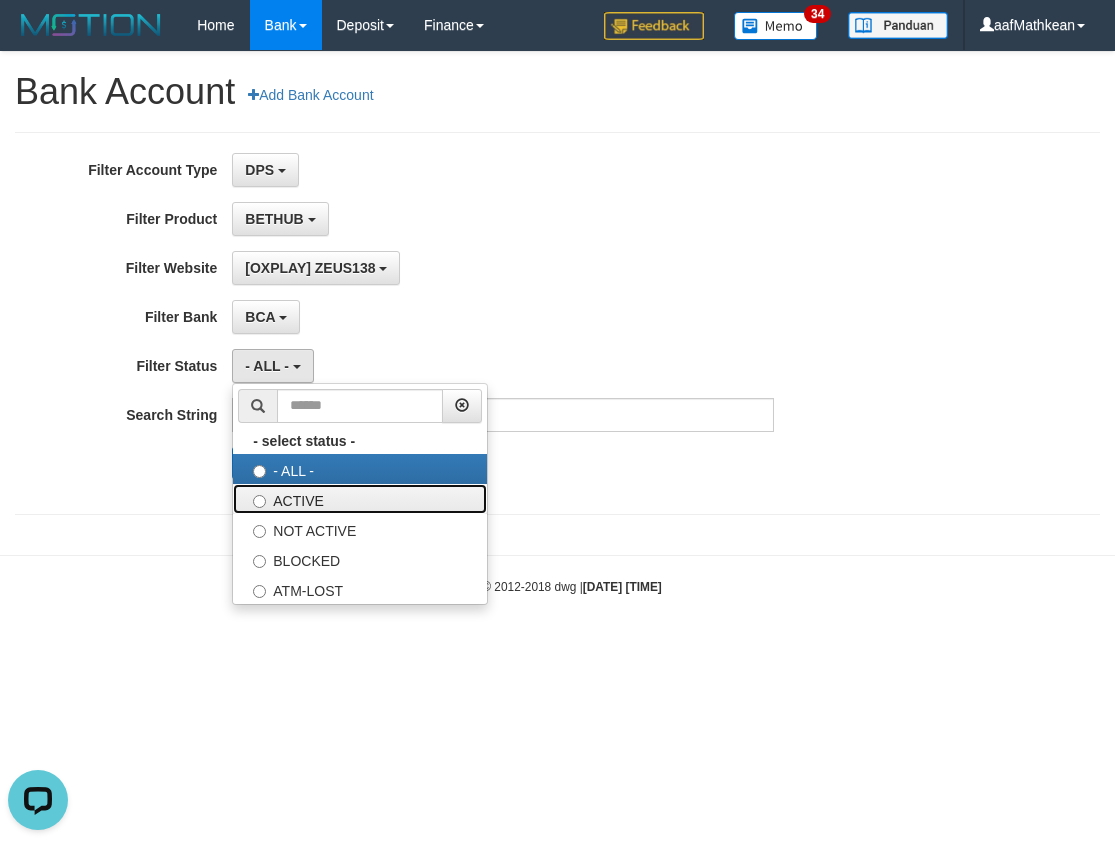 click on "ACTIVE" at bounding box center (360, 499) 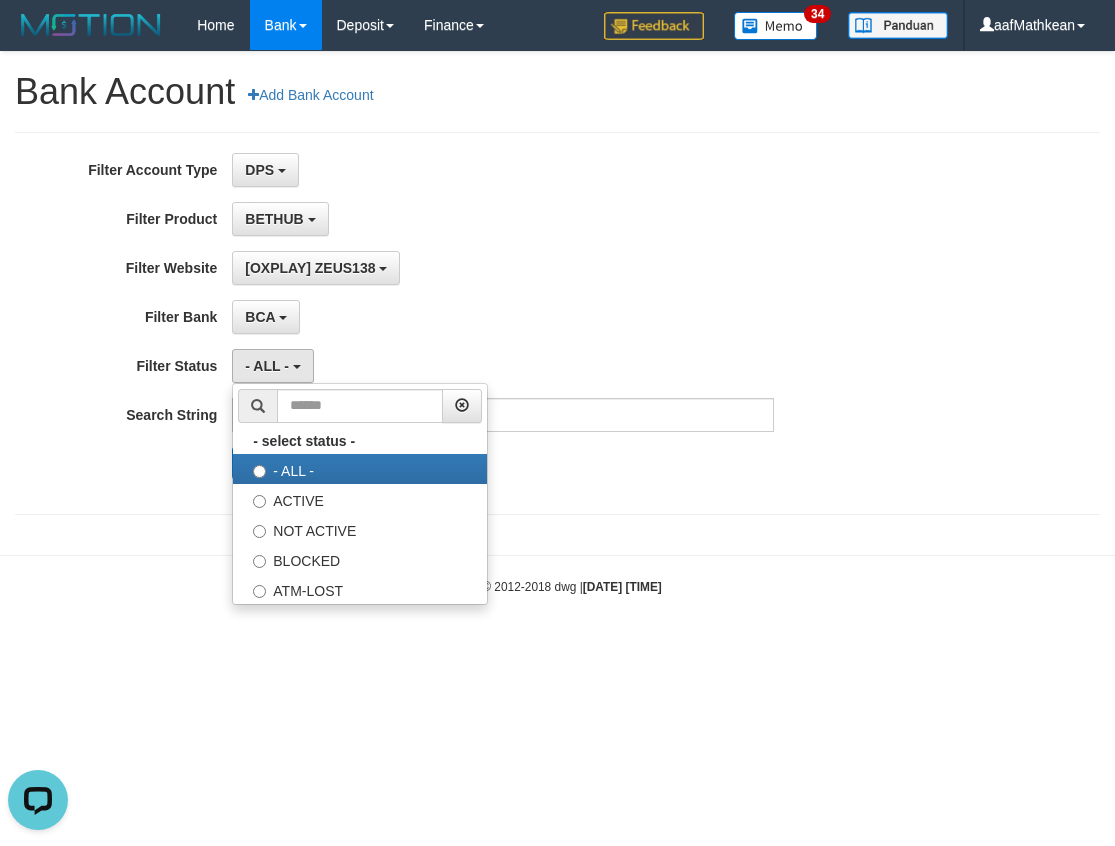 select on "*" 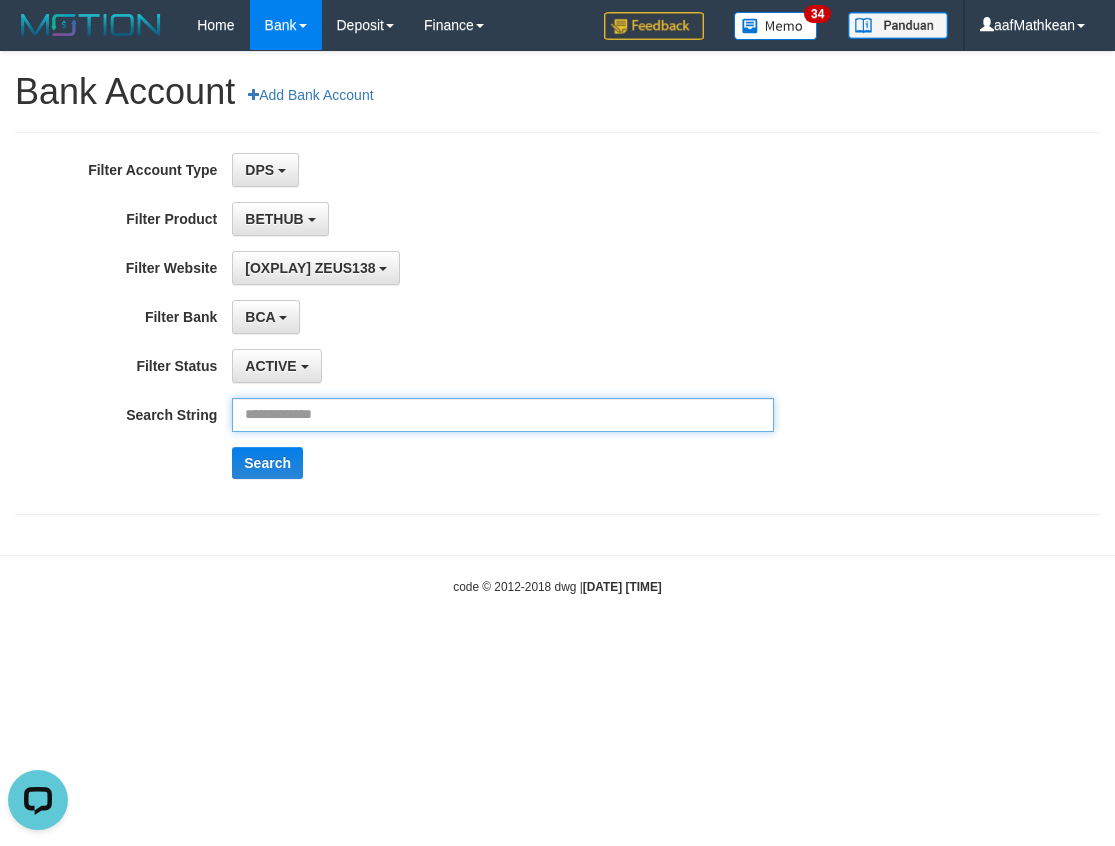 drag, startPoint x: 303, startPoint y: 430, endPoint x: 264, endPoint y: 430, distance: 39 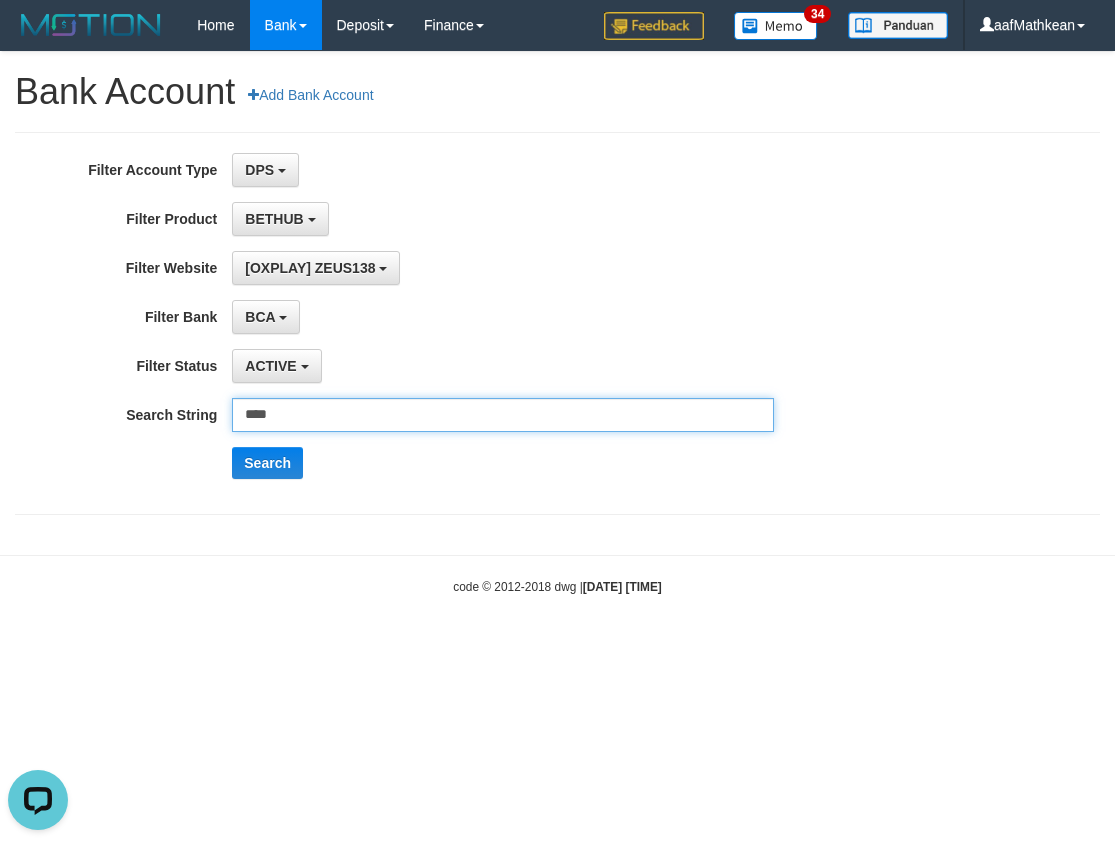 click on "****" at bounding box center (503, 415) 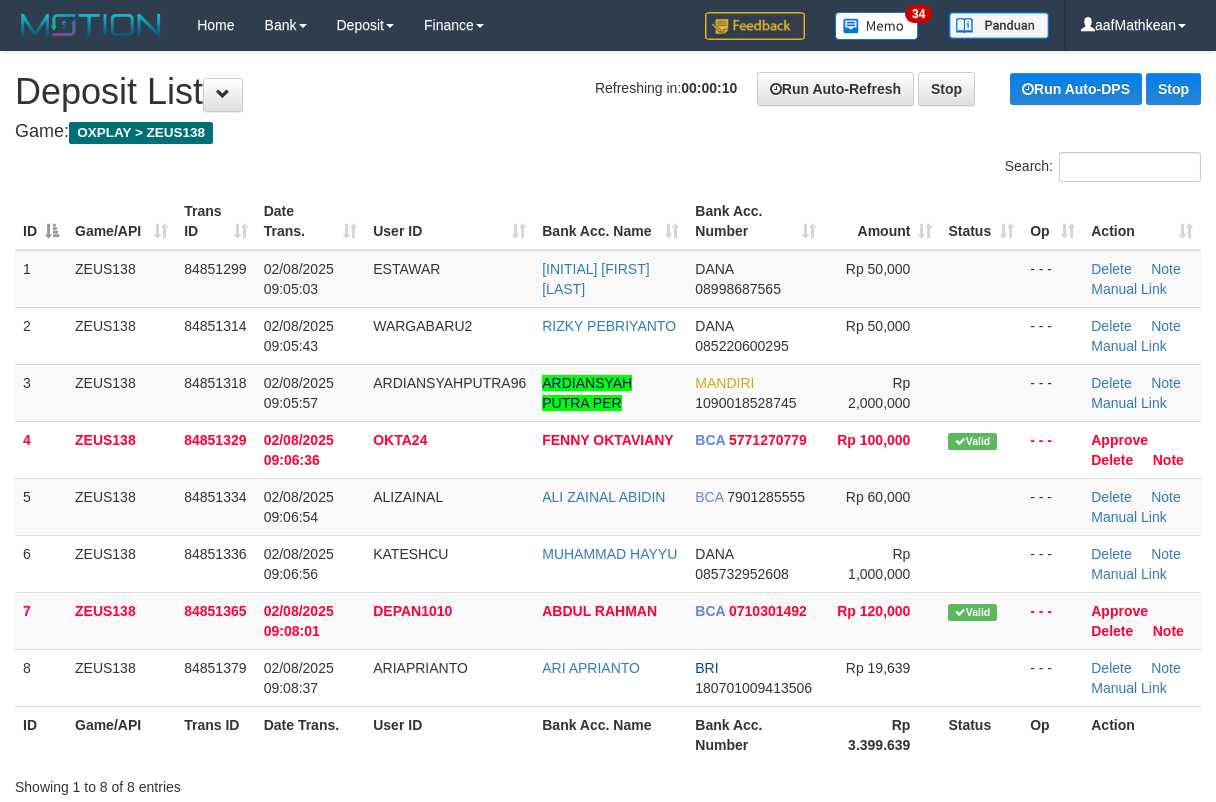scroll, scrollTop: 0, scrollLeft: 0, axis: both 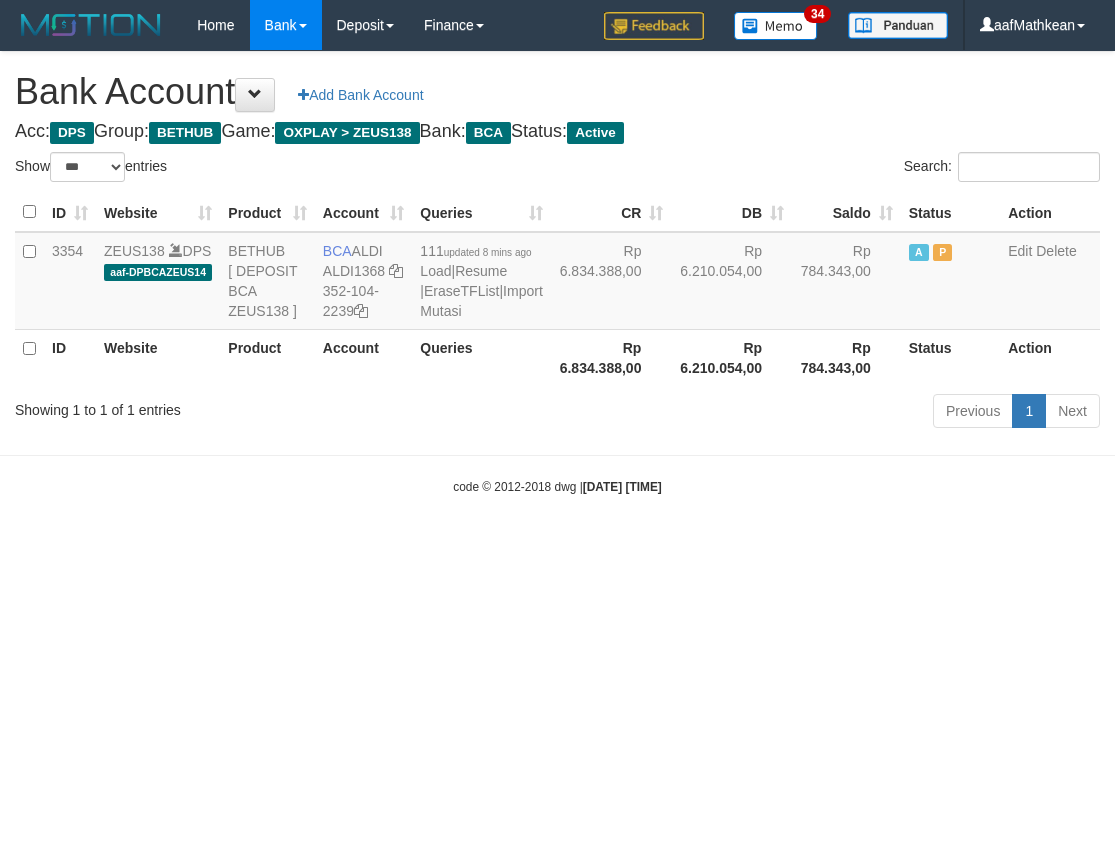 select on "***" 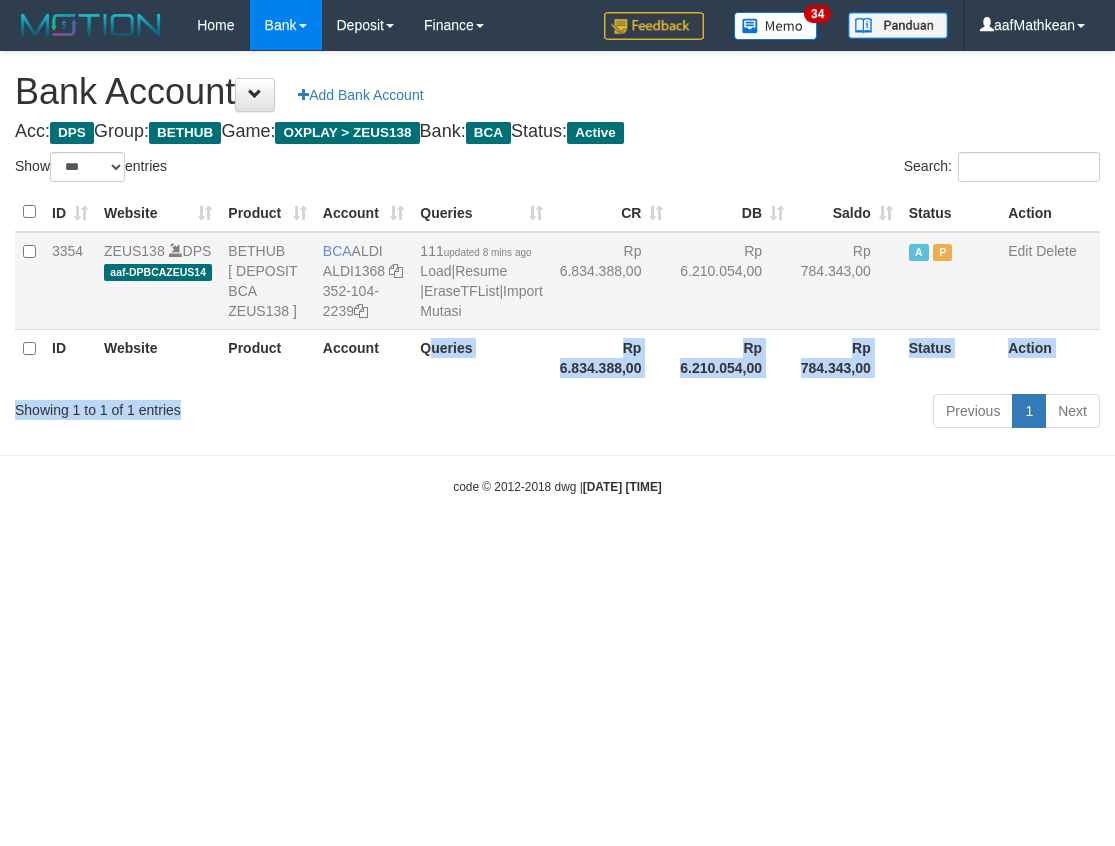 drag, startPoint x: 436, startPoint y: 443, endPoint x: 394, endPoint y: 303, distance: 146.16429 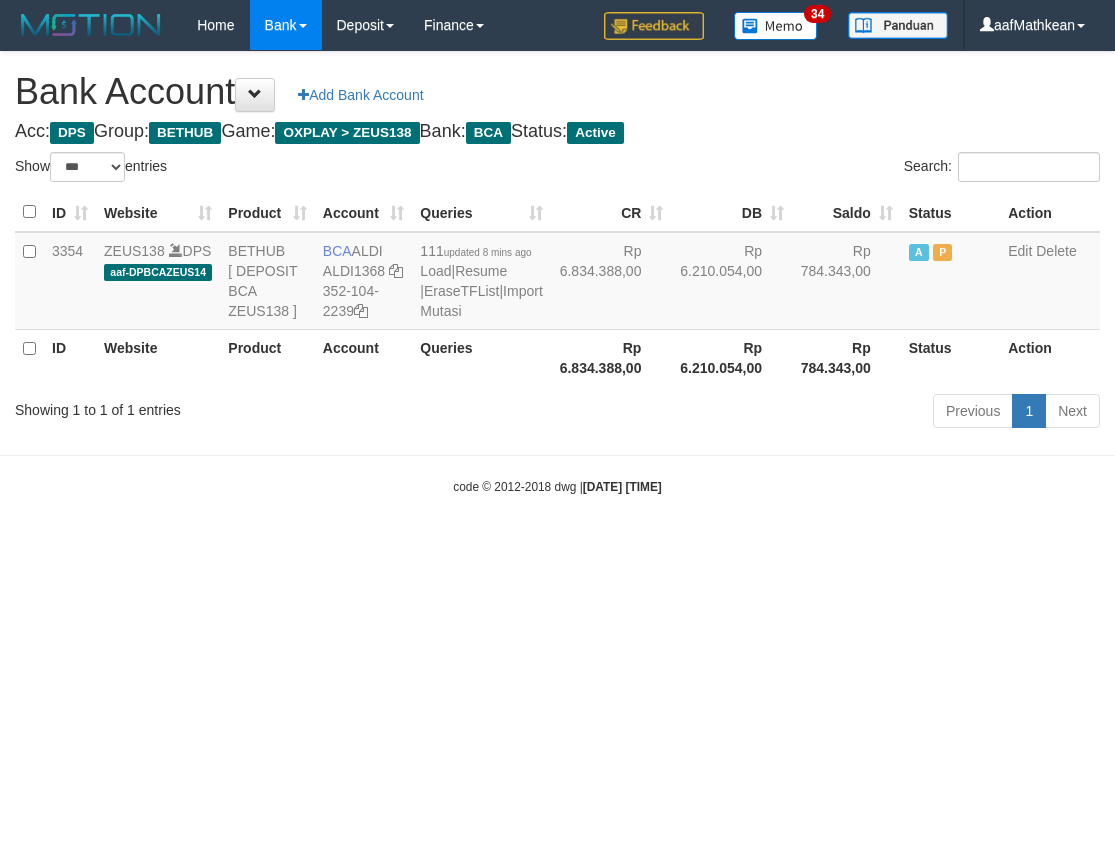 select on "***" 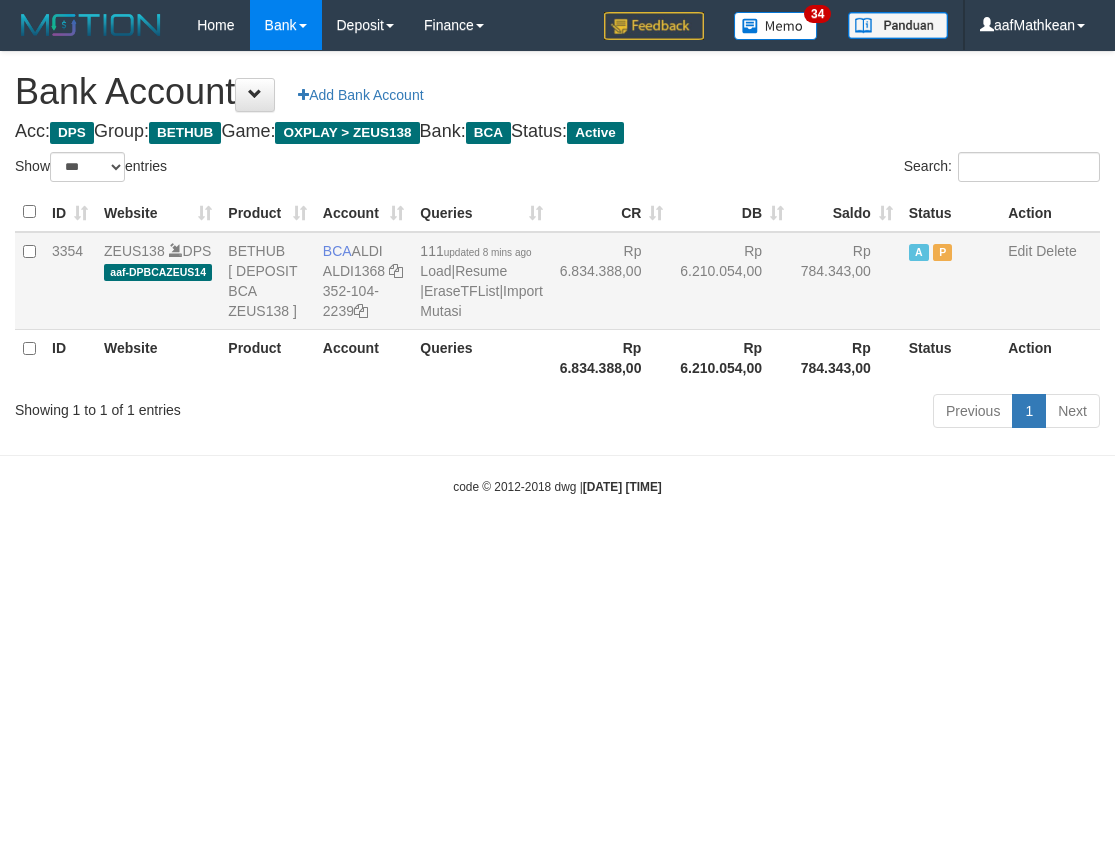 scroll, scrollTop: 0, scrollLeft: 0, axis: both 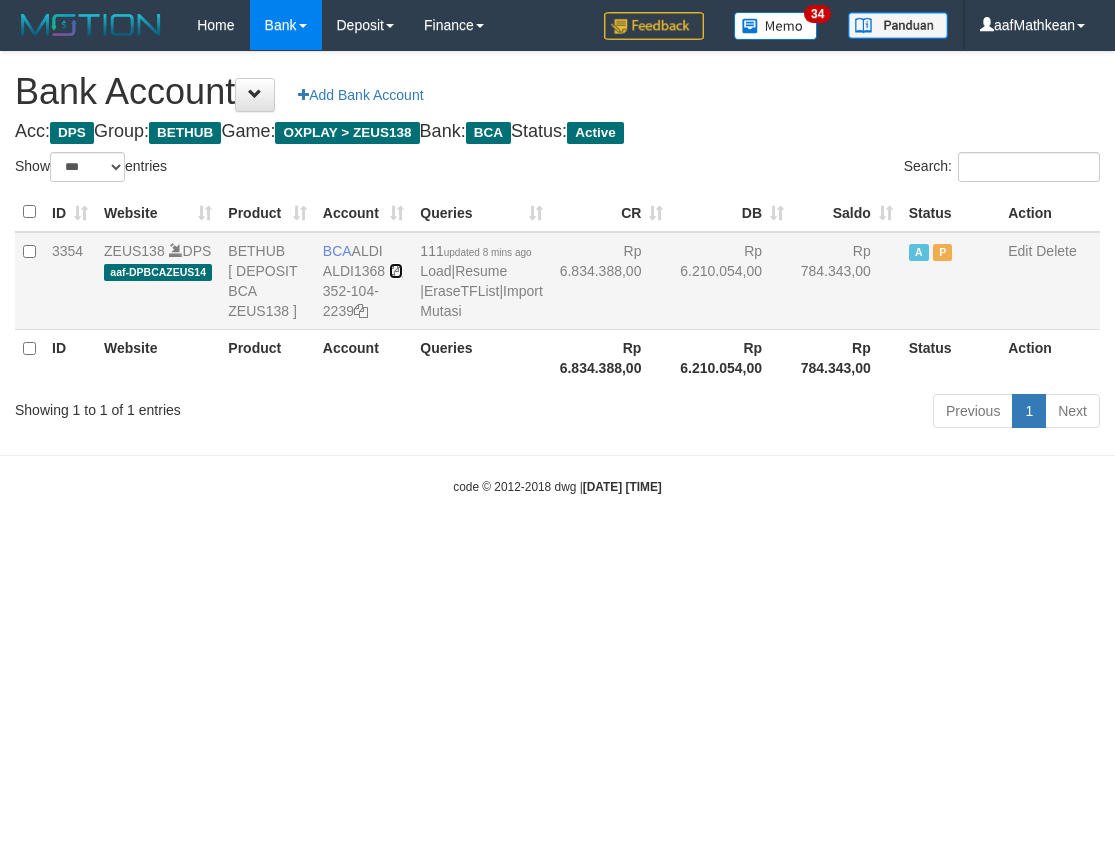 click at bounding box center (396, 271) 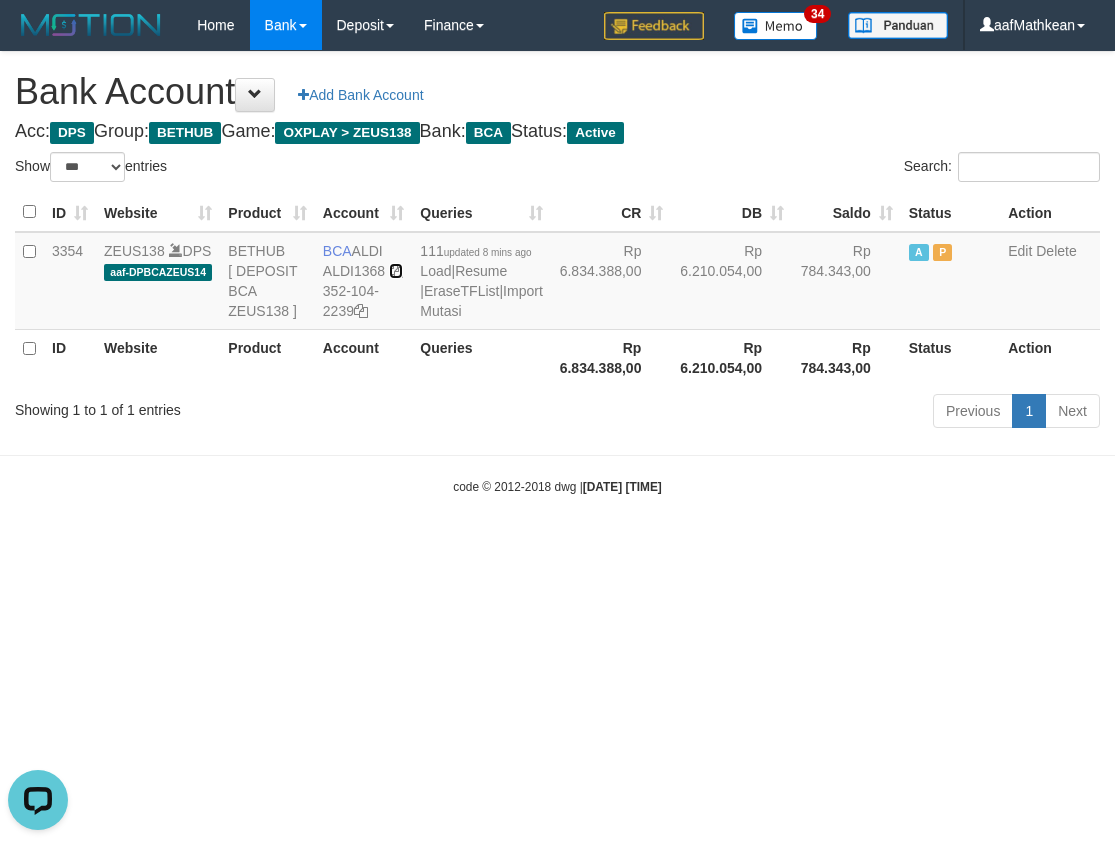 scroll, scrollTop: 0, scrollLeft: 0, axis: both 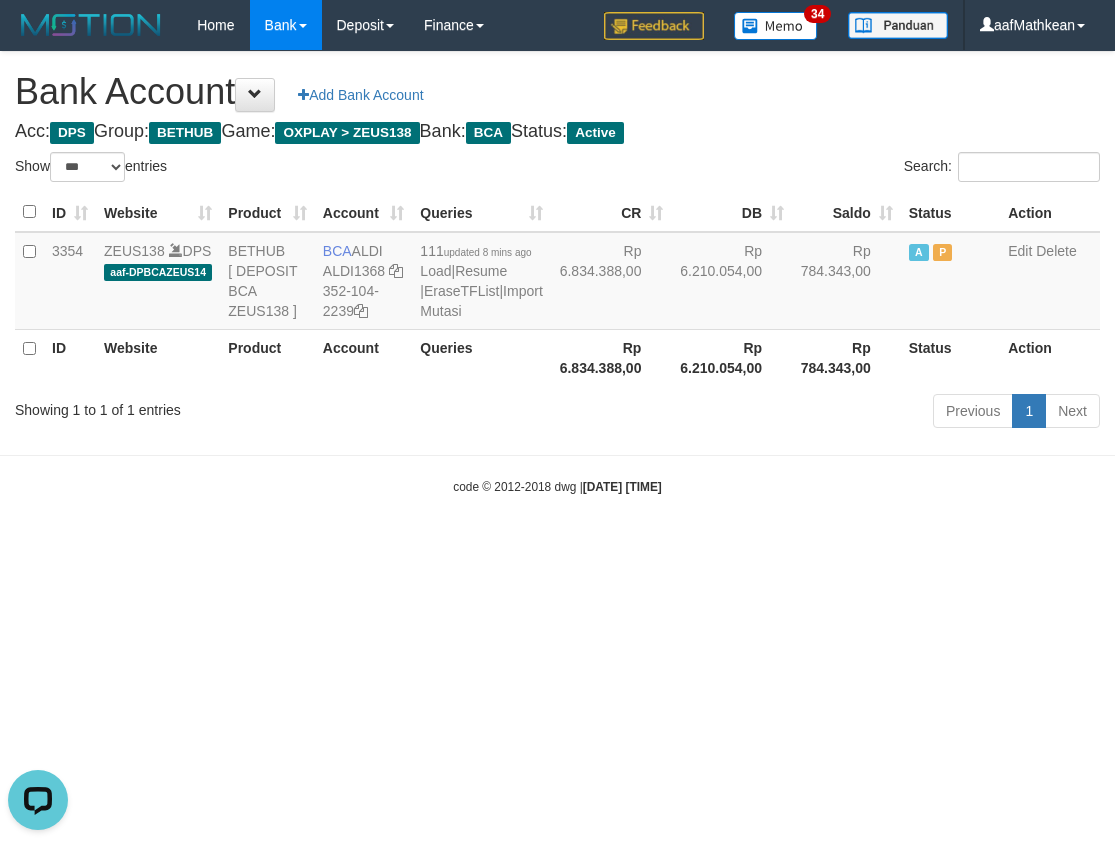 click on "Toggle navigation
Home
Bank
Account List
Load
By Website
Group
[OXPLAY]													ZEUS138
By Load Group (DPS)" at bounding box center [557, 273] 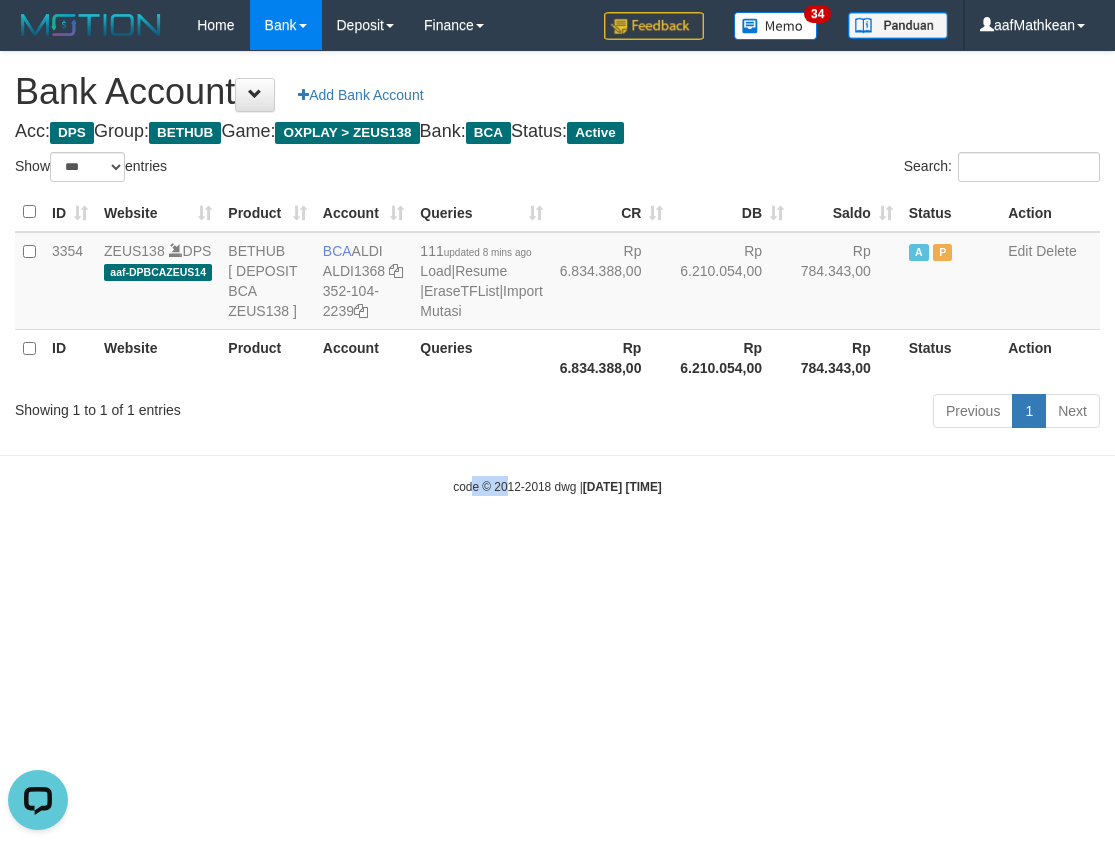 drag, startPoint x: 458, startPoint y: 553, endPoint x: 487, endPoint y: 567, distance: 32.202484 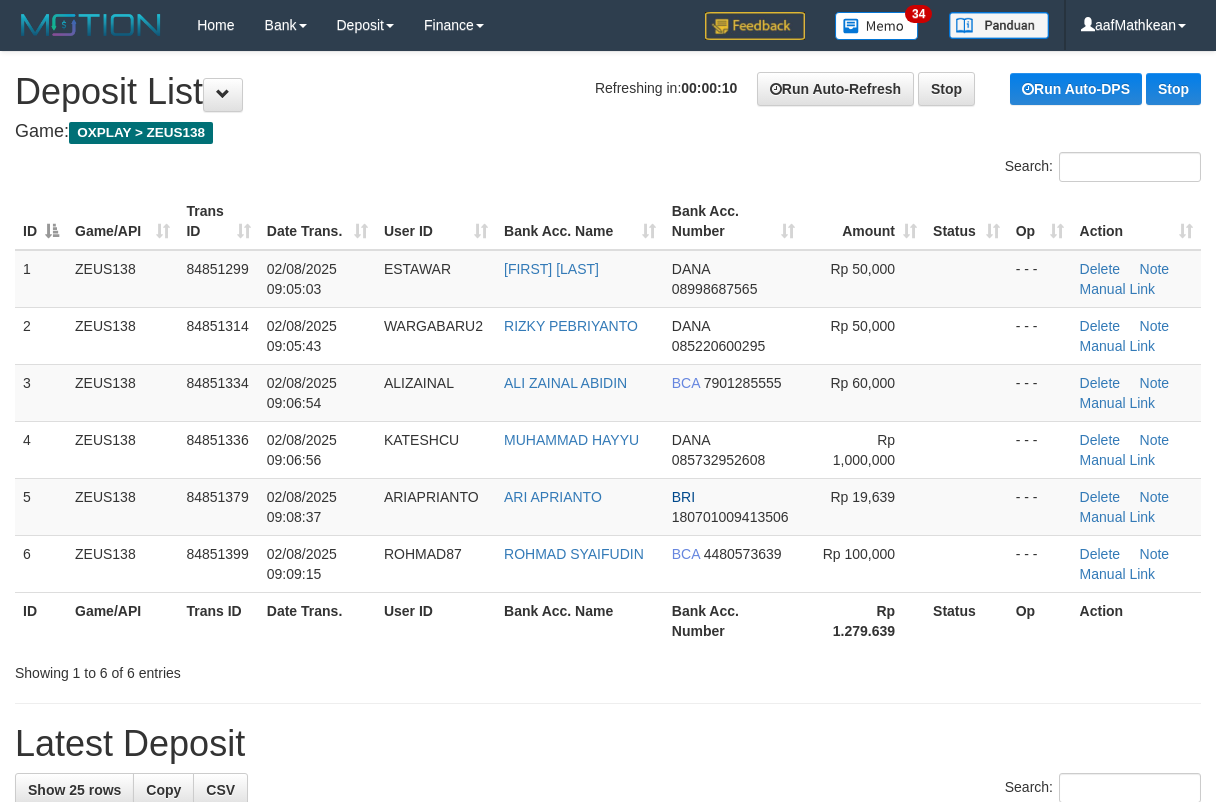 scroll, scrollTop: 0, scrollLeft: 0, axis: both 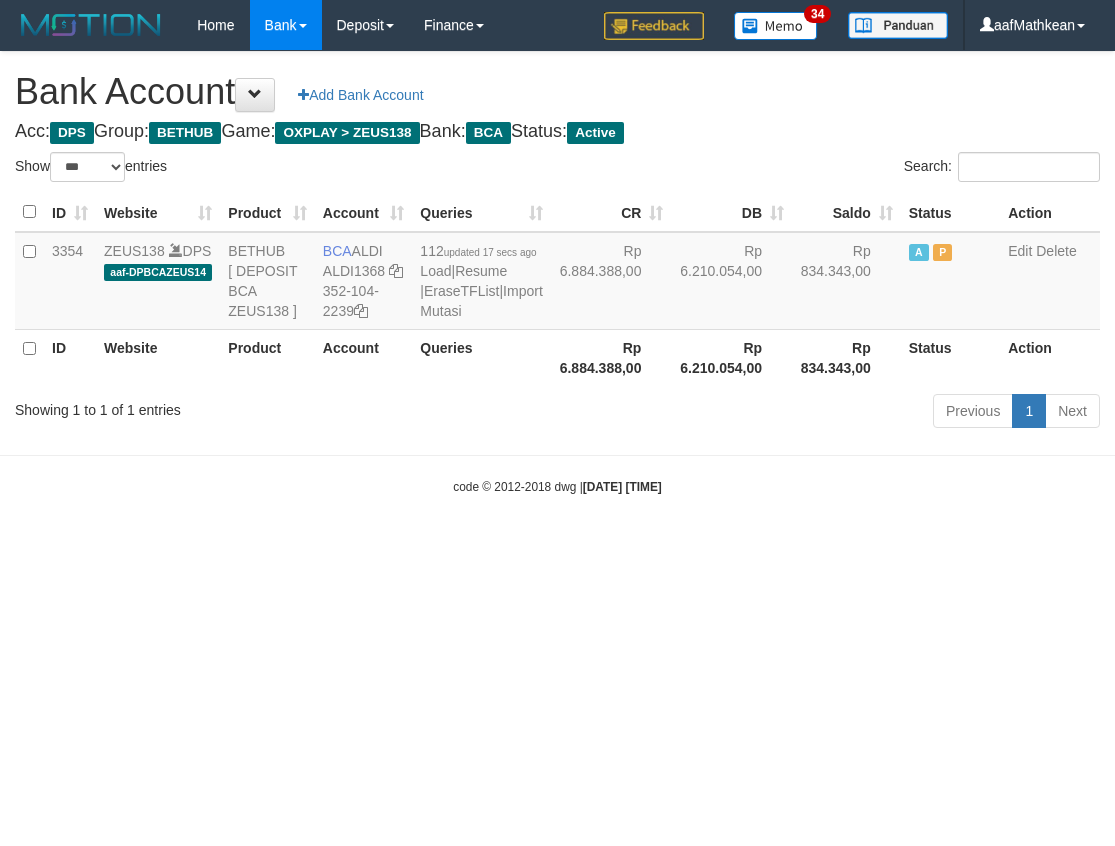 select on "***" 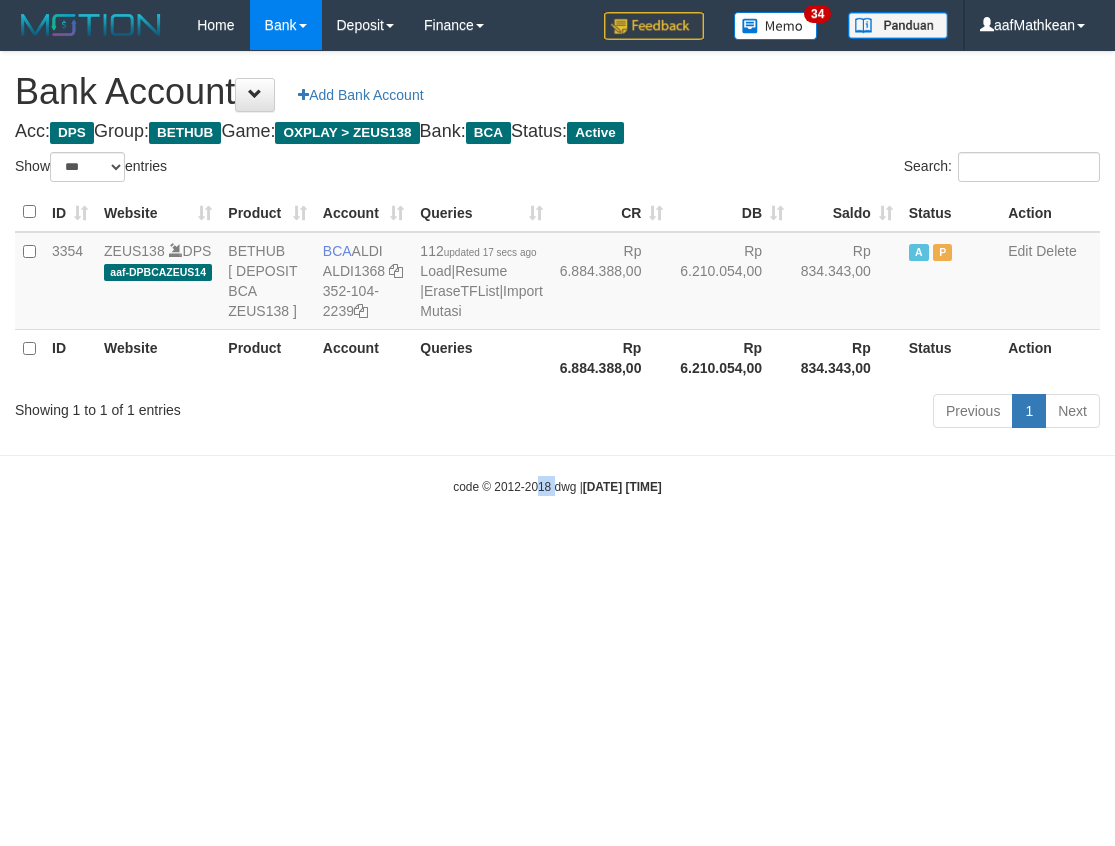 click on "code © 2012-2018 dwg |  [DATE] [TIME]" at bounding box center [557, 487] 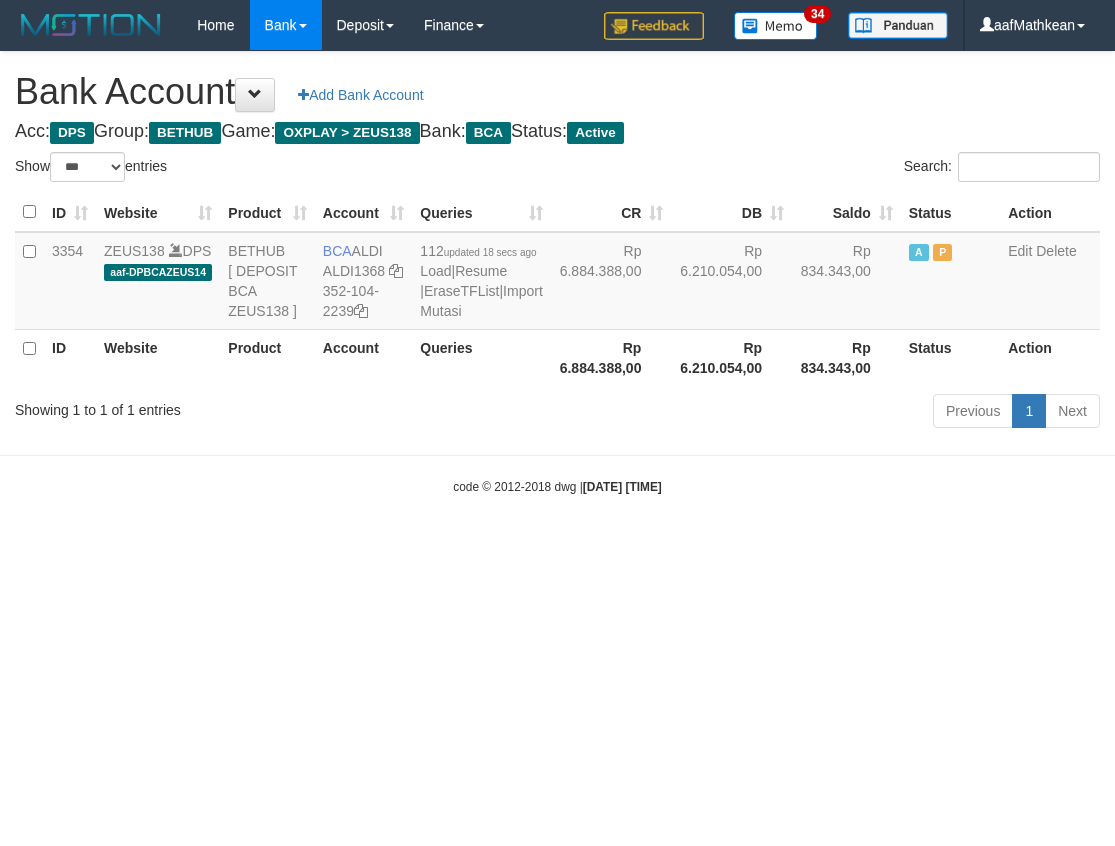 select on "***" 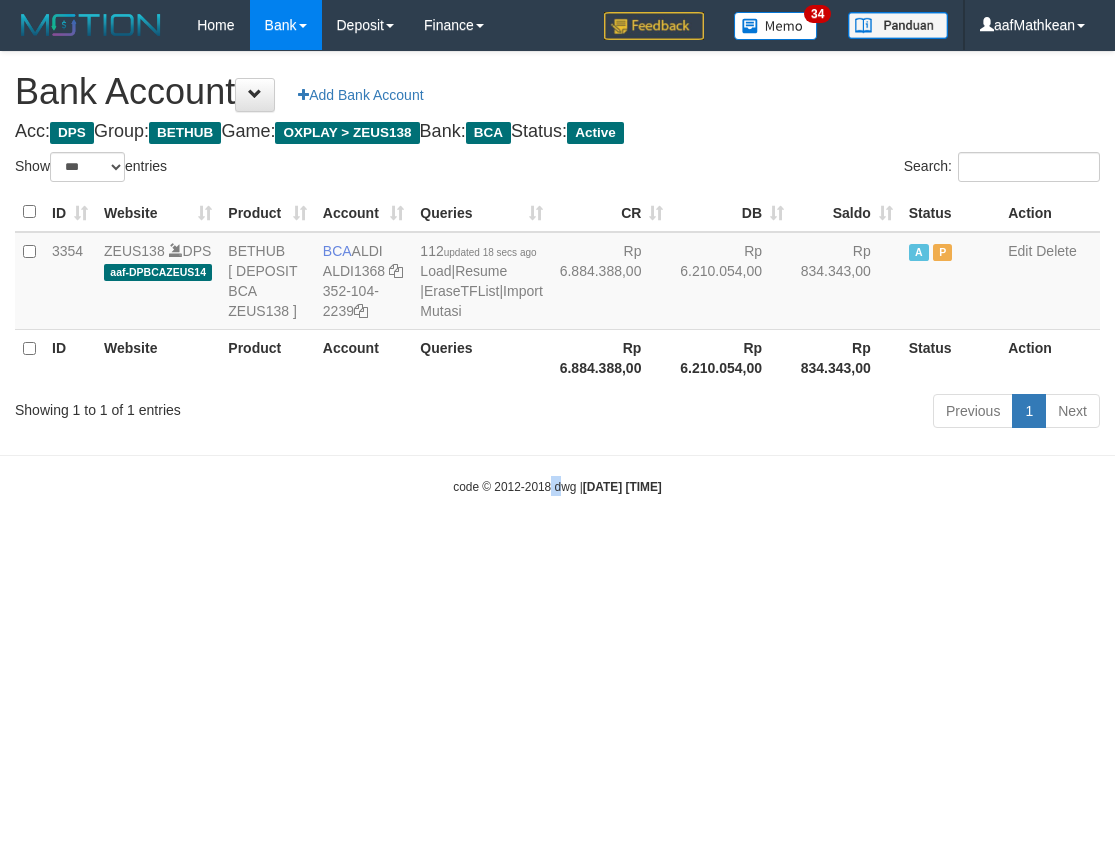 drag, startPoint x: 542, startPoint y: 532, endPoint x: 554, endPoint y: 532, distance: 12 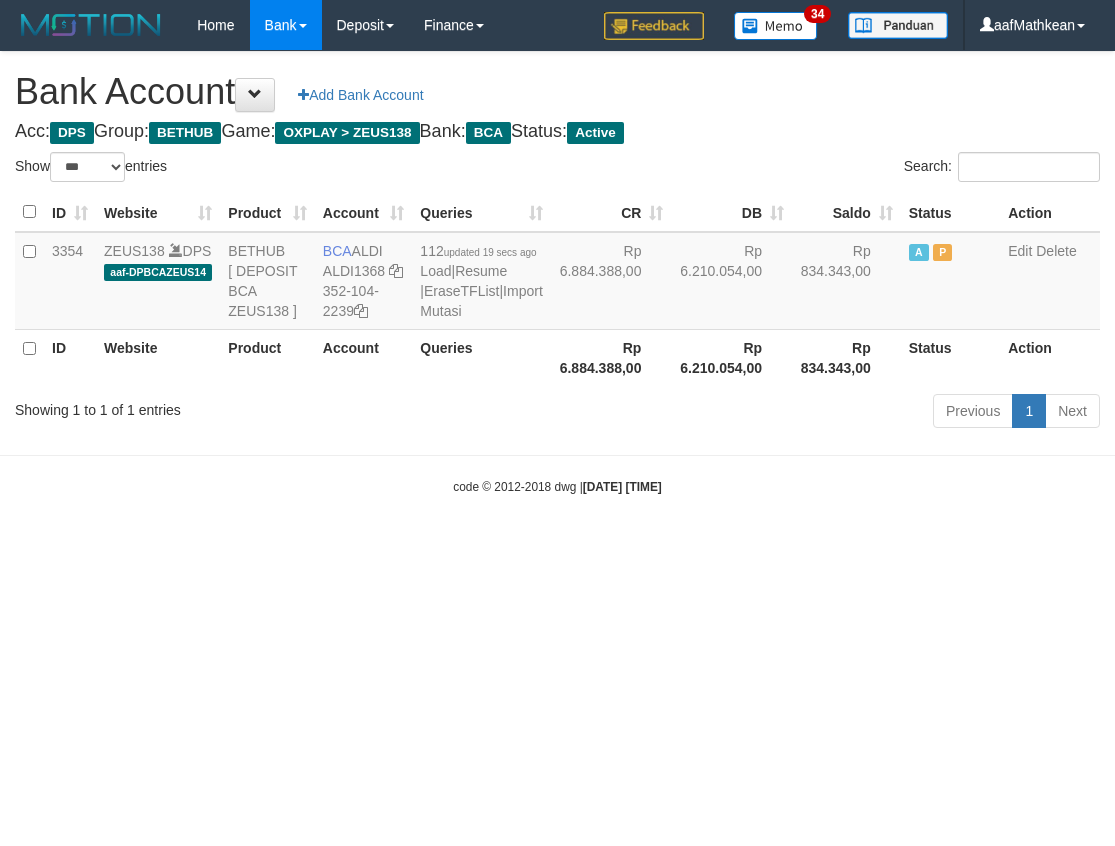 select on "***" 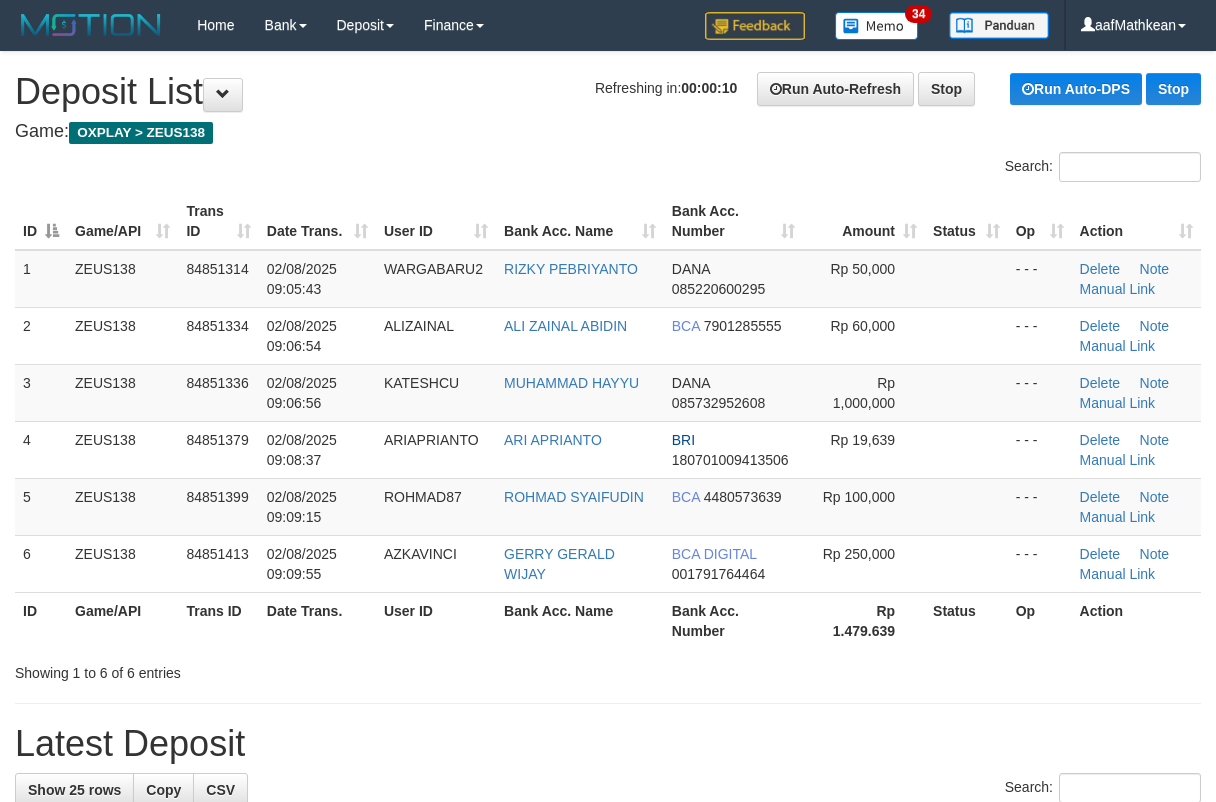 scroll, scrollTop: 0, scrollLeft: 0, axis: both 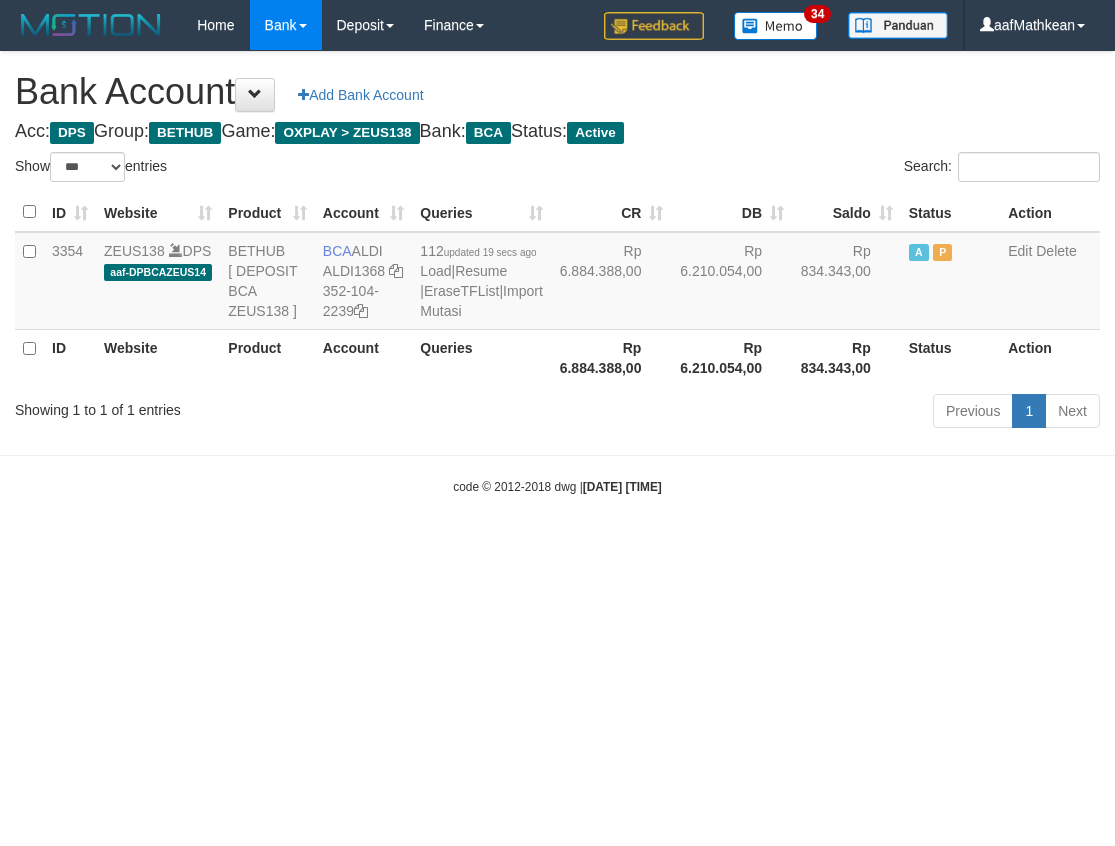 select on "***" 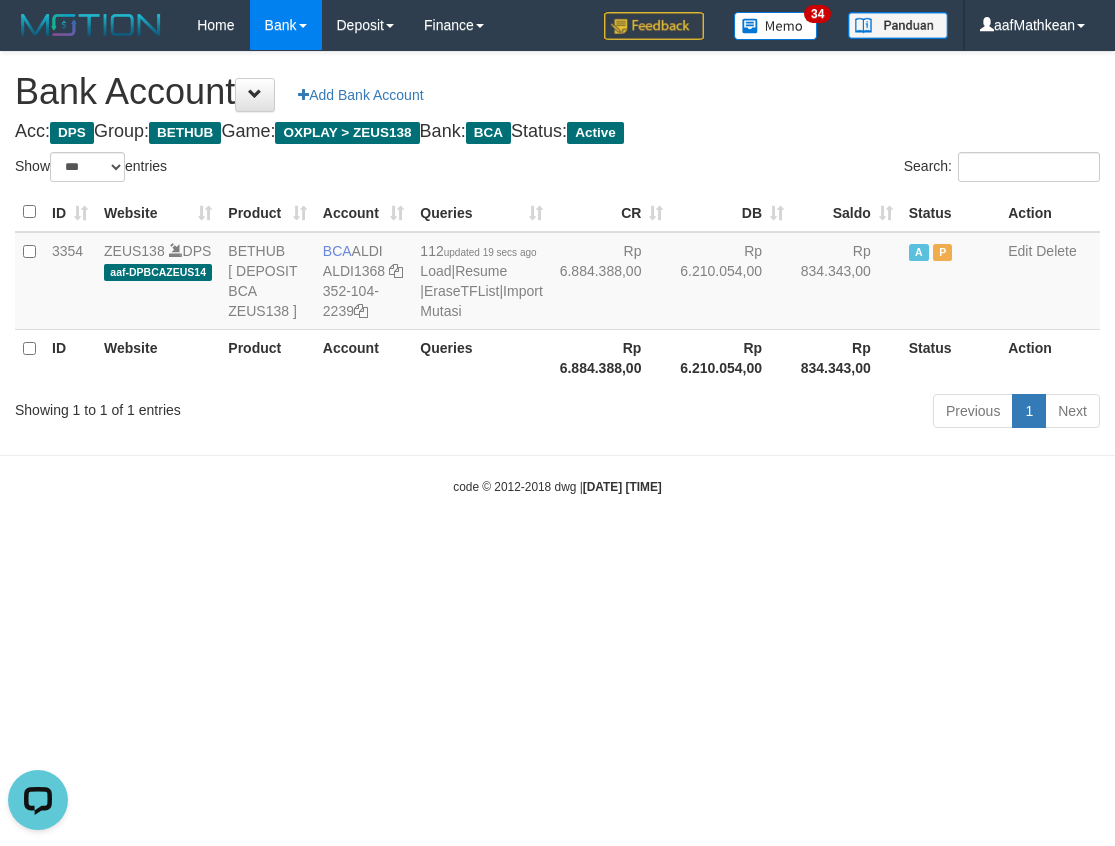 scroll, scrollTop: 0, scrollLeft: 0, axis: both 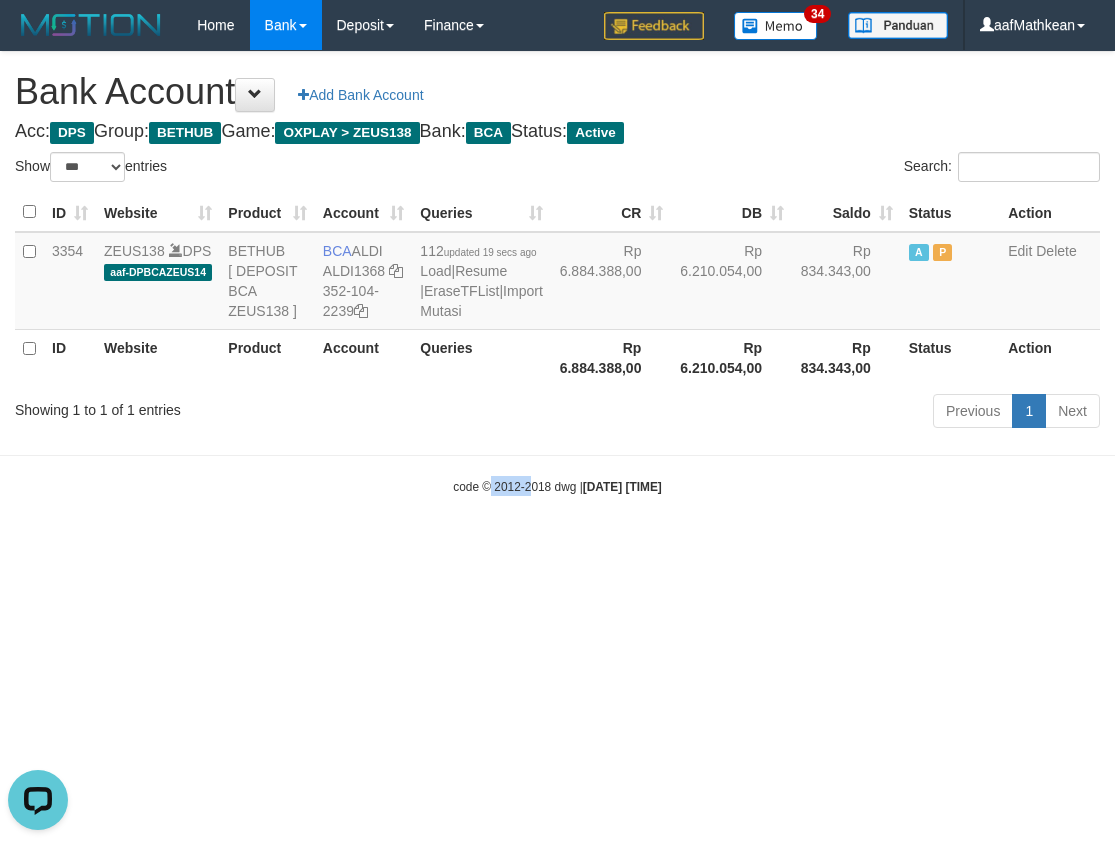 drag, startPoint x: 516, startPoint y: 545, endPoint x: 530, endPoint y: 545, distance: 14 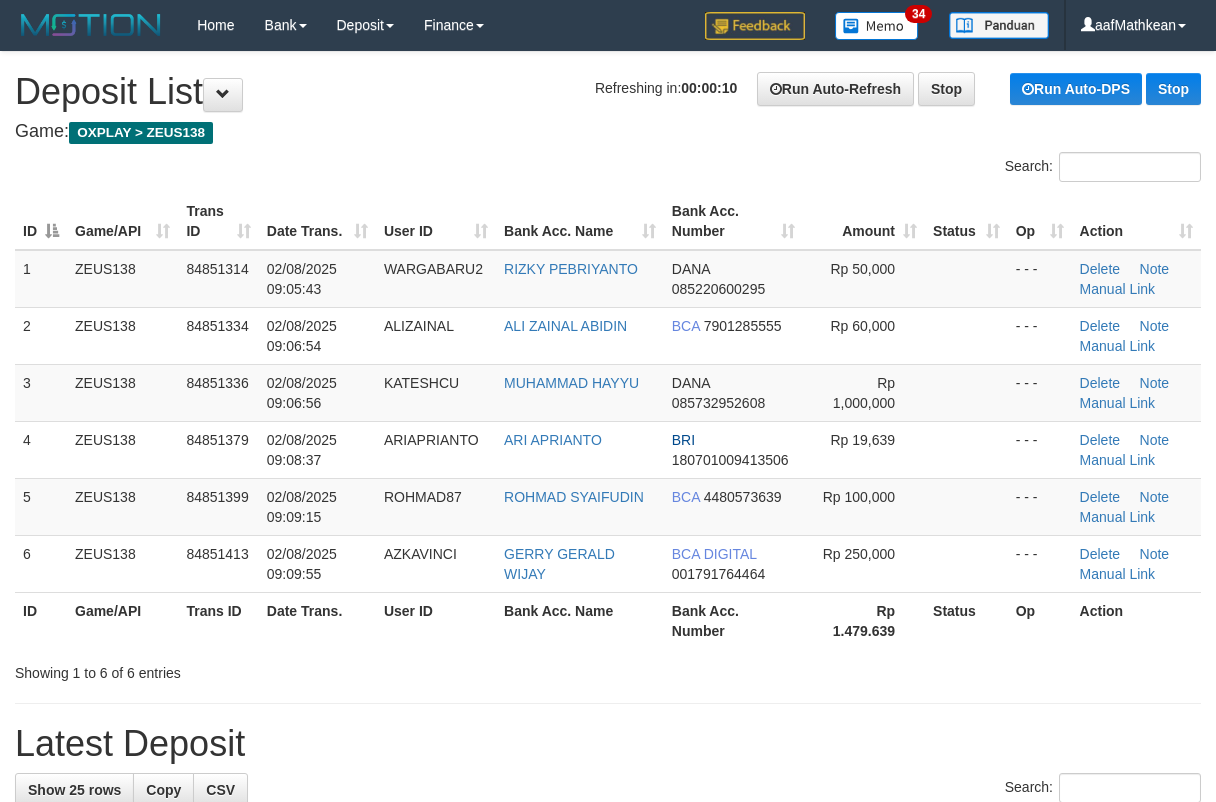 scroll, scrollTop: 0, scrollLeft: 0, axis: both 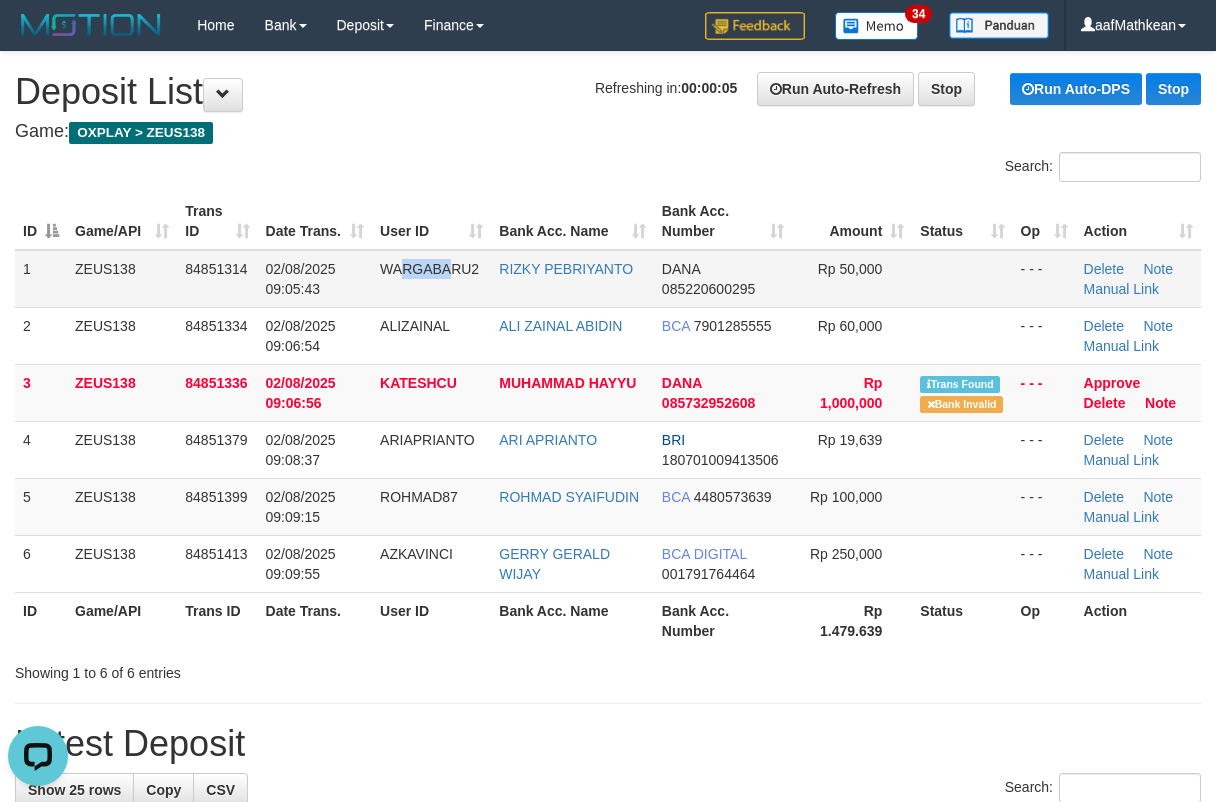 click on "WARGABARU2" at bounding box center (431, 279) 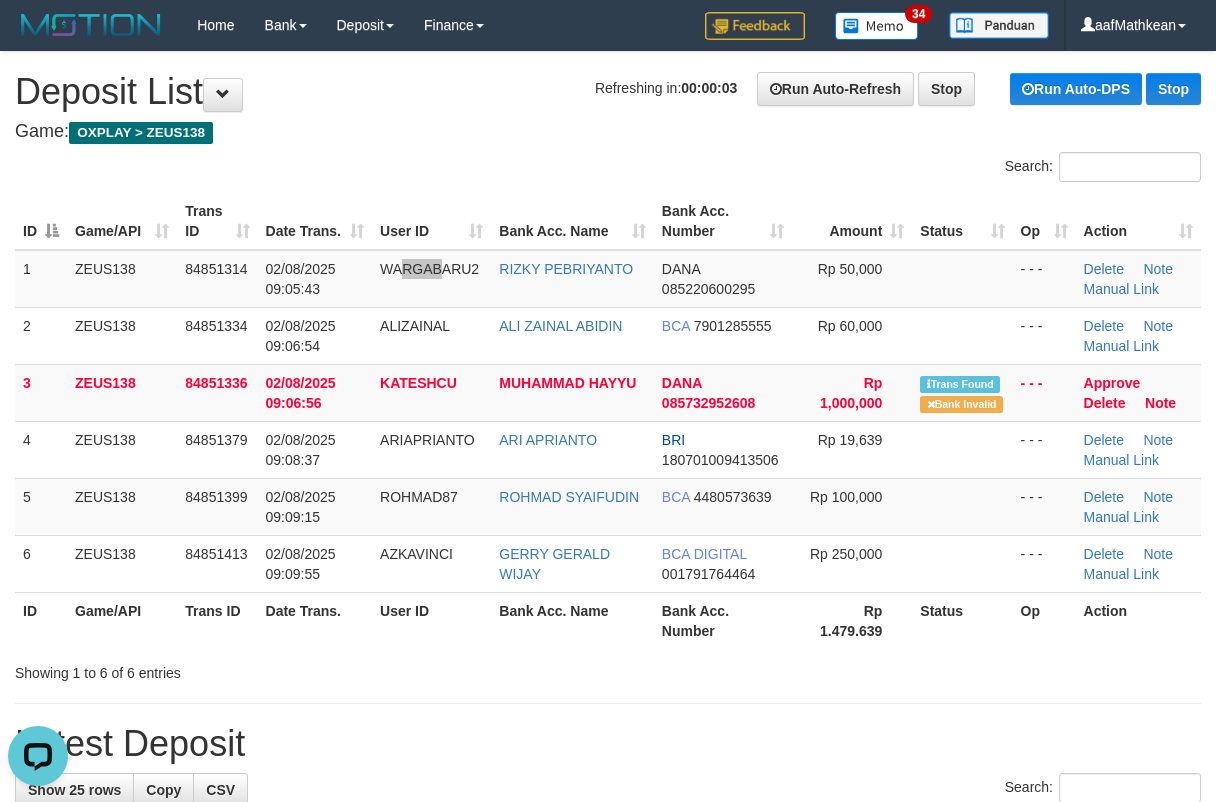 click on "Search:
ID Game/API Trans ID Date Trans. User ID Bank Acc. Name Bank Acc. Number Amount Status Op Action
1
ZEUS138
84851314
[DATE] [TIME]
[USERNAME]
[FIRST] [LAST]
DANA
[PHONE]
Rp 50,000
- - -
Delete
Note
Manual Link
2
ZEUS138
84851334
[DATE] [TIME]
[USERNAME]
[FIRST] [LAST]
BCA
[PHONE]
Rp 60,000
- - -" at bounding box center [608, 417] 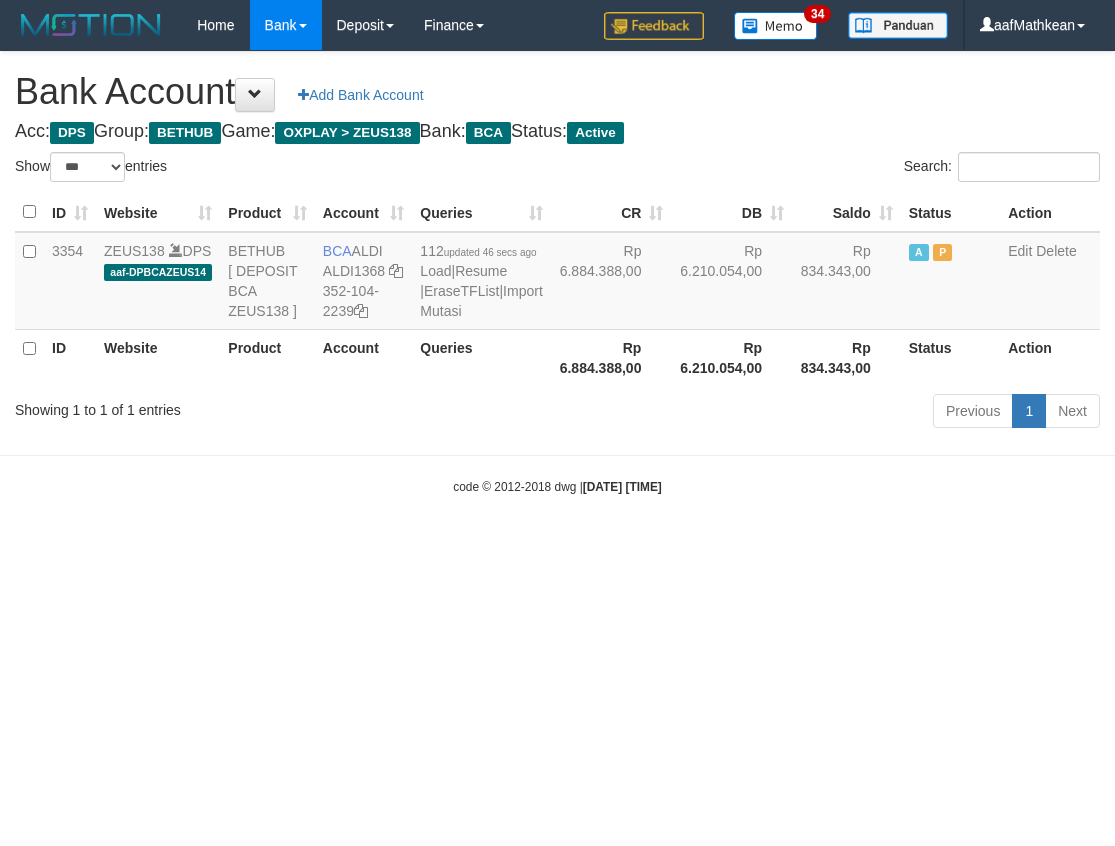 select on "***" 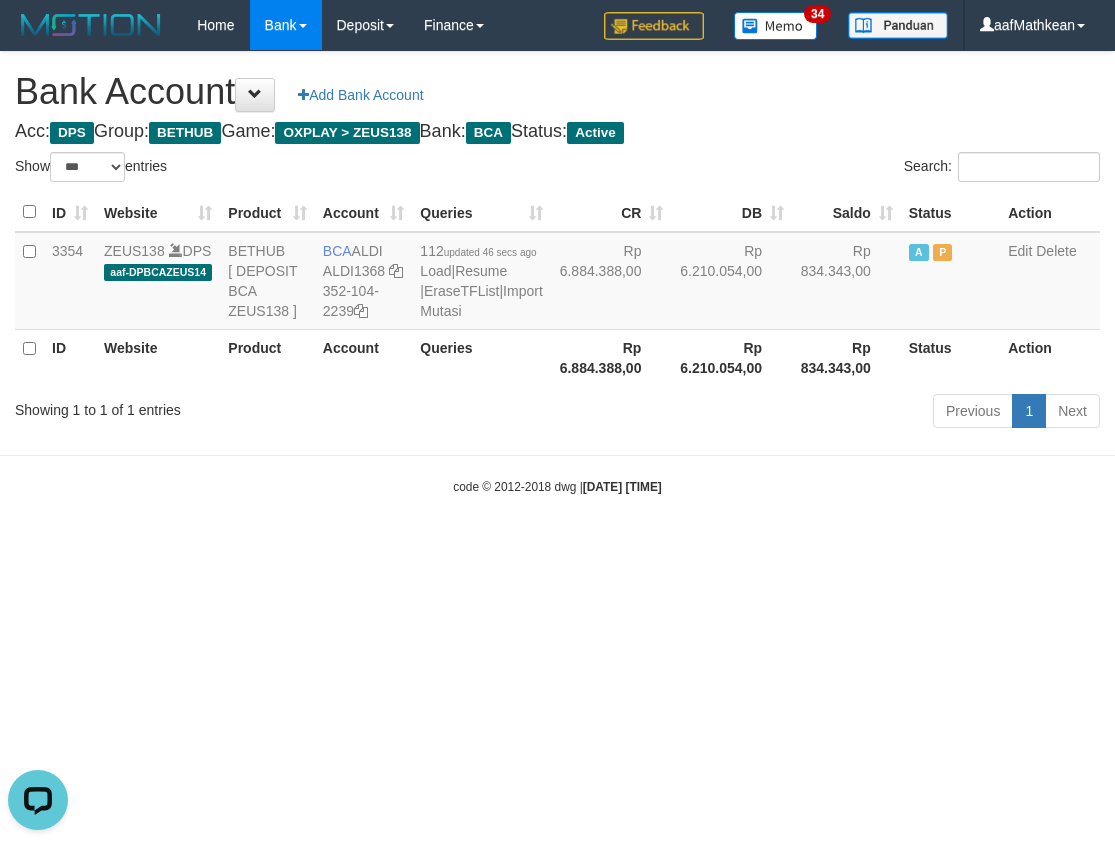 scroll, scrollTop: 0, scrollLeft: 0, axis: both 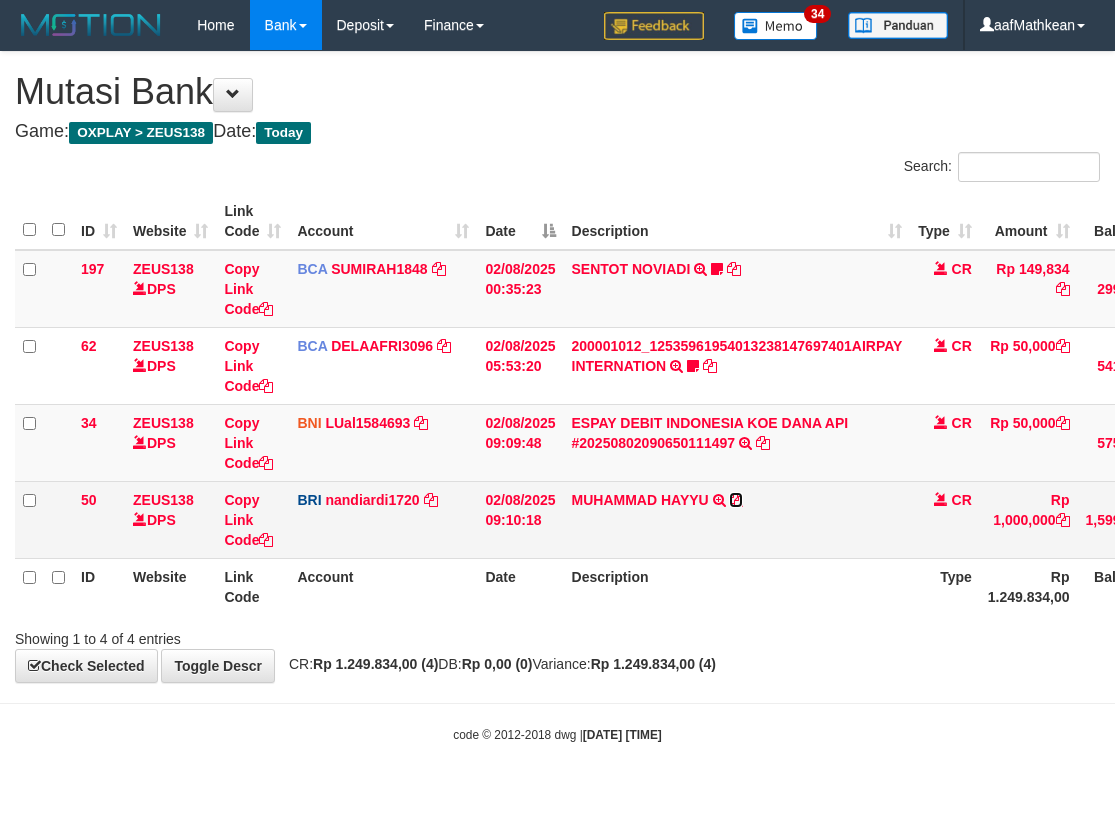 click at bounding box center (736, 500) 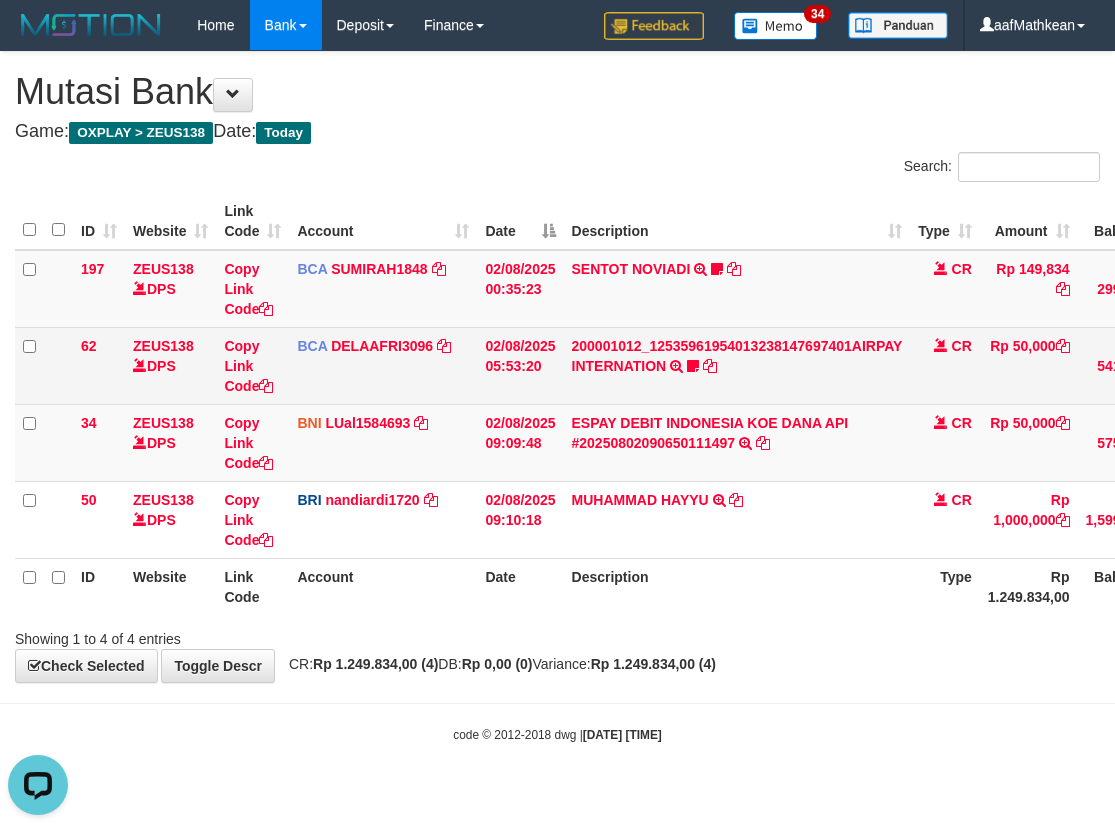 scroll, scrollTop: 0, scrollLeft: 0, axis: both 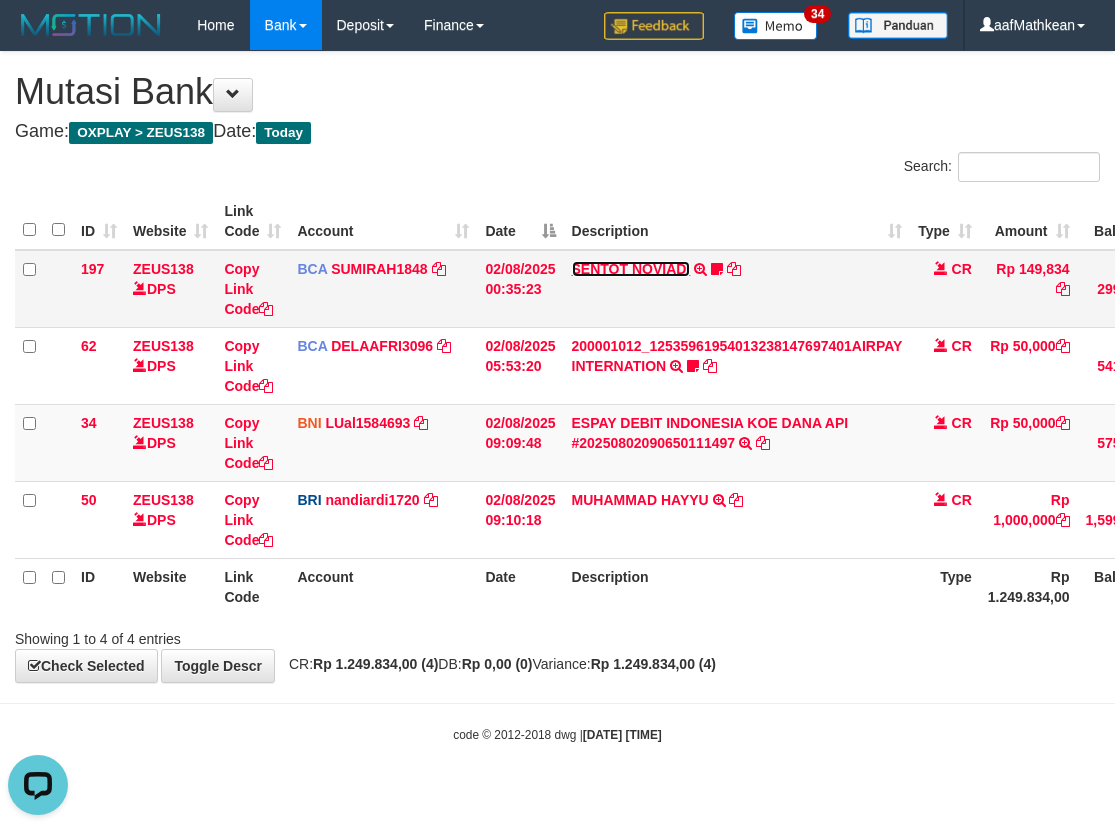 click on "SENTOT NOVIADI" at bounding box center [631, 269] 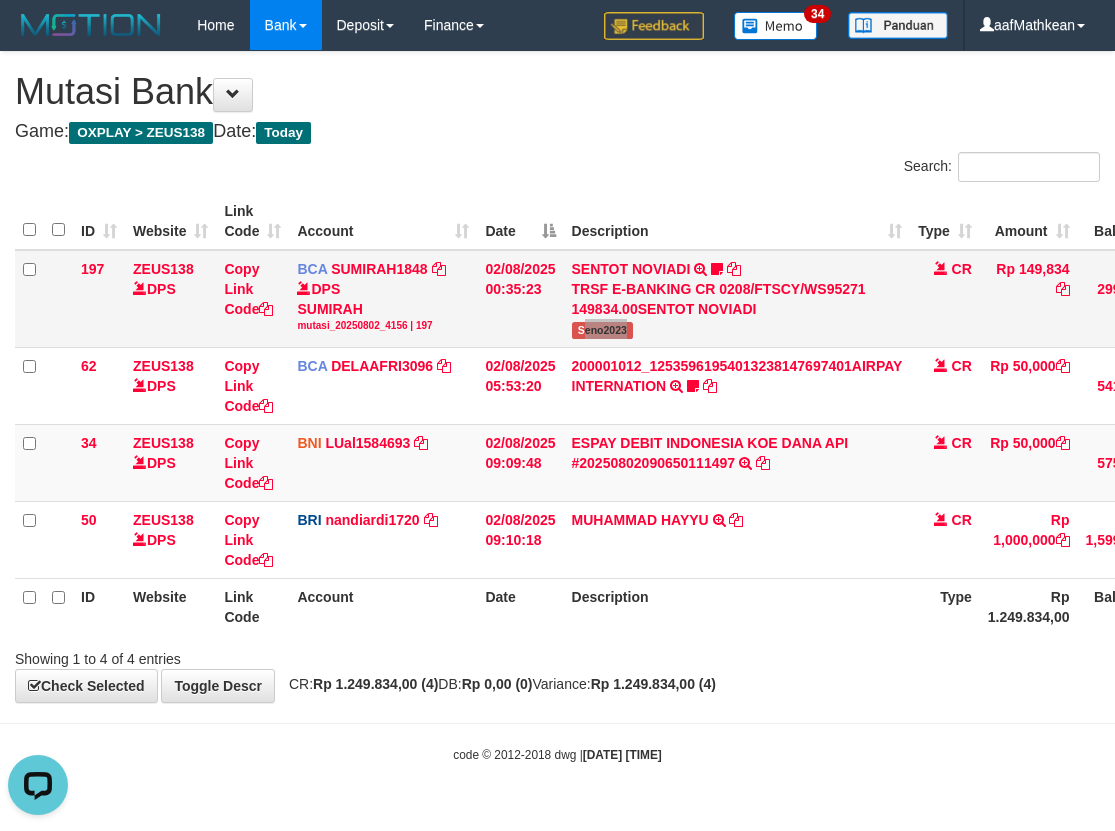 drag, startPoint x: 596, startPoint y: 331, endPoint x: 676, endPoint y: 330, distance: 80.00625 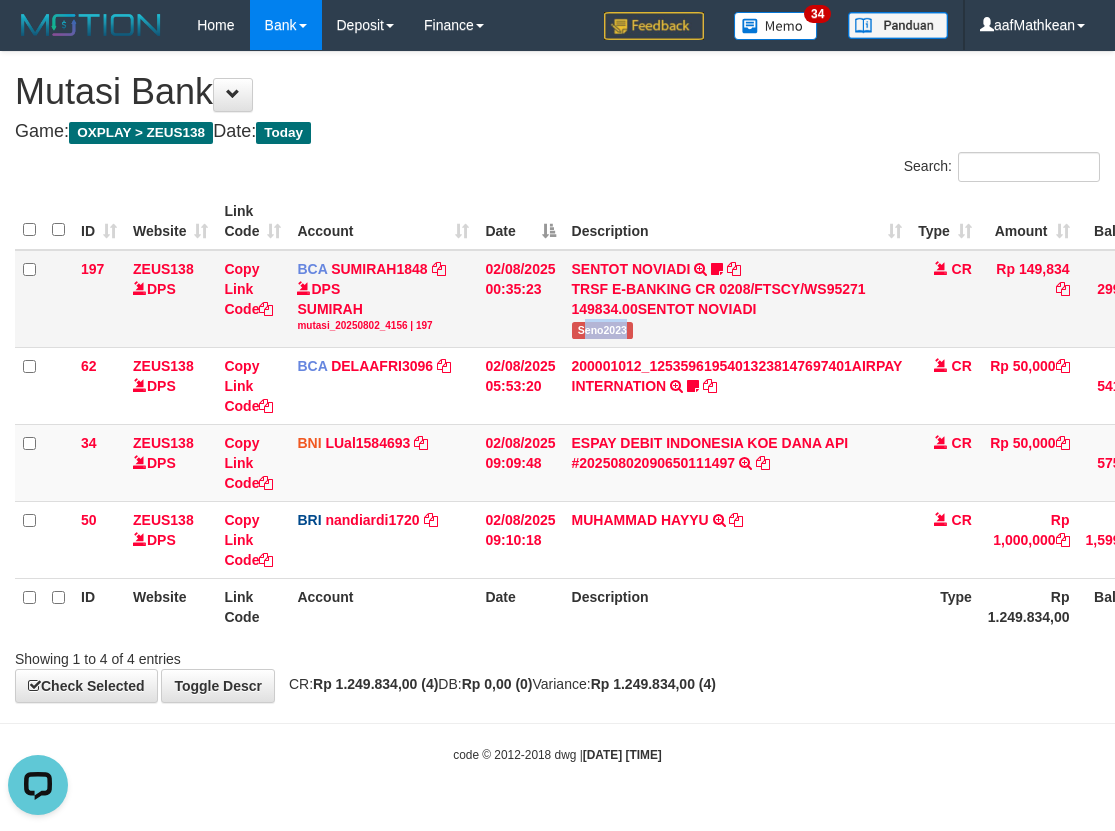 click on "Seno2023" at bounding box center [603, 330] 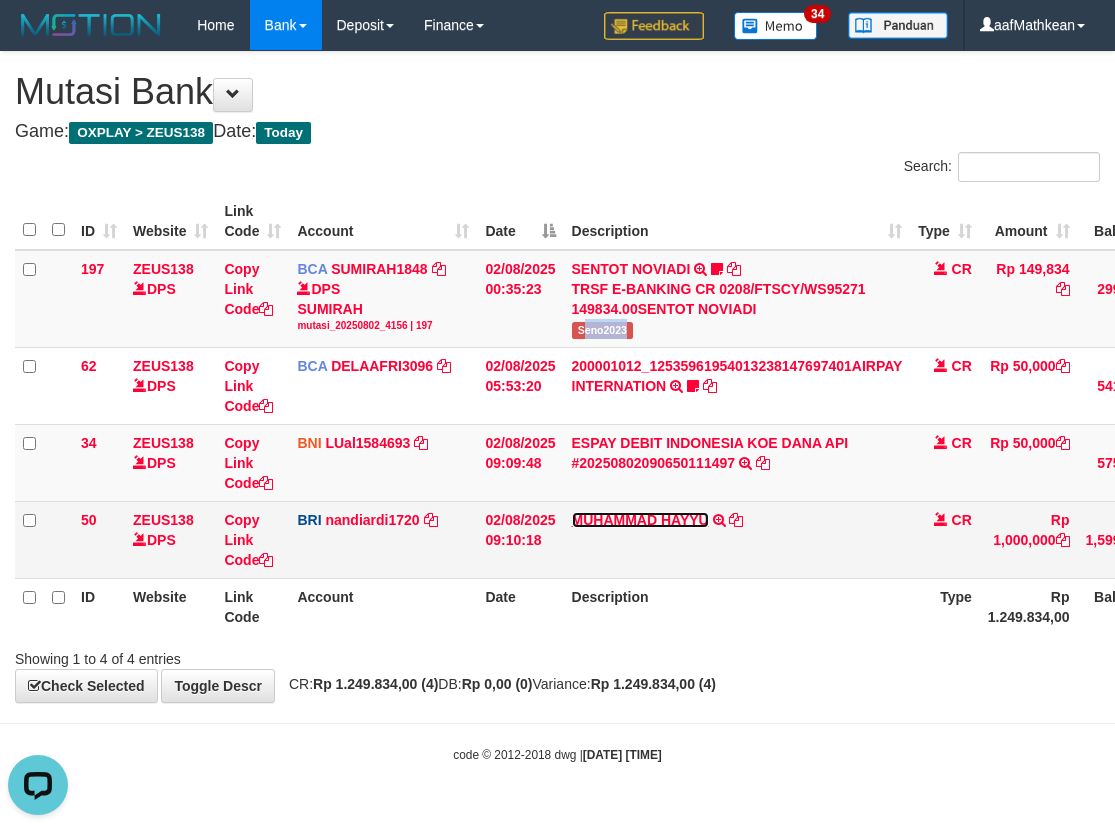 click on "MUHAMMAD HAYYU" at bounding box center (640, 520) 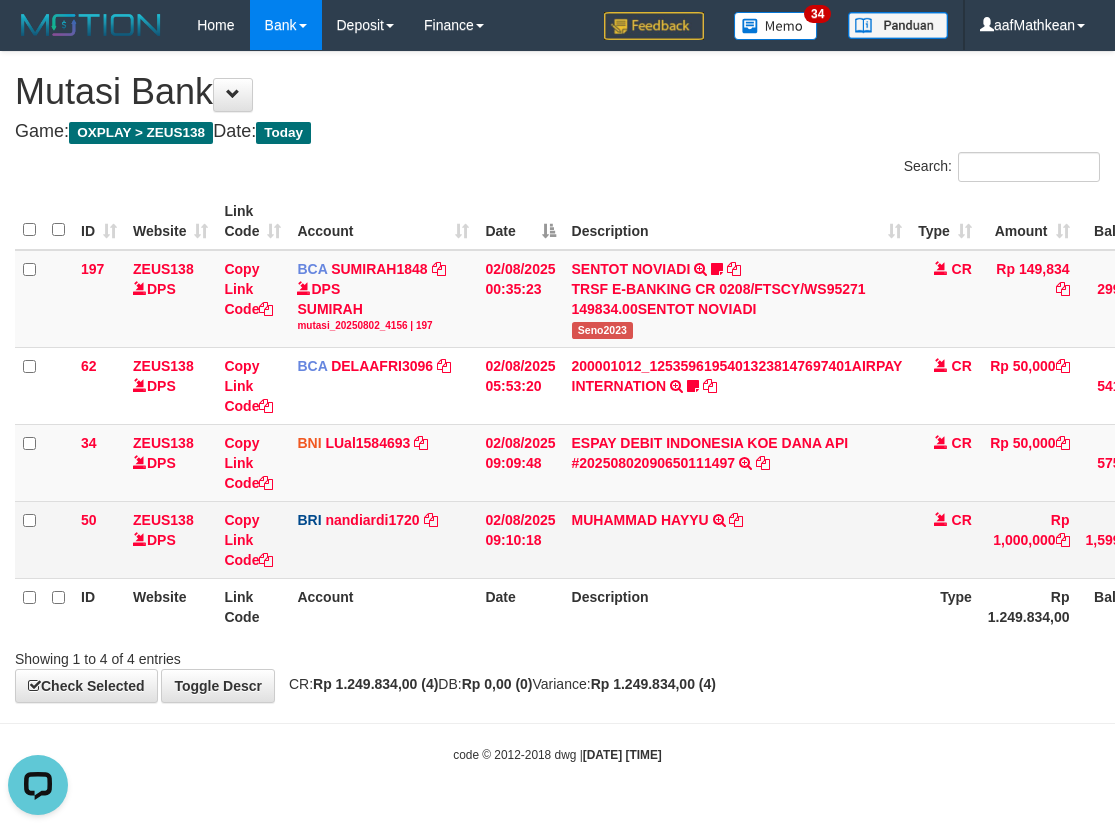 click on "TRANSFER NBMB MUHAMMAD HAYYU TO NANDI ARDIANSYAH" at bounding box center (0, 0) 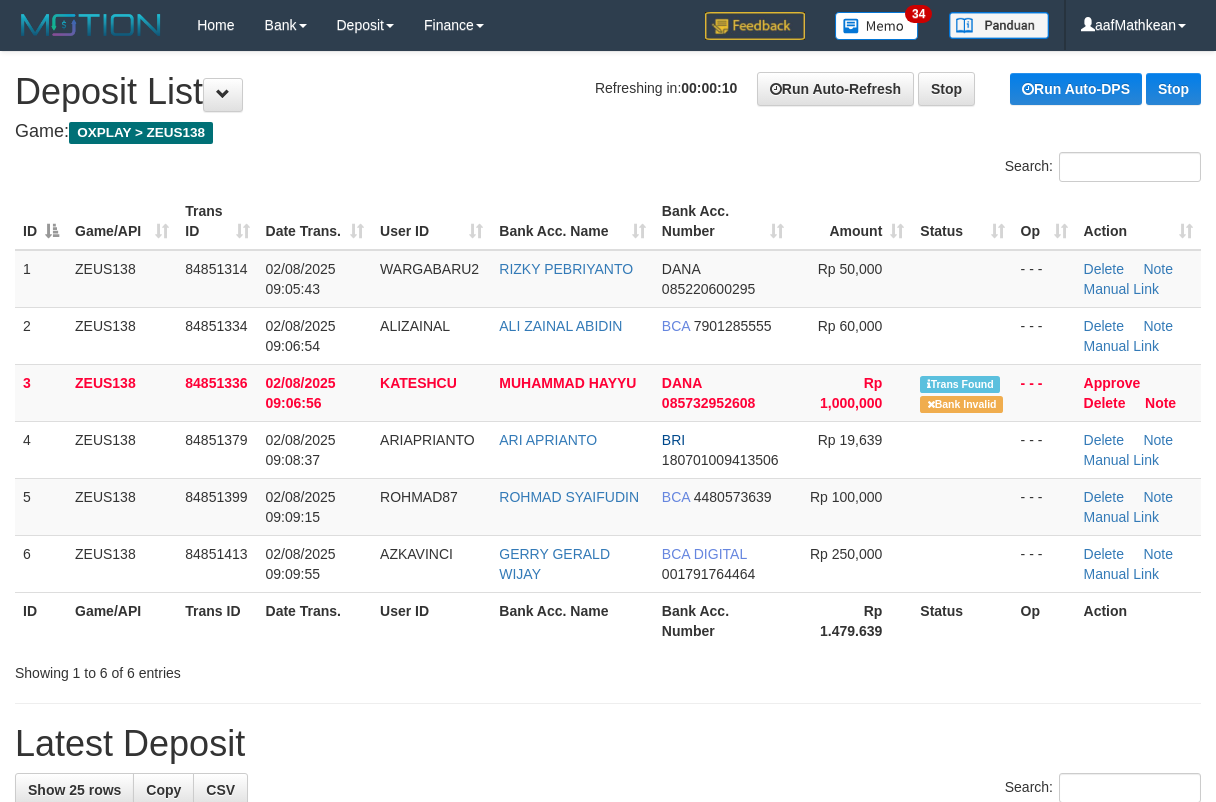 scroll, scrollTop: 0, scrollLeft: 0, axis: both 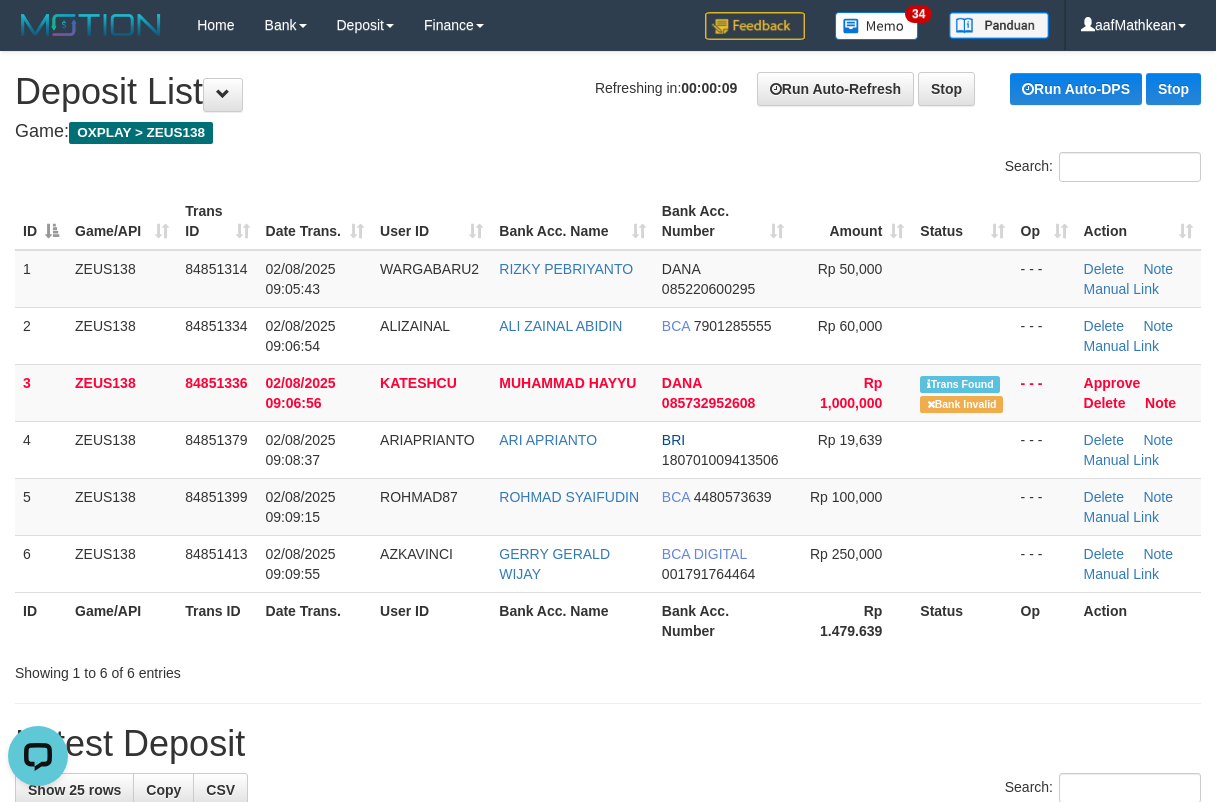 click on "Search:" at bounding box center (608, 169) 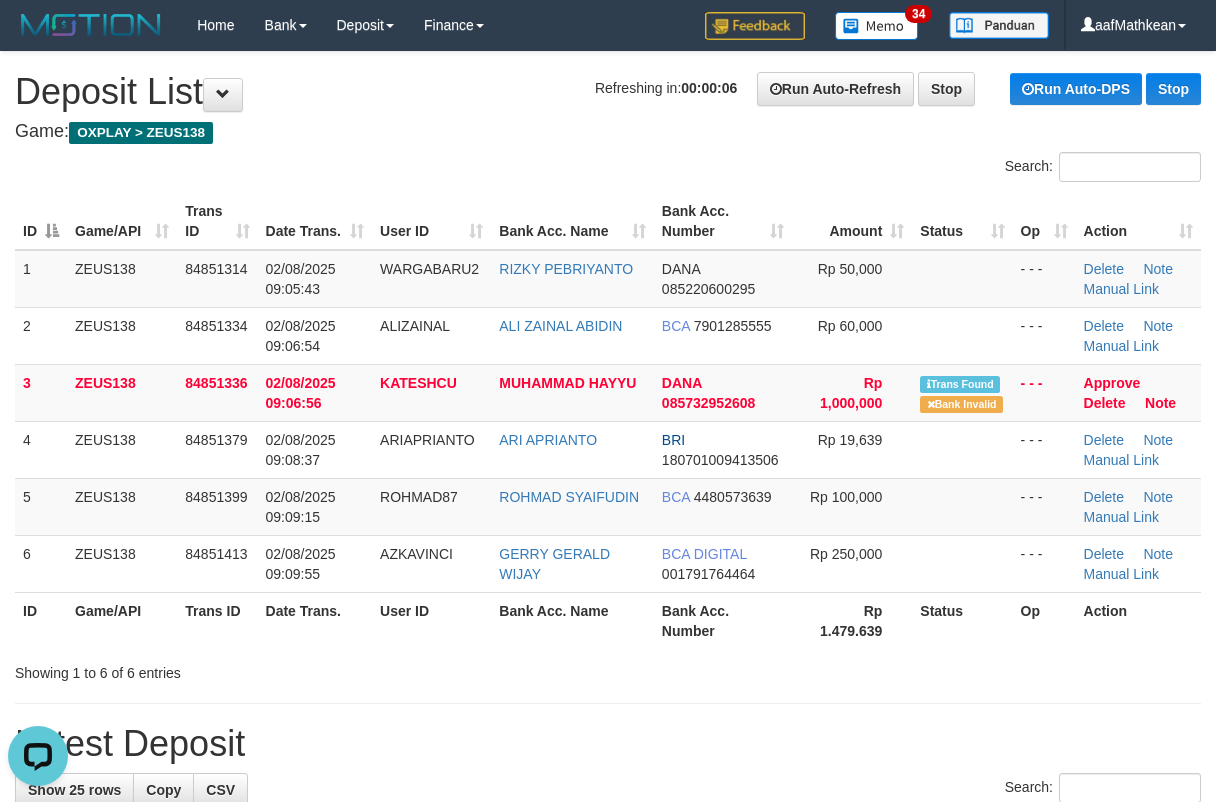 drag, startPoint x: 600, startPoint y: 165, endPoint x: 491, endPoint y: 212, distance: 118.70131 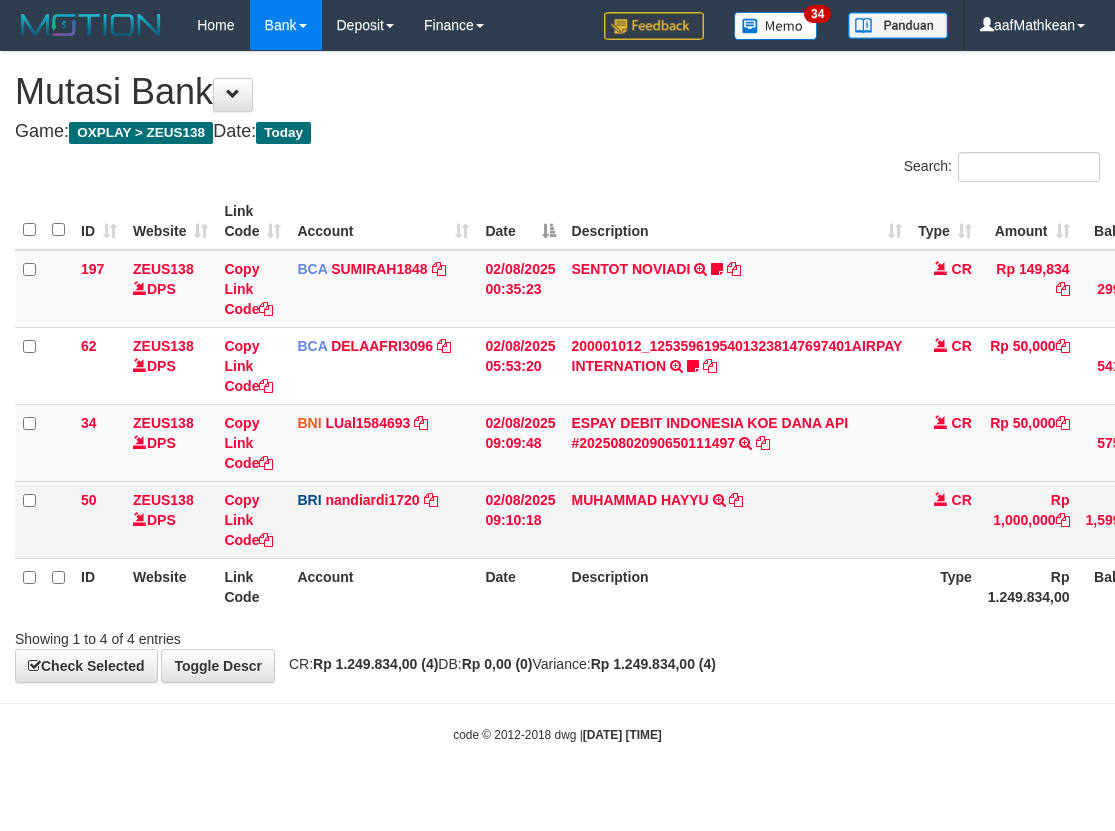 scroll, scrollTop: 0, scrollLeft: 0, axis: both 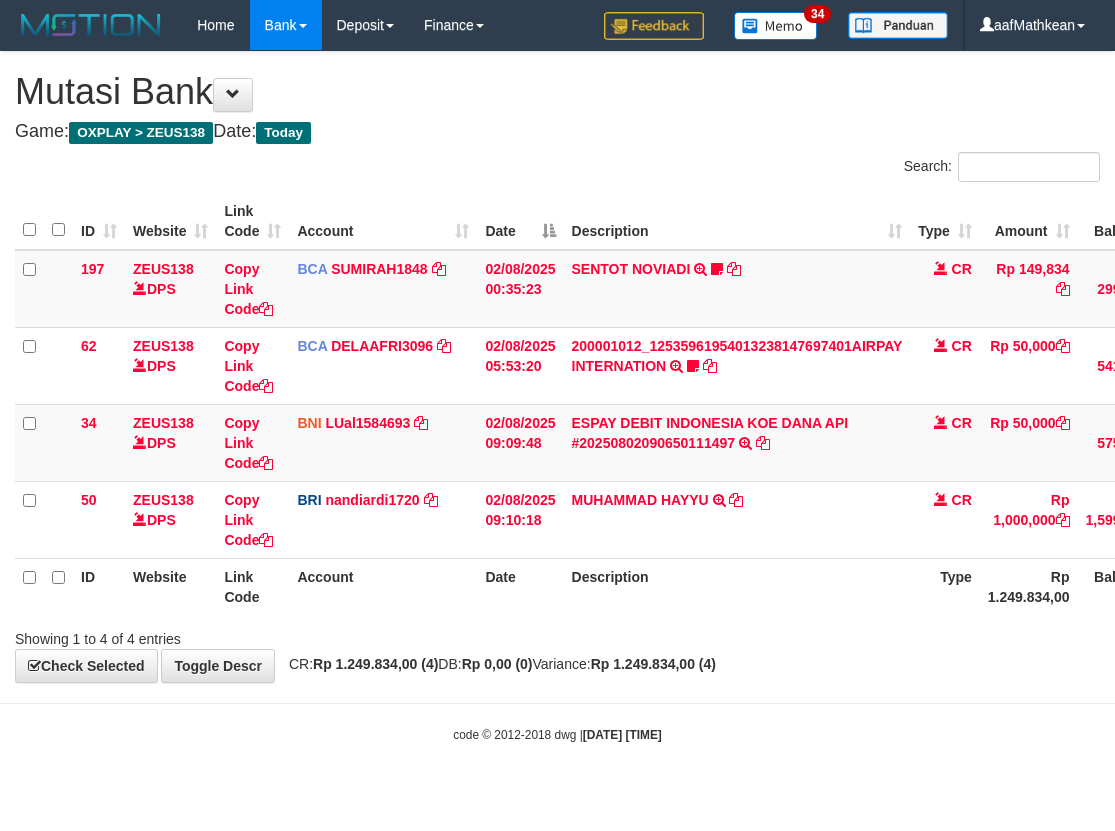 click on "MUHAMMAD HAYYU         TRANSFER NBMB MUHAMMAD HAYYU TO NANDI ARDIANSYAH" at bounding box center [737, 519] 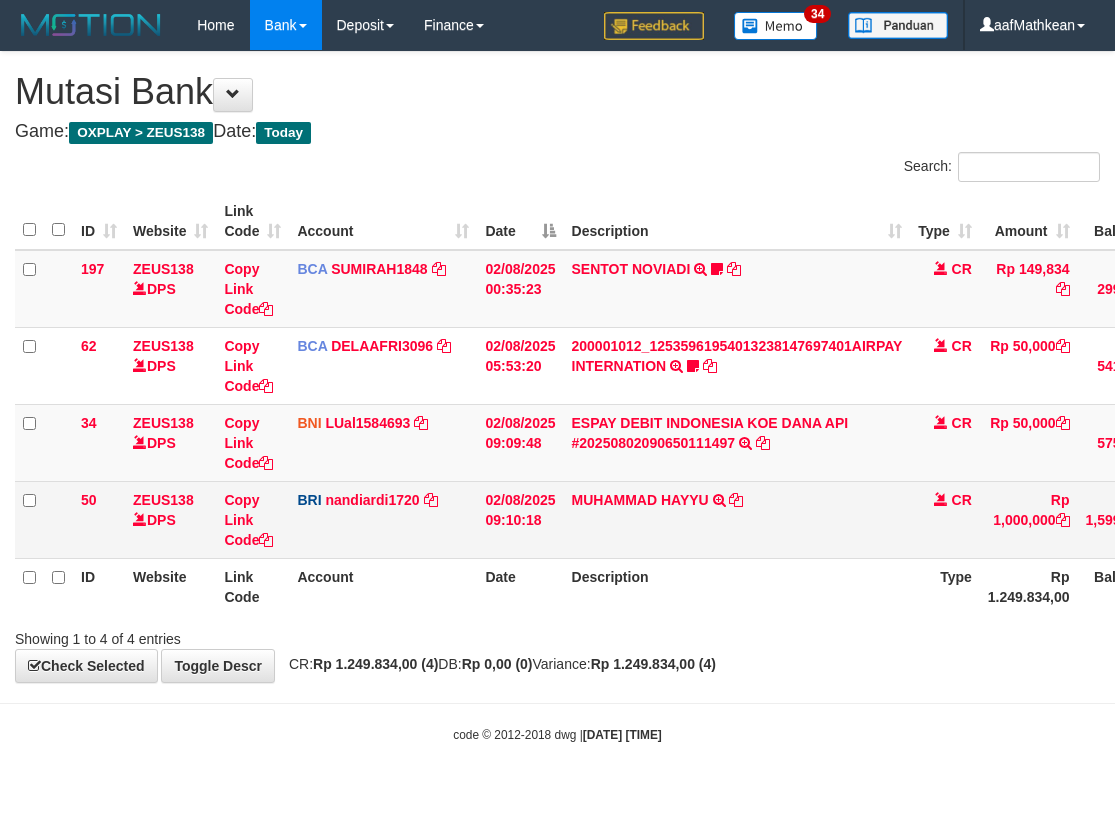 click on "Description" at bounding box center (737, 586) 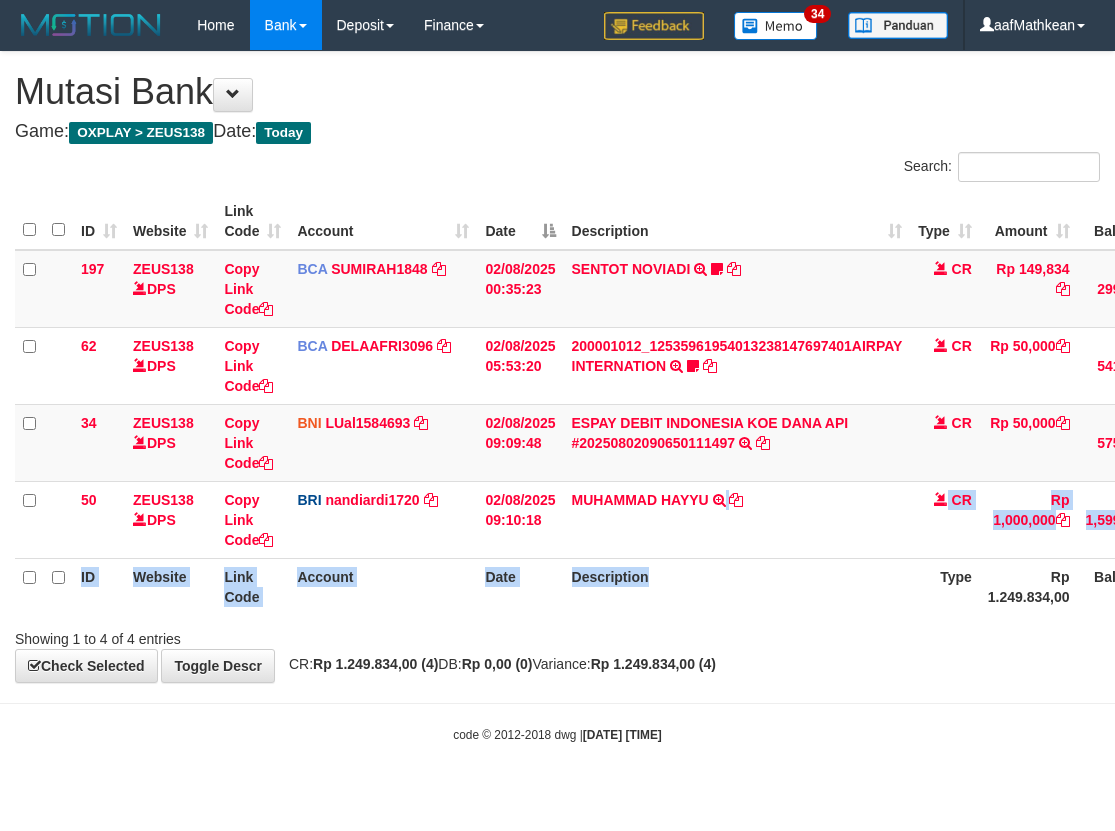 drag, startPoint x: 711, startPoint y: 596, endPoint x: 711, endPoint y: 677, distance: 81 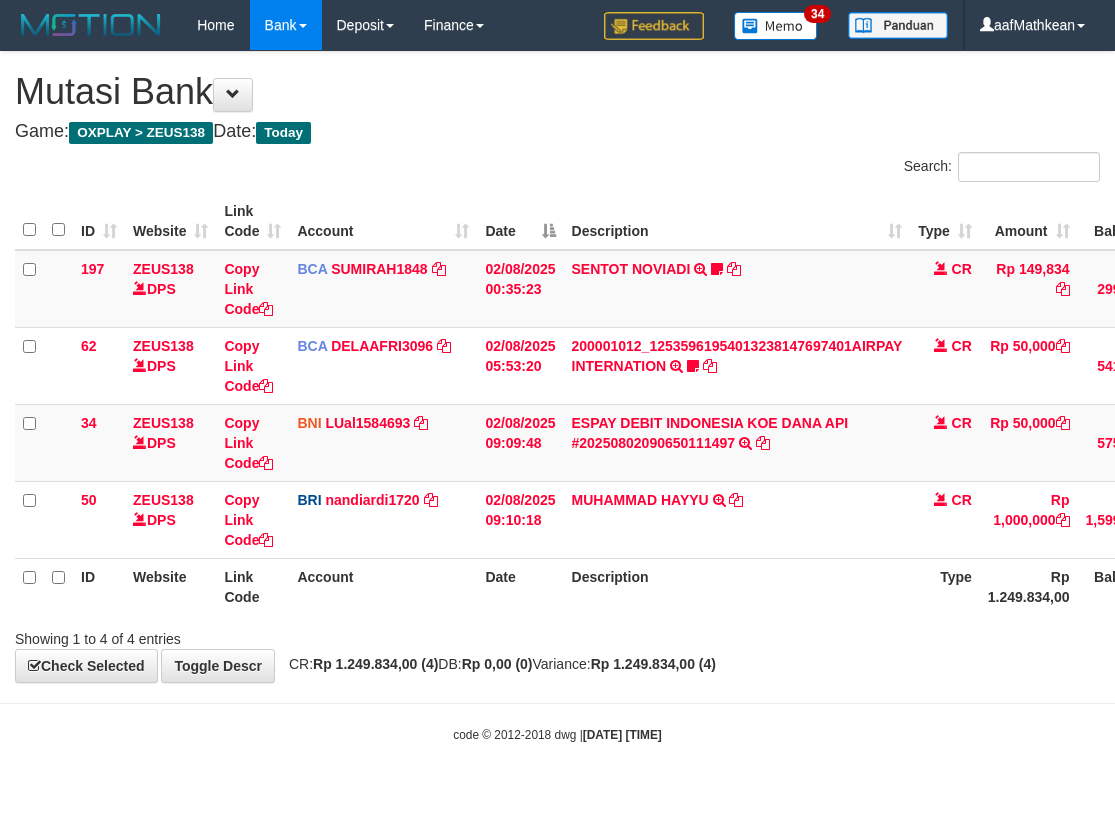 scroll, scrollTop: 0, scrollLeft: 0, axis: both 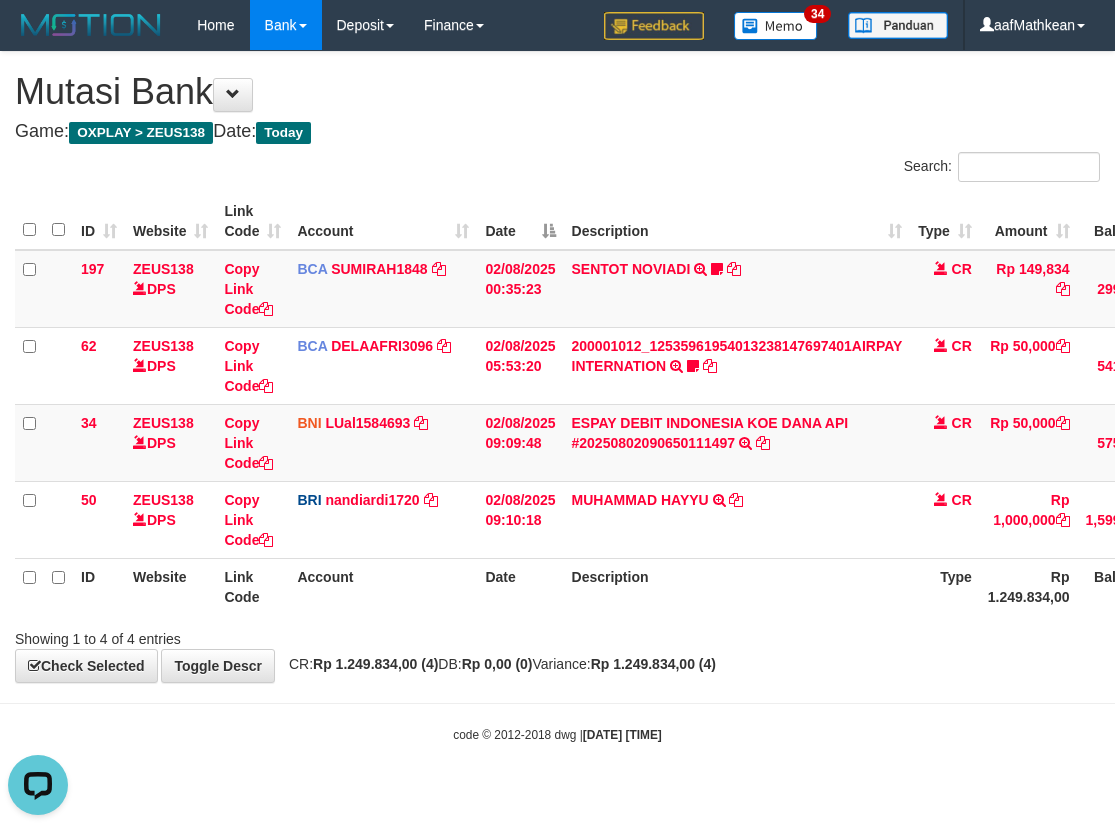 click on "Account" at bounding box center (383, 586) 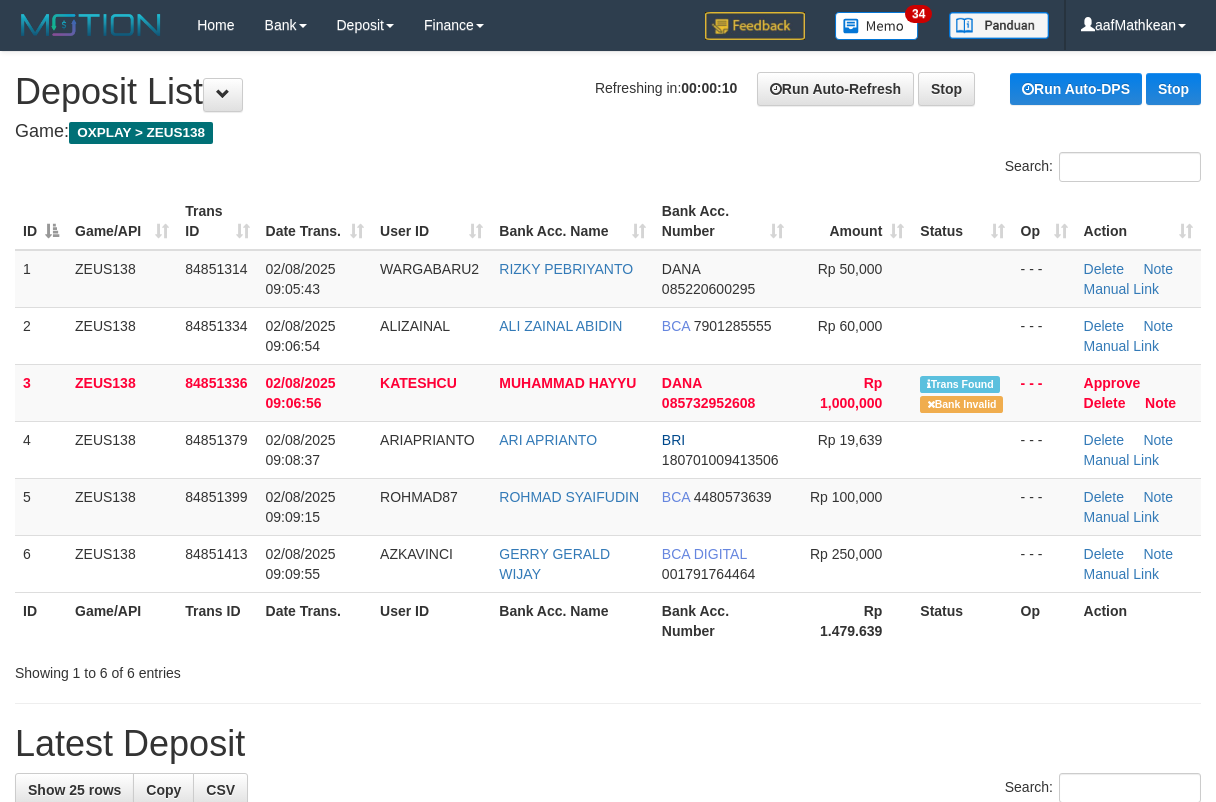 scroll, scrollTop: 0, scrollLeft: 0, axis: both 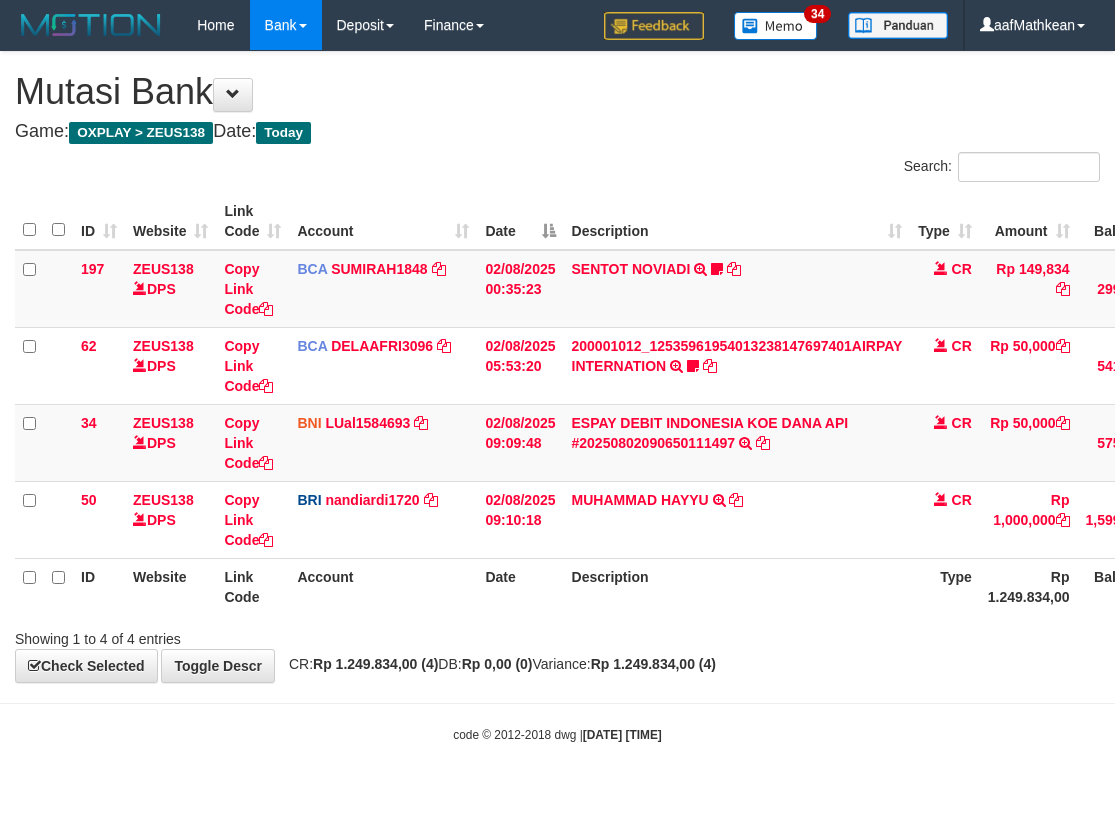 click on "Description" at bounding box center [737, 586] 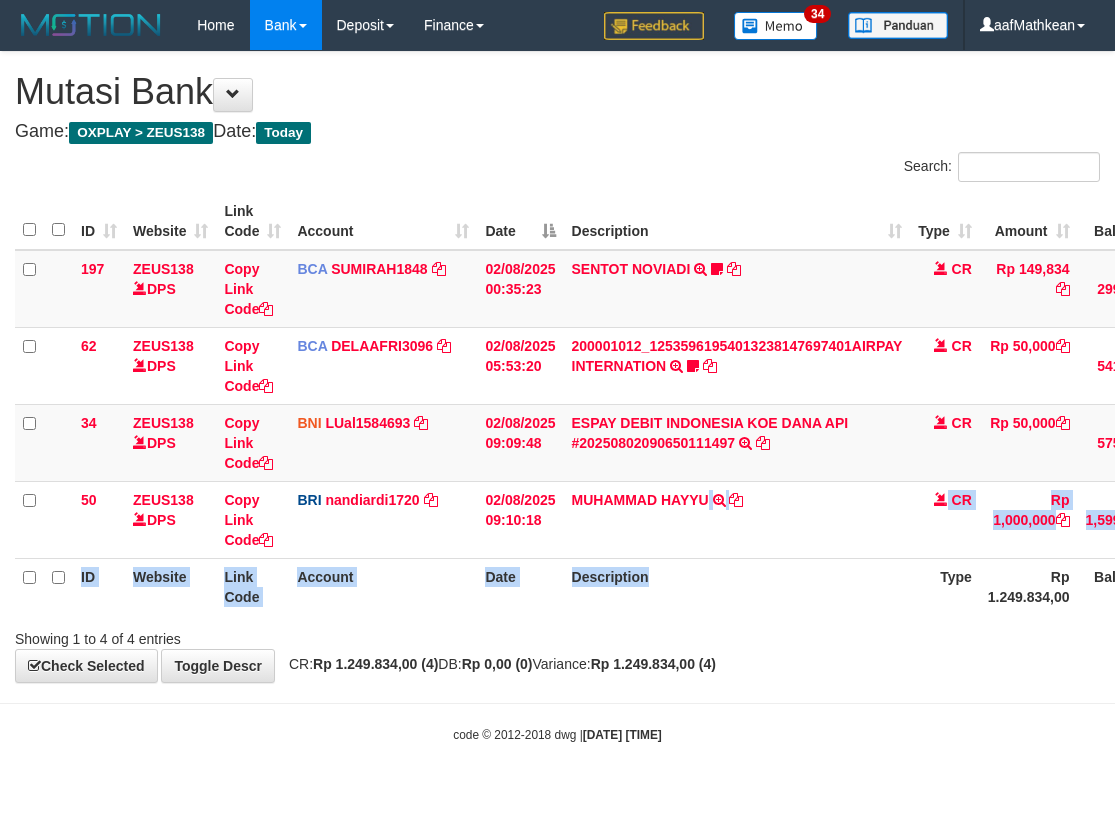 click on "ID Website Link Code Account Date Description Type Amount Balance Status Action
197
ZEUS138    DPS
Copy Link Code
BCA
SUMIRAH1848
DPS
SUMIRAH
mutasi_20250802_4156 | 197
mutasi_20250802_4156 | 197
02/08/2025 00:35:23
SENTOT NOVIADI            TRSF E-BANKING CR 0208/FTSCY/WS95271
149834.00SENTOT NOVIADI    Seno2023
CR
Rp 149,834
Rp 299,834
N
Note
Check
62
ZEUS138    DPS
Copy Link Code
BCA
DELAAFRI3096
DPS" at bounding box center [655, 404] 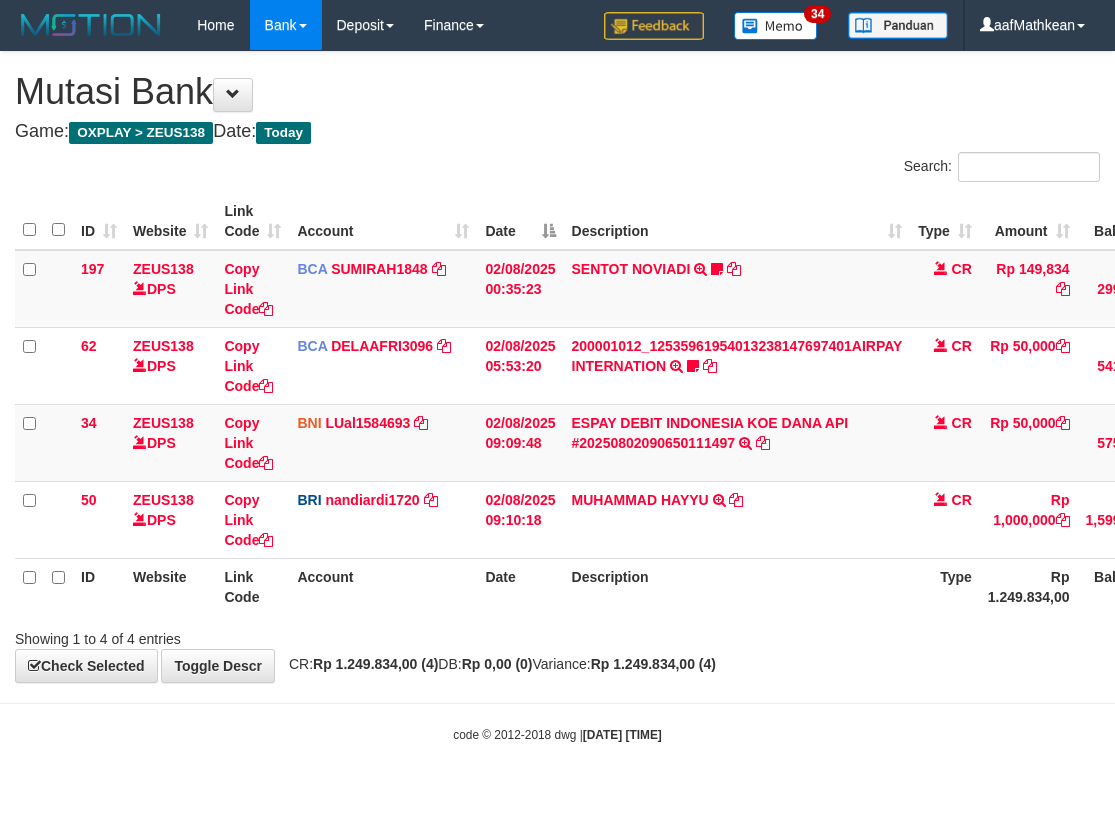 scroll, scrollTop: 0, scrollLeft: 0, axis: both 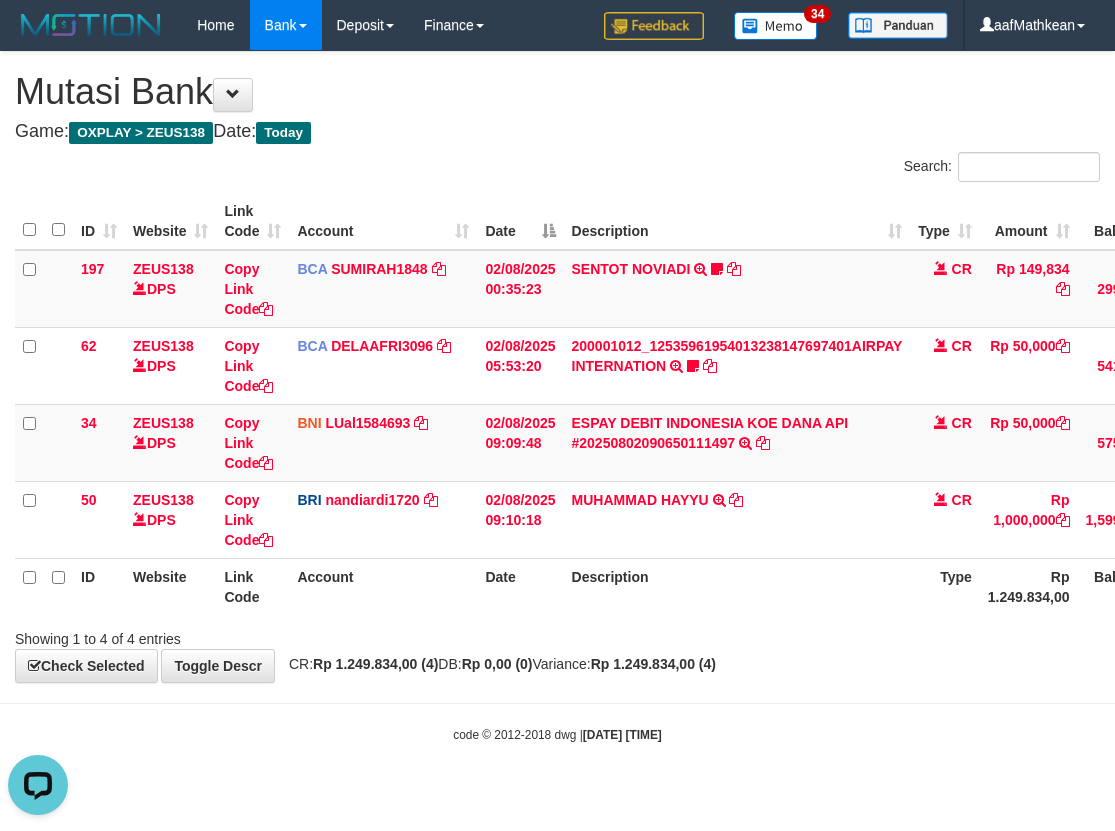 click on "**********" at bounding box center (557, 367) 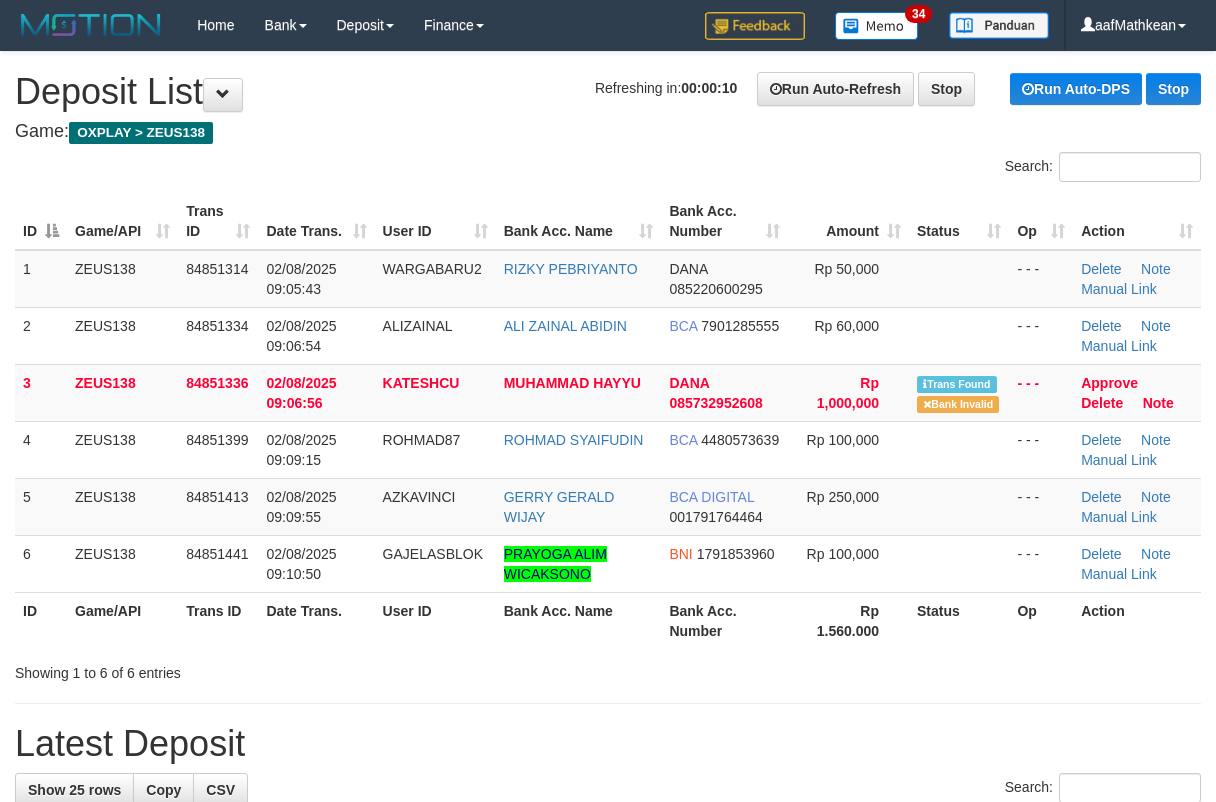 scroll, scrollTop: 0, scrollLeft: 0, axis: both 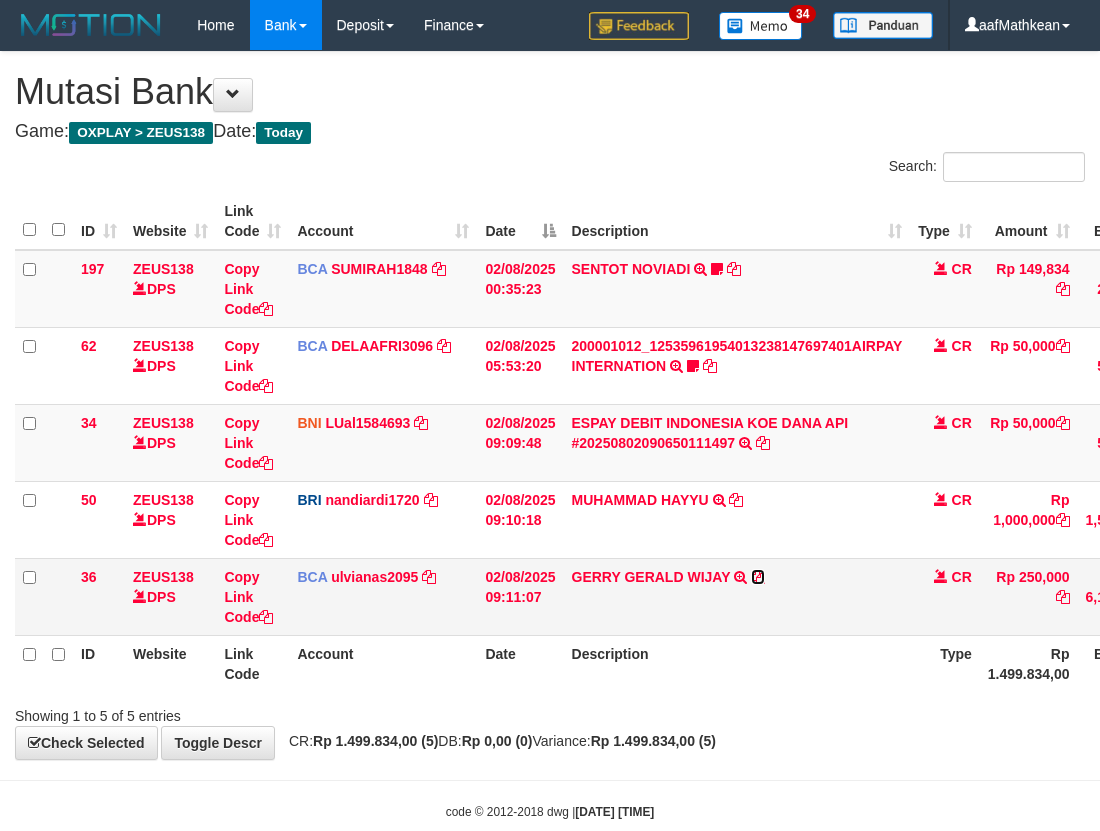 click at bounding box center (758, 577) 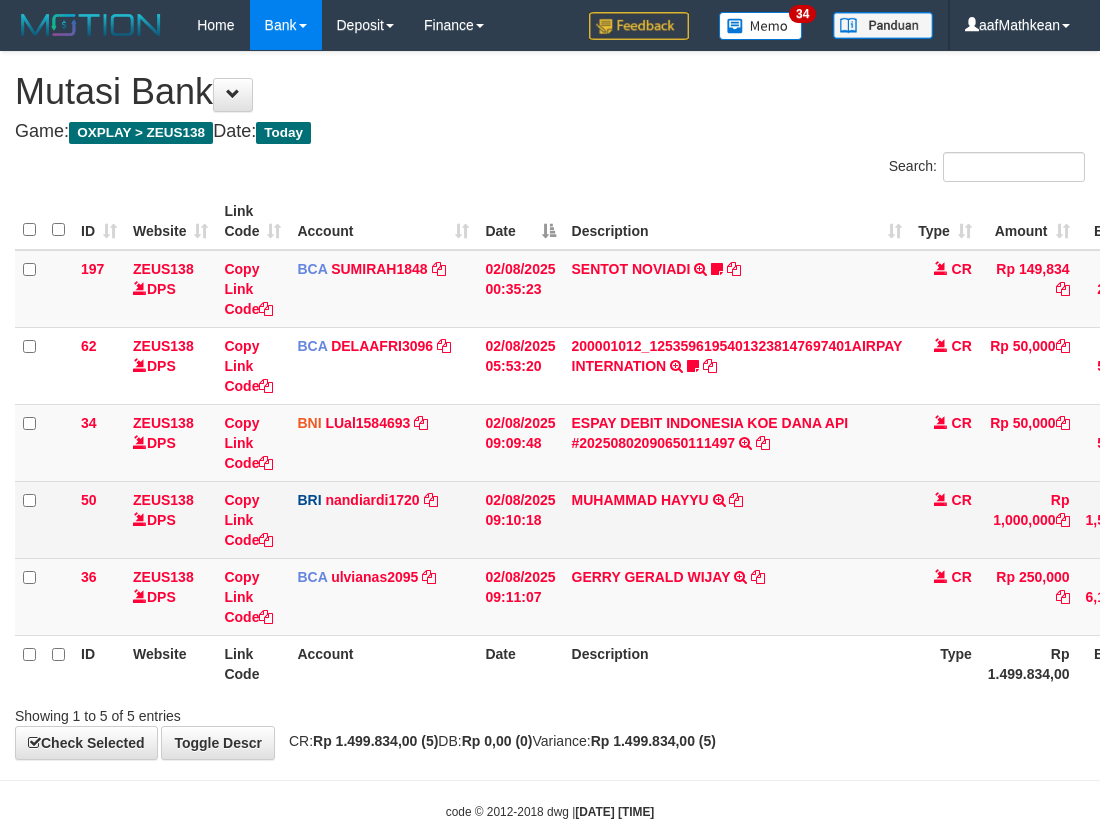 click on "197
ZEUS138    DPS
Copy Link Code
BCA
SUMIRAH1848
DPS
SUMIRAH
mutasi_20250802_4156 | 197
mutasi_20250802_4156 | 197
02/08/2025 00:35:23
SENTOT NOVIADI            TRSF E-BANKING CR 0208/FTSCY/WS95271
149834.00SENTOT NOVIADI    Seno2023
CR
Rp 149,834
Rp 299,834
N
Note
Check
62
ZEUS138    DPS
Copy Link Code
BCA
DELAAFRI3096
DPS
DELA AFRIANI
mutasi_20250802_3552 | 62
mutasi_20250802_3552 | 62" at bounding box center [655, 443] 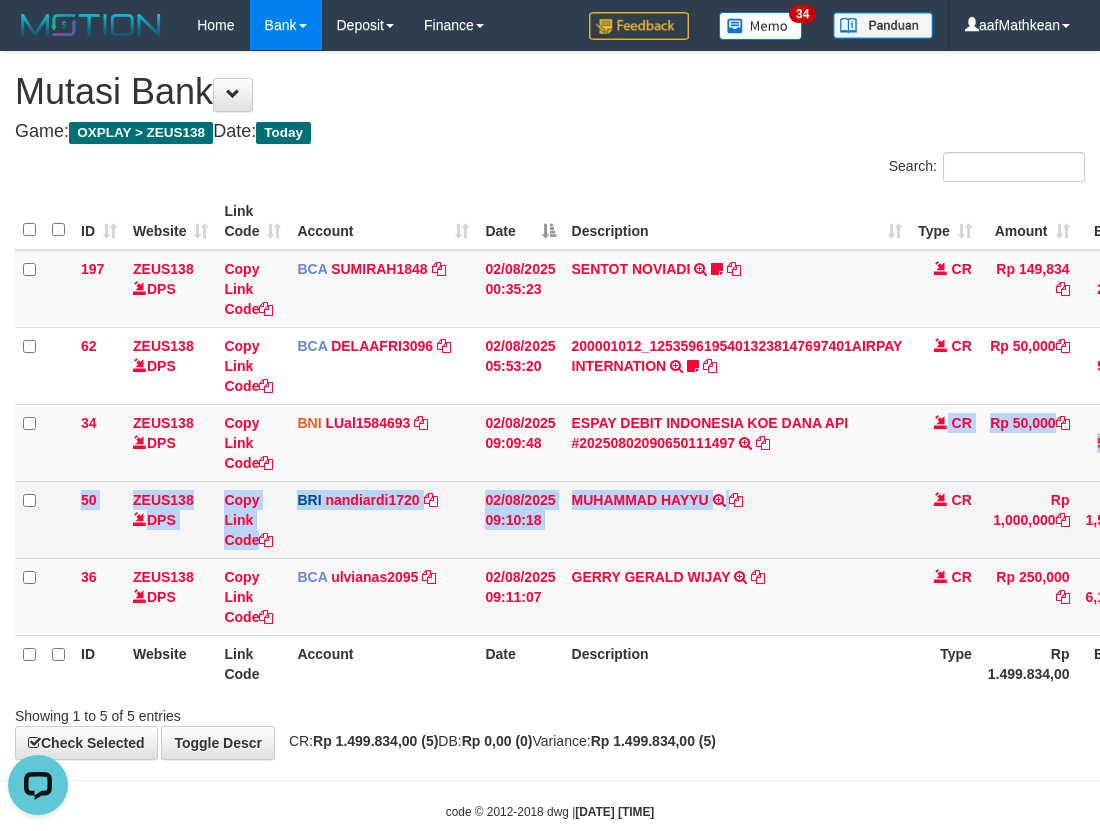 scroll, scrollTop: 0, scrollLeft: 0, axis: both 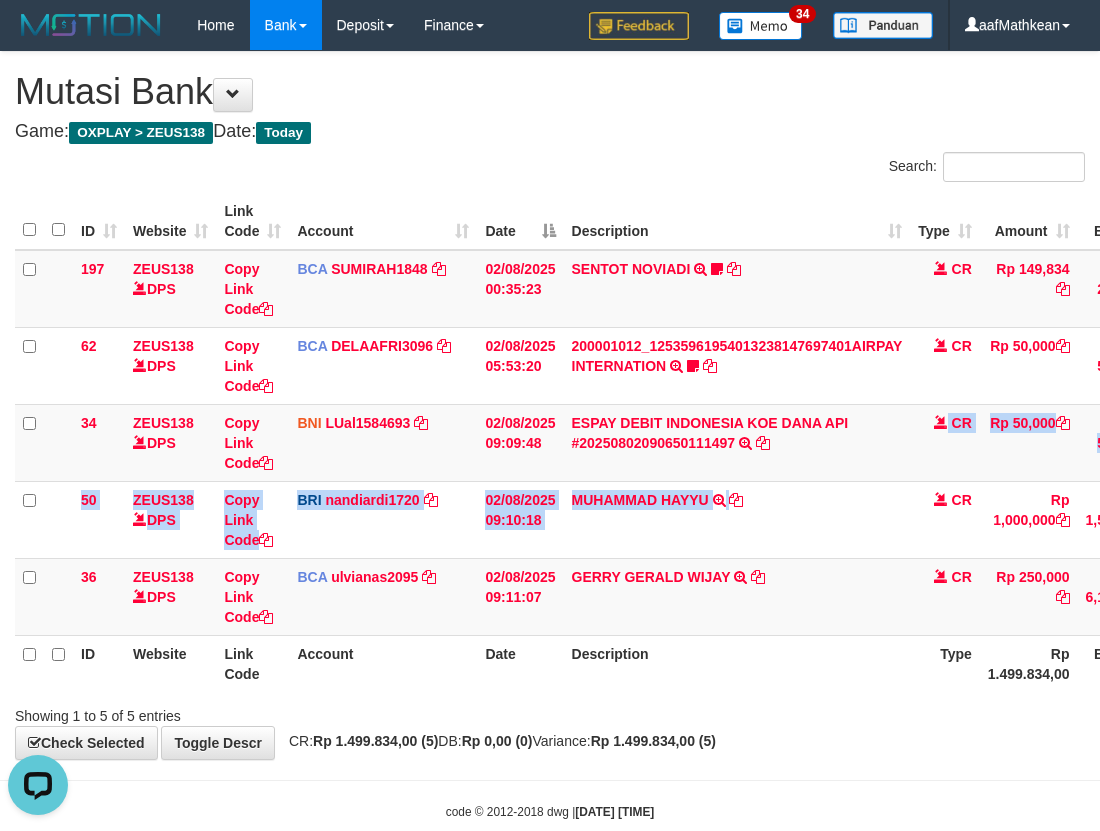 click on "ID Website Link Code Account Date Description Type Amount Balance Status Action
197
ZEUS138    DPS
Copy Link Code
BCA
SUMIRAH1848
DPS
SUMIRAH
mutasi_20250802_4156 | 197
mutasi_20250802_4156 | 197
02/08/2025 00:35:23
SENTOT NOVIADI            TRSF E-BANKING CR 0208/FTSCY/WS95271
149834.00SENTOT NOVIADI    Seno2023
CR
Rp 149,834
Rp 299,834
N
Note
Check
62
ZEUS138    DPS
Copy Link Code
BCA
DELAAFRI3096
DPS" at bounding box center (655, 442) 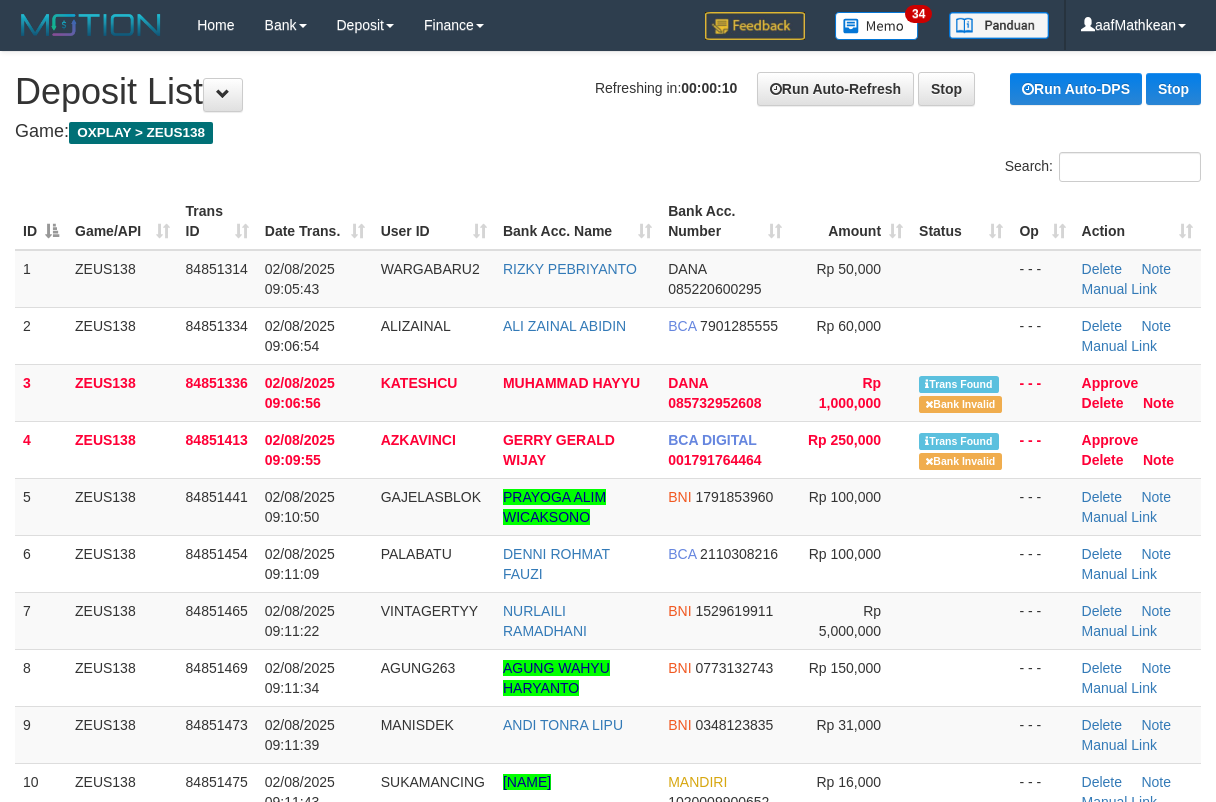 scroll, scrollTop: 0, scrollLeft: 0, axis: both 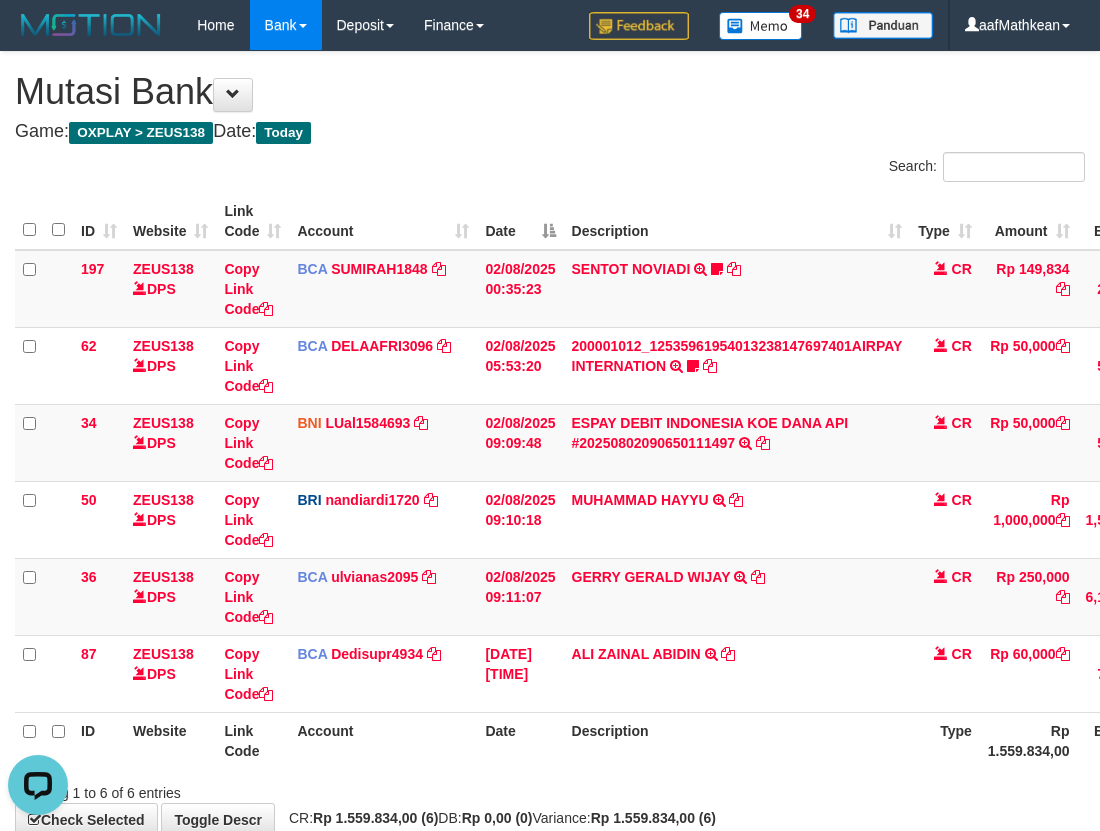 drag, startPoint x: 1004, startPoint y: 755, endPoint x: 994, endPoint y: 757, distance: 10.198039 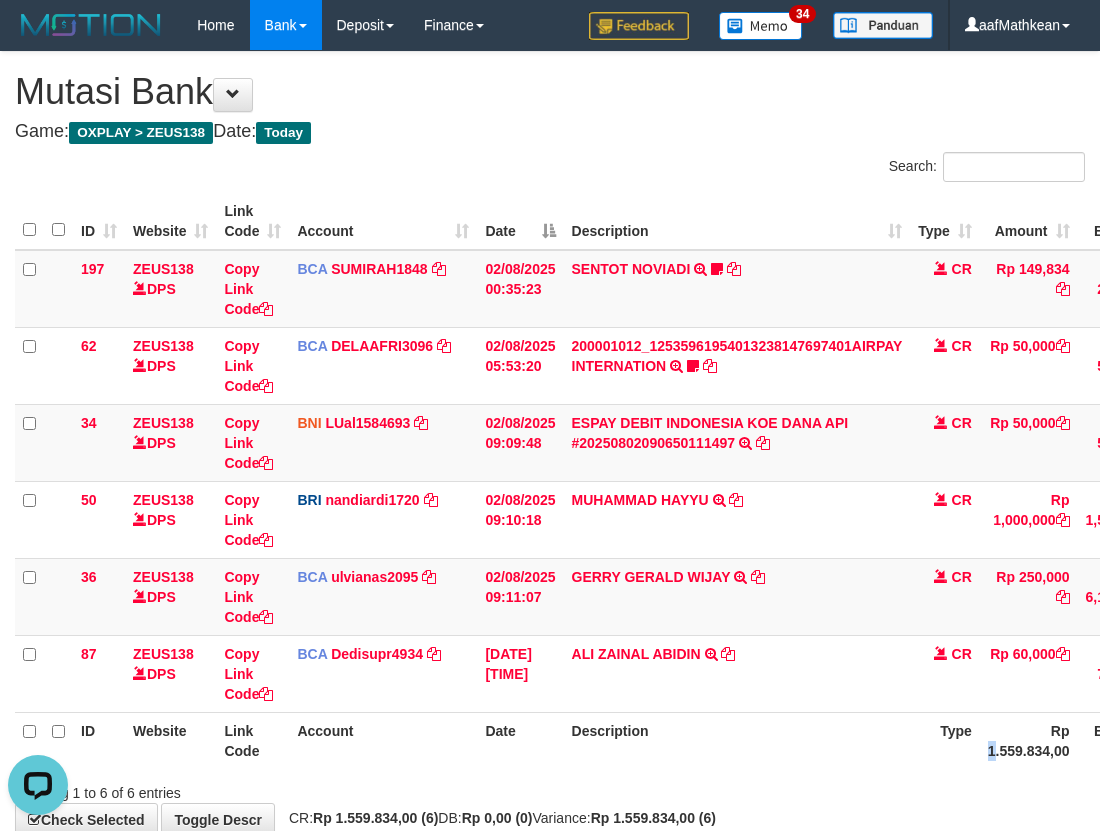 drag, startPoint x: 994, startPoint y: 757, endPoint x: 963, endPoint y: 767, distance: 32.572994 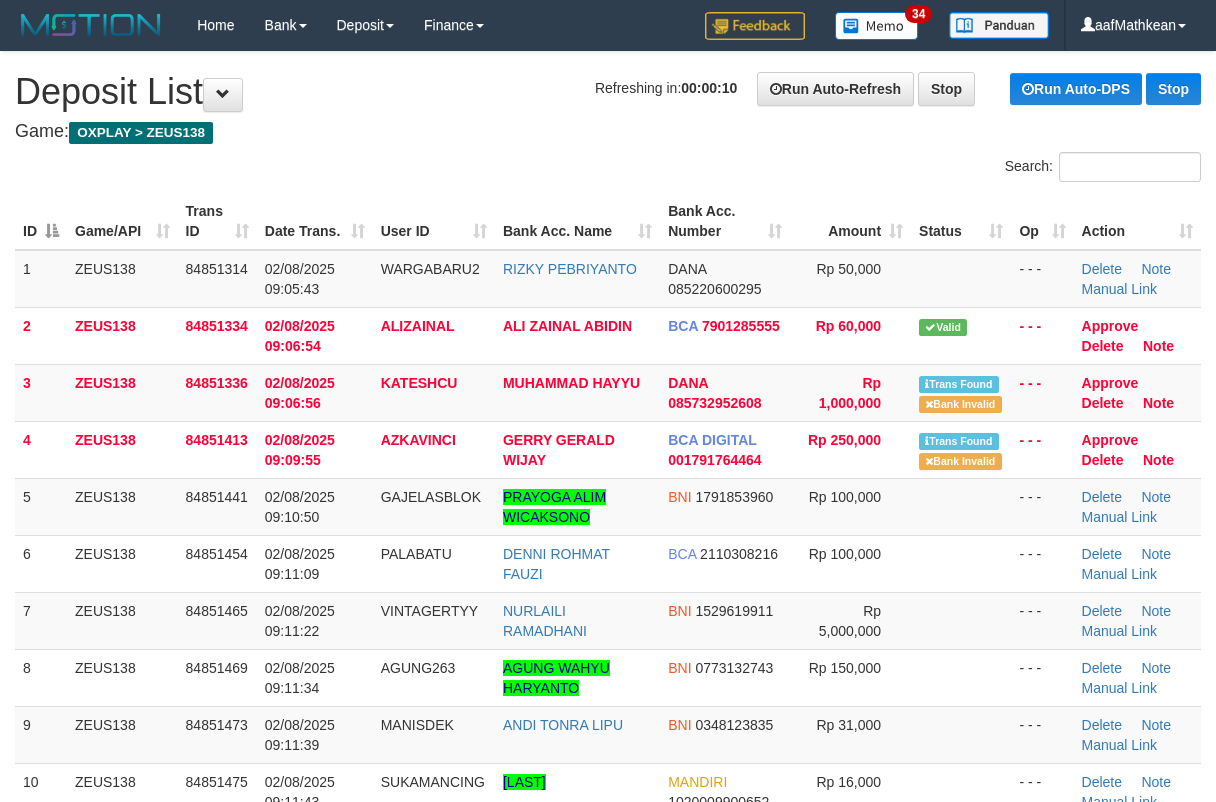 scroll, scrollTop: 0, scrollLeft: 0, axis: both 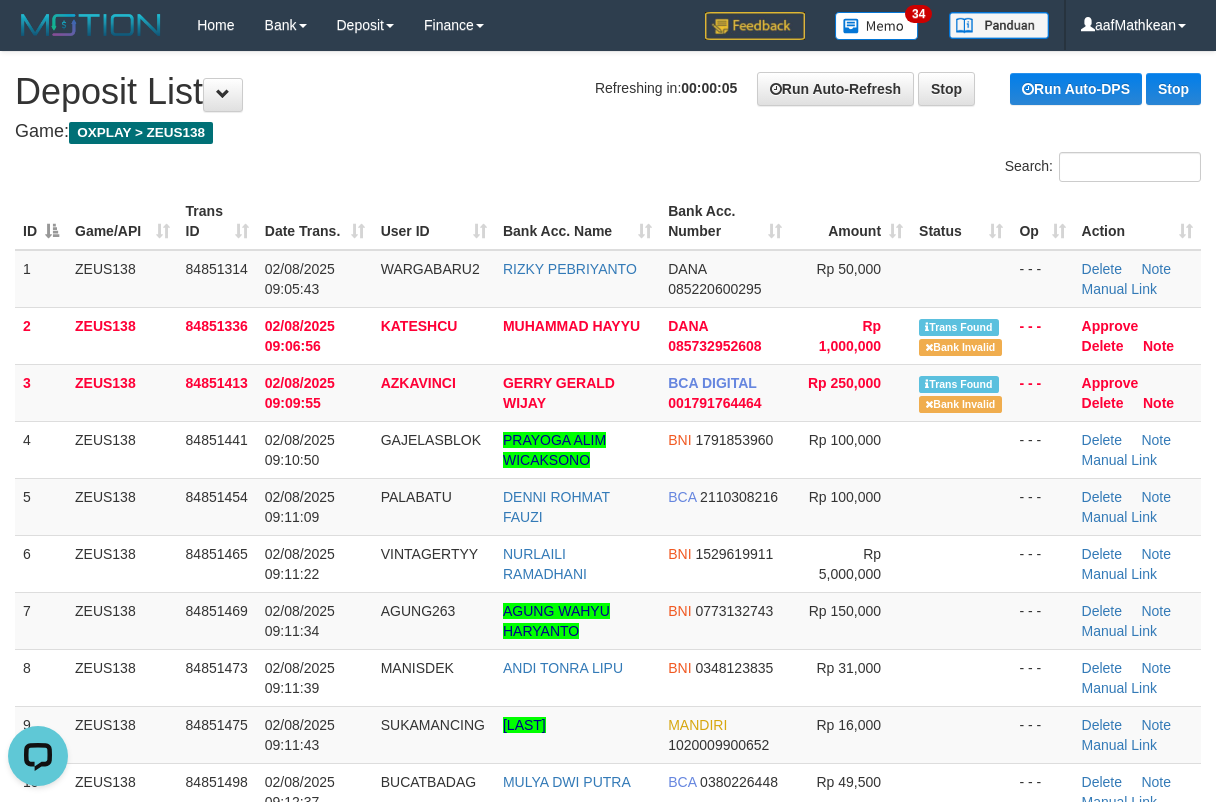 click on "Trans ID" at bounding box center (217, 221) 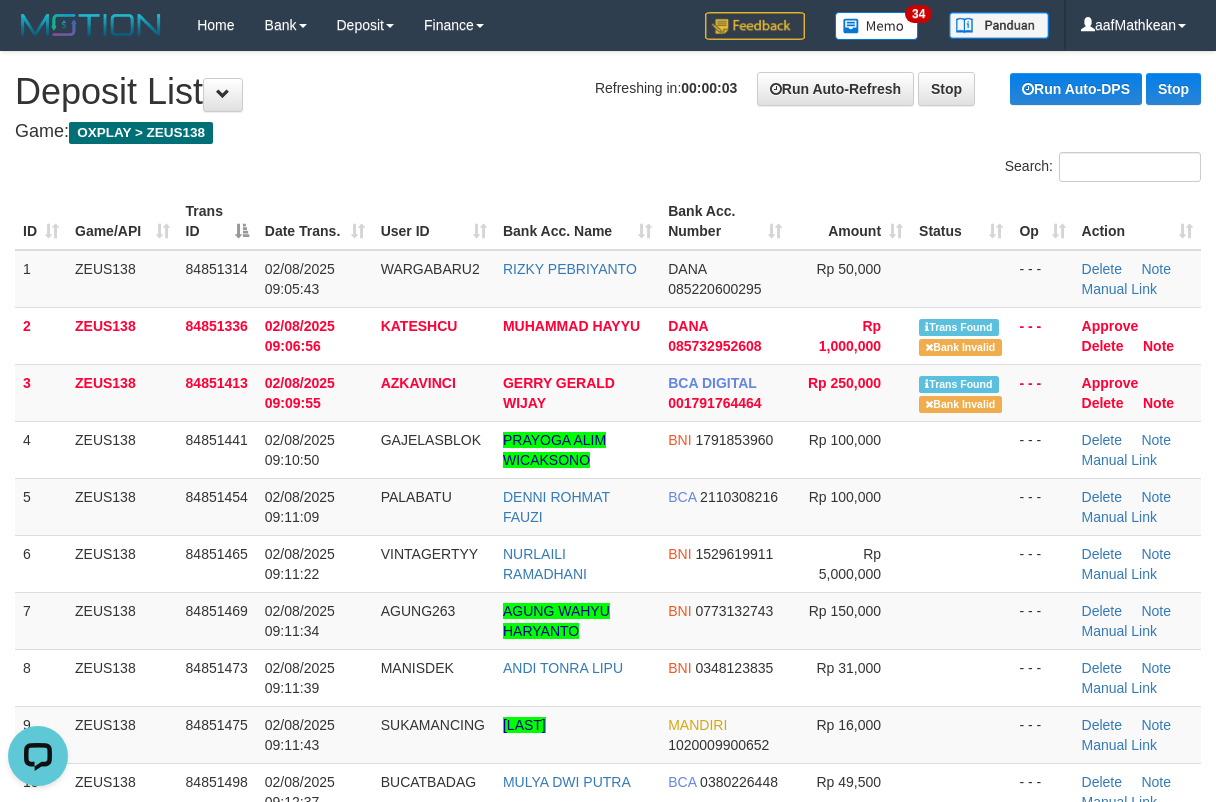 click on "Trans ID" at bounding box center [217, 221] 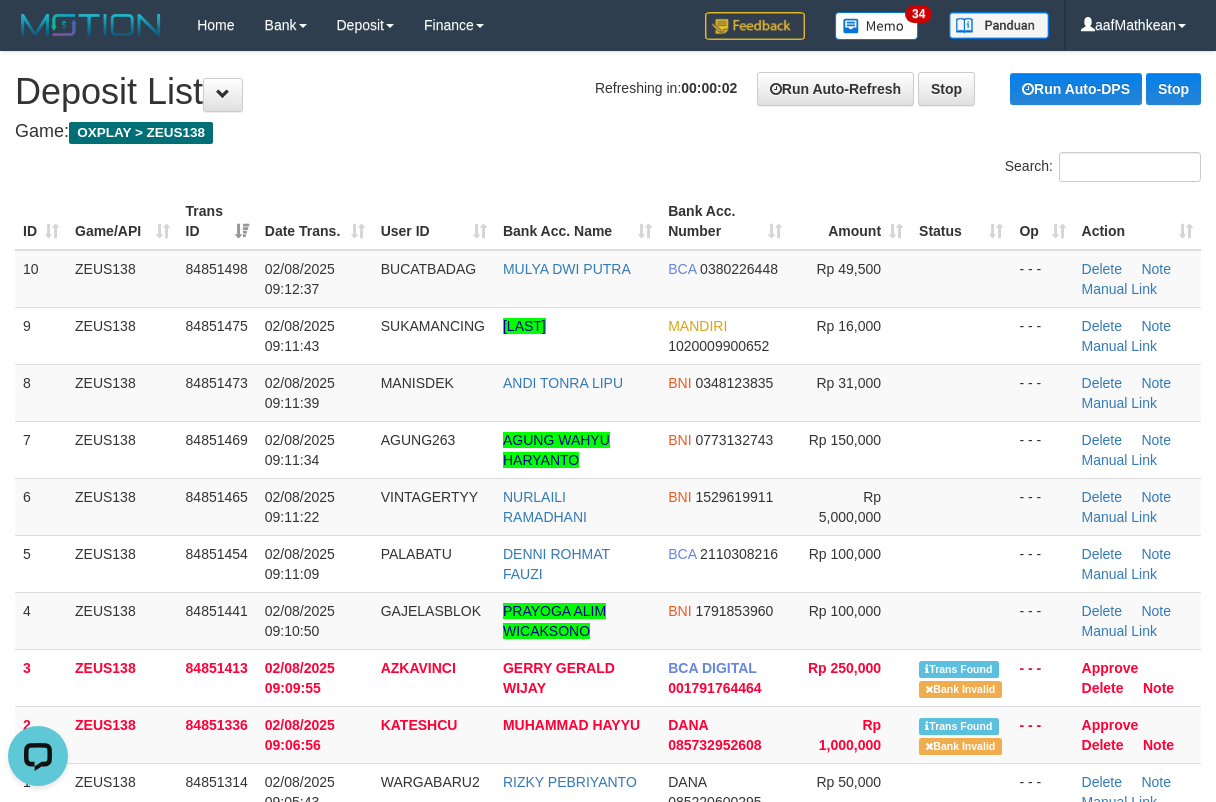click on "**********" at bounding box center (608, 1365) 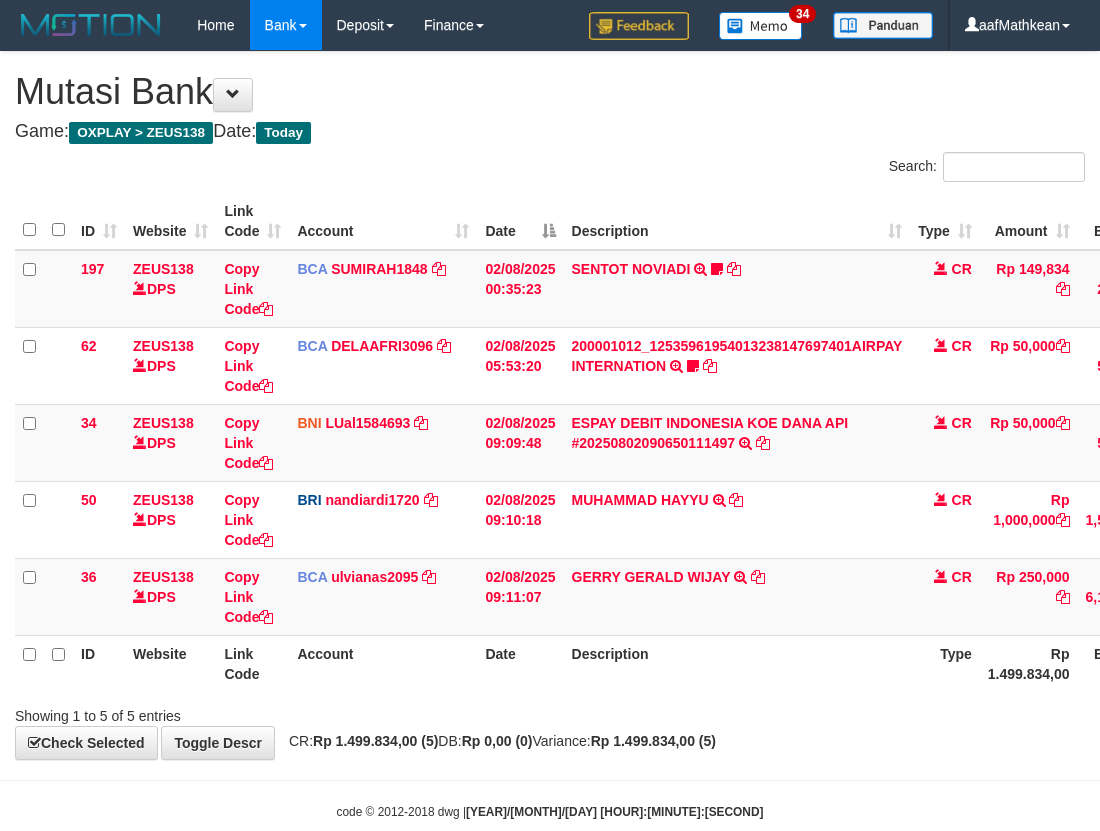 scroll, scrollTop: 0, scrollLeft: 0, axis: both 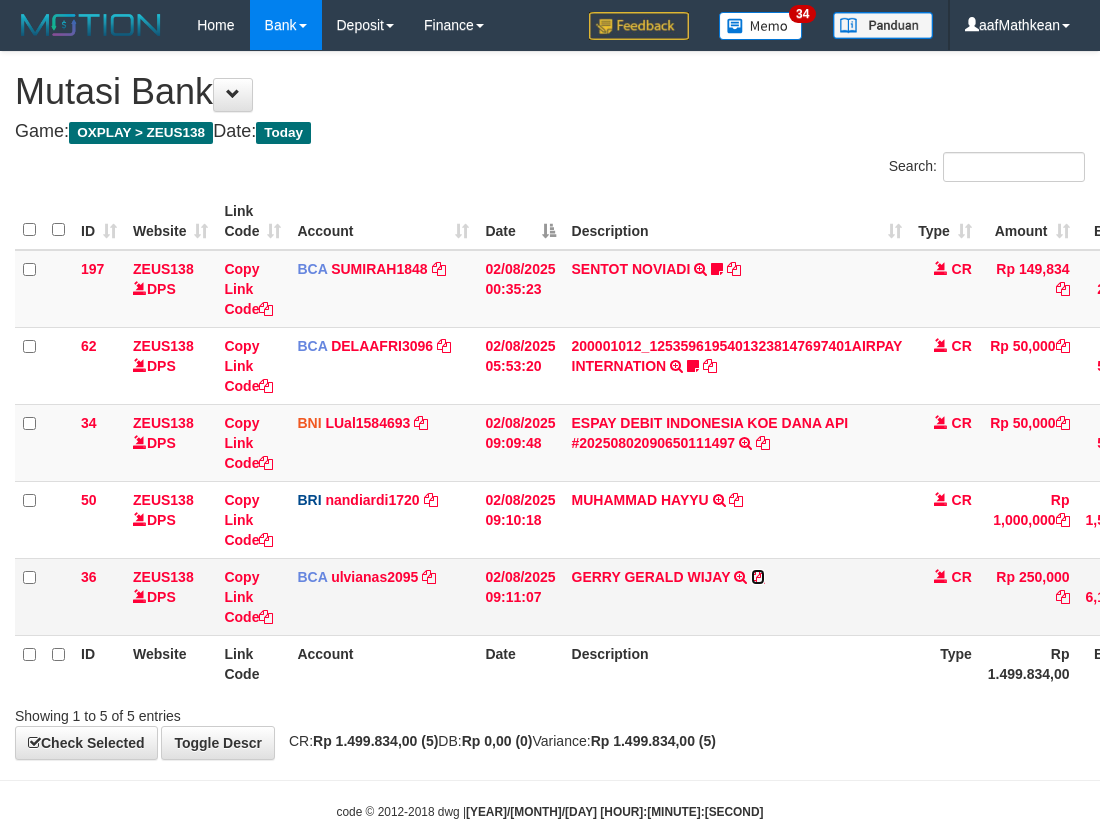 click at bounding box center (758, 577) 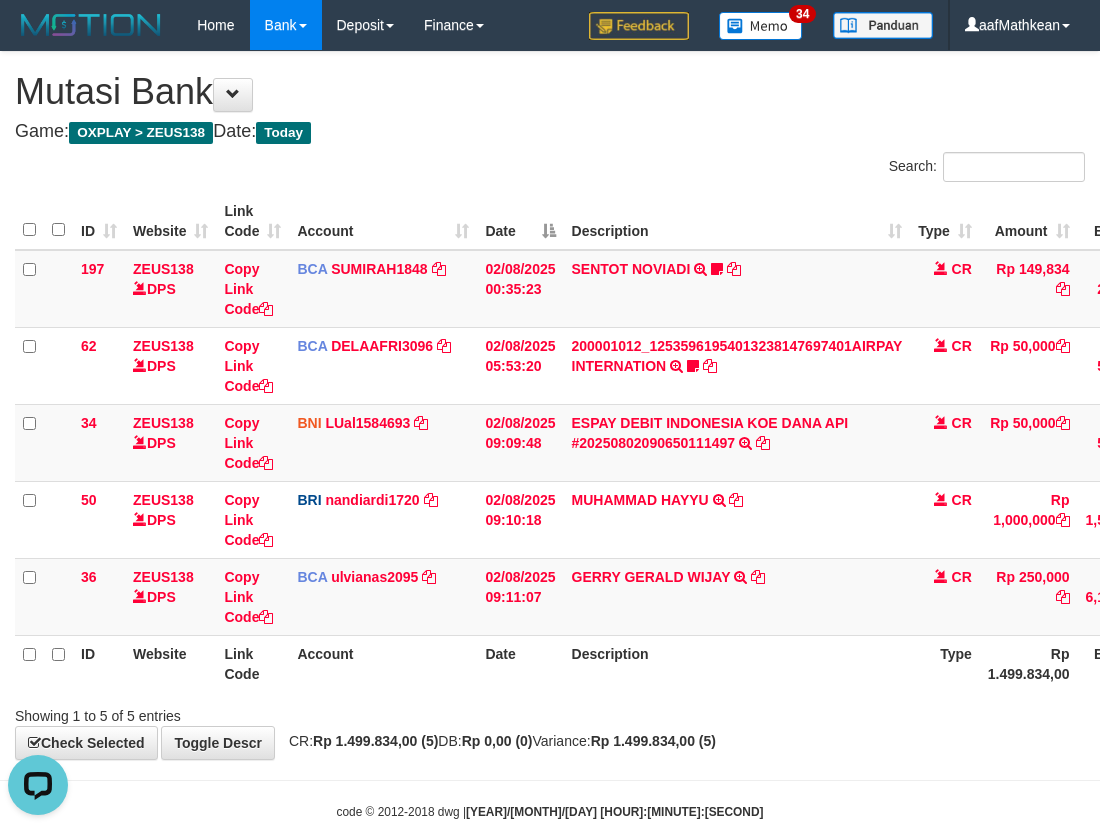 scroll, scrollTop: 0, scrollLeft: 0, axis: both 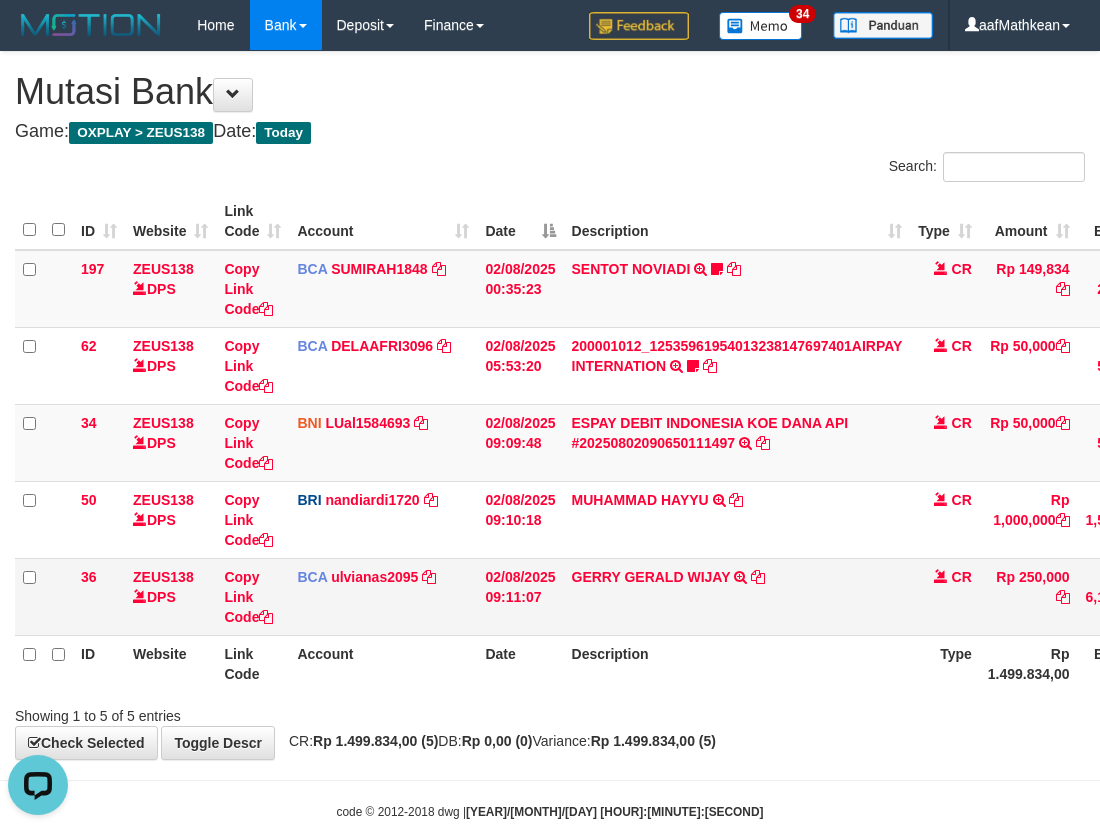 click on "[FIRST] [LAST]         TRSF E-BANKING CR 0208/FTSCY/WS95031
250000.00[FIRST] [LAST]" at bounding box center (737, 596) 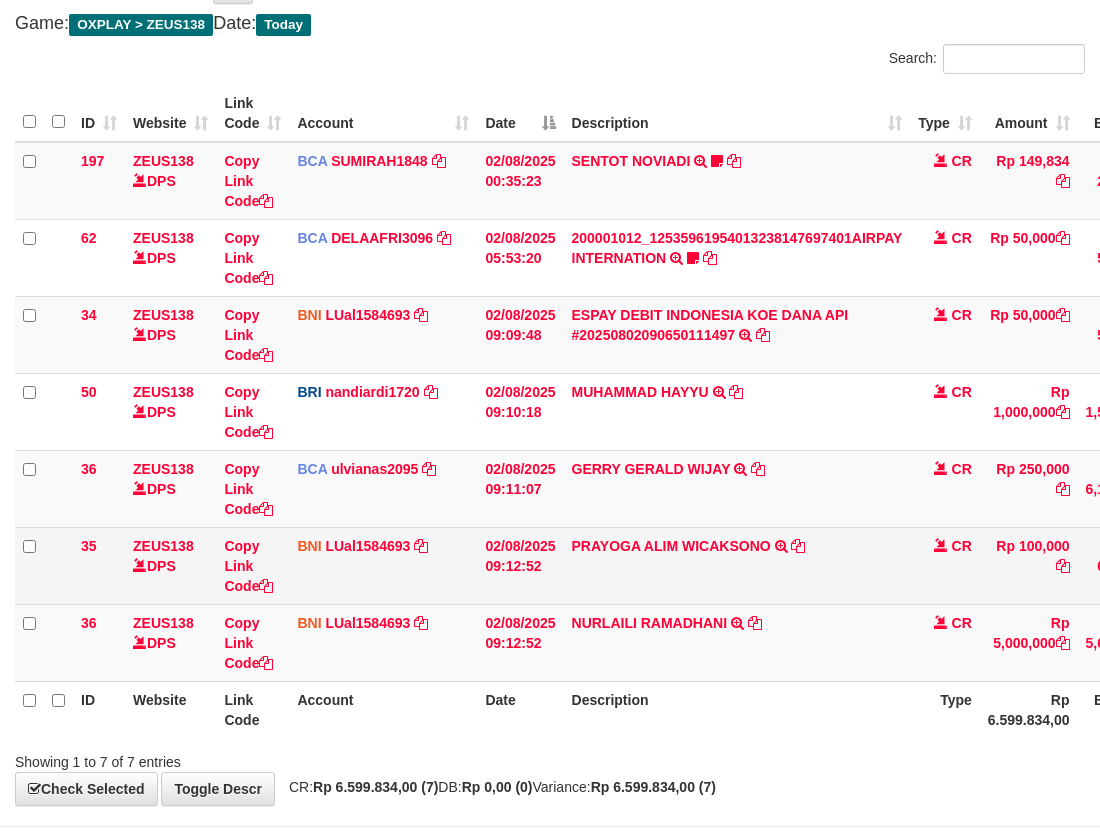 scroll, scrollTop: 194, scrollLeft: 0, axis: vertical 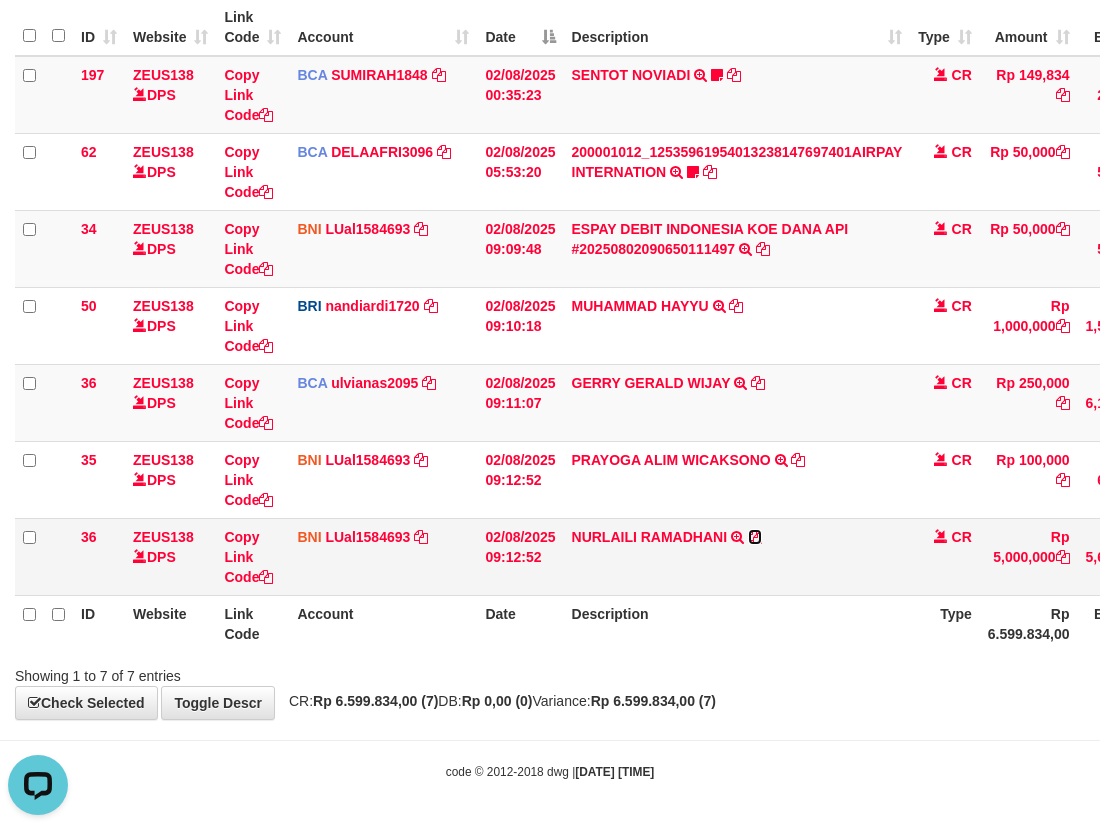 click at bounding box center (755, 537) 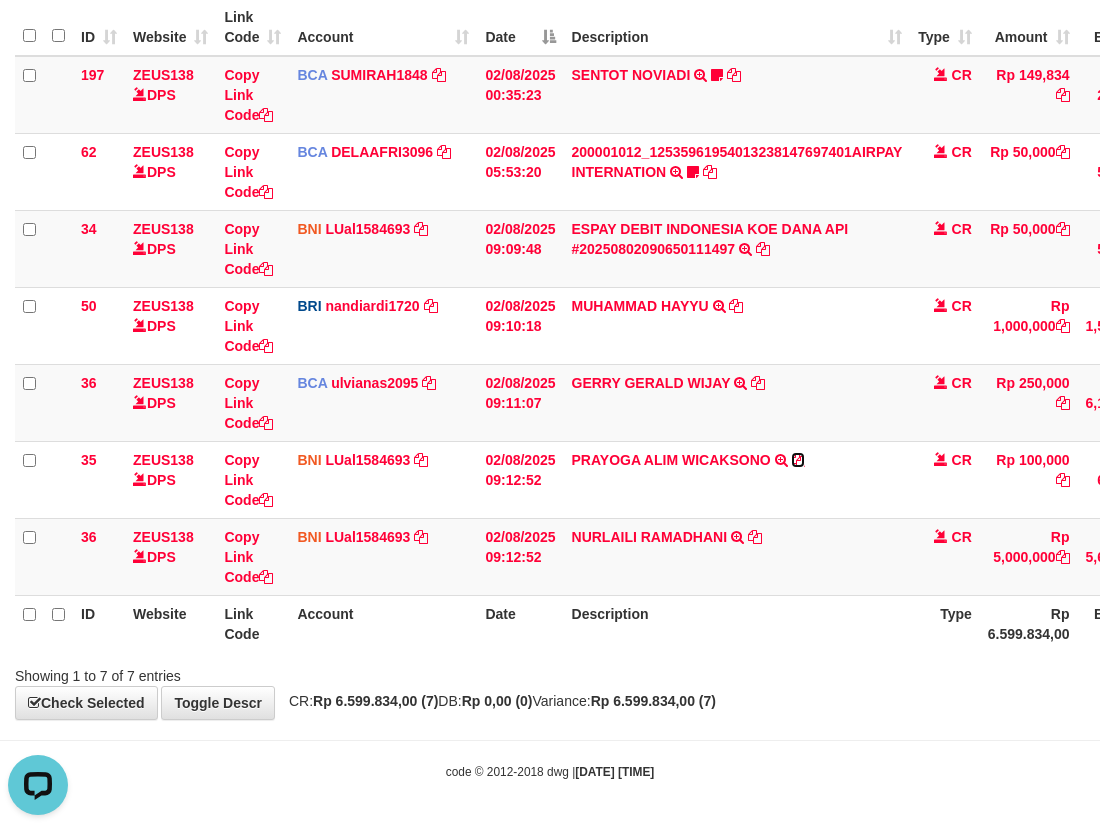drag, startPoint x: 801, startPoint y: 464, endPoint x: 1107, endPoint y: 347, distance: 327.60495 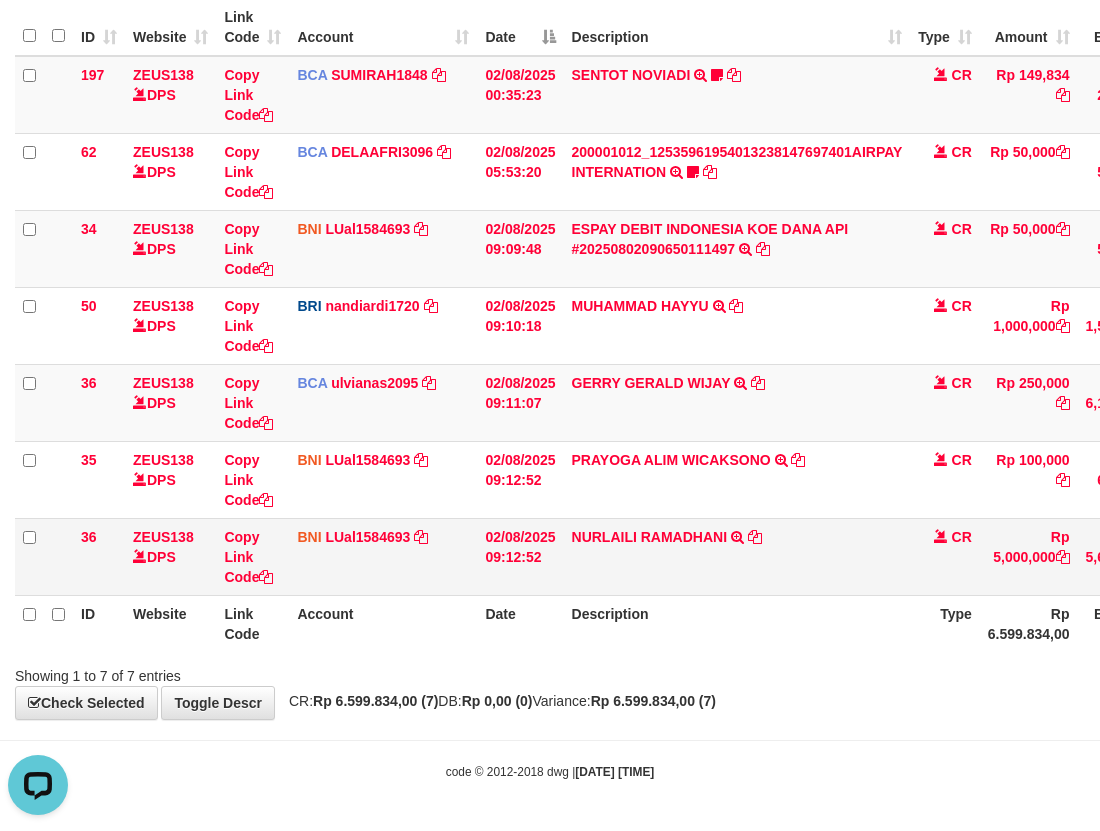 drag, startPoint x: 924, startPoint y: 529, endPoint x: 928, endPoint y: 540, distance: 11.7046995 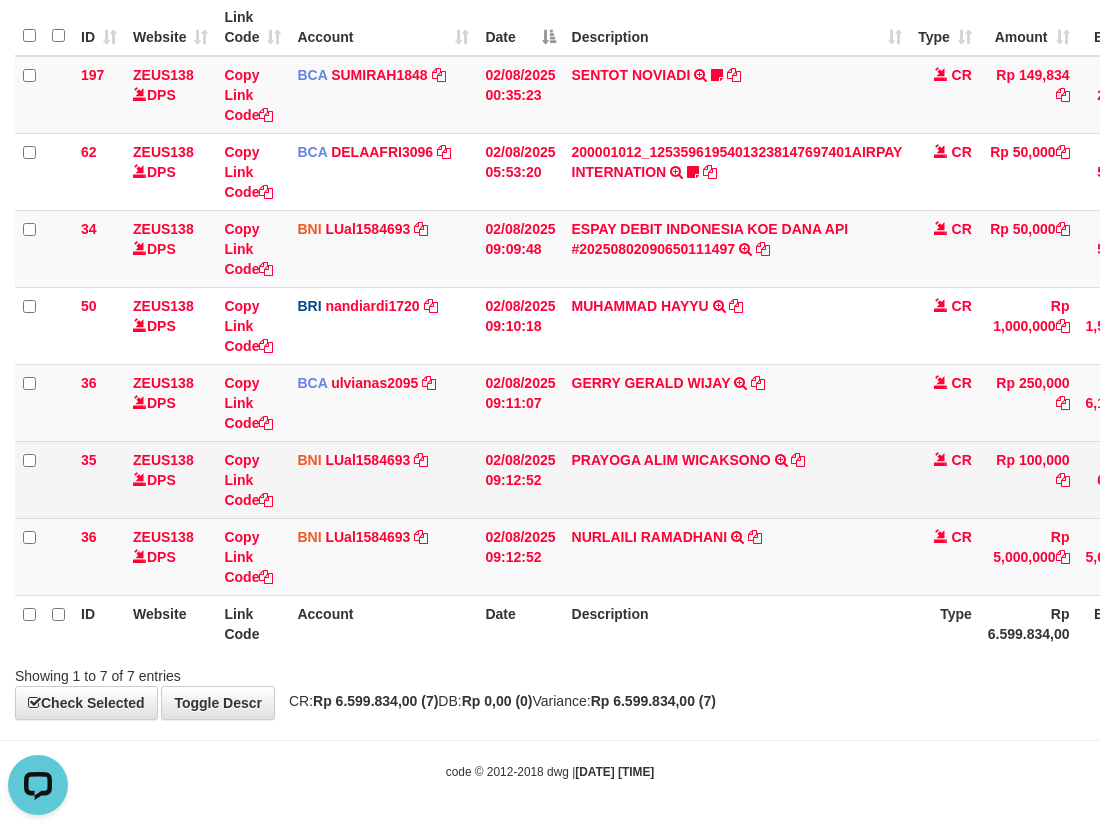 drag, startPoint x: 928, startPoint y: 540, endPoint x: 802, endPoint y: 468, distance: 145.12064 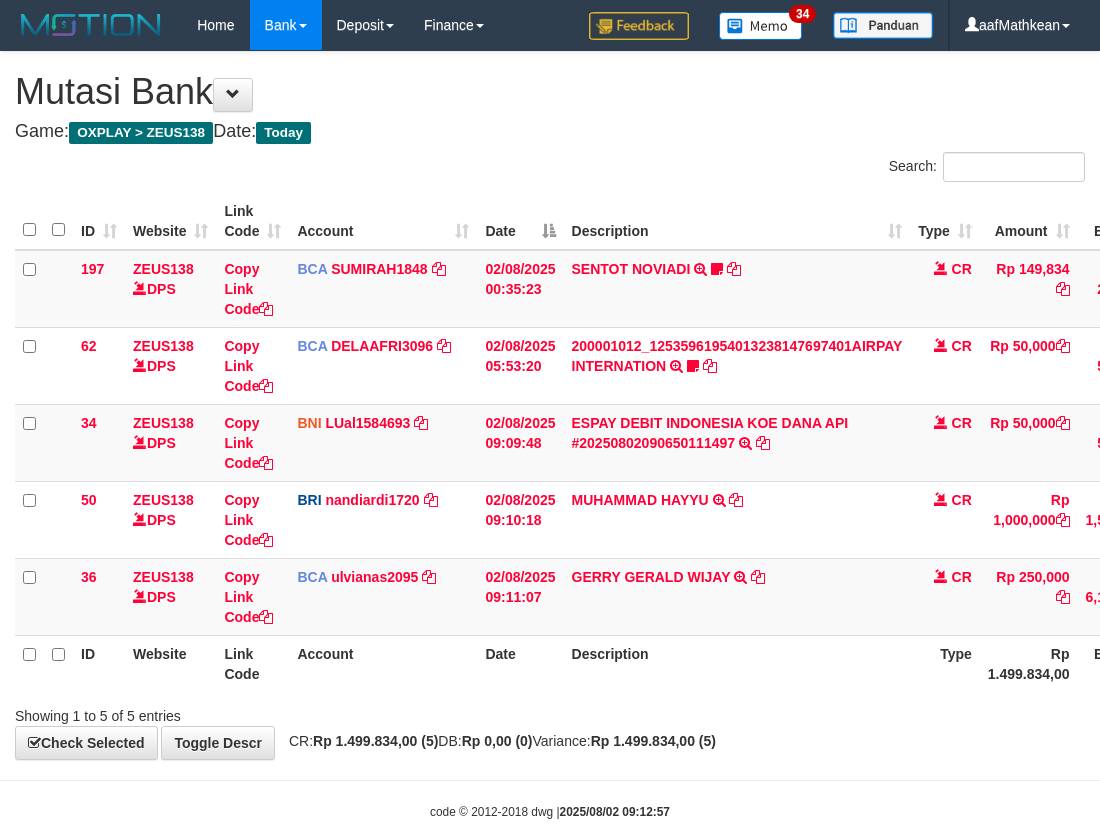 scroll, scrollTop: 40, scrollLeft: 0, axis: vertical 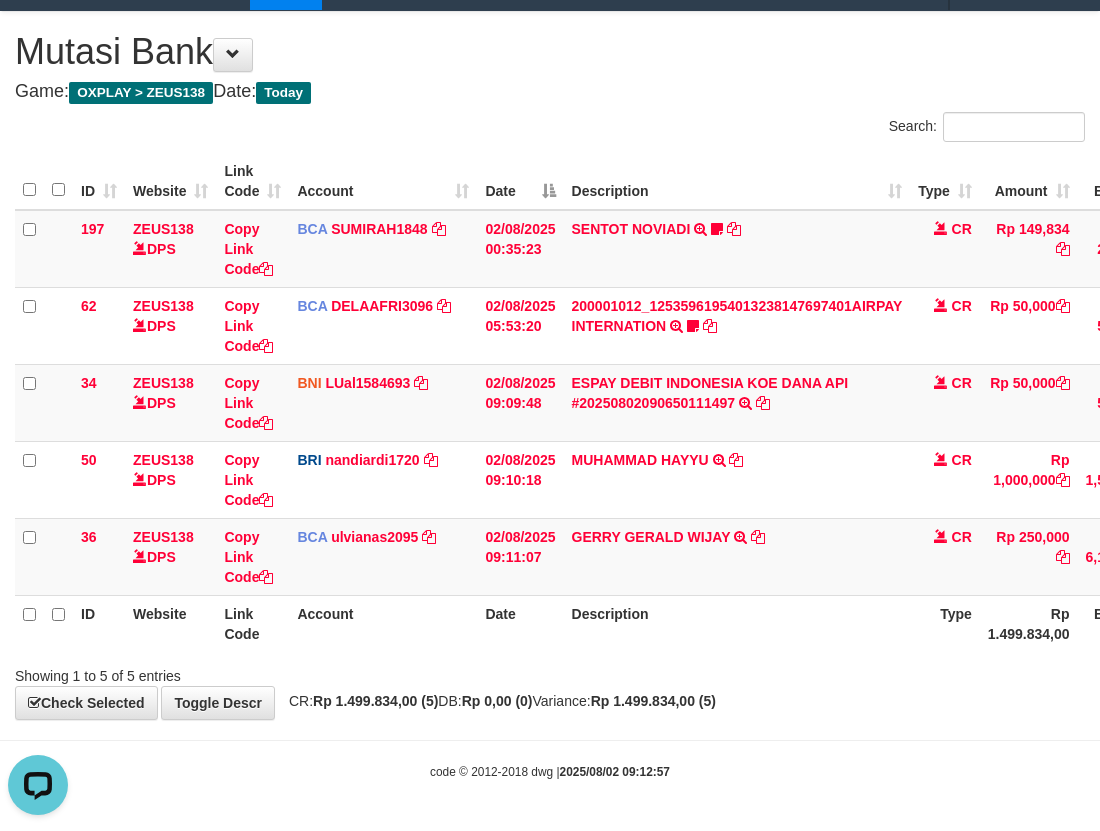 drag, startPoint x: 648, startPoint y: 647, endPoint x: 680, endPoint y: 632, distance: 35.341194 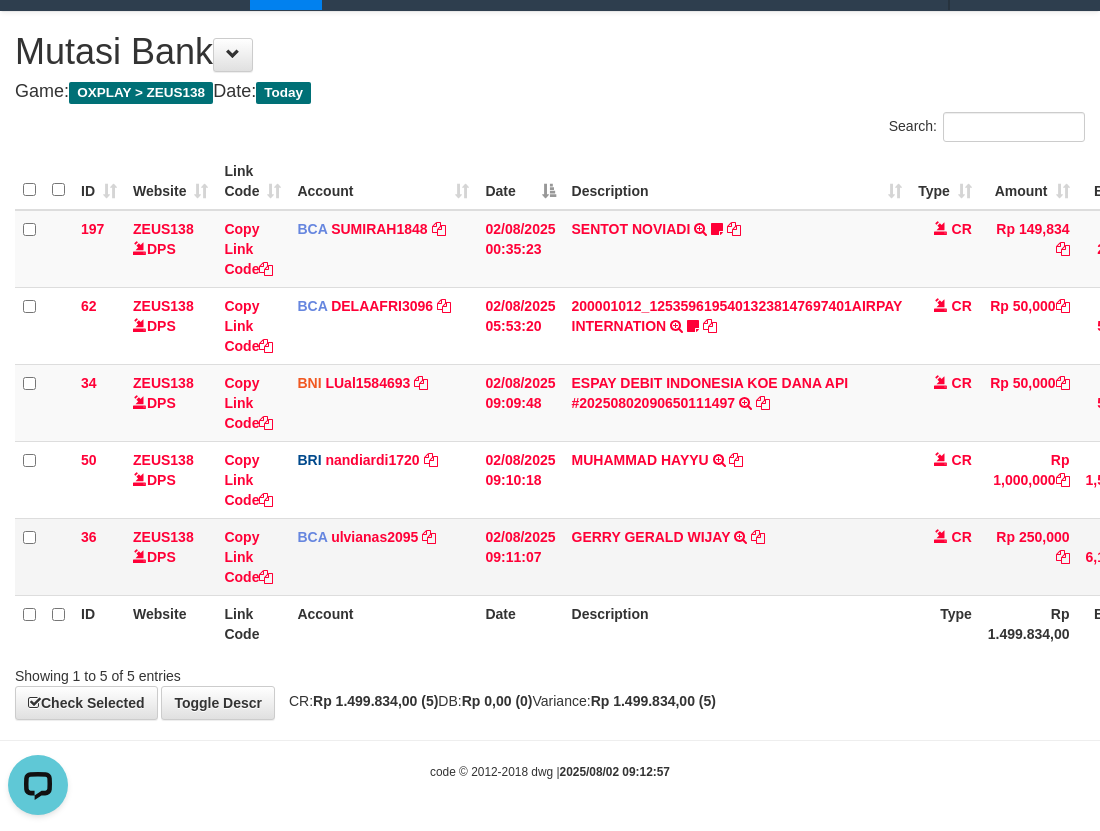 click on "Description" at bounding box center [737, 623] 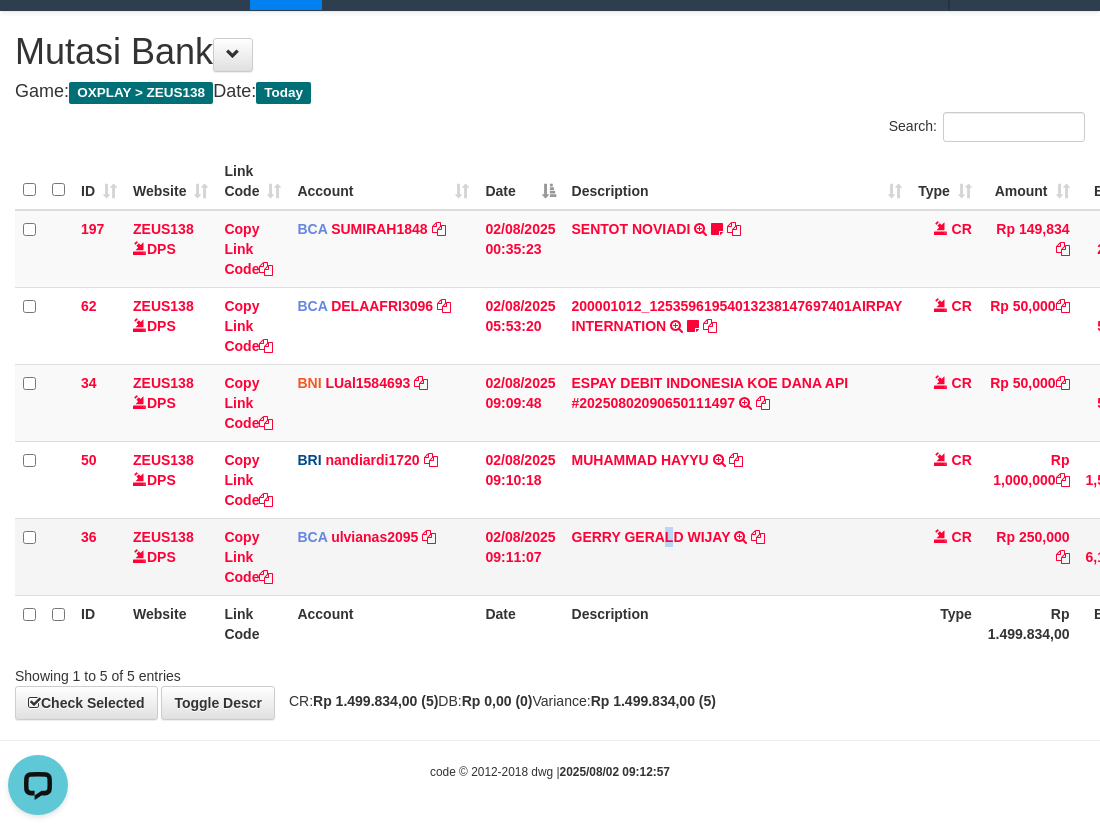 drag, startPoint x: 682, startPoint y: 563, endPoint x: 659, endPoint y: 559, distance: 23.345236 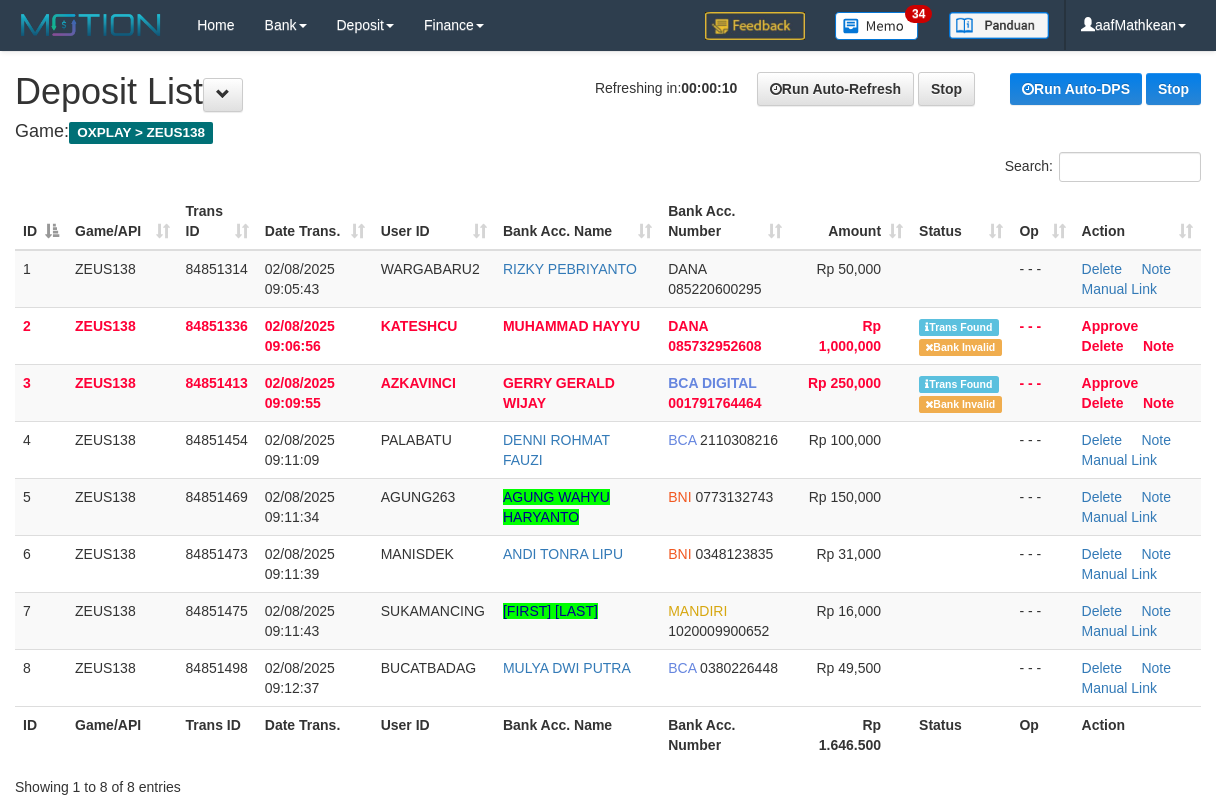 scroll, scrollTop: 0, scrollLeft: 0, axis: both 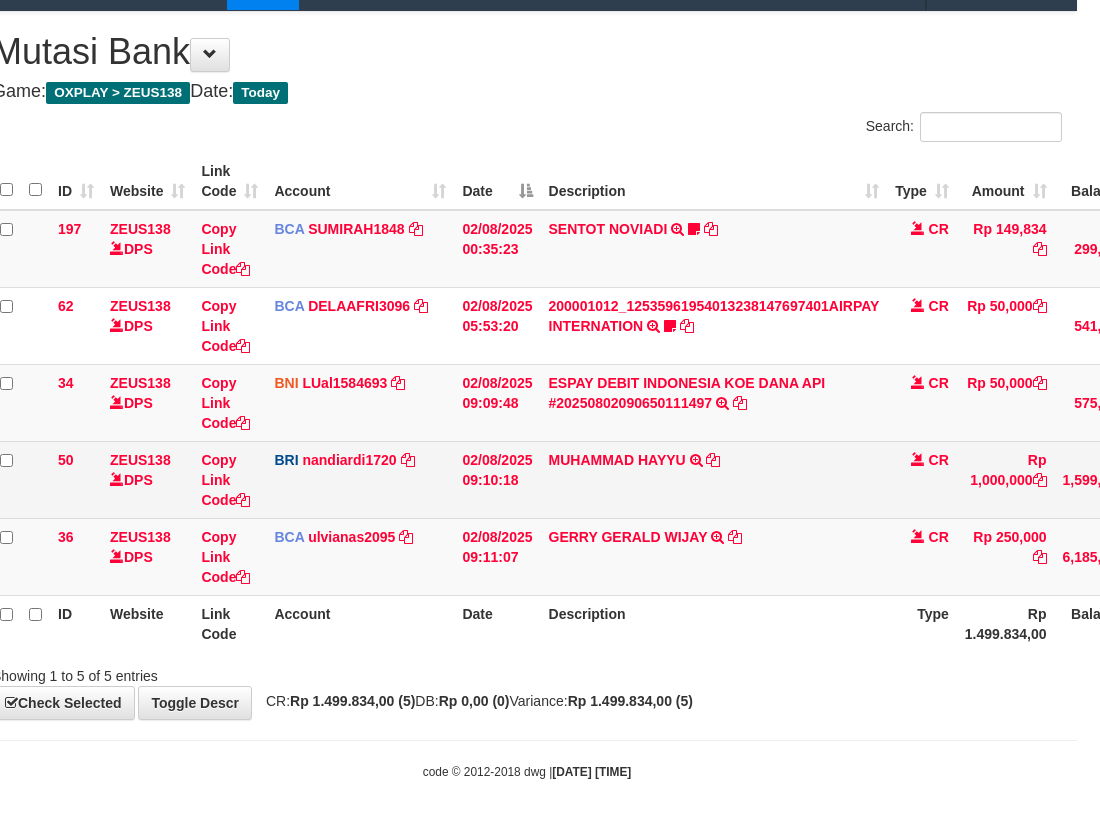 click on "MUHAMMAD HAYYU         TRANSFER NBMB MUHAMMAD HAYYU TO NANDI ARDIANSYAH" at bounding box center (714, 479) 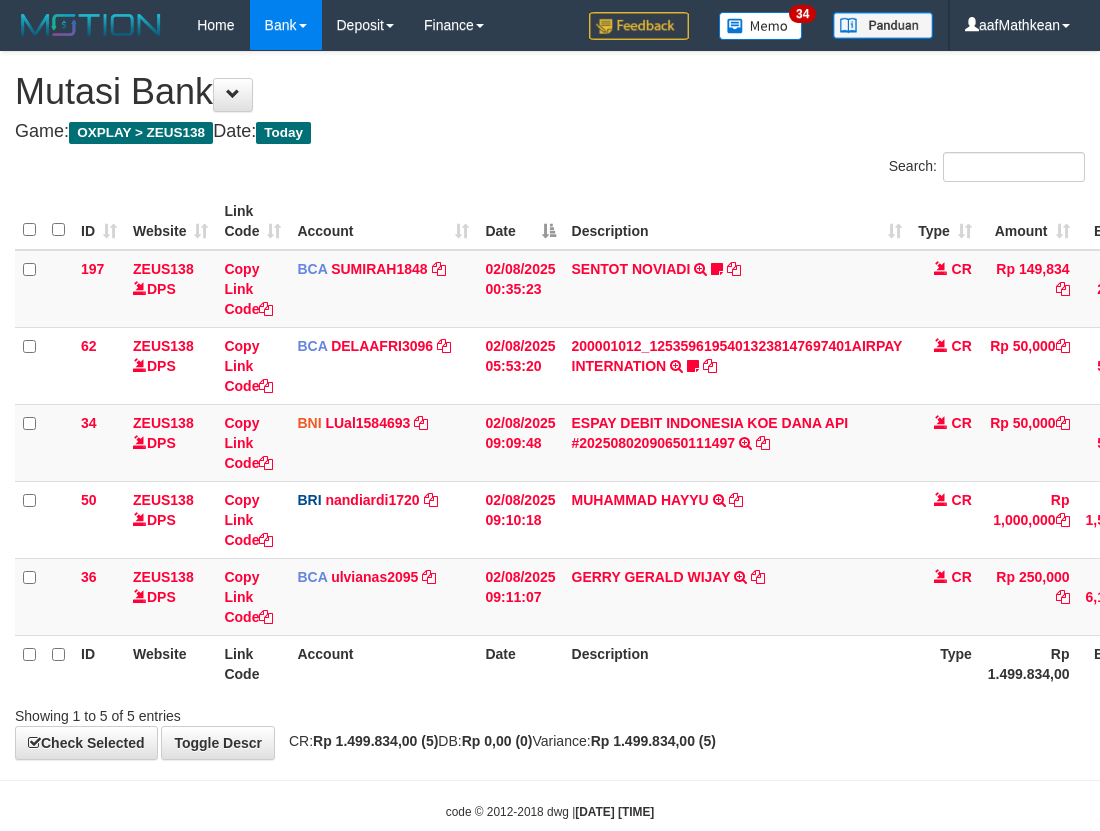 scroll, scrollTop: 40, scrollLeft: 23, axis: both 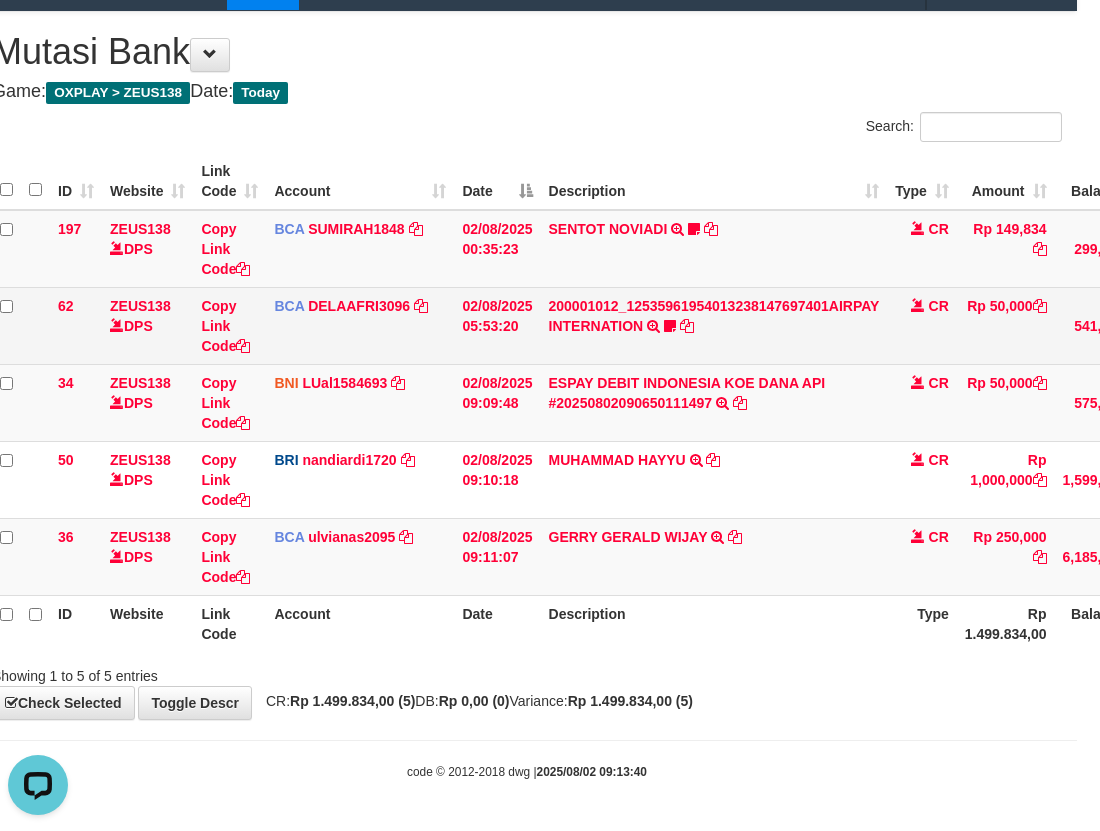 click on "BCA
DELAAFRI3096
DPS
DELA AFRIANI
mutasi_20250802_3552 | 62
mutasi_20250802_3552 | 62" at bounding box center [360, 325] 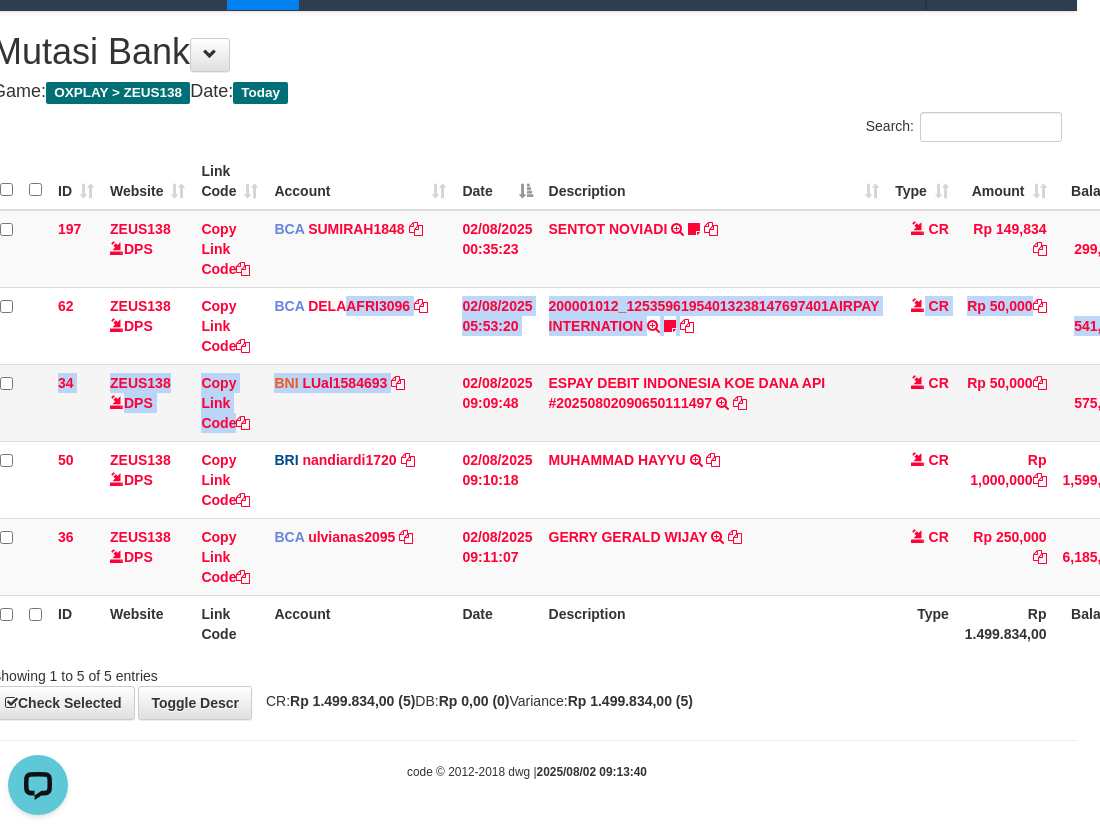 drag, startPoint x: 357, startPoint y: 360, endPoint x: 427, endPoint y: 431, distance: 99.70457 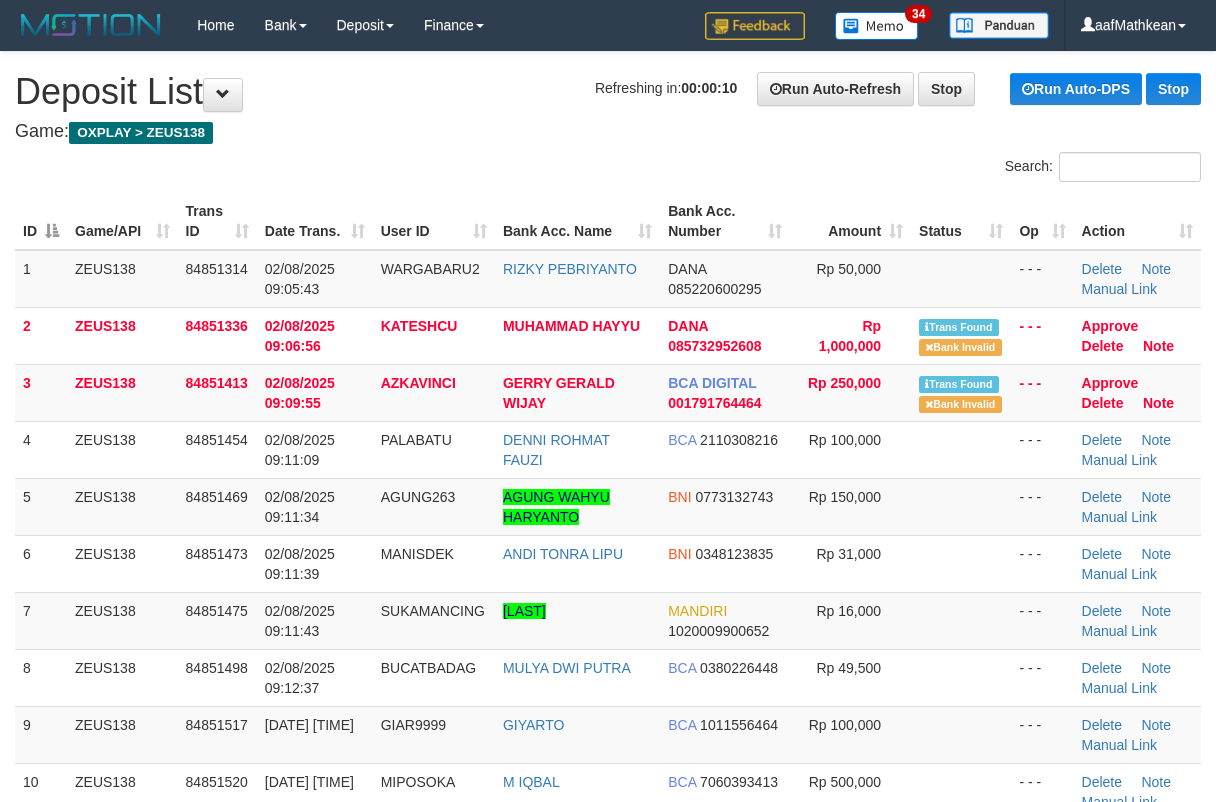 scroll, scrollTop: 0, scrollLeft: 0, axis: both 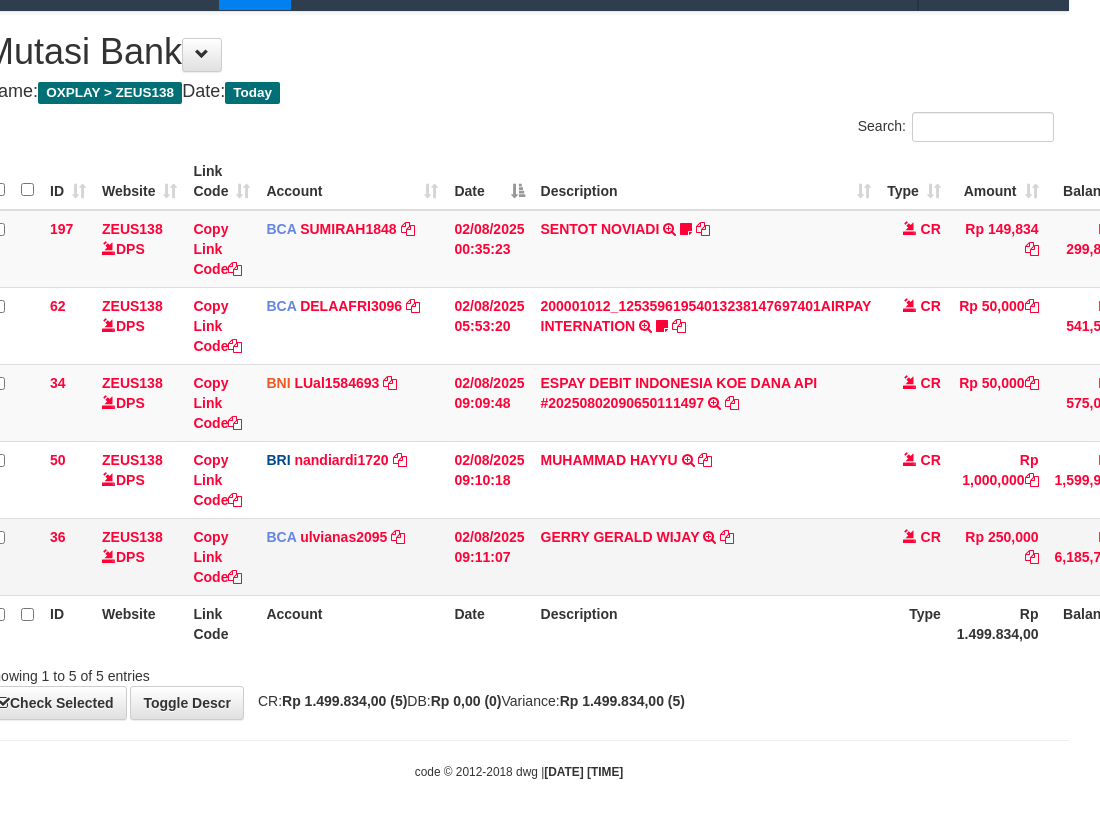 drag, startPoint x: 0, startPoint y: 0, endPoint x: 708, endPoint y: 524, distance: 880.8178 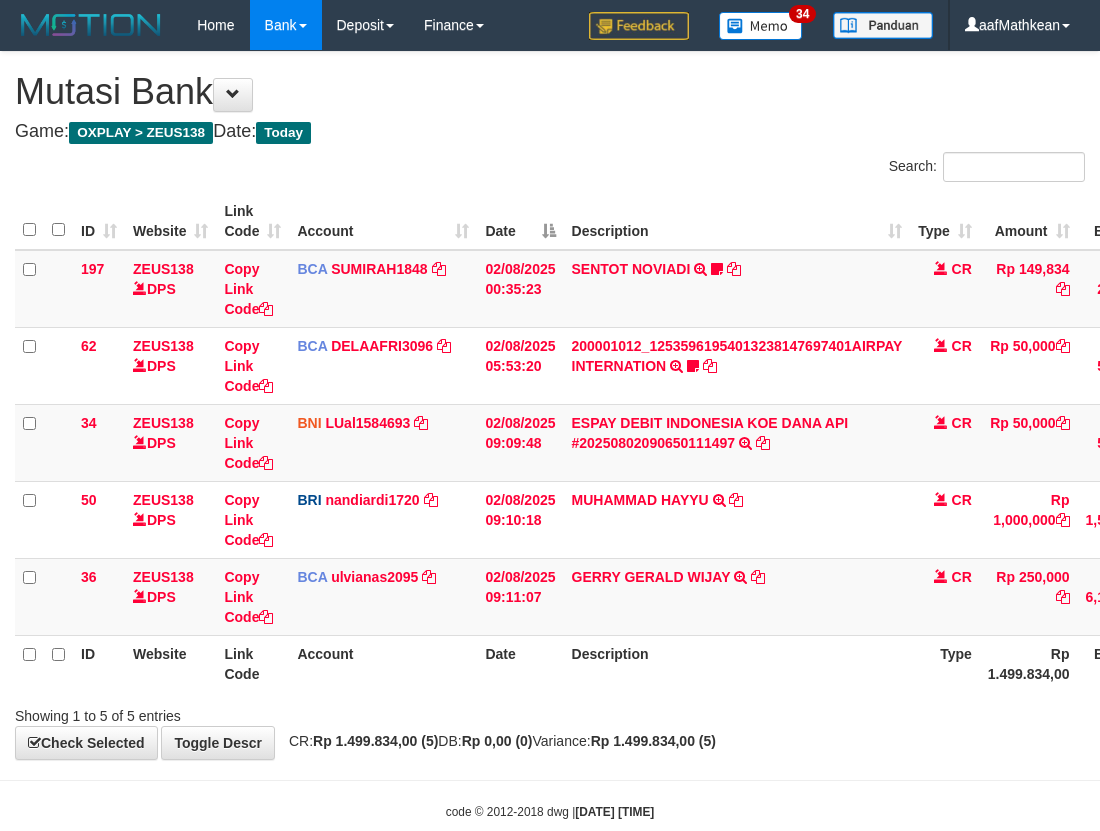 scroll, scrollTop: 40, scrollLeft: 31, axis: both 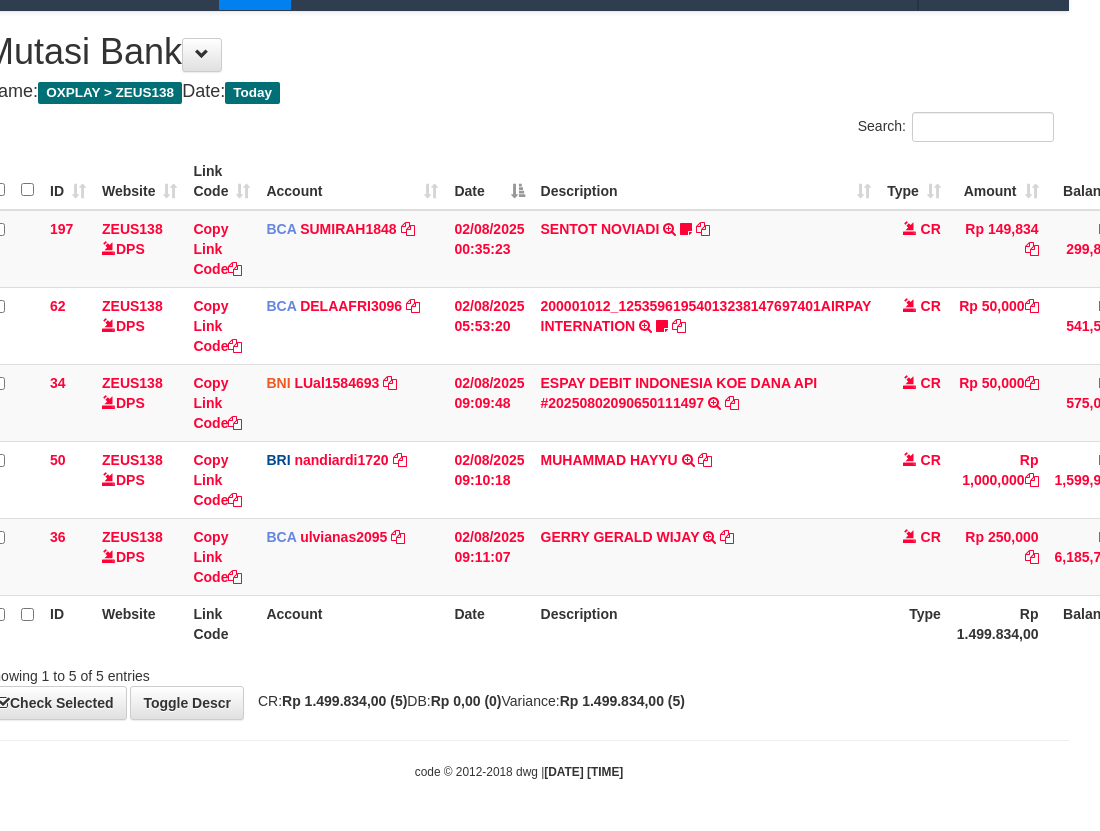 click on "MUHAMMAD HAYYU         TRANSFER NBMB MUHAMMAD HAYYU TO NANDI ARDIANSYAH" at bounding box center [706, 479] 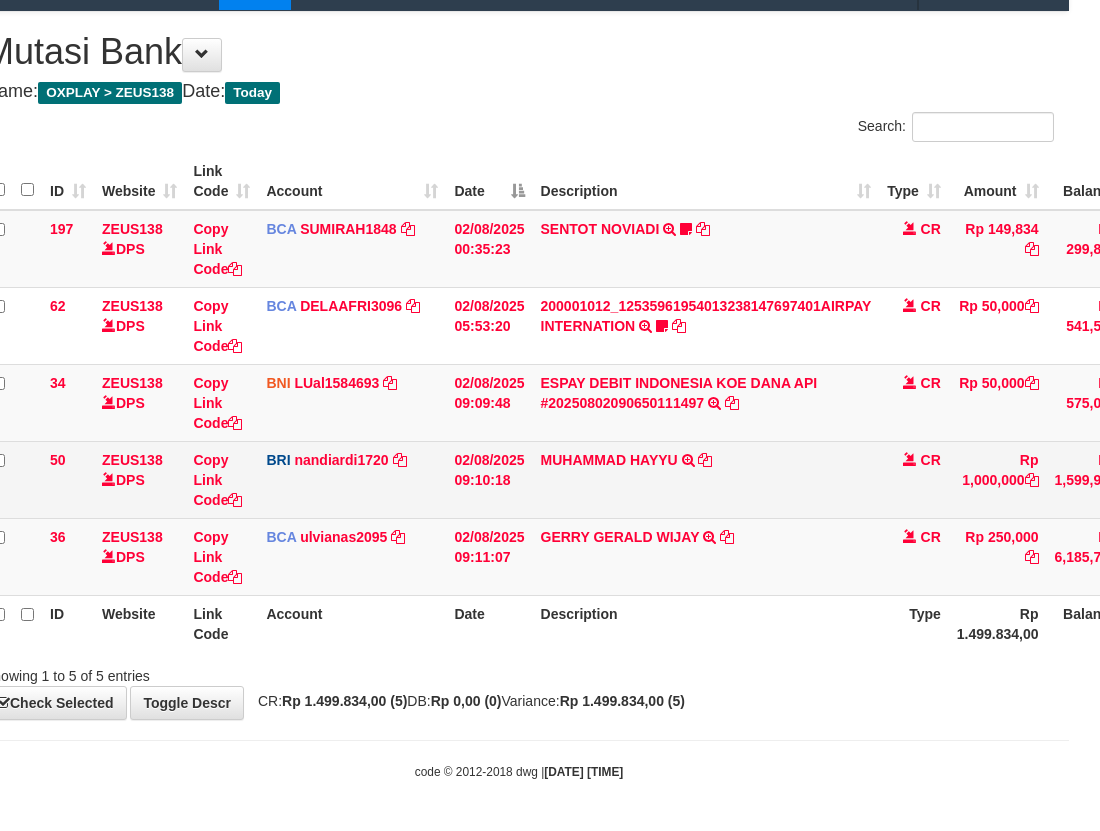 click on "MUHAMMAD HAYYU         TRANSFER NBMB MUHAMMAD HAYYU TO NANDI ARDIANSYAH" at bounding box center (706, 479) 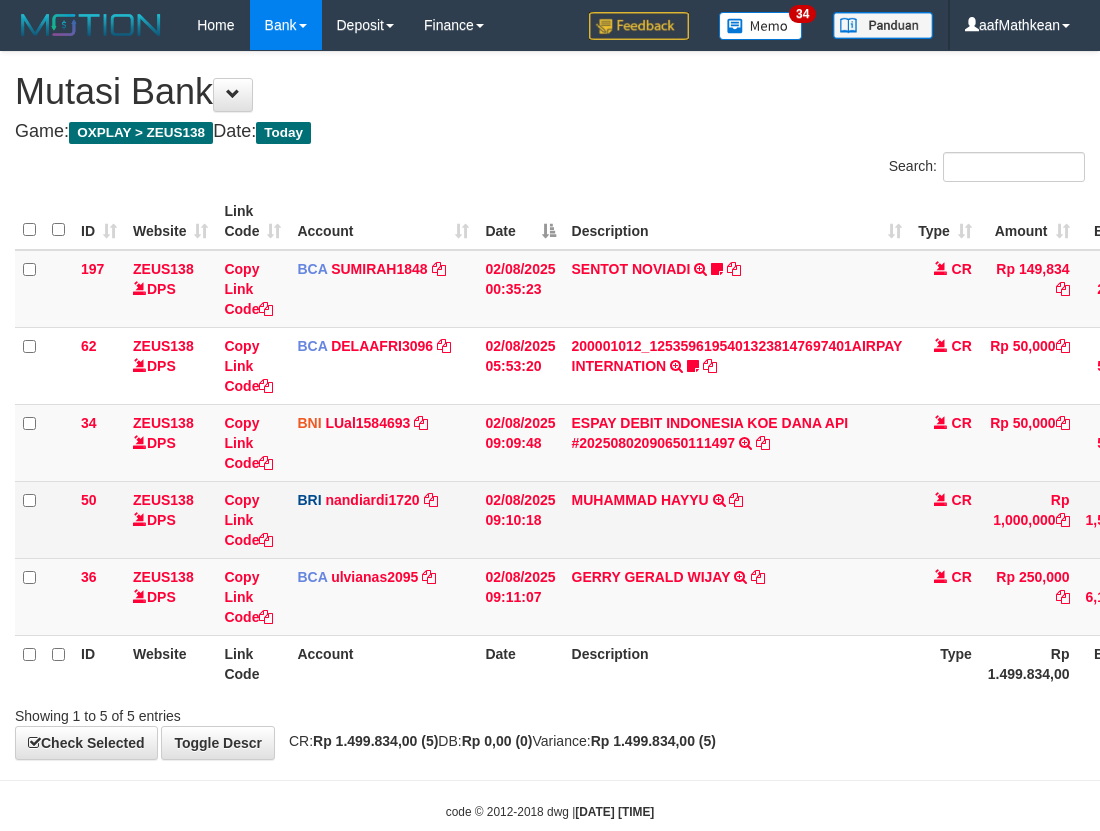 click on "MUHAMMAD HAYYU         TRANSFER NBMB MUHAMMAD HAYYU TO NANDI ARDIANSYAH" at bounding box center [737, 519] 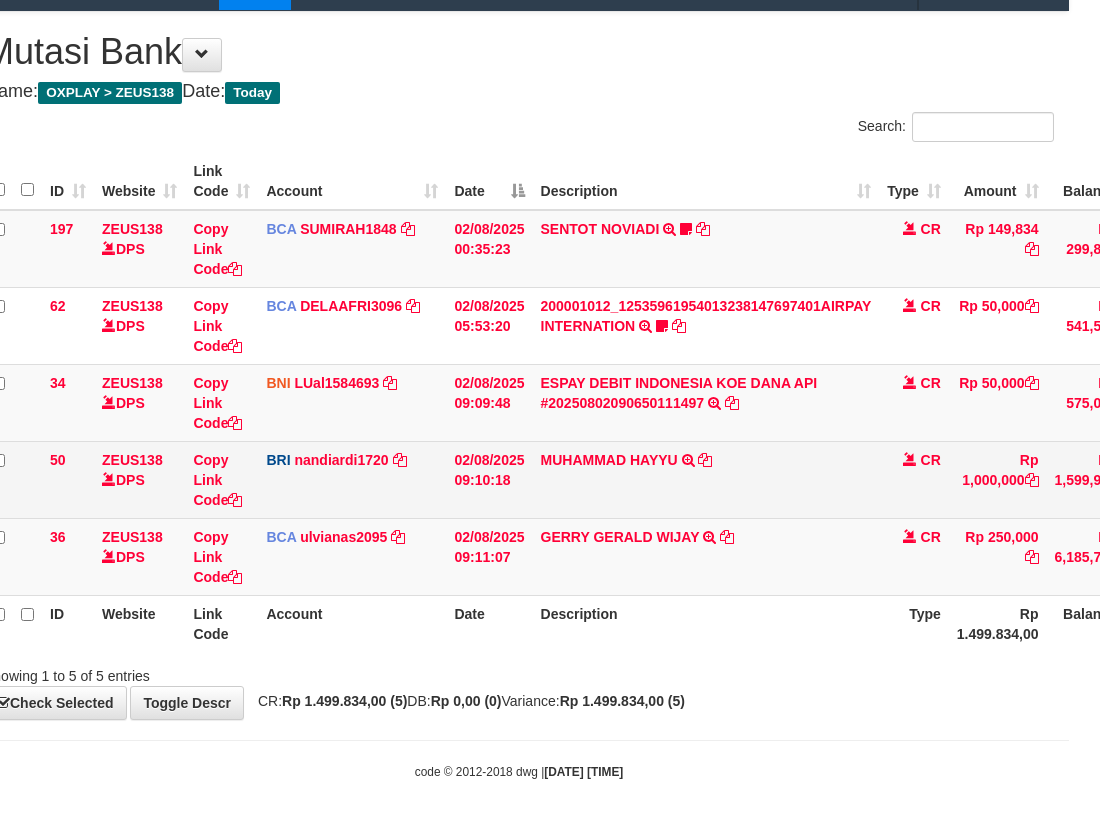 drag, startPoint x: 802, startPoint y: 474, endPoint x: 770, endPoint y: 473, distance: 32.01562 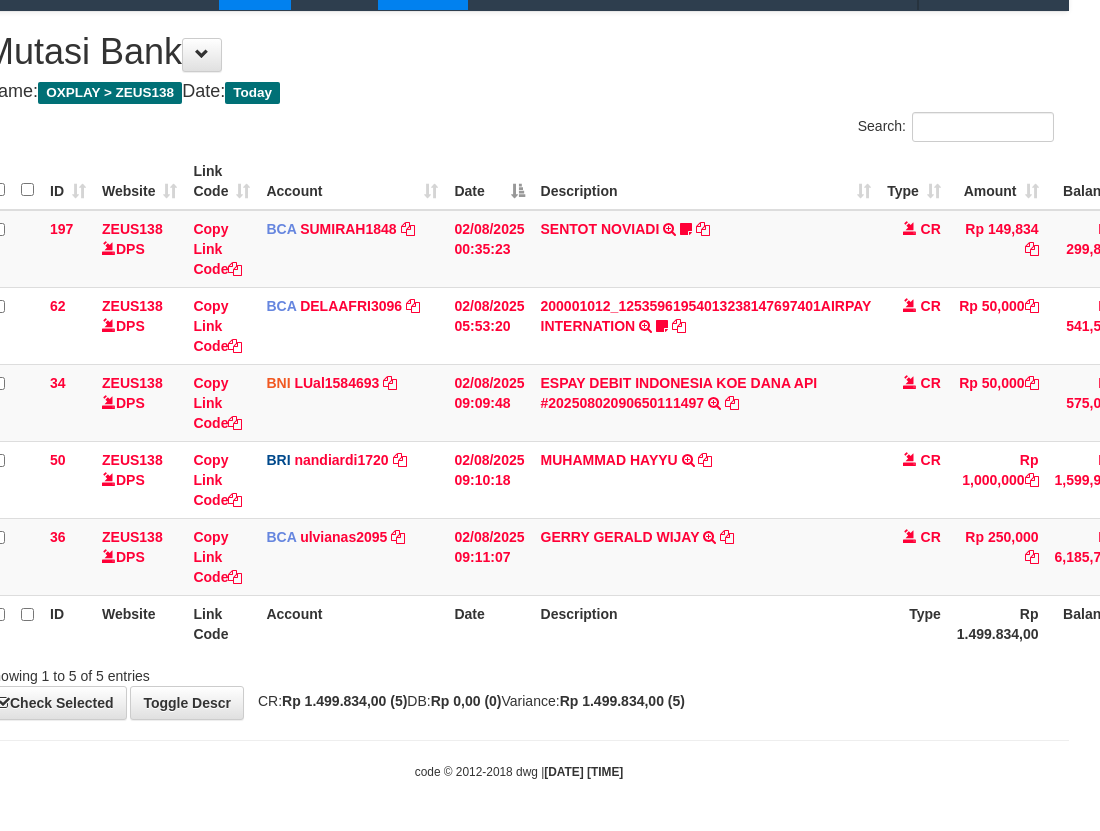 drag, startPoint x: 766, startPoint y: 478, endPoint x: 419, endPoint y: 2, distance: 589.0543 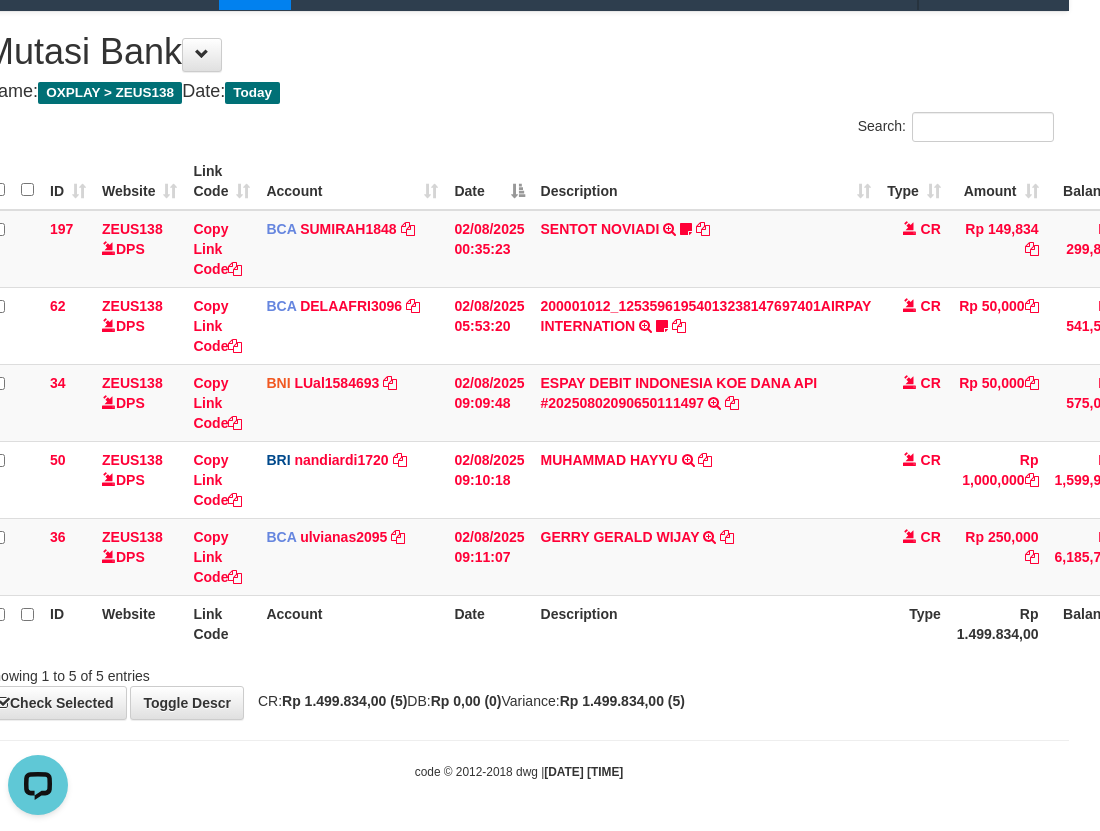 scroll, scrollTop: 0, scrollLeft: 0, axis: both 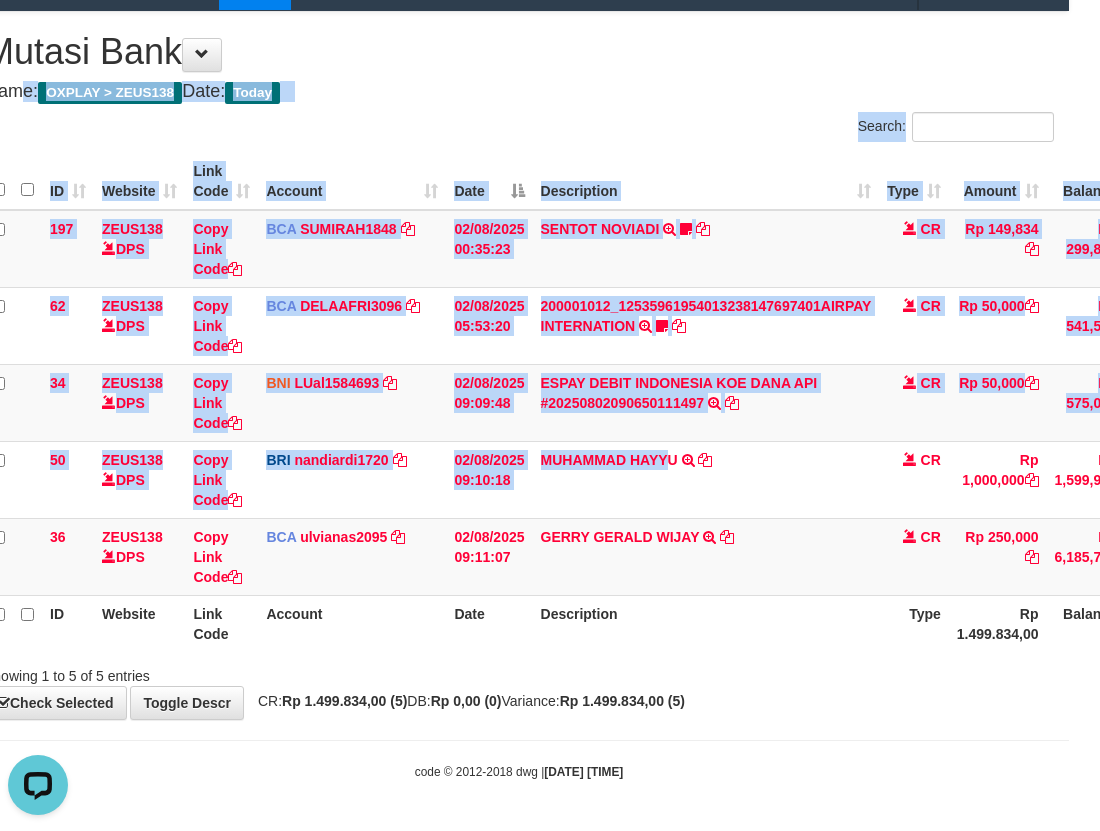 click on "Showing 1 to 5 of 5 entries" at bounding box center (519, 672) 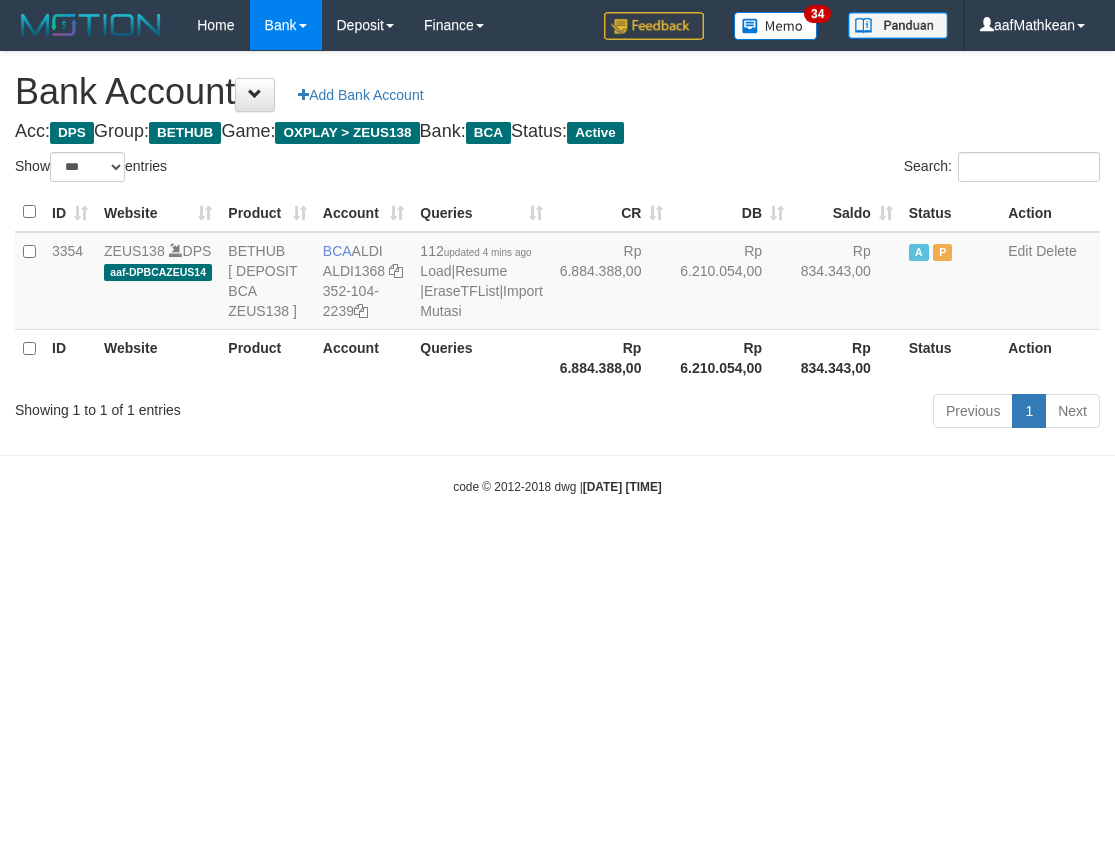 select on "***" 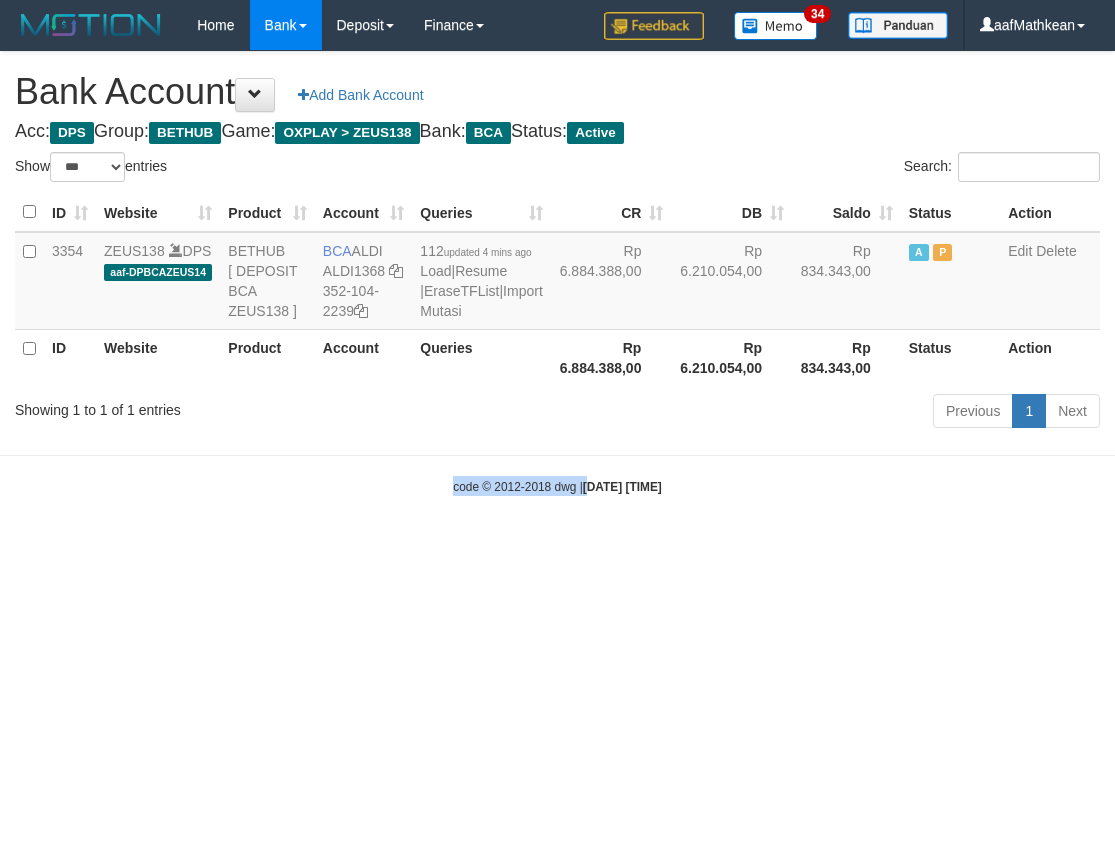 drag, startPoint x: 577, startPoint y: 497, endPoint x: 648, endPoint y: 565, distance: 98.31073 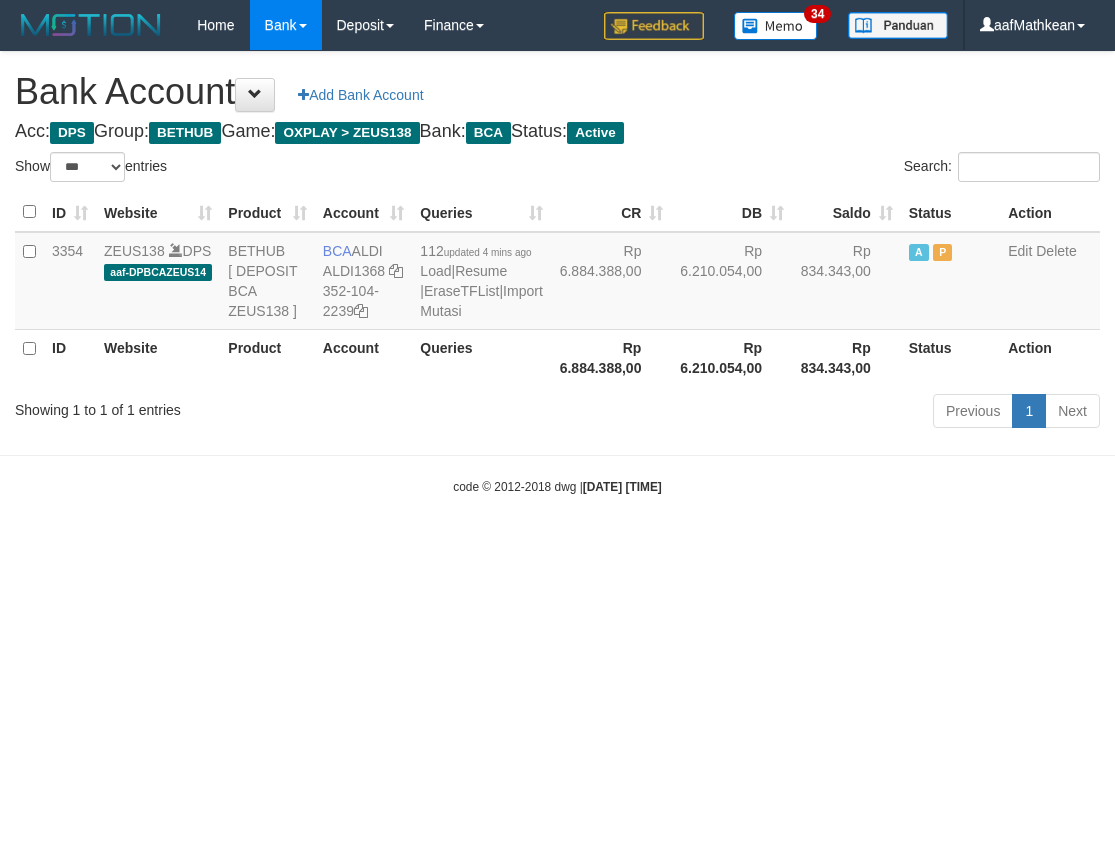 select on "***" 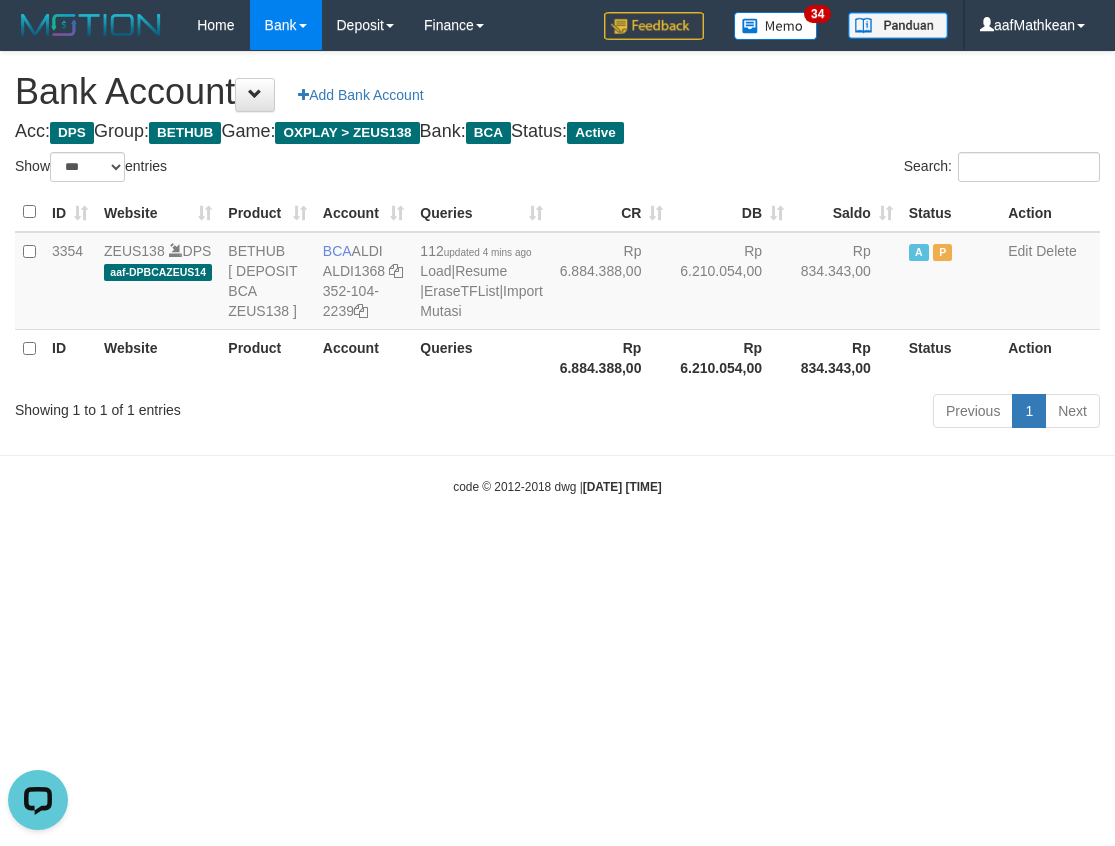 scroll, scrollTop: 0, scrollLeft: 0, axis: both 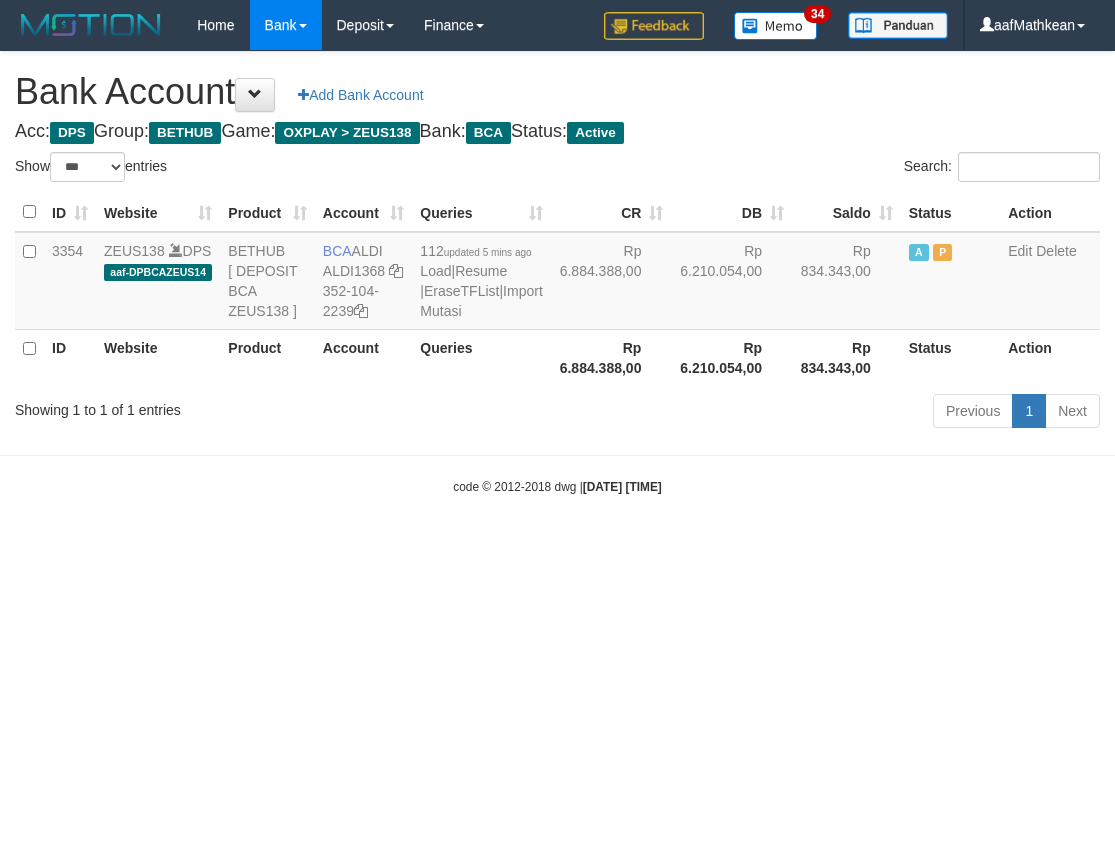 select on "***" 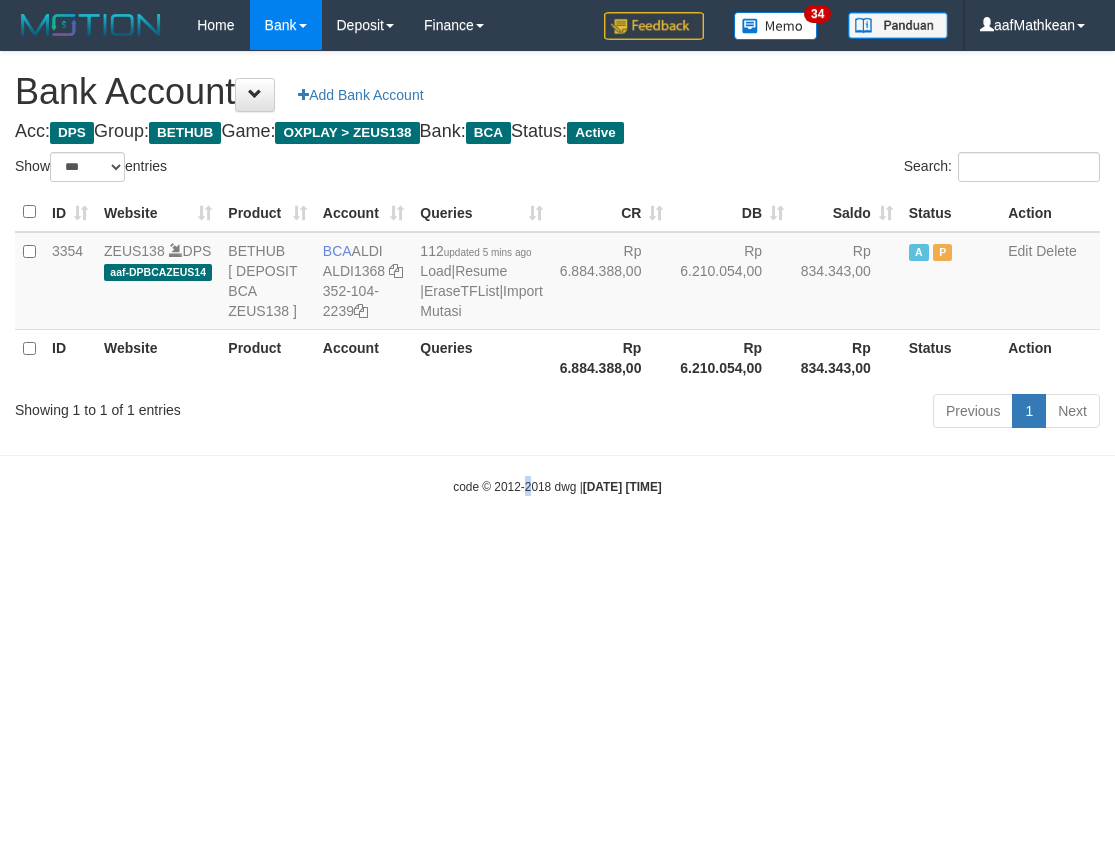 click on "Toggle navigation
Home
Bank
Account List
Load
By Website
Group
[OXPLAY]													ZEUS138
By Load Group (DPS)" at bounding box center (557, 273) 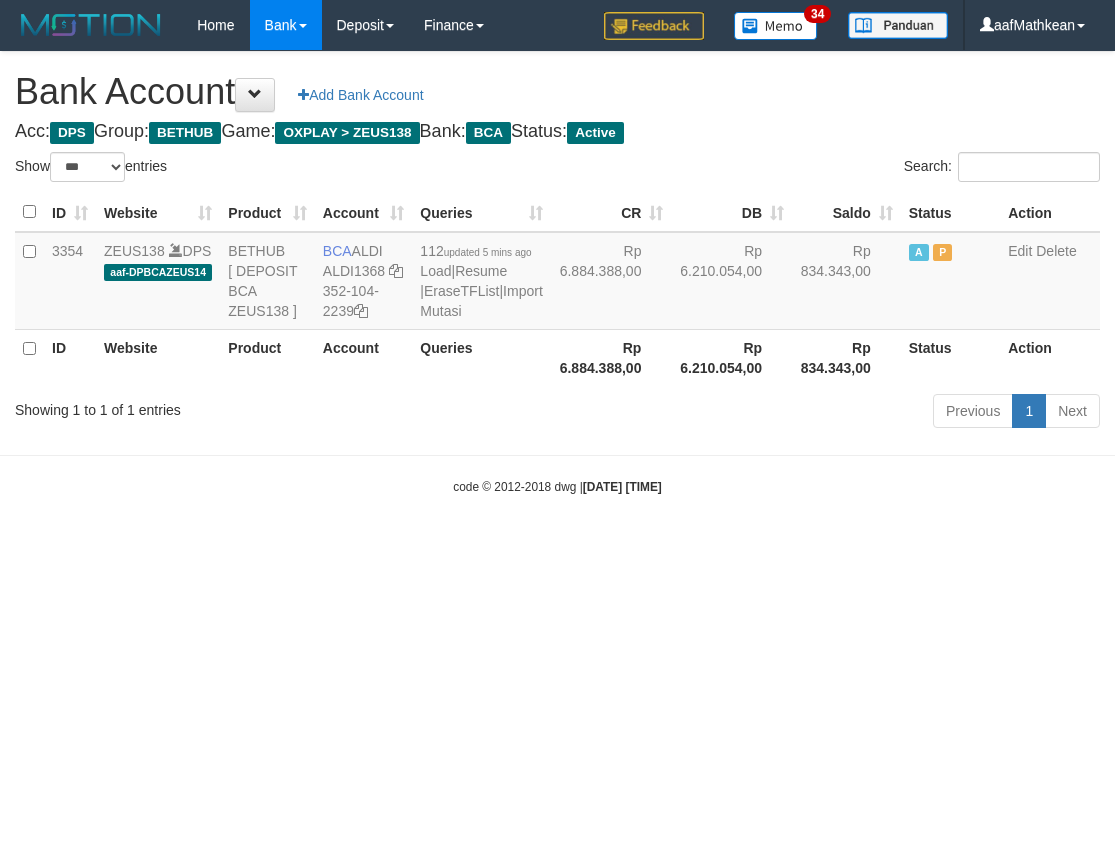 select on "***" 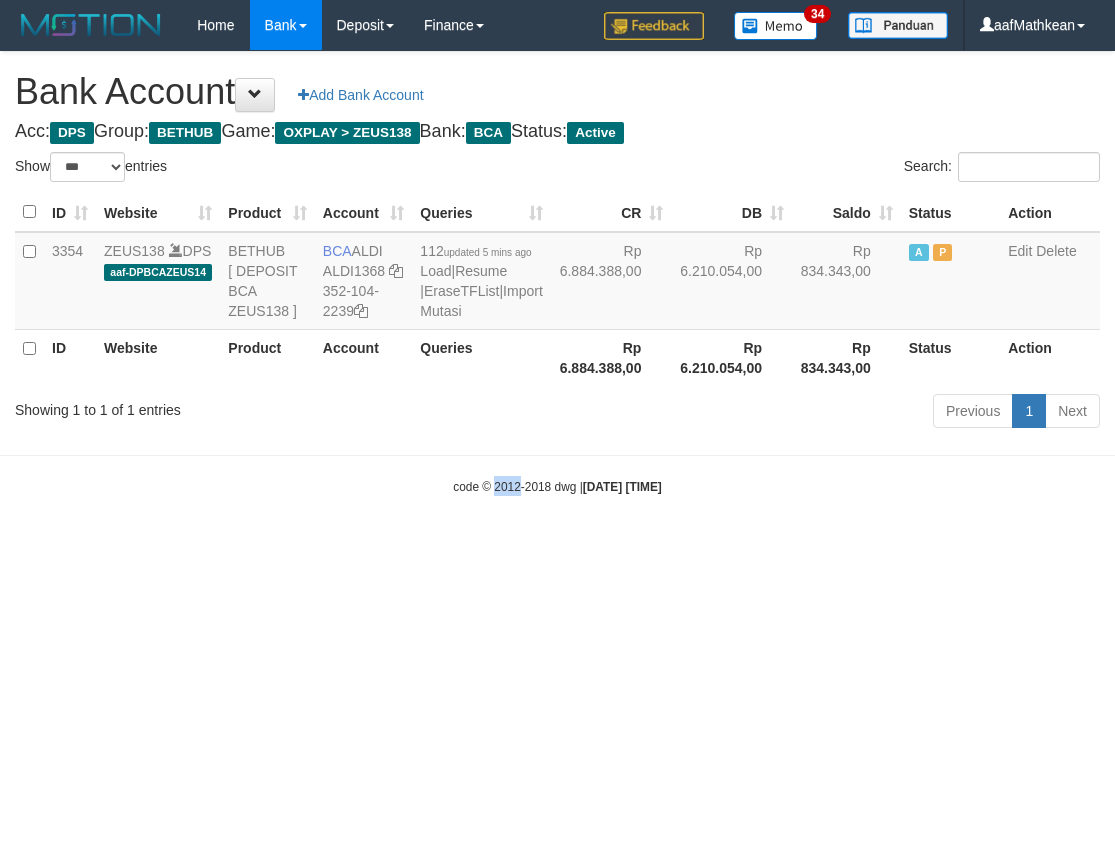 drag, startPoint x: 499, startPoint y: 518, endPoint x: 508, endPoint y: 531, distance: 15.811388 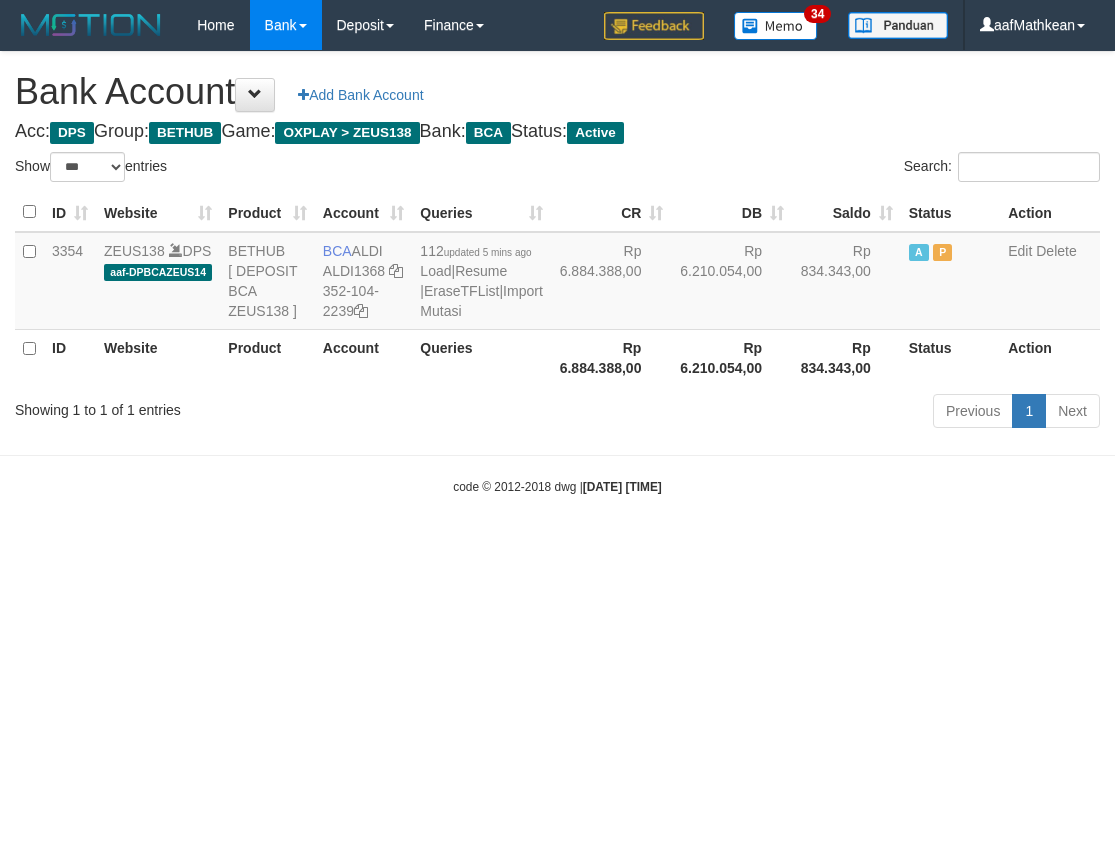 select on "***" 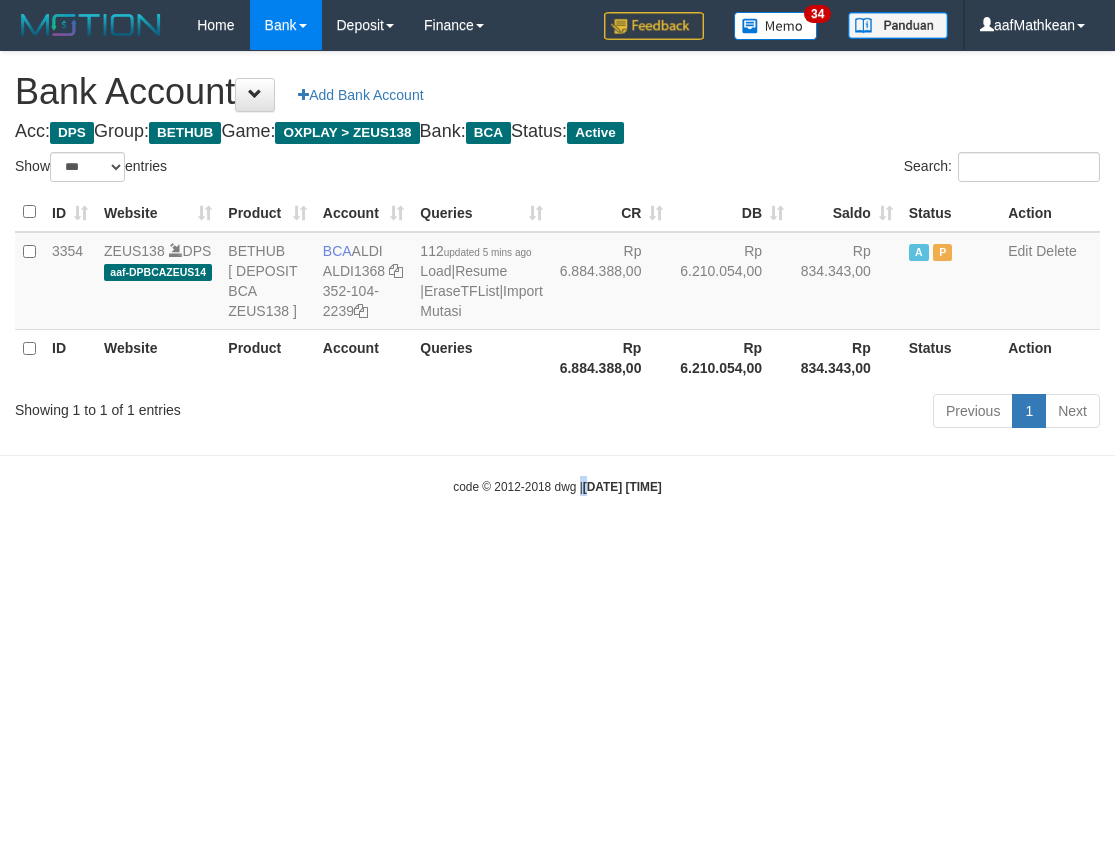 click on "code © 2012-2018 dwg |  2025/08/02 09:14:33" at bounding box center (557, 487) 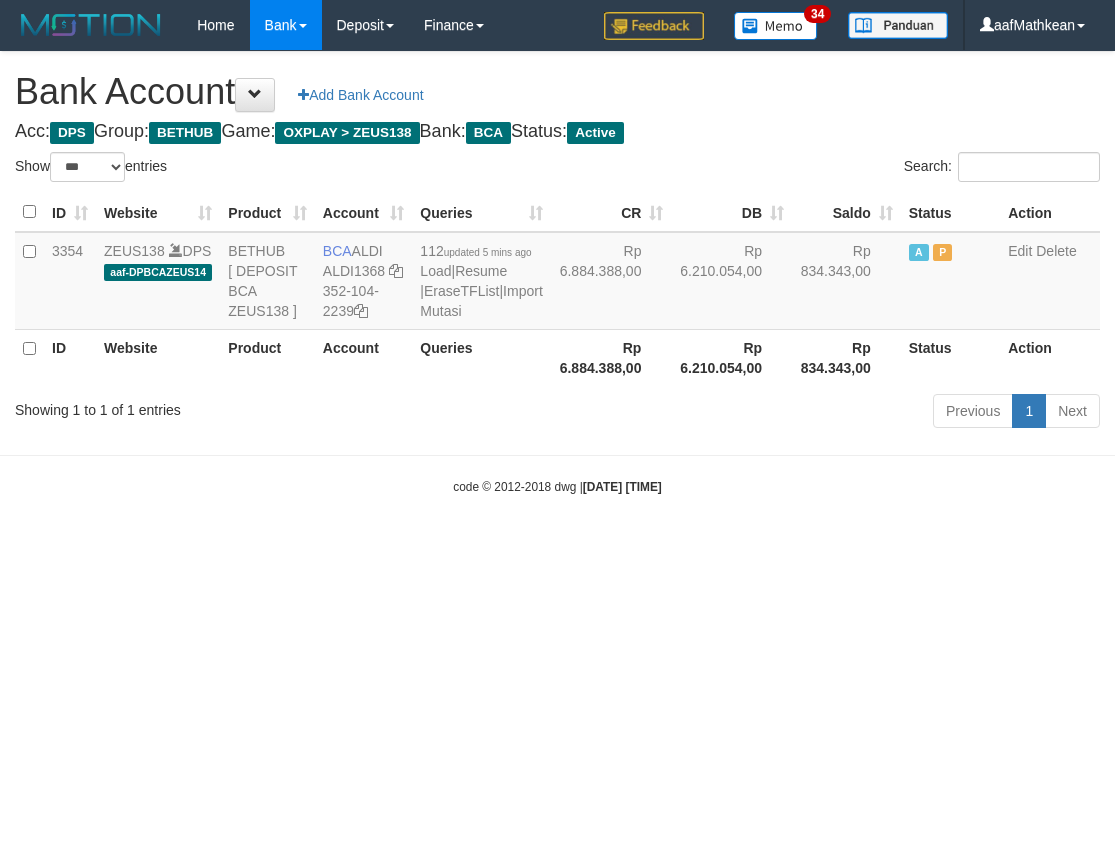 click on "code © 2012-2018 dwg |  2025/08/02 09:14:33" at bounding box center [557, 487] 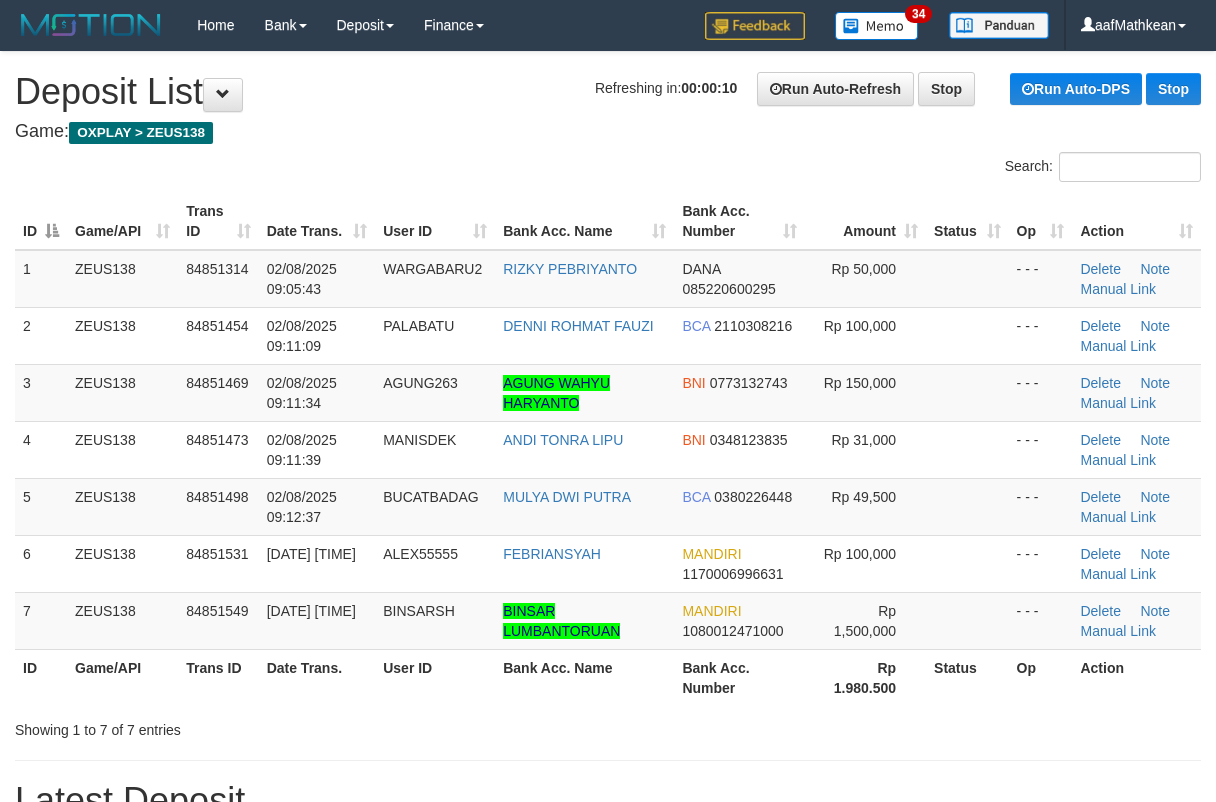 scroll, scrollTop: 0, scrollLeft: 0, axis: both 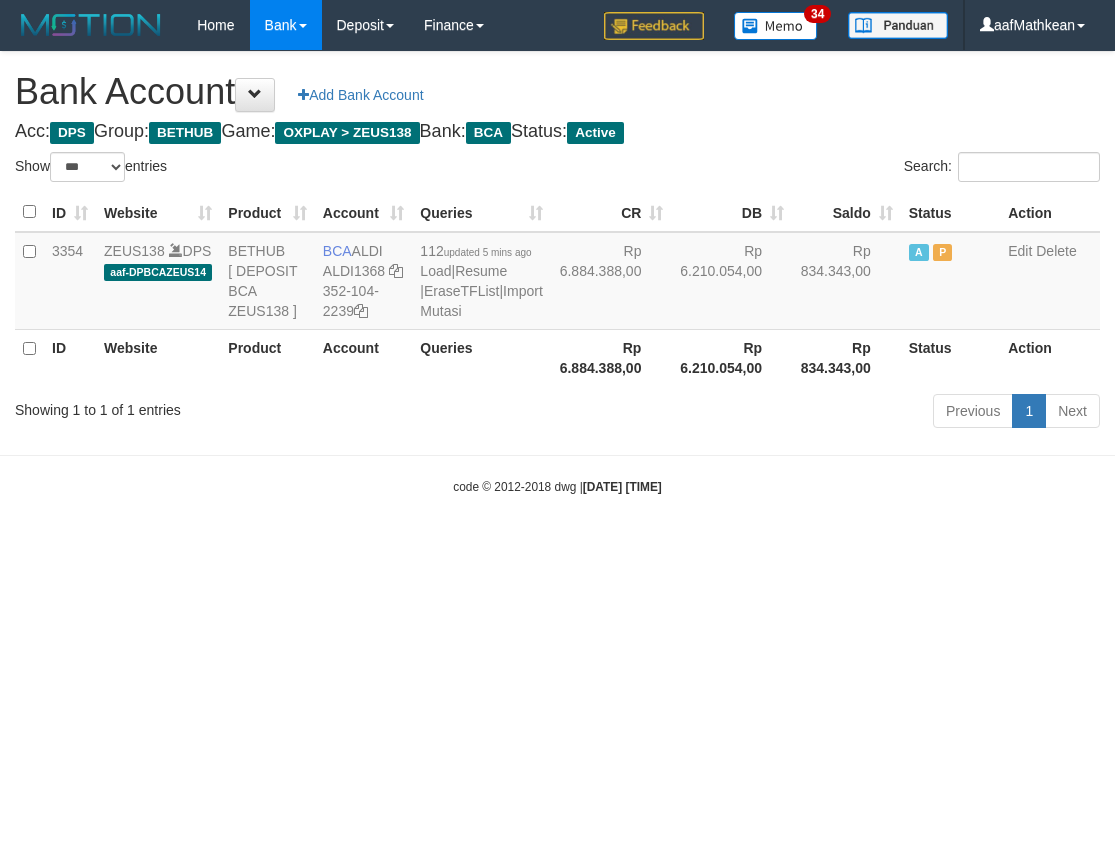 select on "***" 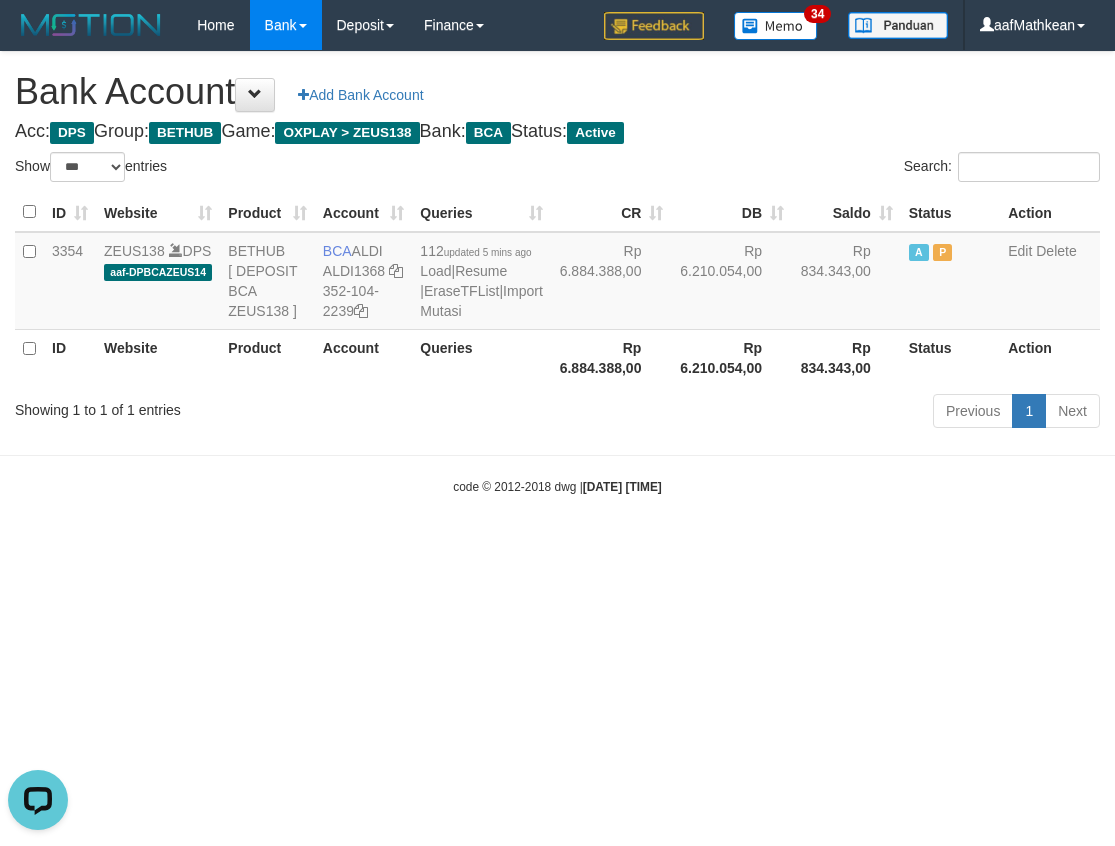 scroll, scrollTop: 0, scrollLeft: 0, axis: both 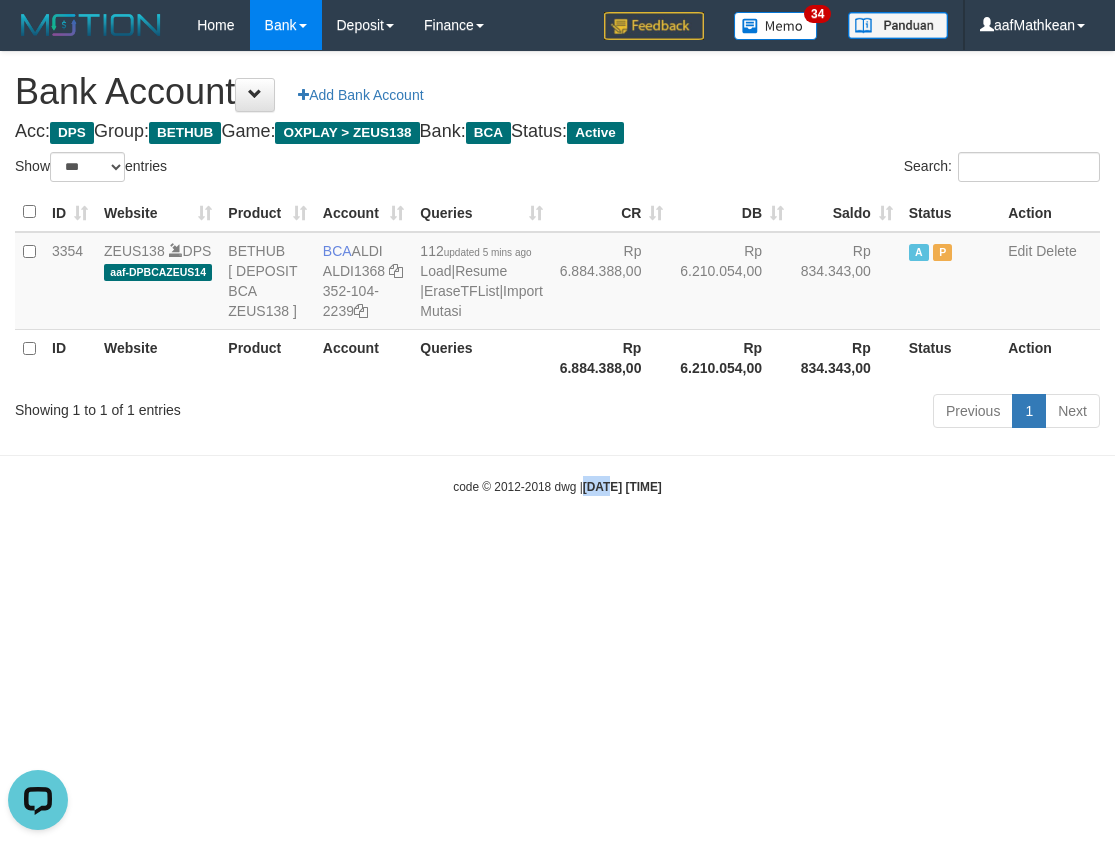 click on "Toggle navigation
Home
Bank
Account List
Load
By Website
Group
[OXPLAY]													ZEUS138
By Load Group (DPS)" at bounding box center (557, 273) 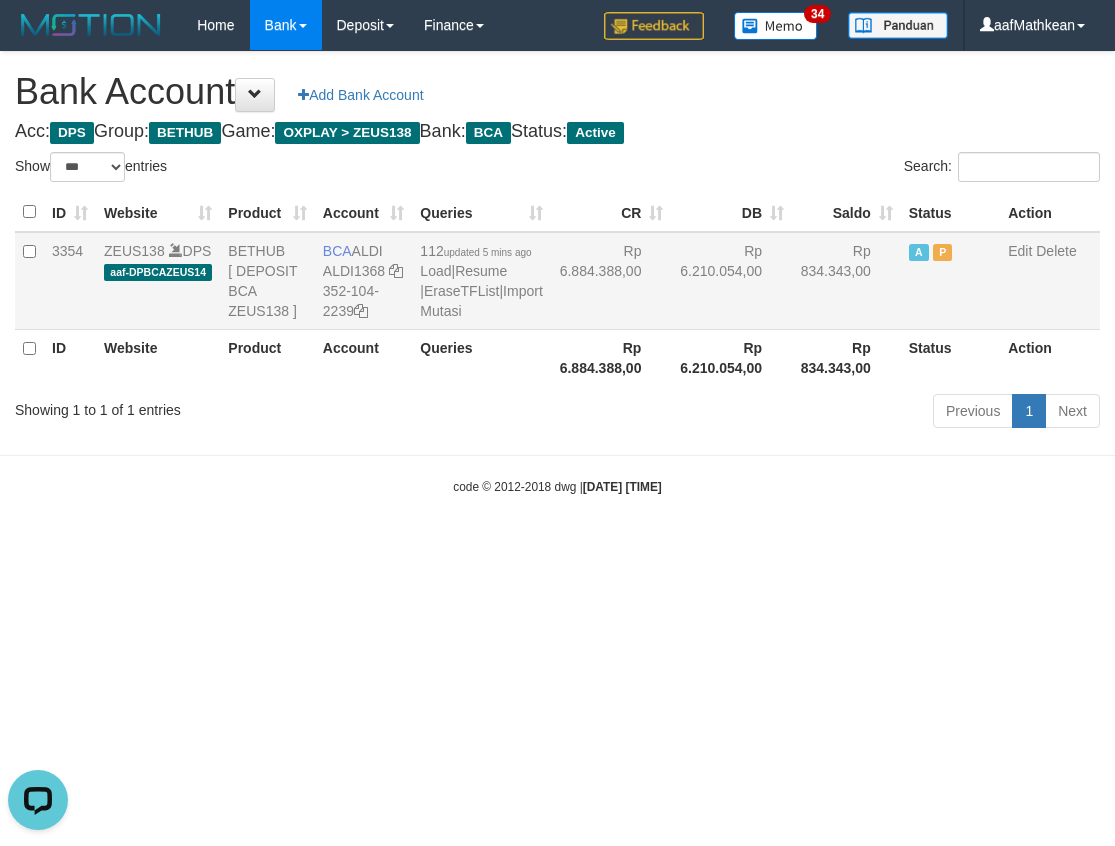drag, startPoint x: 359, startPoint y: 250, endPoint x: 386, endPoint y: 253, distance: 27.166155 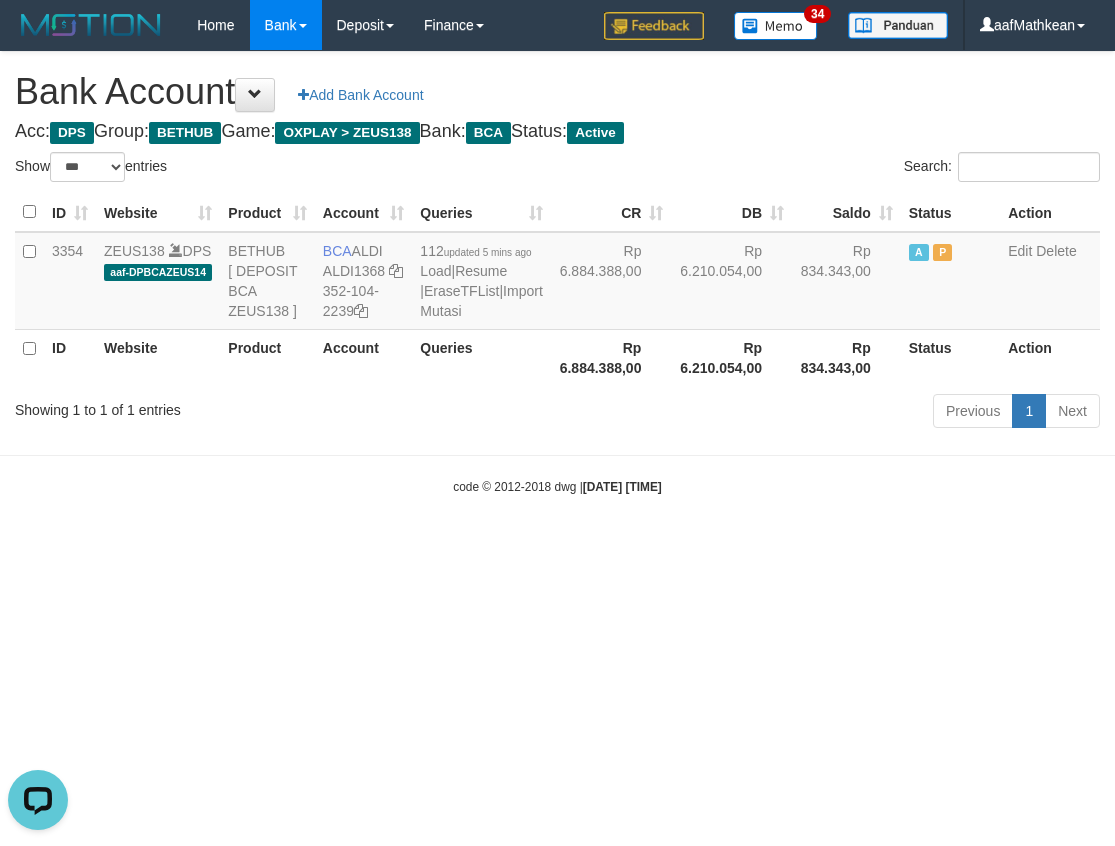 click on "Toggle navigation
Home
Bank
Account List
Load
By Website
Group
[OXPLAY]													ZEUS138
By Load Group (DPS)" at bounding box center [557, 273] 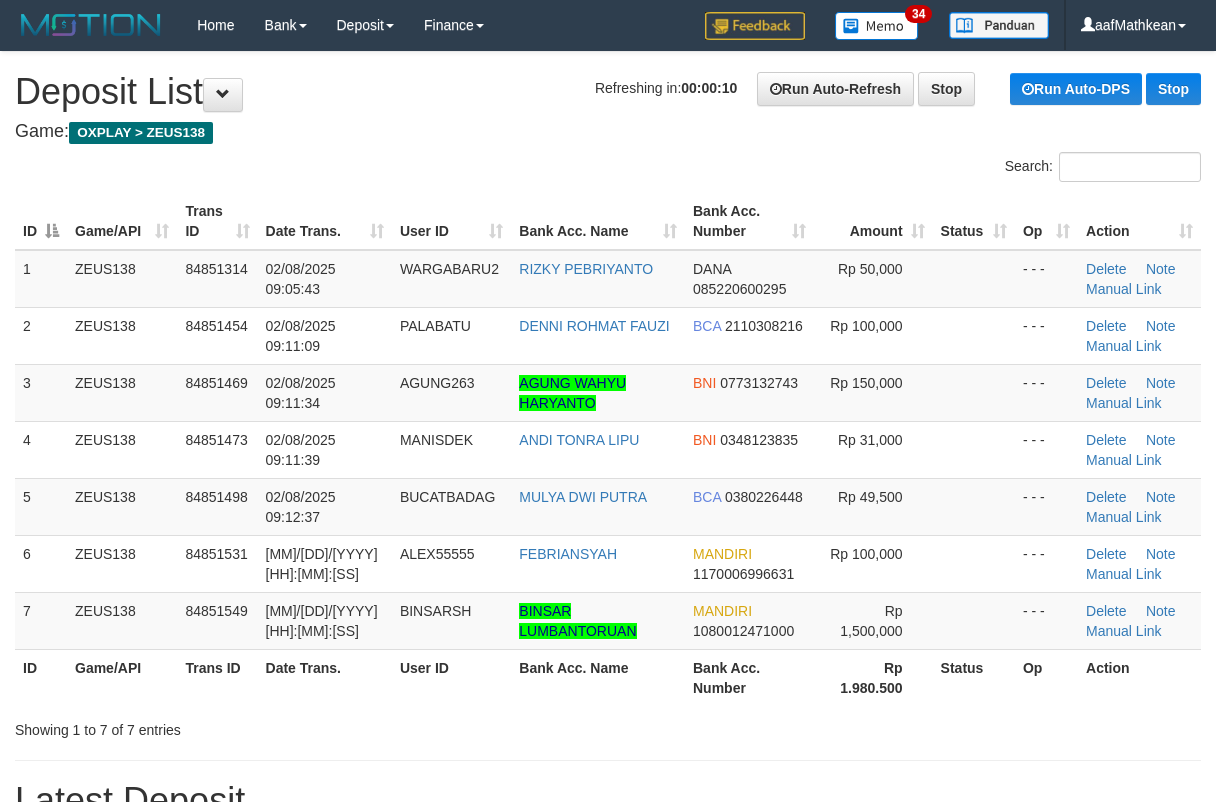 scroll, scrollTop: 0, scrollLeft: 0, axis: both 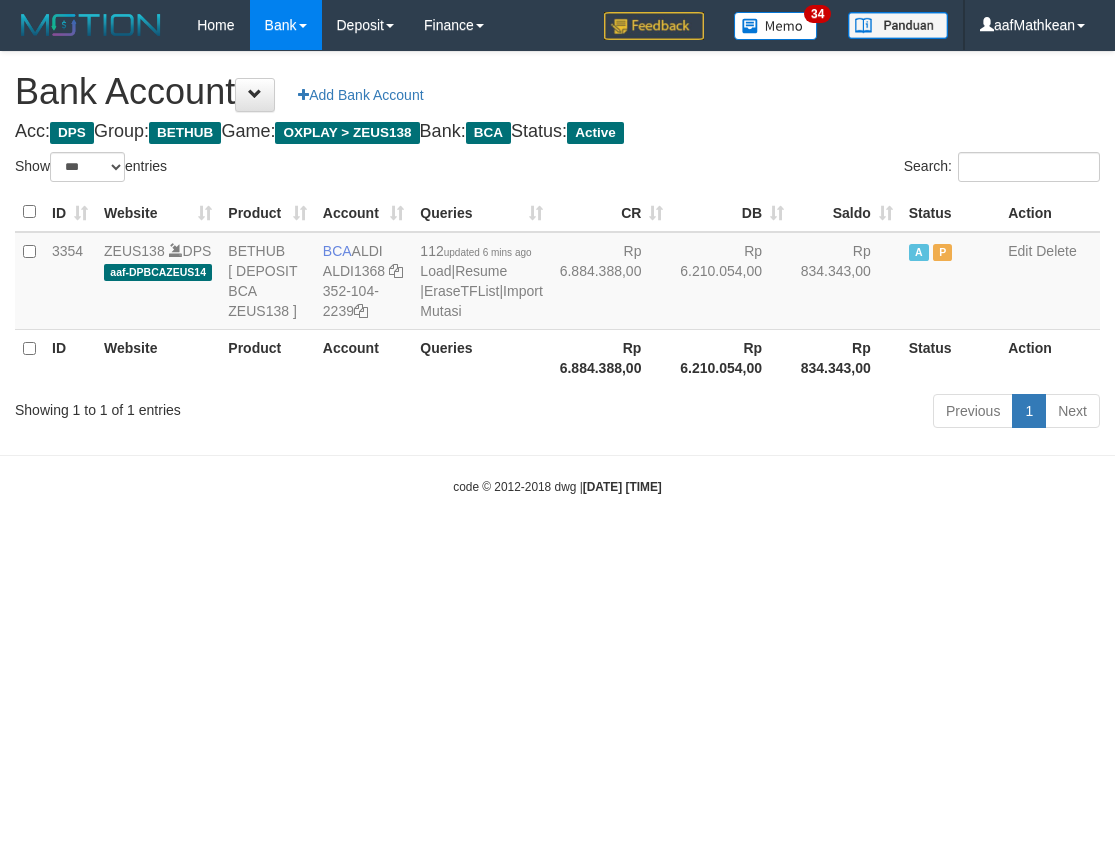 select on "***" 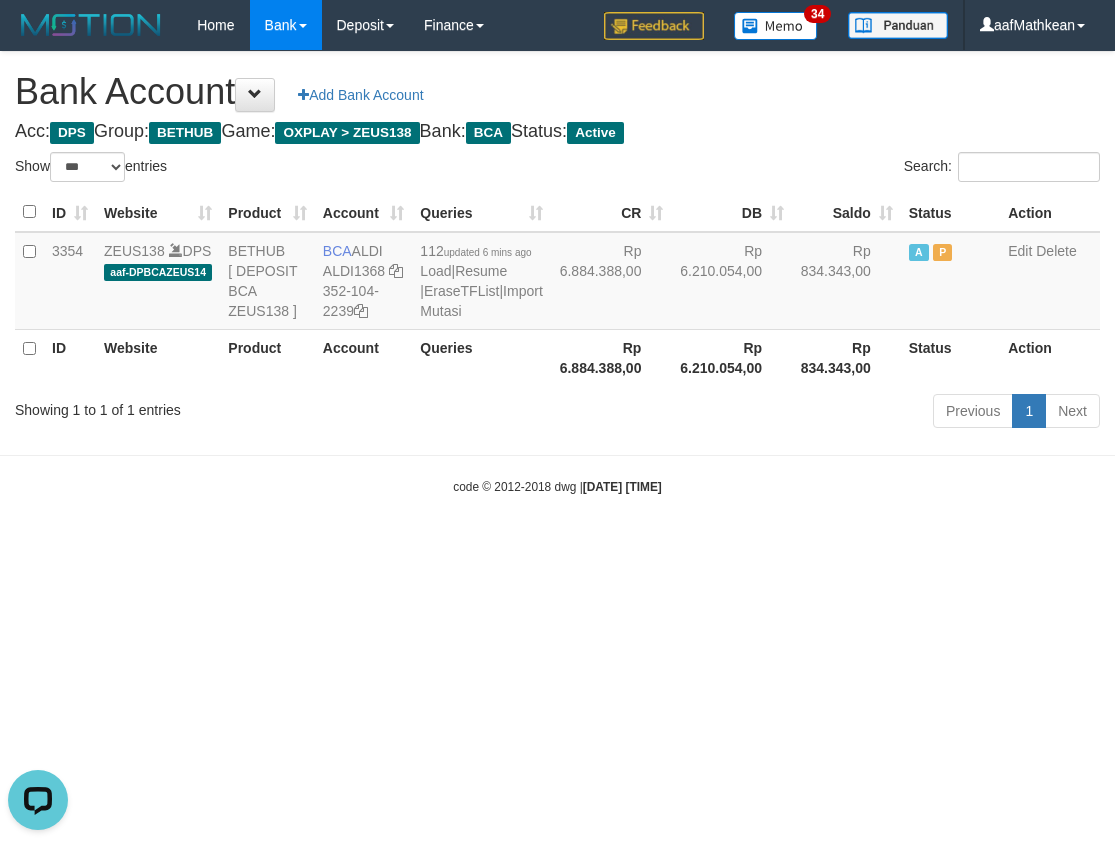 scroll, scrollTop: 0, scrollLeft: 0, axis: both 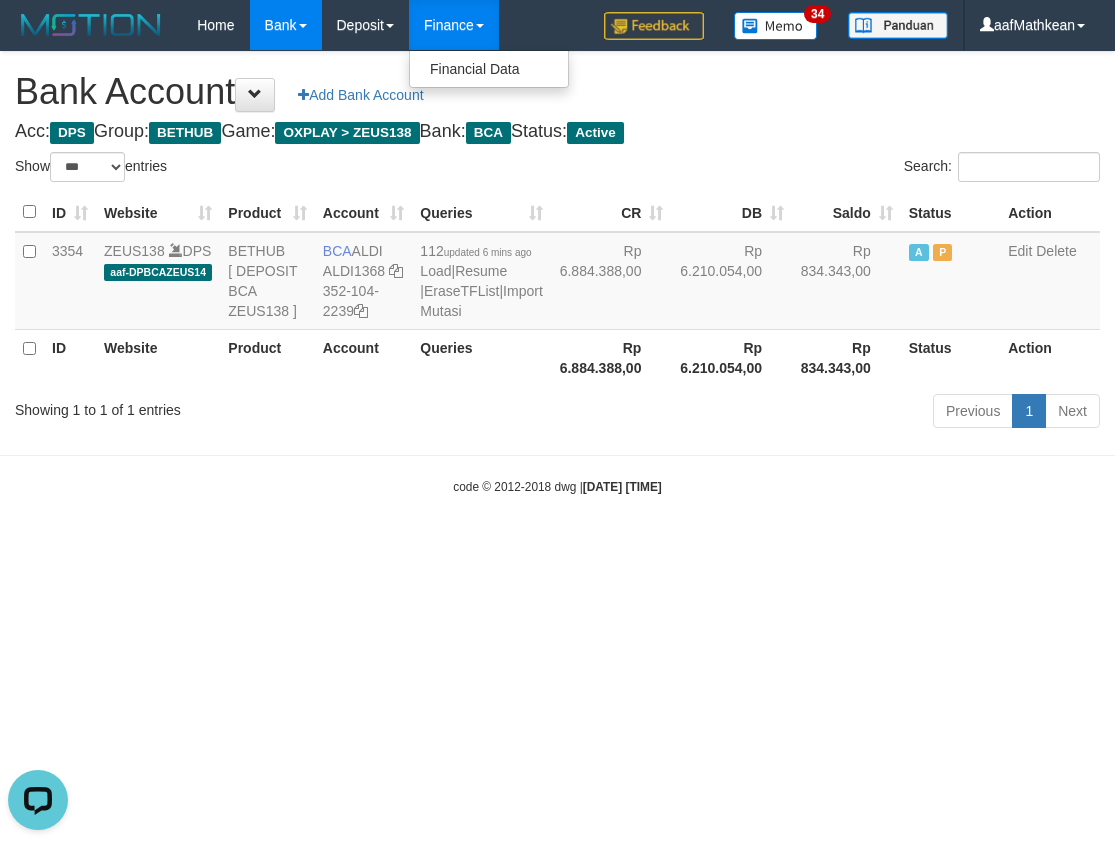 click on "Toggle navigation
Home
Bank
Account List
Load
By Website
Group
[OXPLAY]													ZEUS138
By Load Group (DPS)
Sync" at bounding box center (557, 273) 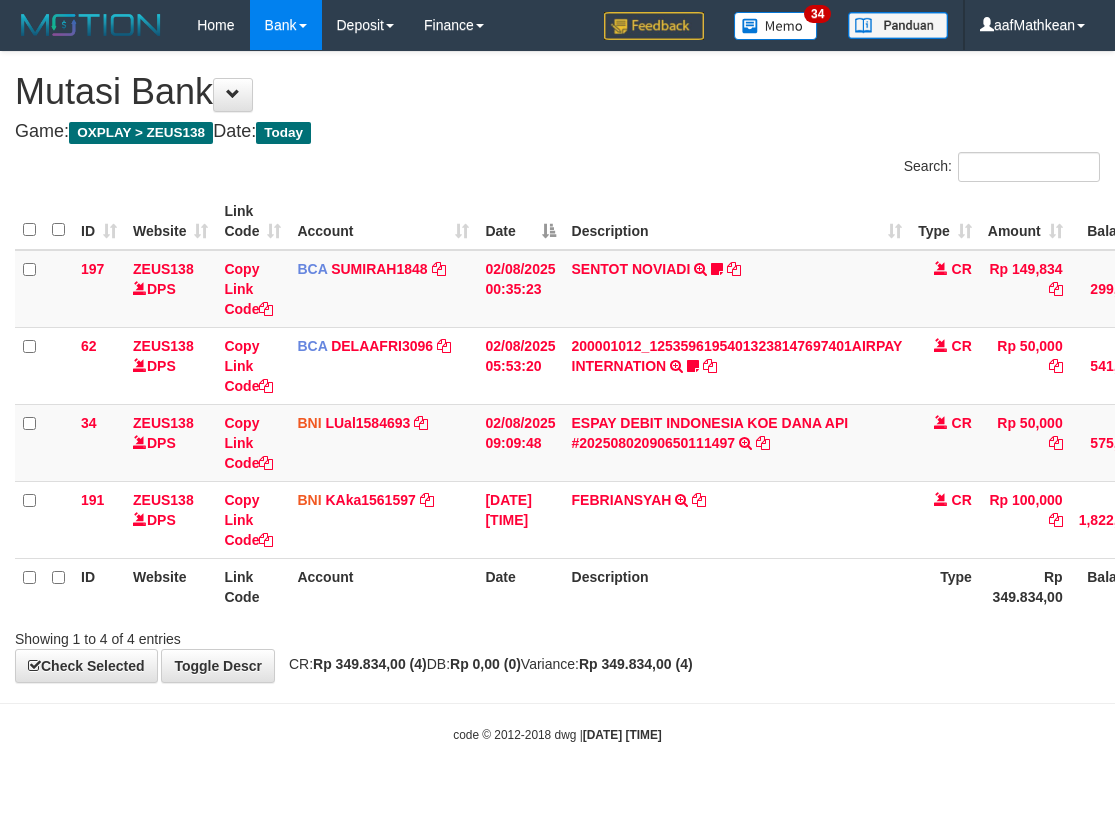 scroll, scrollTop: 0, scrollLeft: 0, axis: both 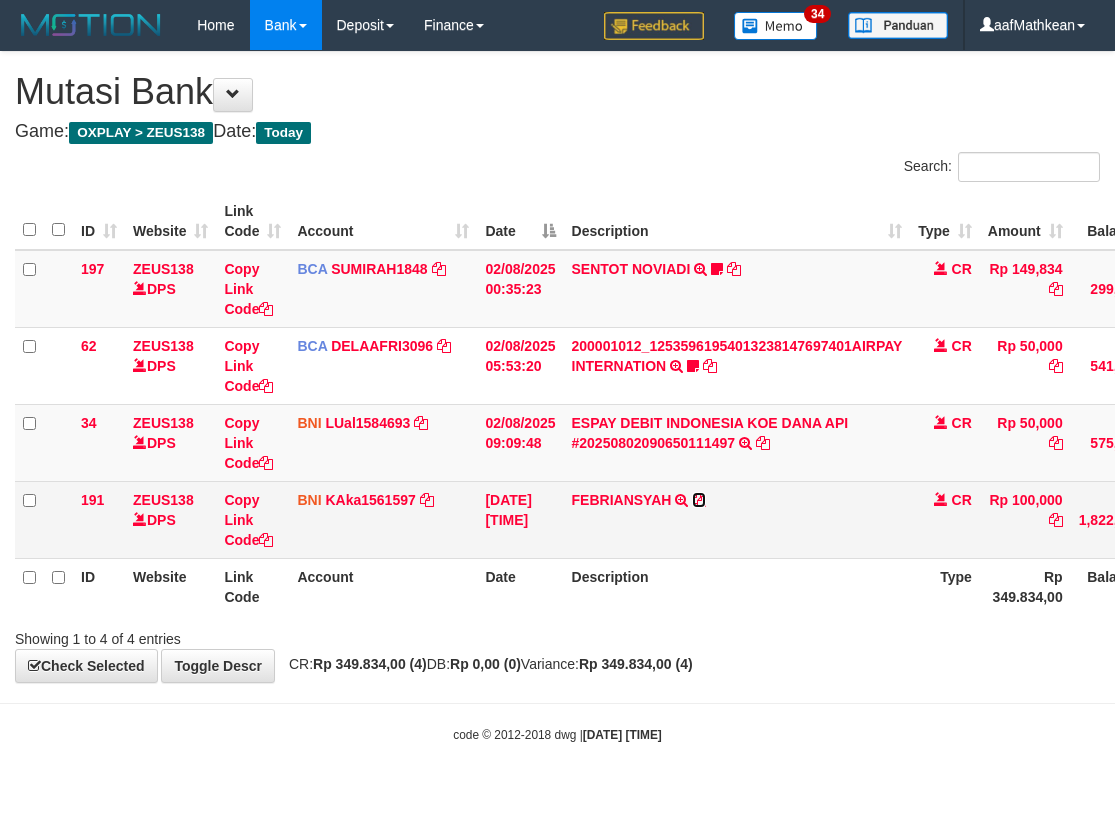 click at bounding box center [699, 500] 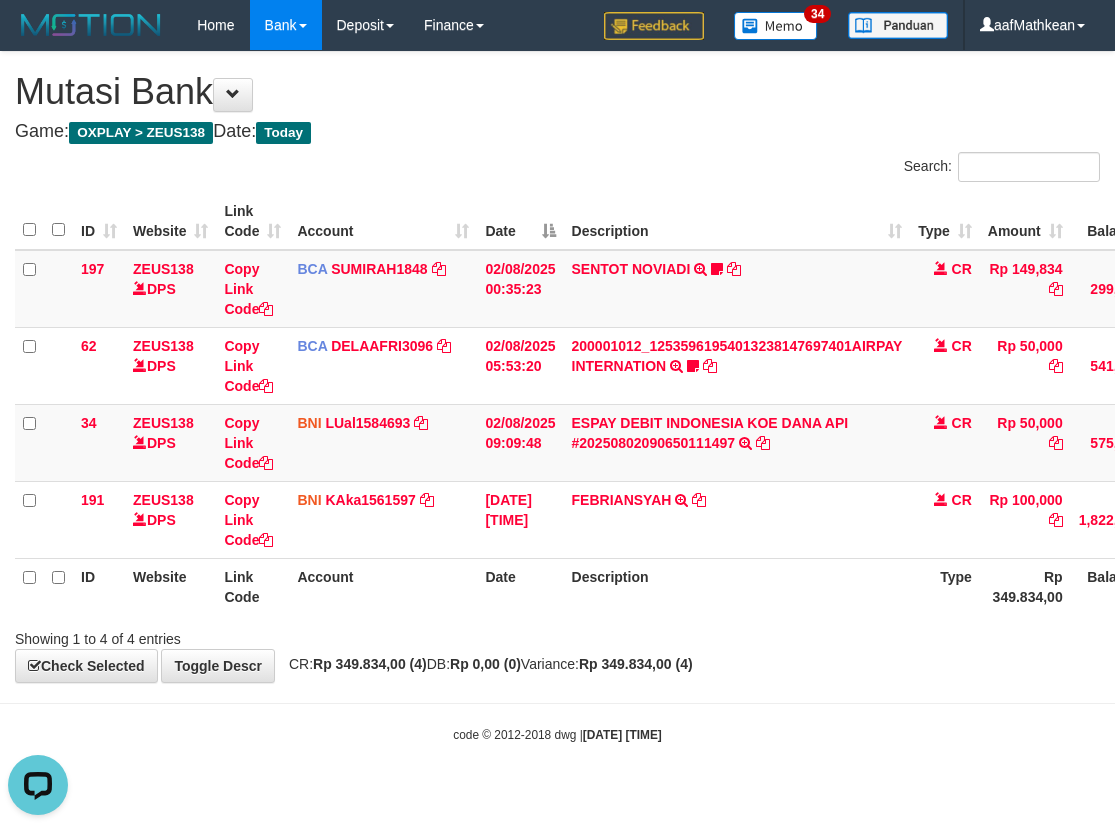 scroll, scrollTop: 0, scrollLeft: 0, axis: both 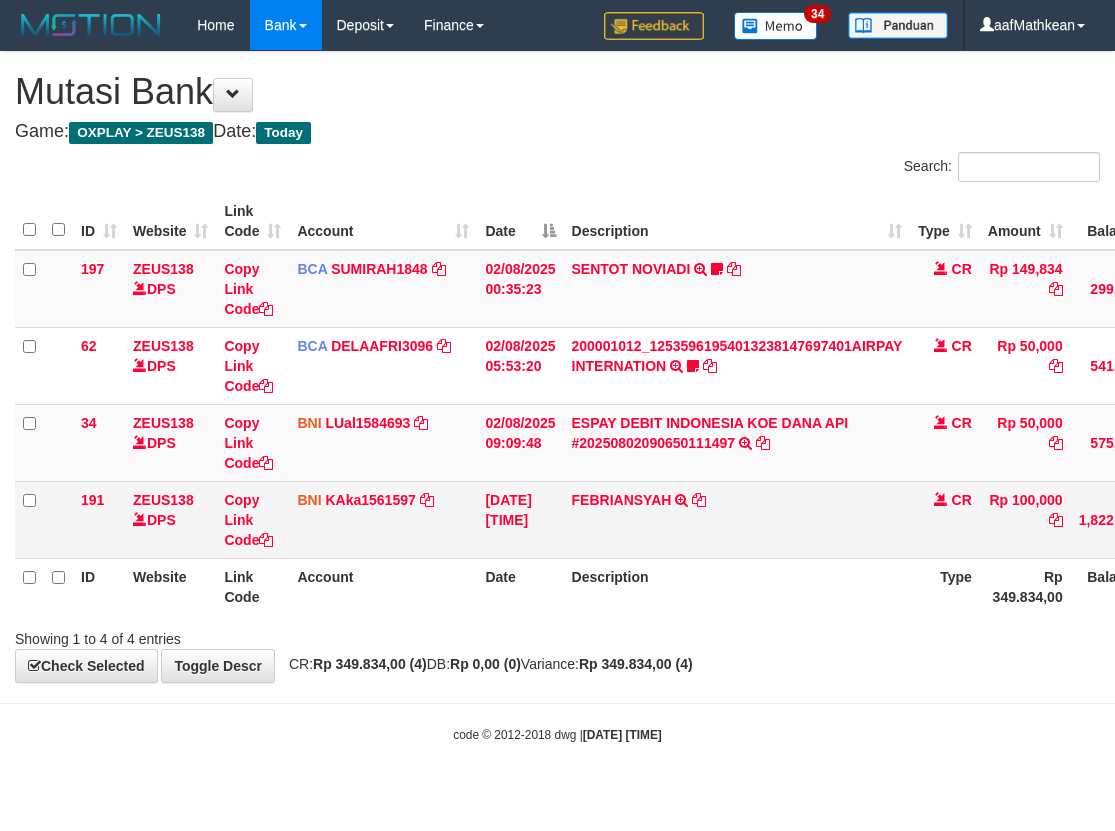 drag, startPoint x: 336, startPoint y: 483, endPoint x: 381, endPoint y: 485, distance: 45.044422 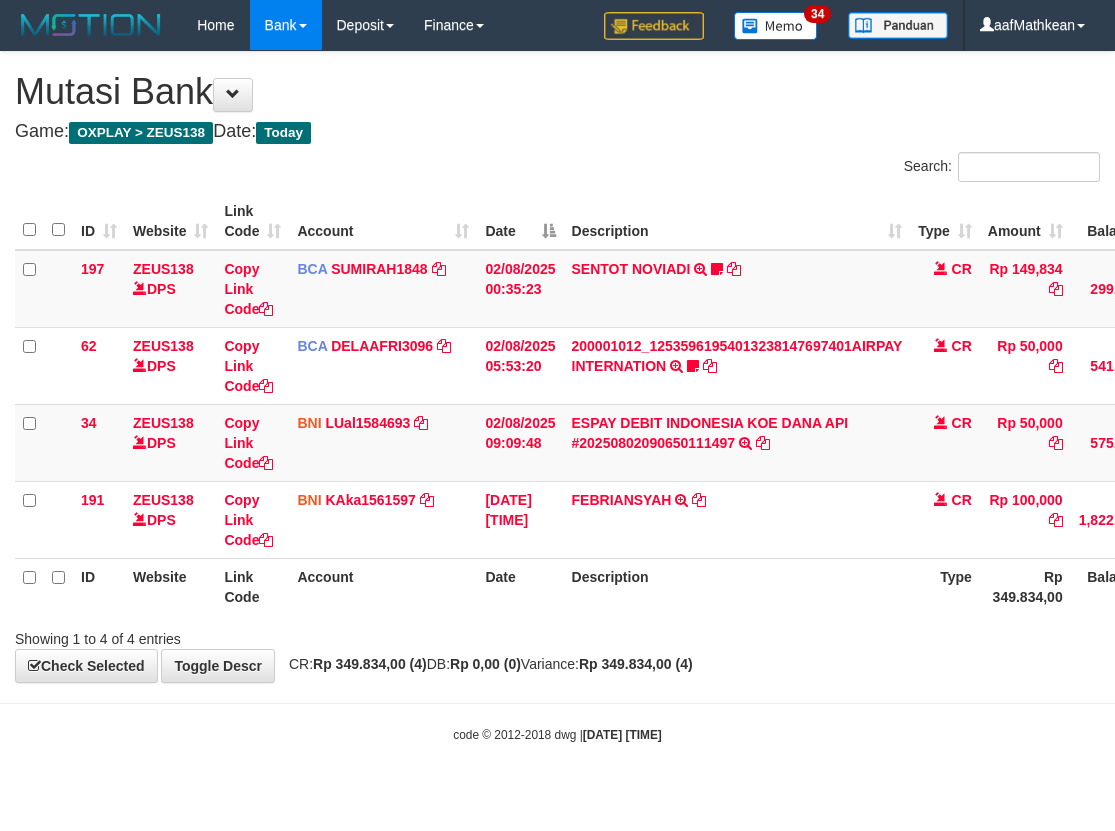 click on "Description" at bounding box center [737, 586] 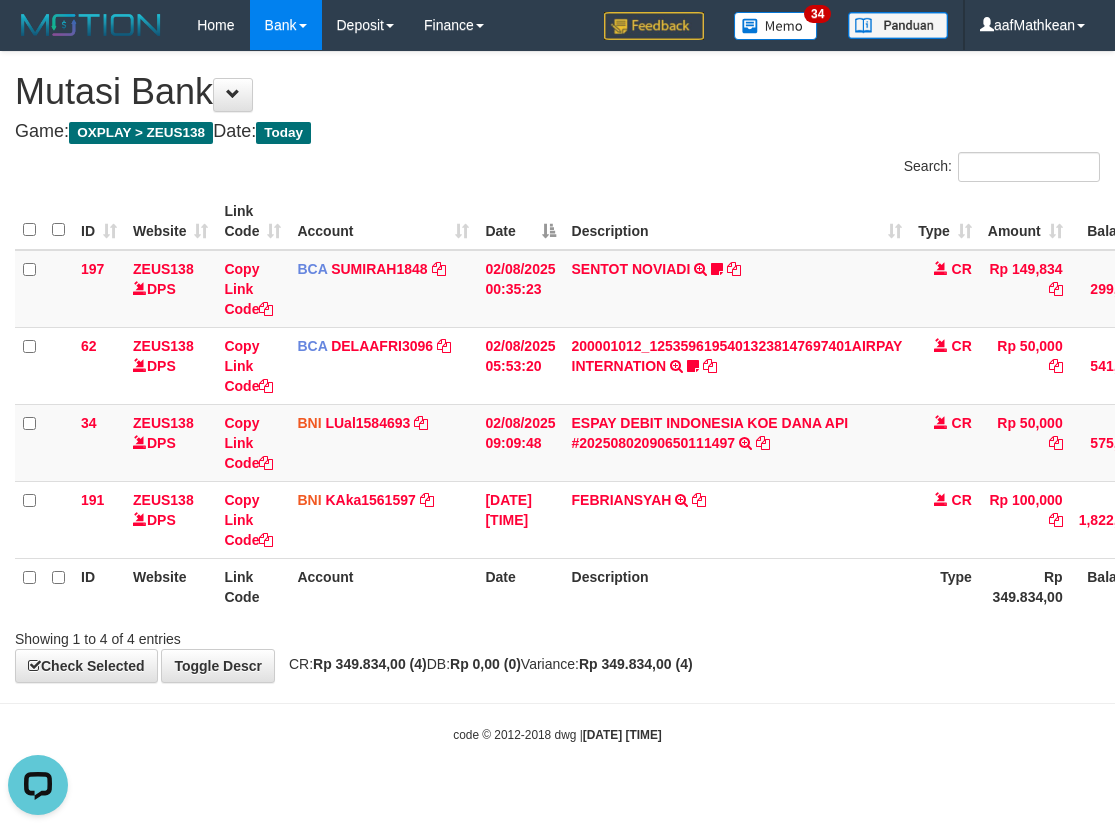 drag, startPoint x: 725, startPoint y: 580, endPoint x: 788, endPoint y: 845, distance: 272.38574 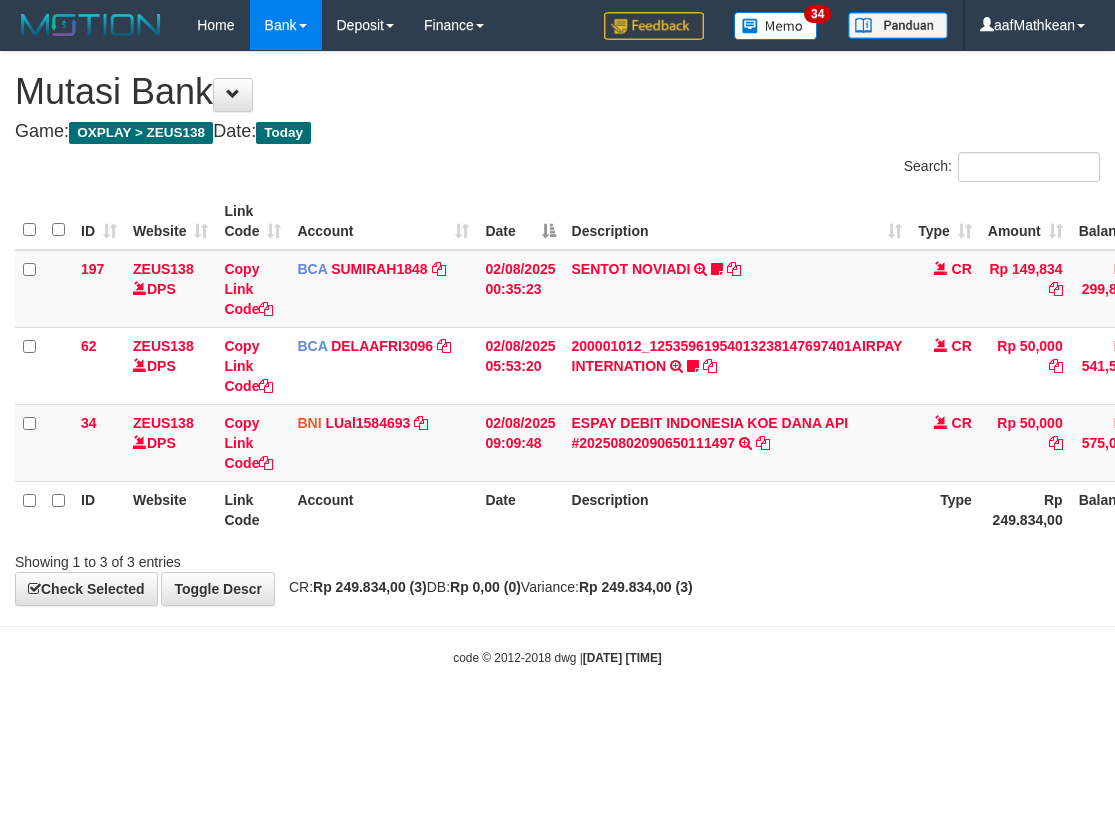 scroll, scrollTop: 0, scrollLeft: 0, axis: both 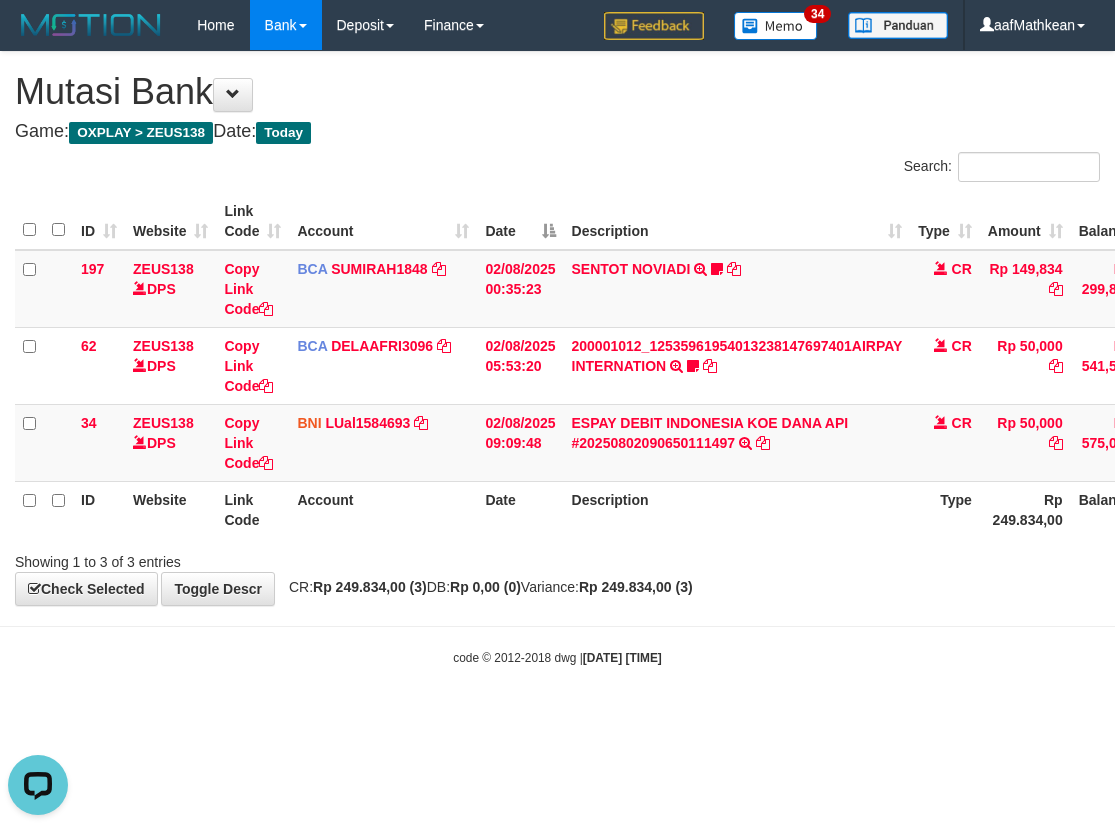 drag, startPoint x: 1083, startPoint y: 670, endPoint x: 1039, endPoint y: 688, distance: 47.539455 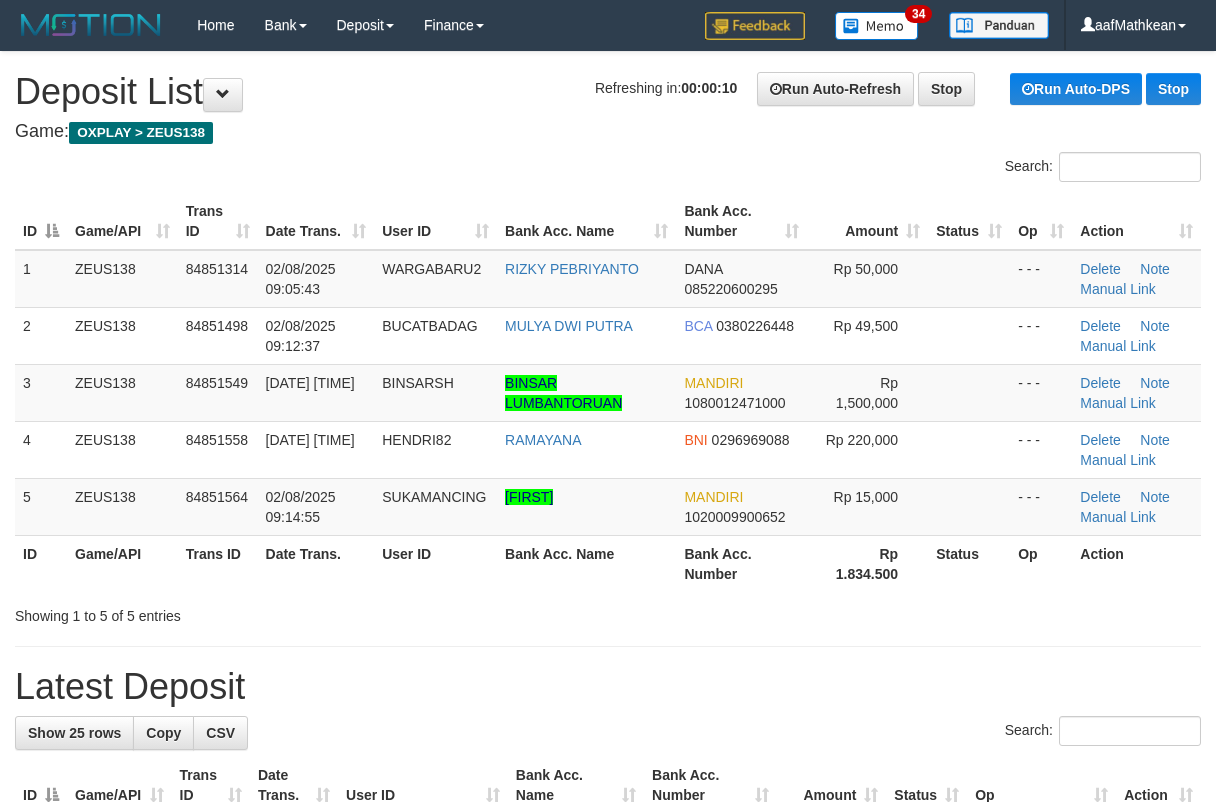 scroll, scrollTop: 0, scrollLeft: 0, axis: both 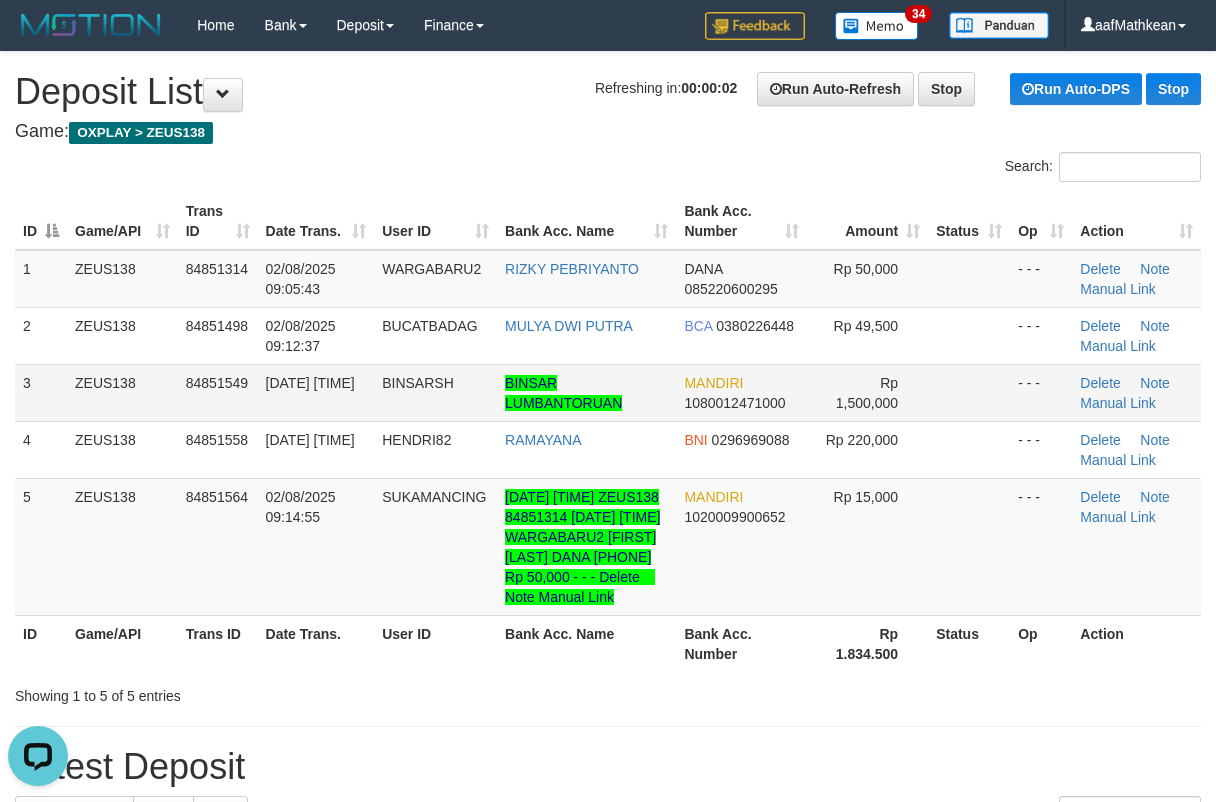 click on "[DATE] [TIME]
ZEUS138
84851314
02/08/2025 09:05:43
WARGABARU2
[FIRST] [LAST]
DANA
[PHONE]
Rp 50,000
- - -
Delete
Note
Manual Link" at bounding box center (608, 279) 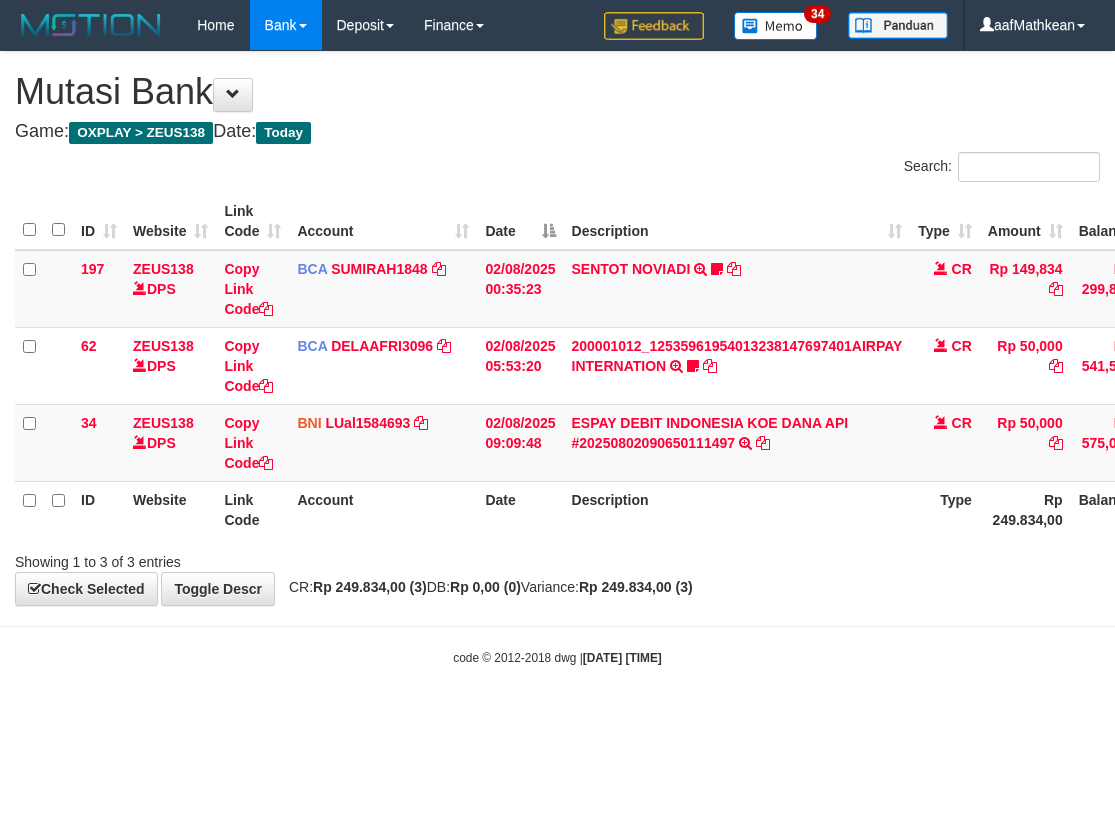 scroll, scrollTop: 0, scrollLeft: 0, axis: both 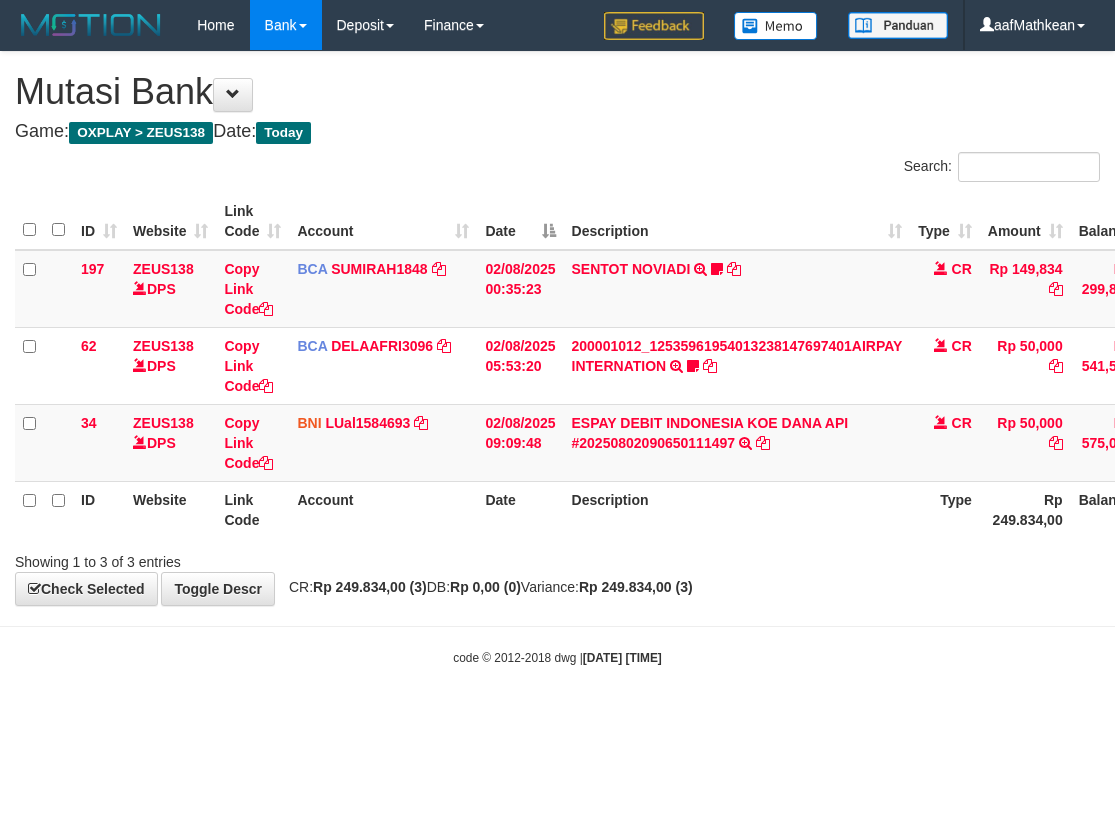 click on "Toggle navigation
Home
Bank
Account List
Load
By Website
Group
[OXPLAY]													ZEUS138
By Load Group (DPS)" at bounding box center [557, 358] 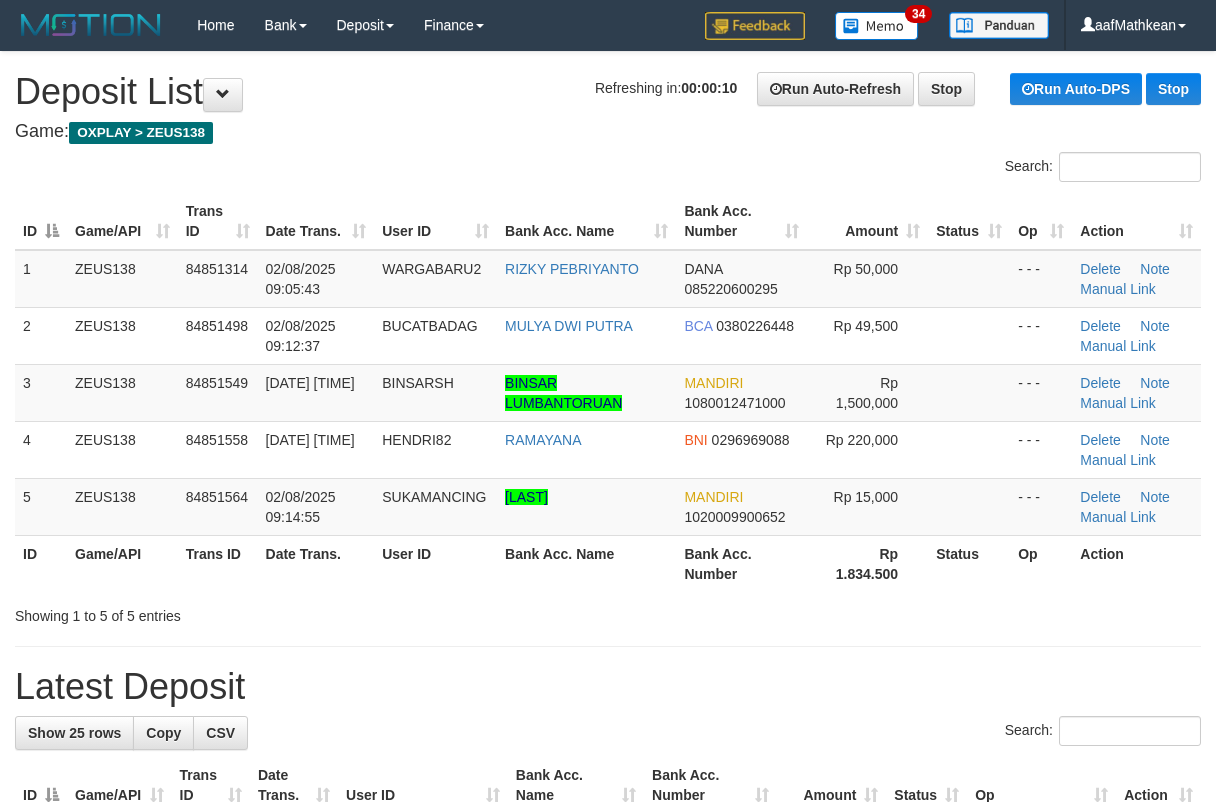 scroll, scrollTop: 0, scrollLeft: 0, axis: both 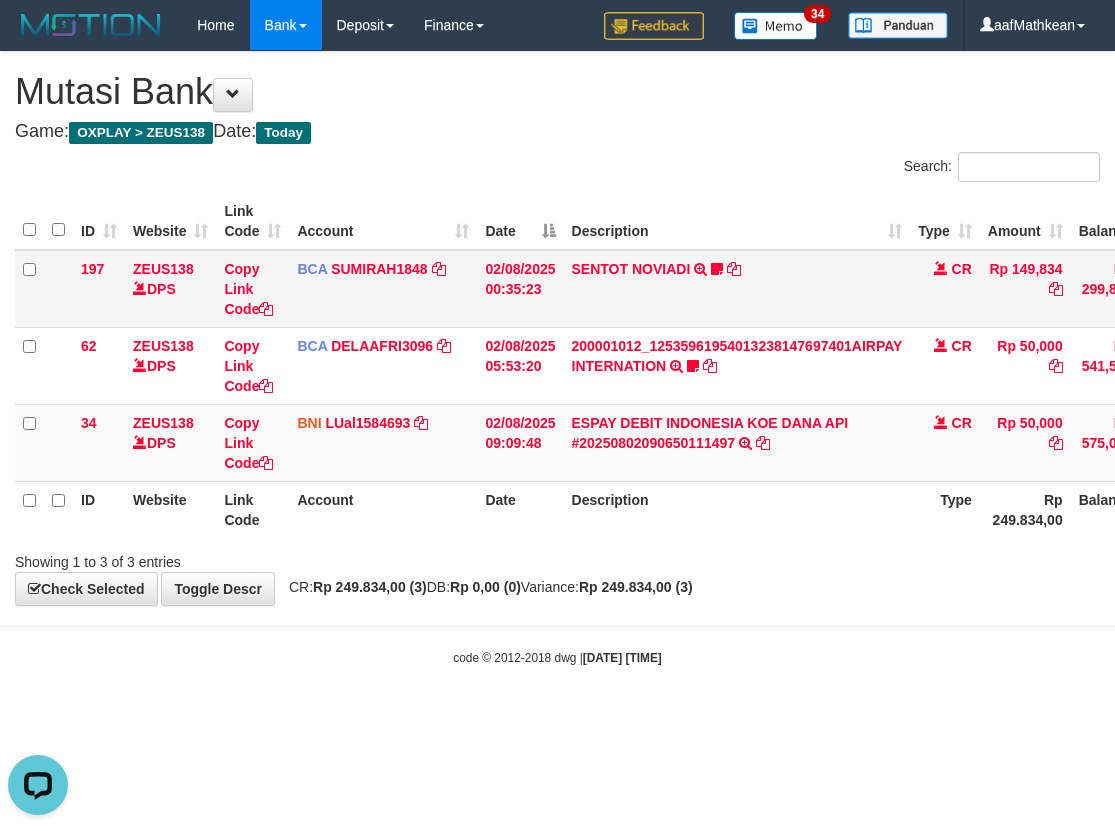 click on "BCA
[USERNAME]
DPS
[USERNAME]
mutasi_[DATE]_[NUMBER] | [NUMBER]
mutasi_[DATE]_[NUMBER] | [NUMBER]" at bounding box center [383, 289] 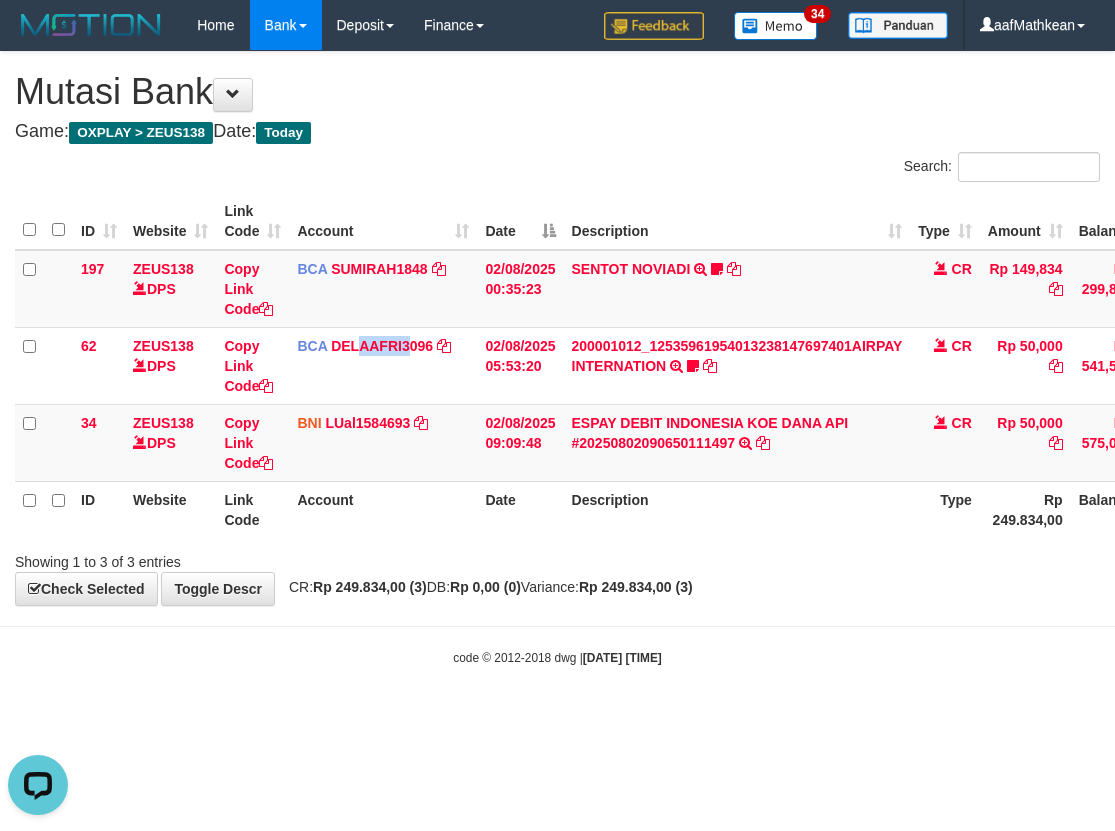drag, startPoint x: 491, startPoint y: 464, endPoint x: 689, endPoint y: 571, distance: 225.06221 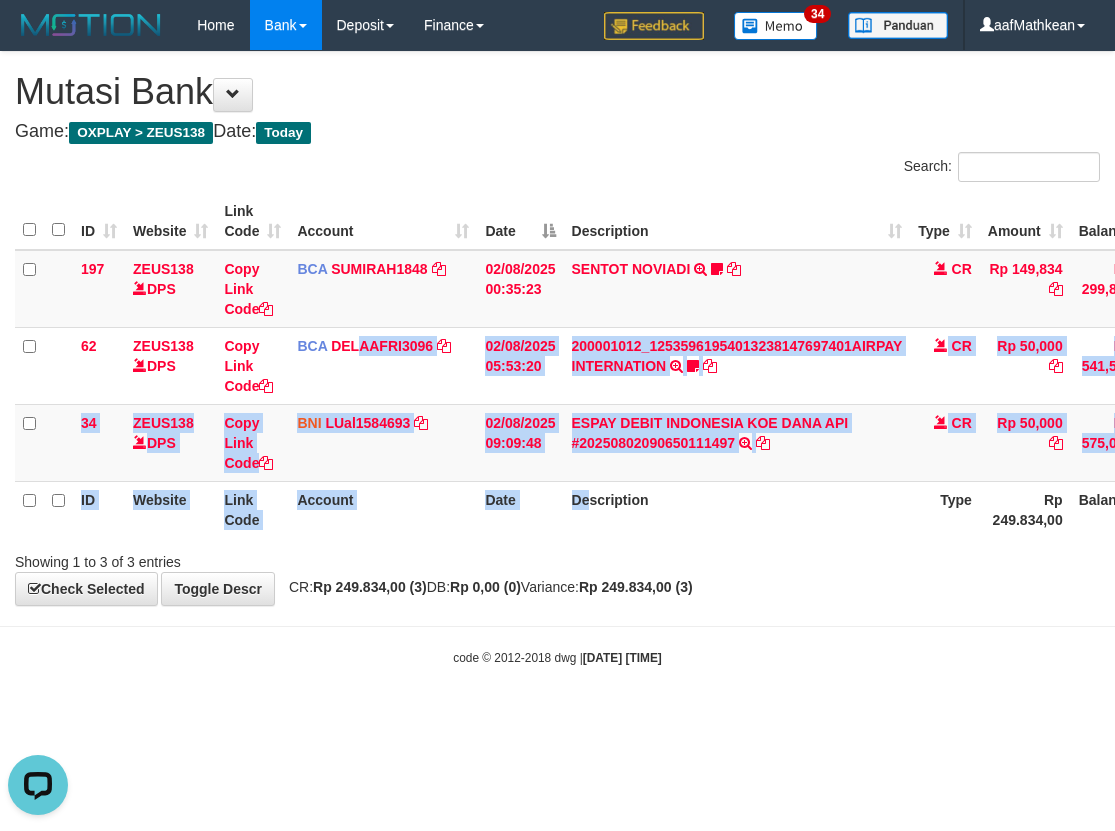 click on "Toggle navigation
Home
Bank
Account List
Load
By Website
Group
[OXPLAY]													ZEUS138
By Load Group (DPS)
Sync" at bounding box center [557, 358] 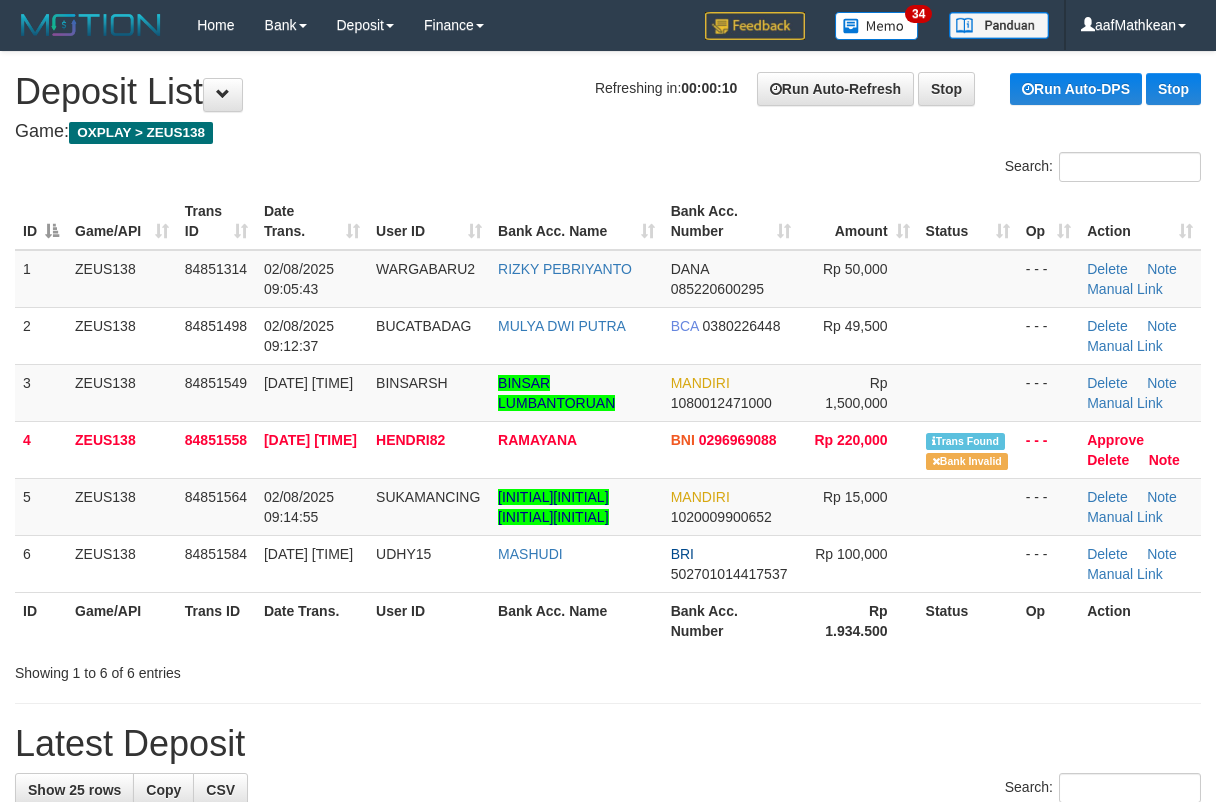 scroll, scrollTop: 0, scrollLeft: 0, axis: both 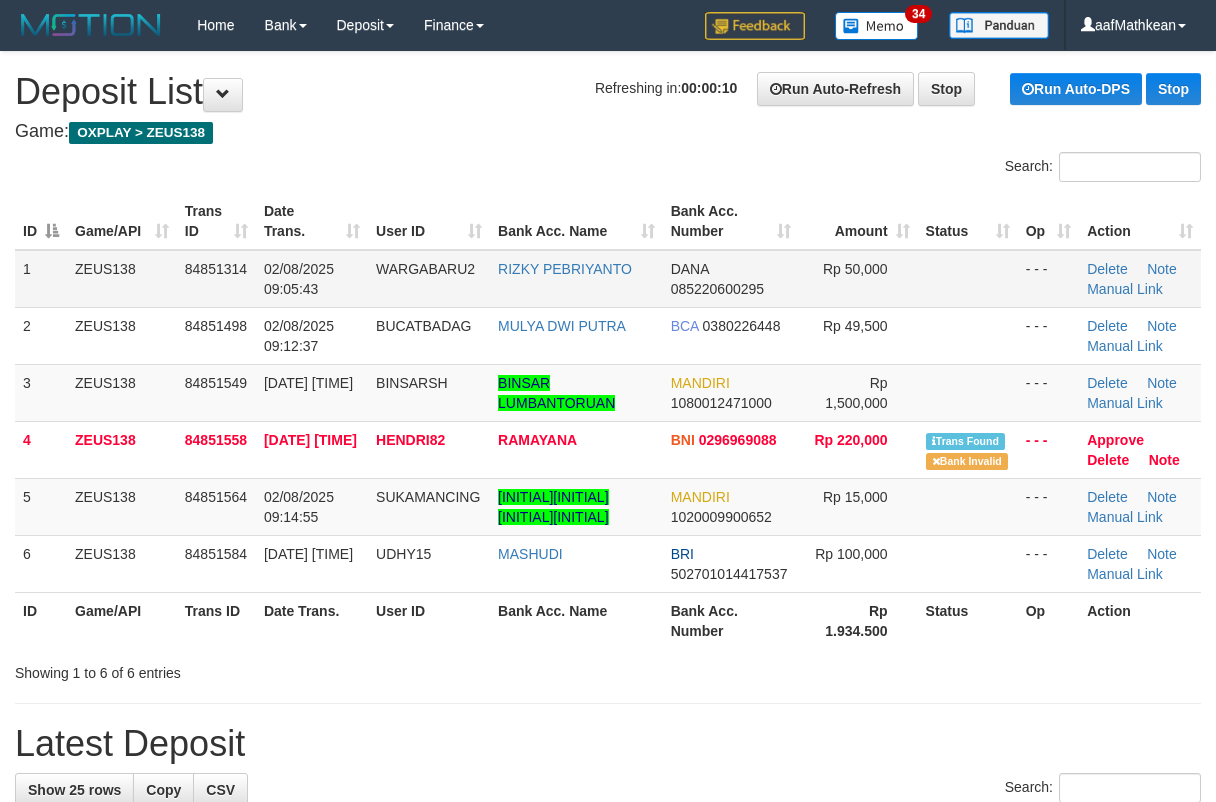 click on "RIZKY PEBRIYANTO" at bounding box center (576, 279) 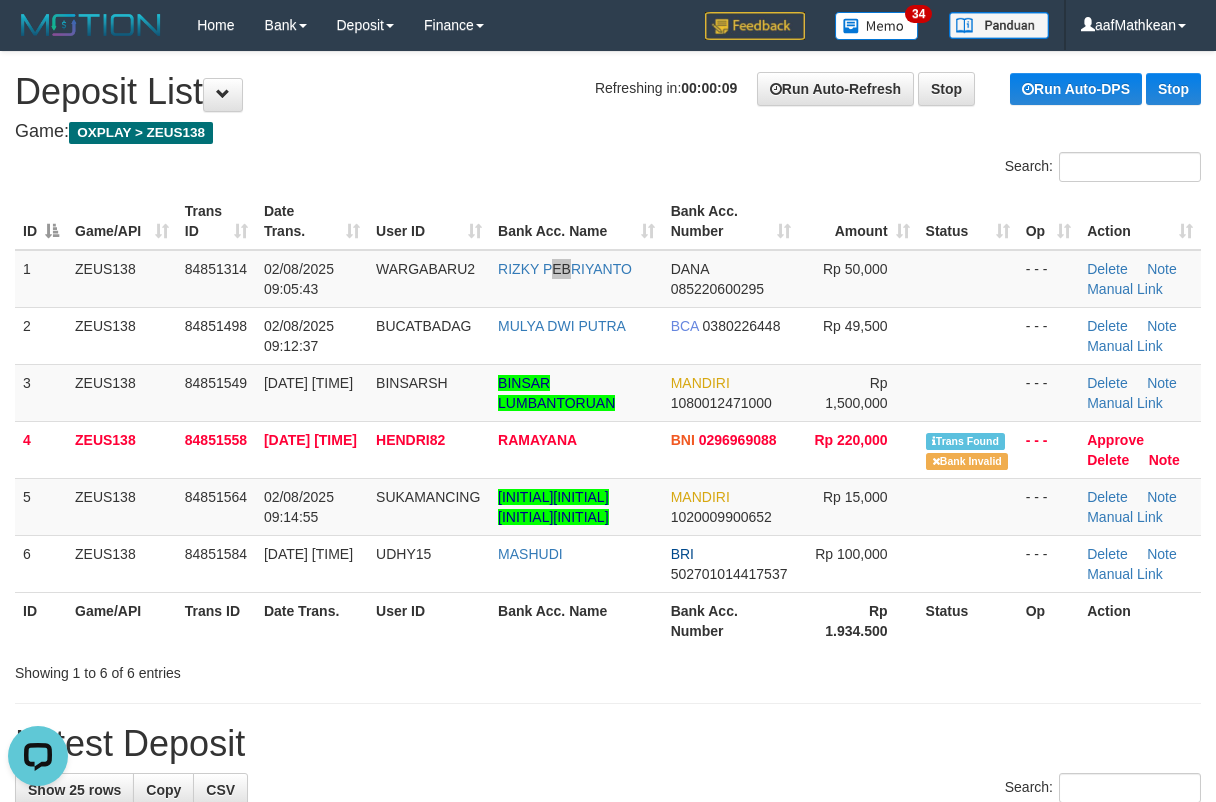 scroll, scrollTop: 0, scrollLeft: 0, axis: both 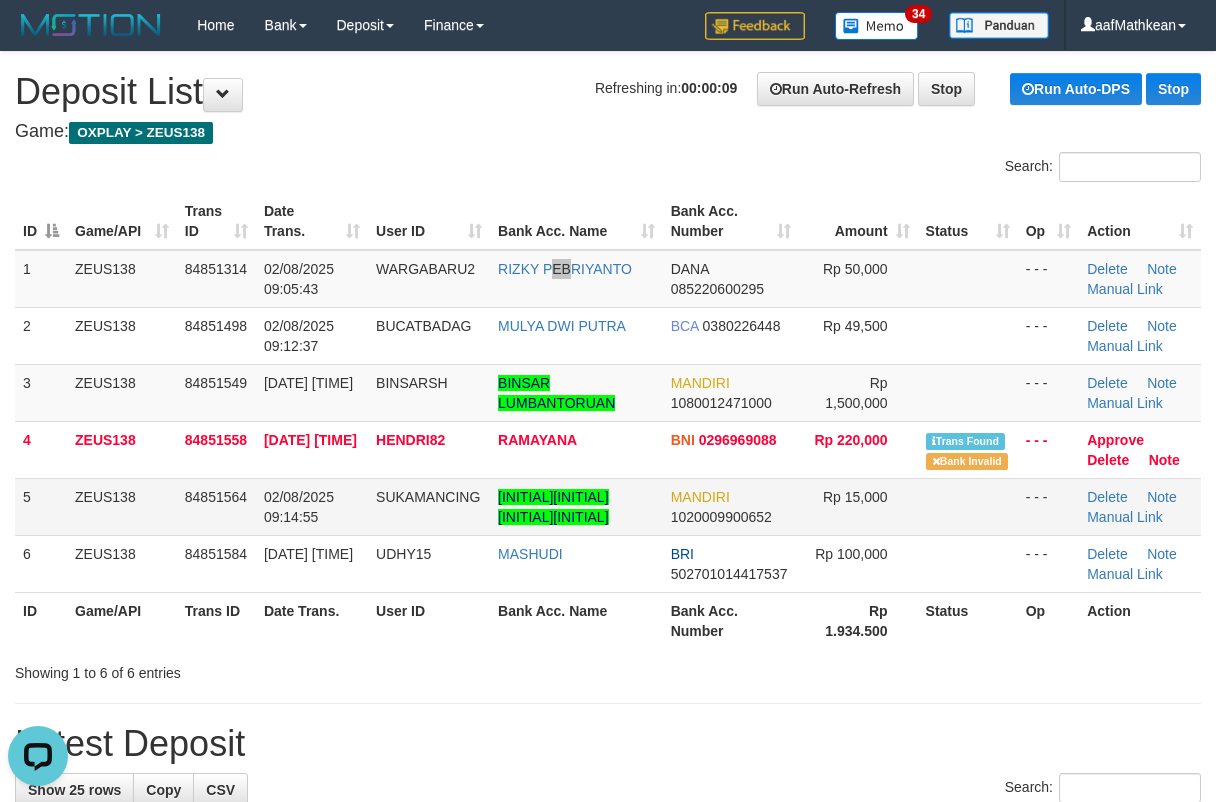 drag, startPoint x: 639, startPoint y: 179, endPoint x: 63, endPoint y: 348, distance: 600.28076 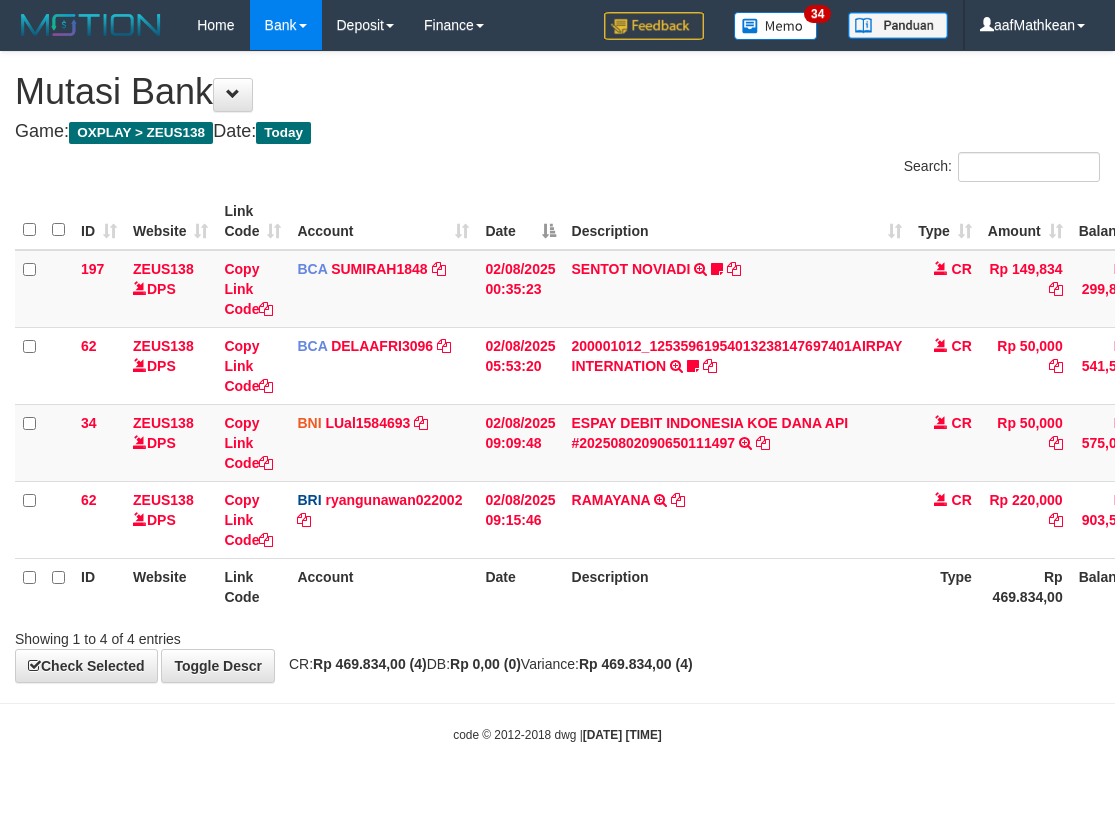 click on "Search:
ID Website Link Code Account Date Description Type Amount Balance Status Action
197
ZEUS138    DPS
Copy Link Code
BCA
SUMIRAH1848
DPS
SUMIRAH
mutasi_20250802_4156 | 197
mutasi_20250802_4156 | 197
02/08/2025 00:35:23
SENTOT NOVIADI            TRSF E-BANKING CR 0208/FTSCY/WS95271
149834.00SENTOT NOVIADI    Seno2023
CR
Rp 149,834
Rp 299,834
N
Note
Check
62
ZEUS138    DPS
Copy Link Code
BCA
DELAAFRI3096
DPS" at bounding box center [557, 400] 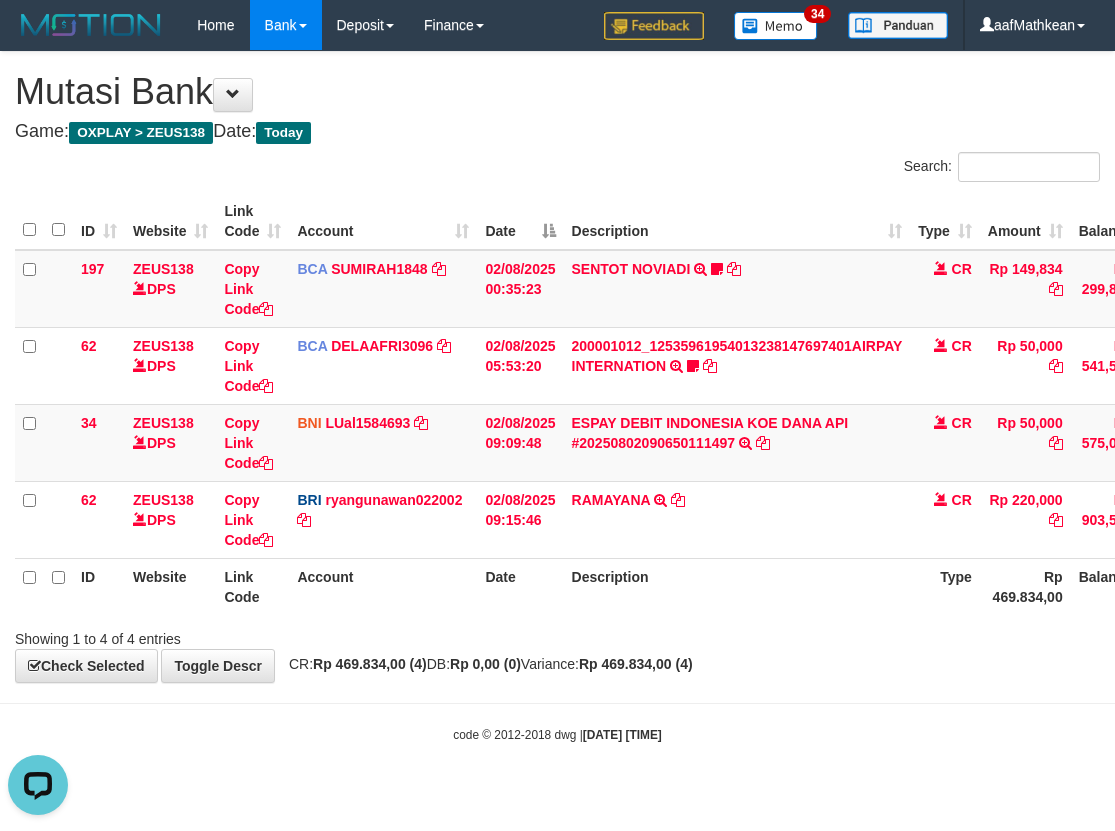 scroll, scrollTop: 0, scrollLeft: 0, axis: both 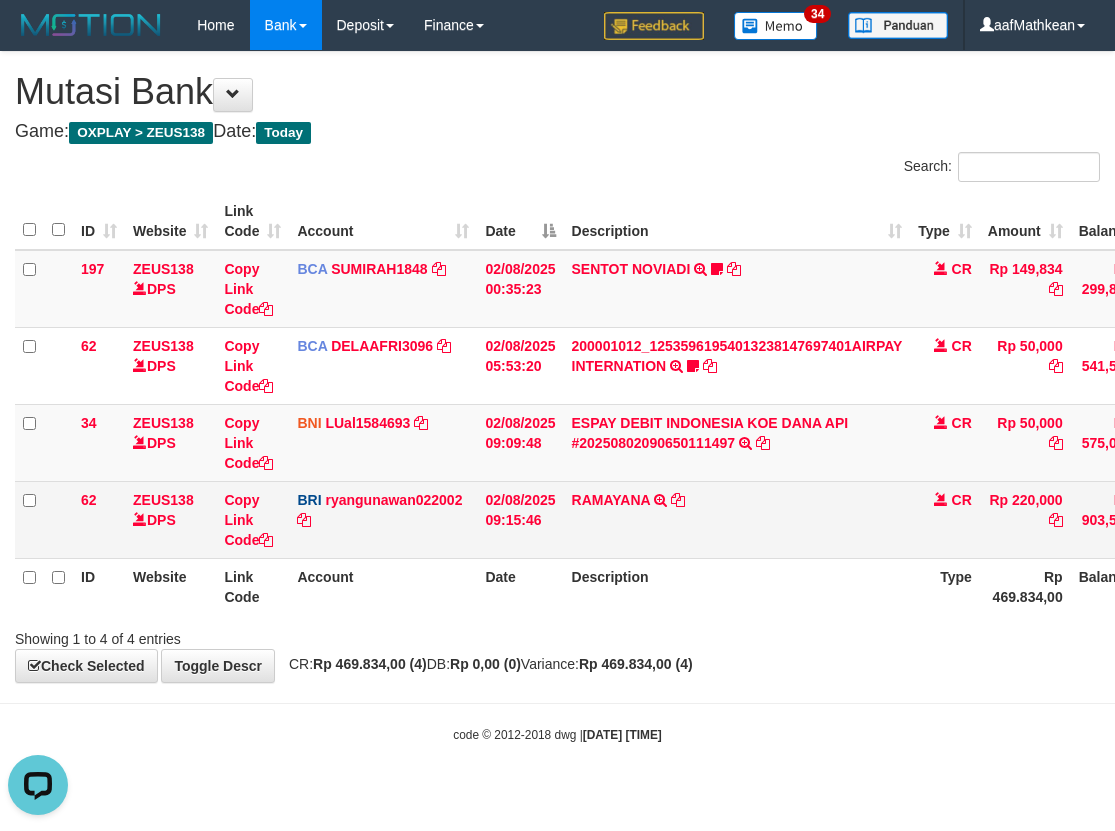 drag, startPoint x: 374, startPoint y: 435, endPoint x: 627, endPoint y: 519, distance: 266.5802 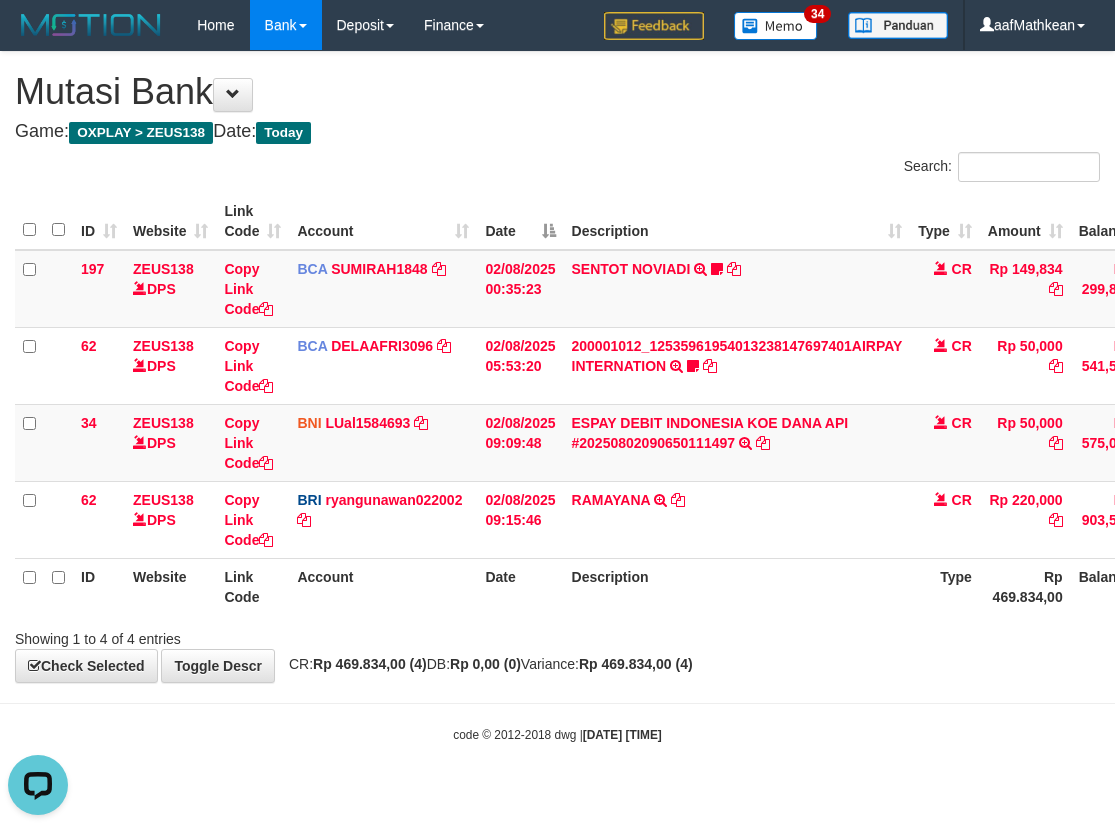 drag, startPoint x: 633, startPoint y: 540, endPoint x: 620, endPoint y: 565, distance: 28.178005 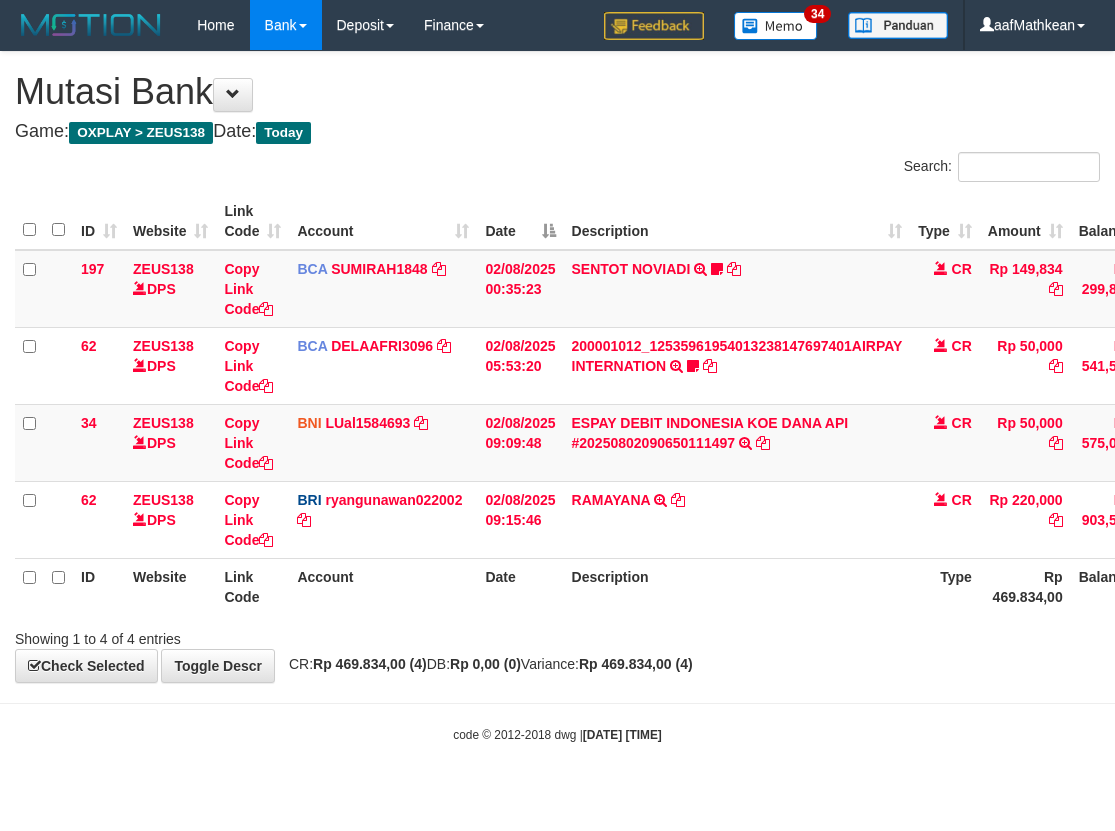scroll, scrollTop: 0, scrollLeft: 0, axis: both 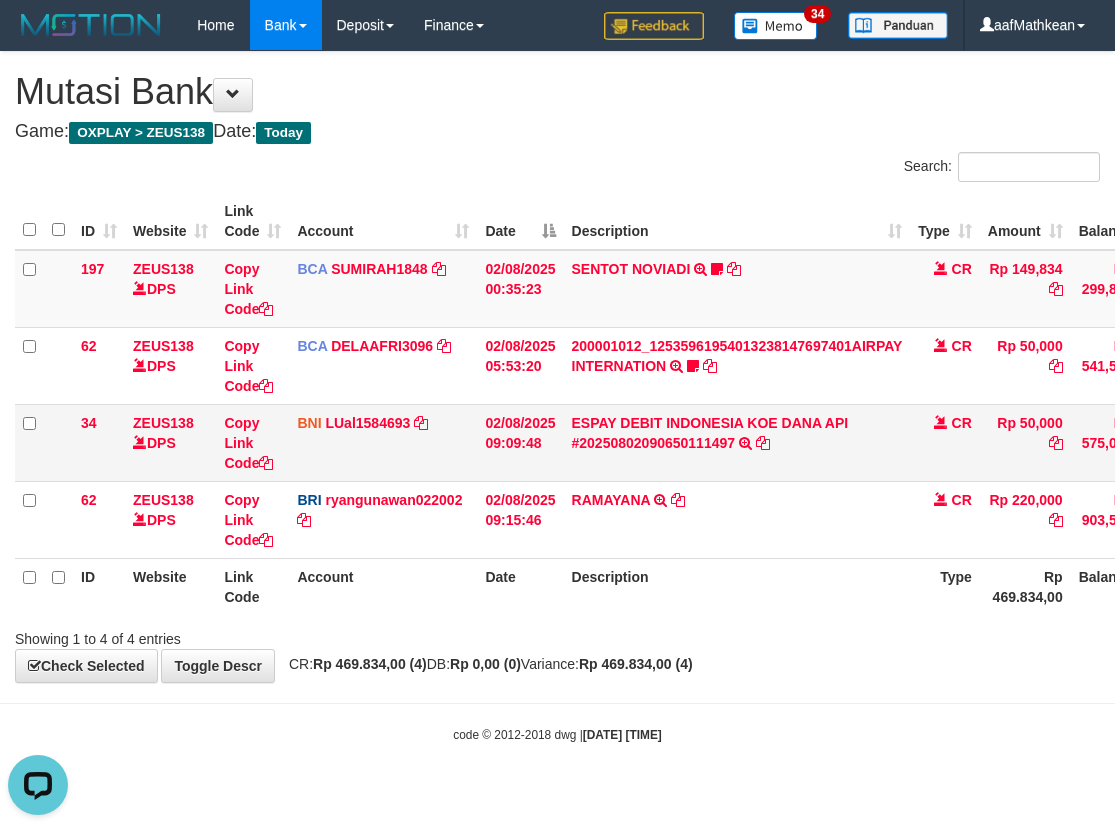 drag, startPoint x: 413, startPoint y: 315, endPoint x: 494, endPoint y: 417, distance: 130.24976 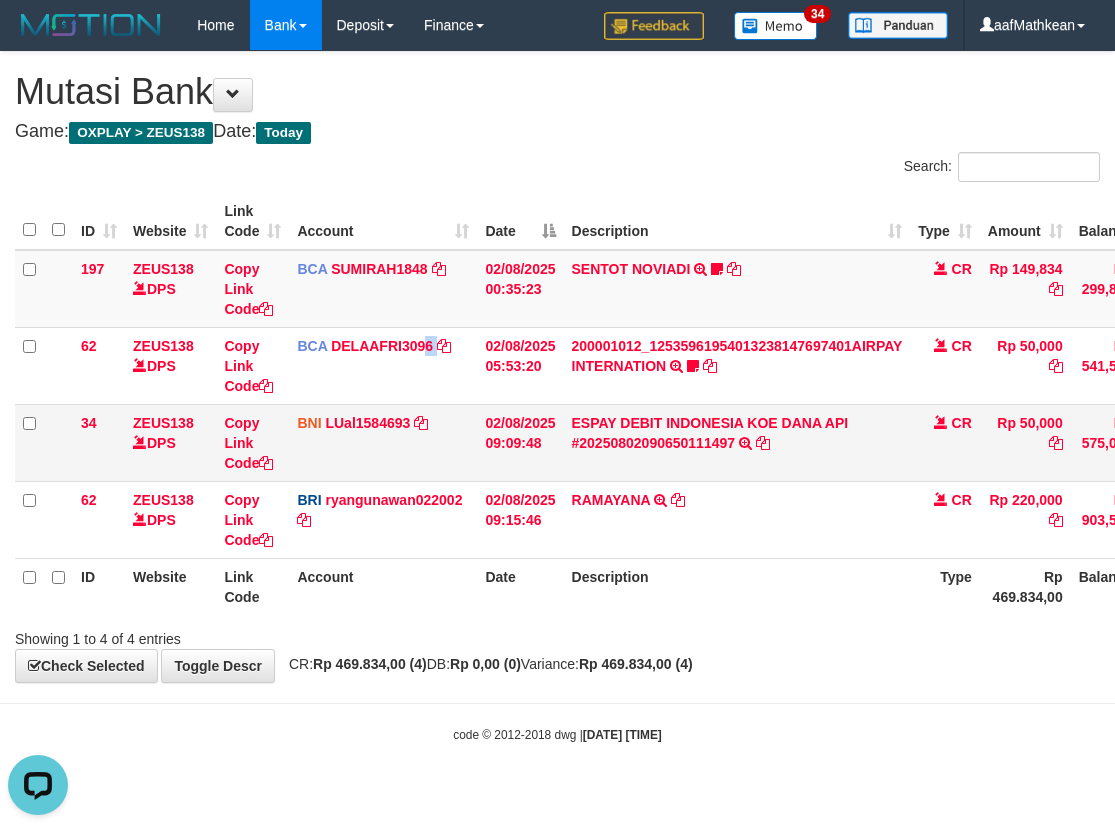 click on "197
ZEUS138    DPS
Copy Link Code
BCA
SUMIRAH1848
DPS
SUMIRAH
mutasi_20250802_4156 | 197
mutasi_20250802_4156 | 197
02/08/2025 00:35:23
SENTOT NOVIADI            TRSF E-BANKING CR 0208/FTSCY/WS95271
149834.00SENTOT NOVIADI    Seno2023
CR
Rp 149,834
Rp 299,834
N
Note
Check
62
ZEUS138    DPS
Copy Link Code
BCA
DELAAFRI3096
DPS
DELA AFRIANI
mutasi_20250802_3552 | 62
mutasi_20250802_3552 | 62" at bounding box center (648, 404) 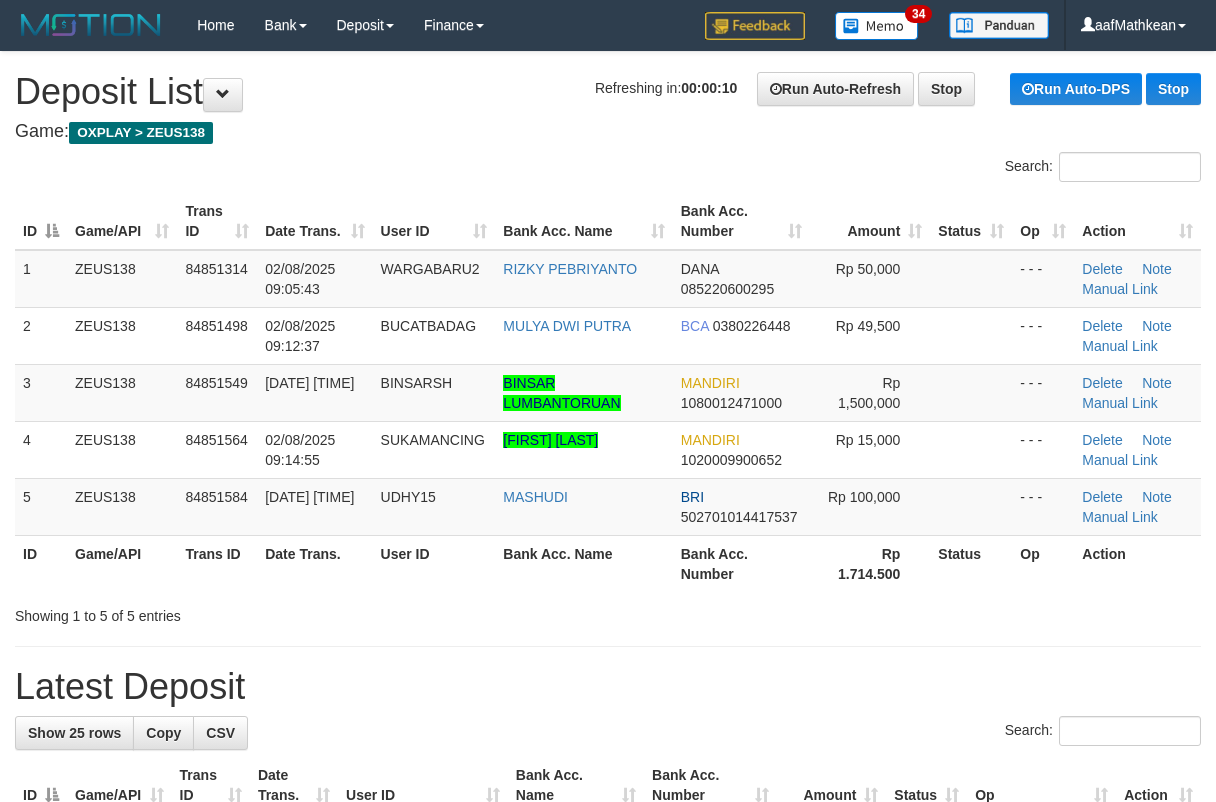 scroll, scrollTop: 0, scrollLeft: 0, axis: both 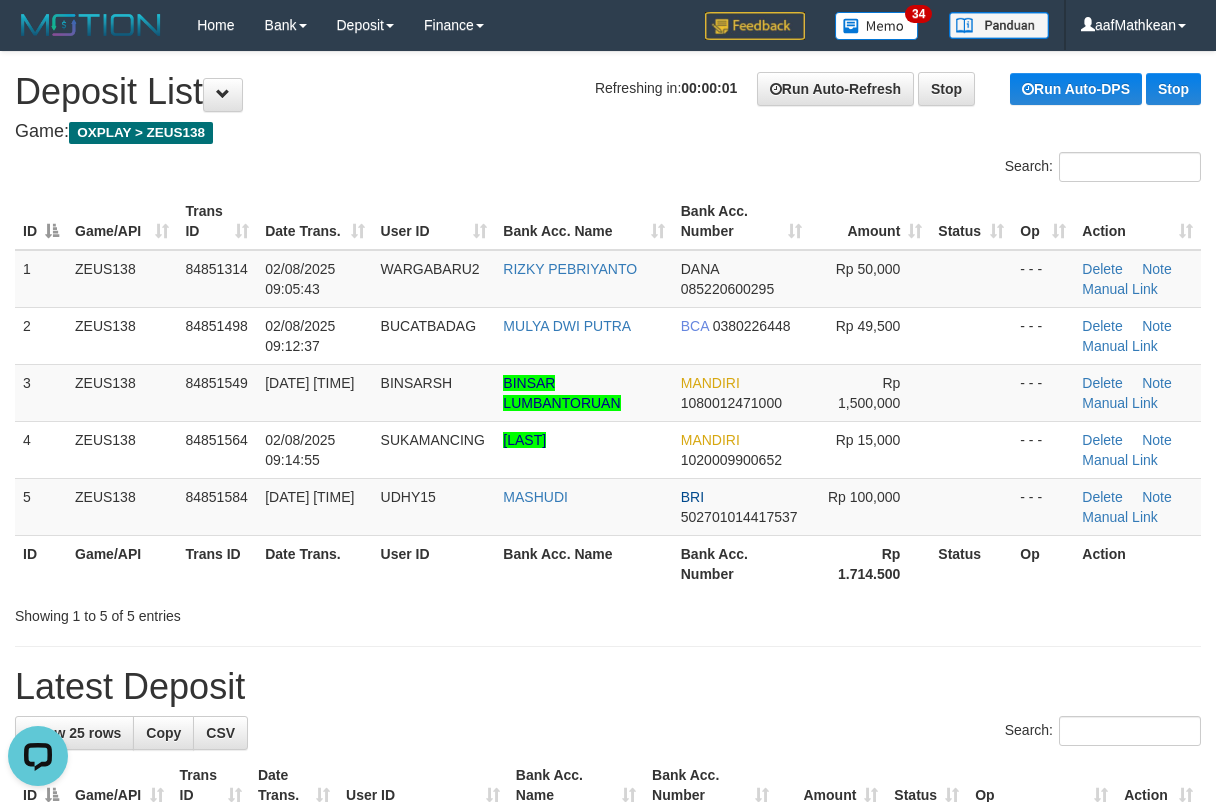 click on "Search:" at bounding box center (912, 169) 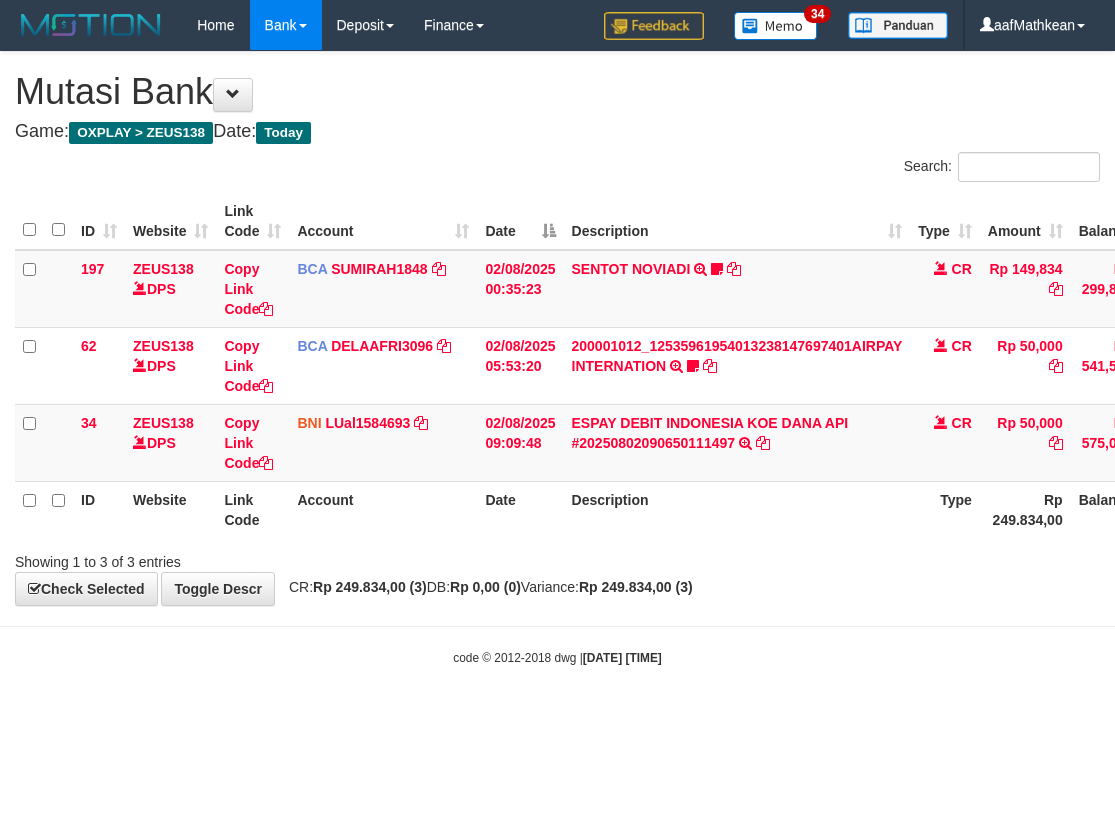scroll, scrollTop: 0, scrollLeft: 0, axis: both 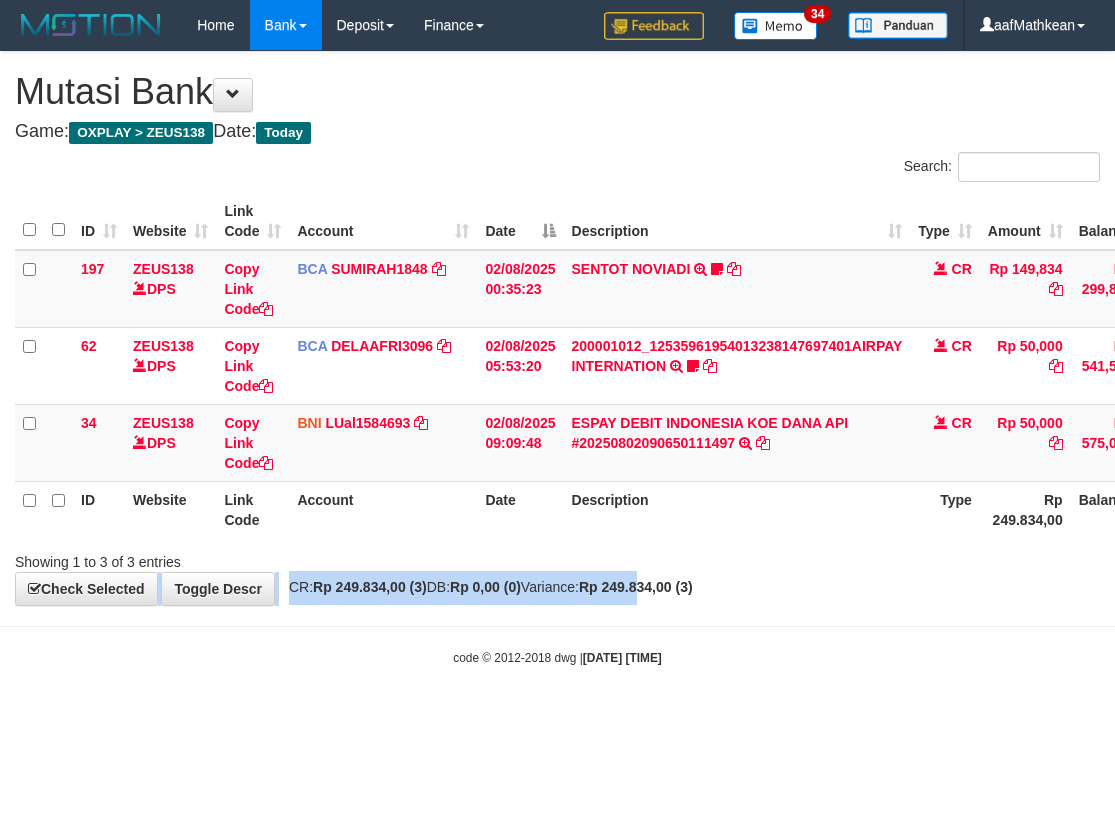 drag, startPoint x: 717, startPoint y: 600, endPoint x: 671, endPoint y: 590, distance: 47.07441 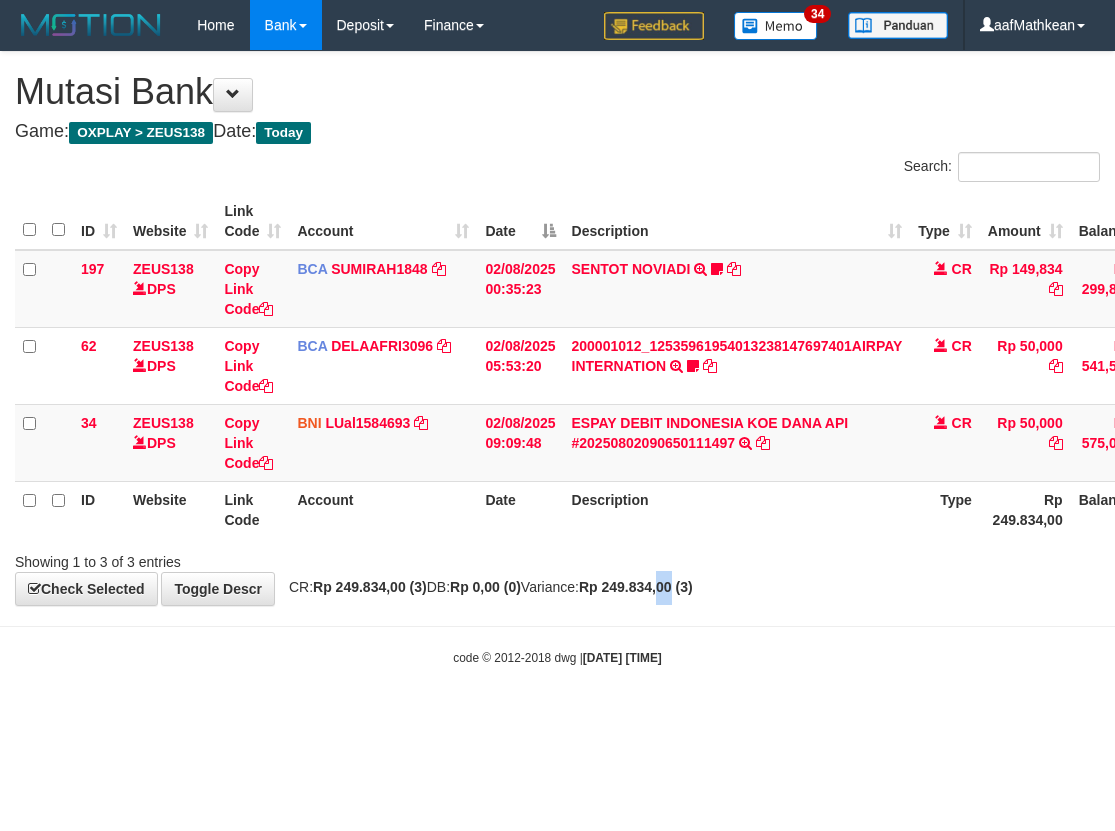 click on "**********" at bounding box center [557, 328] 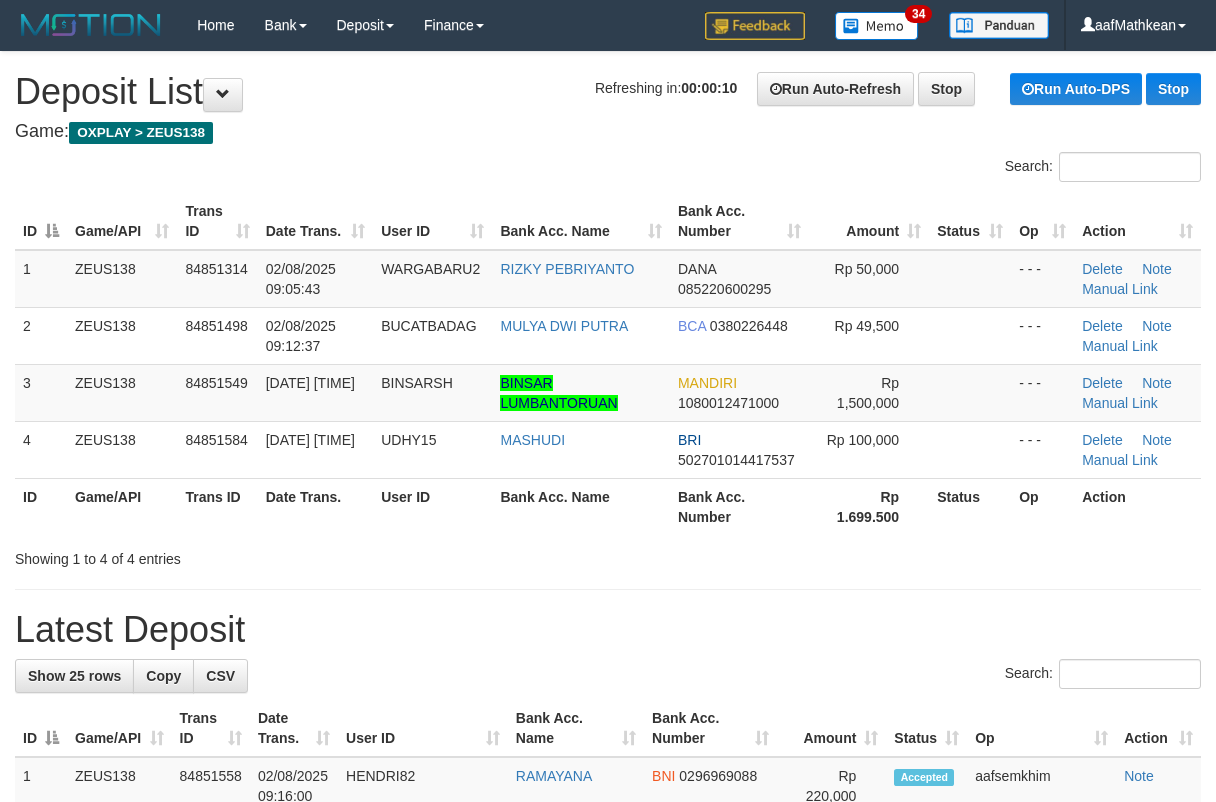 scroll, scrollTop: 0, scrollLeft: 0, axis: both 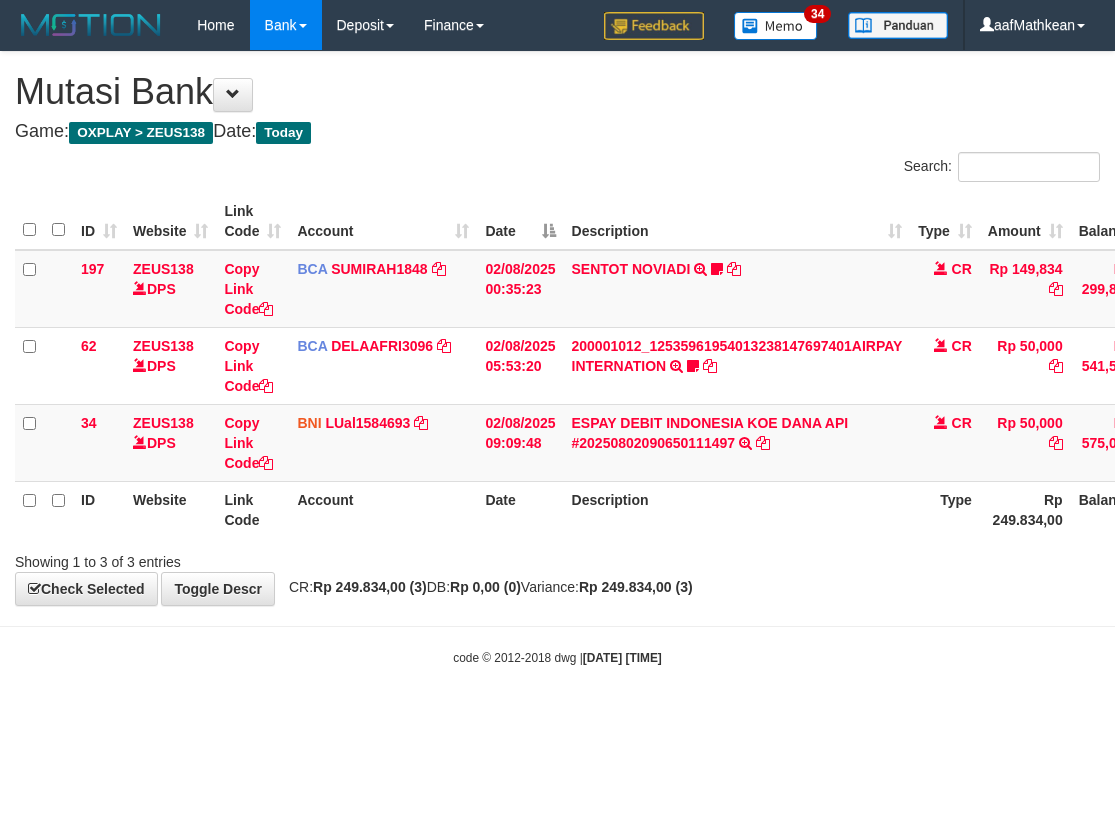 click on "Showing 1 to 3 of 3 entries" at bounding box center [557, 558] 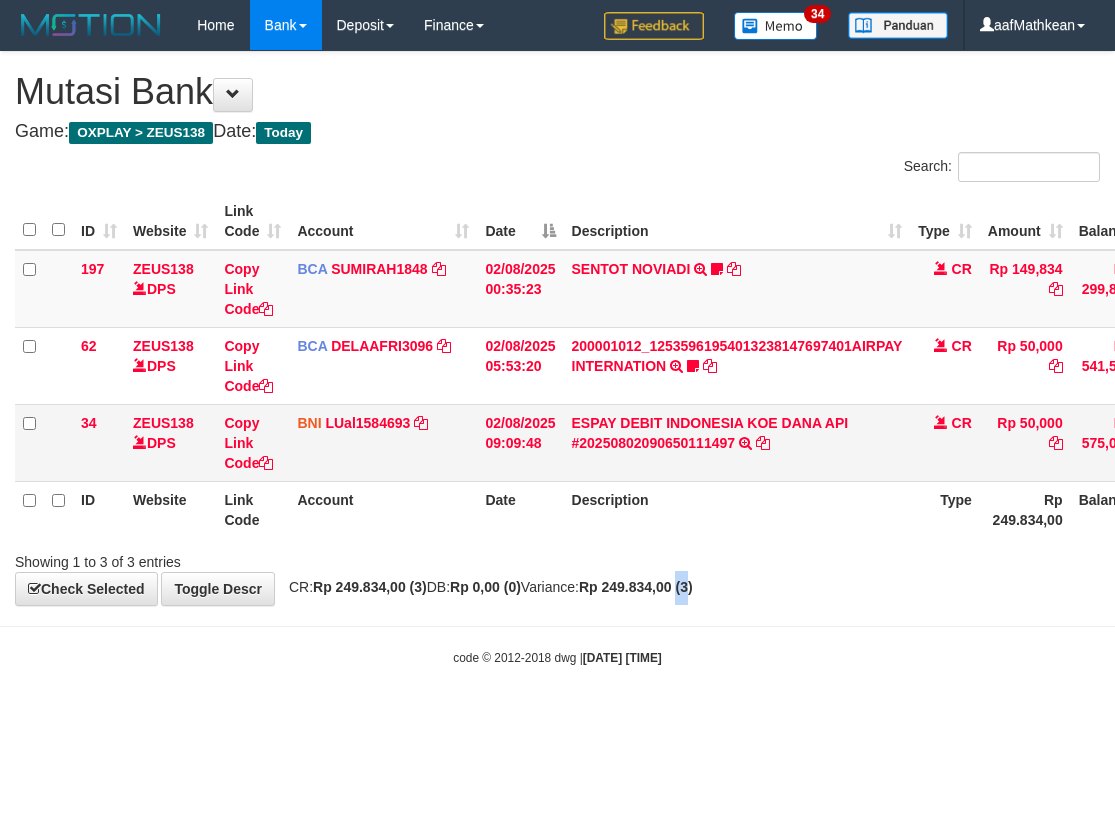 drag, startPoint x: 740, startPoint y: 576, endPoint x: 653, endPoint y: 470, distance: 137.13132 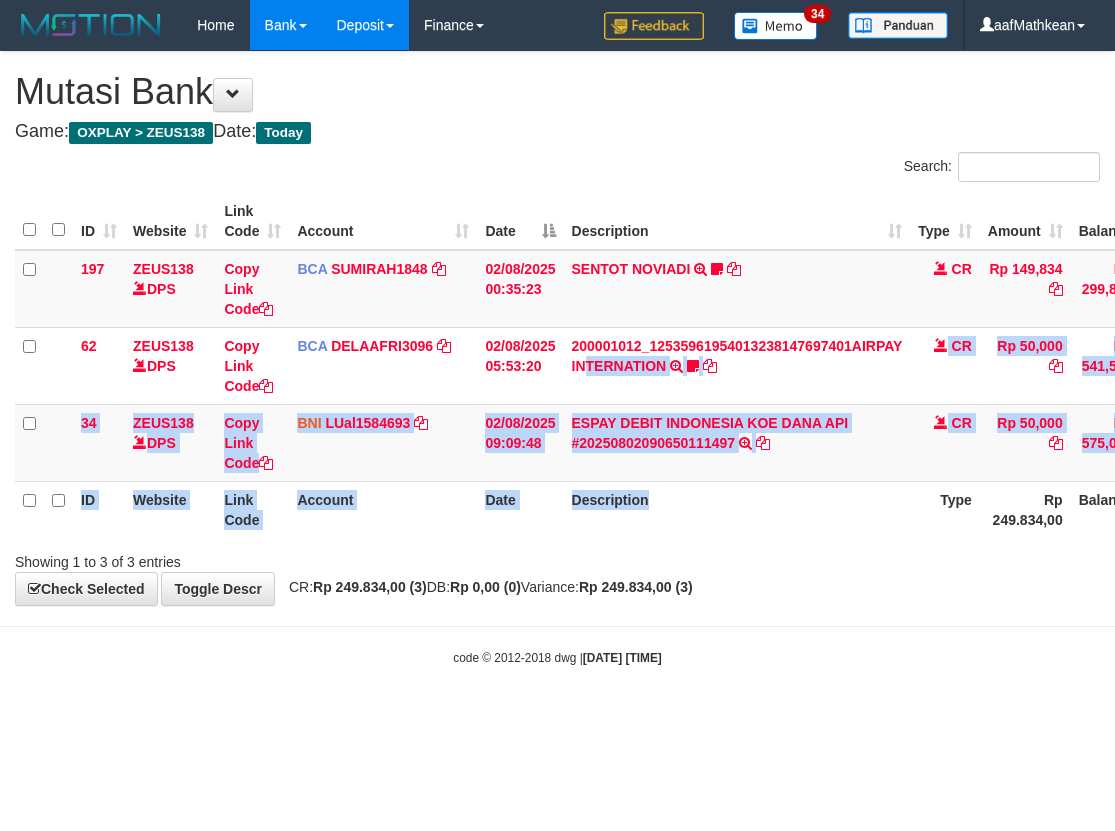 drag, startPoint x: 653, startPoint y: 470, endPoint x: 413, endPoint y: 16, distance: 513.53284 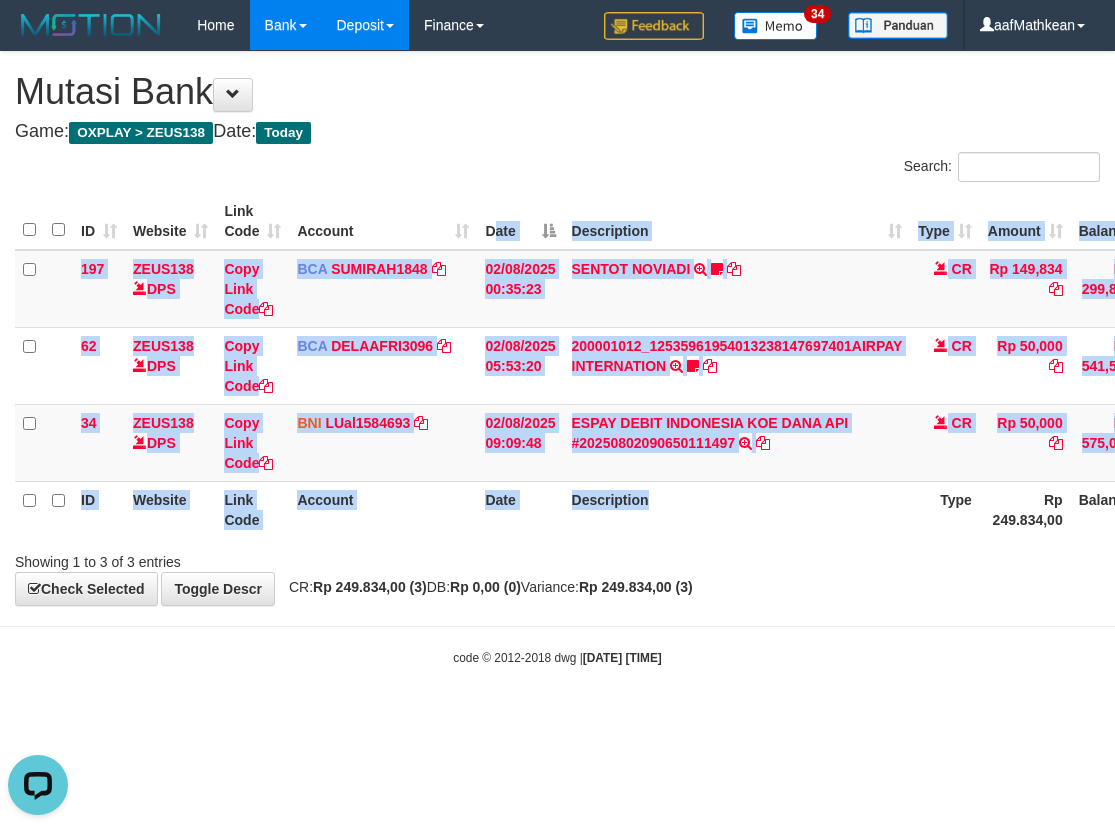 scroll, scrollTop: 0, scrollLeft: 0, axis: both 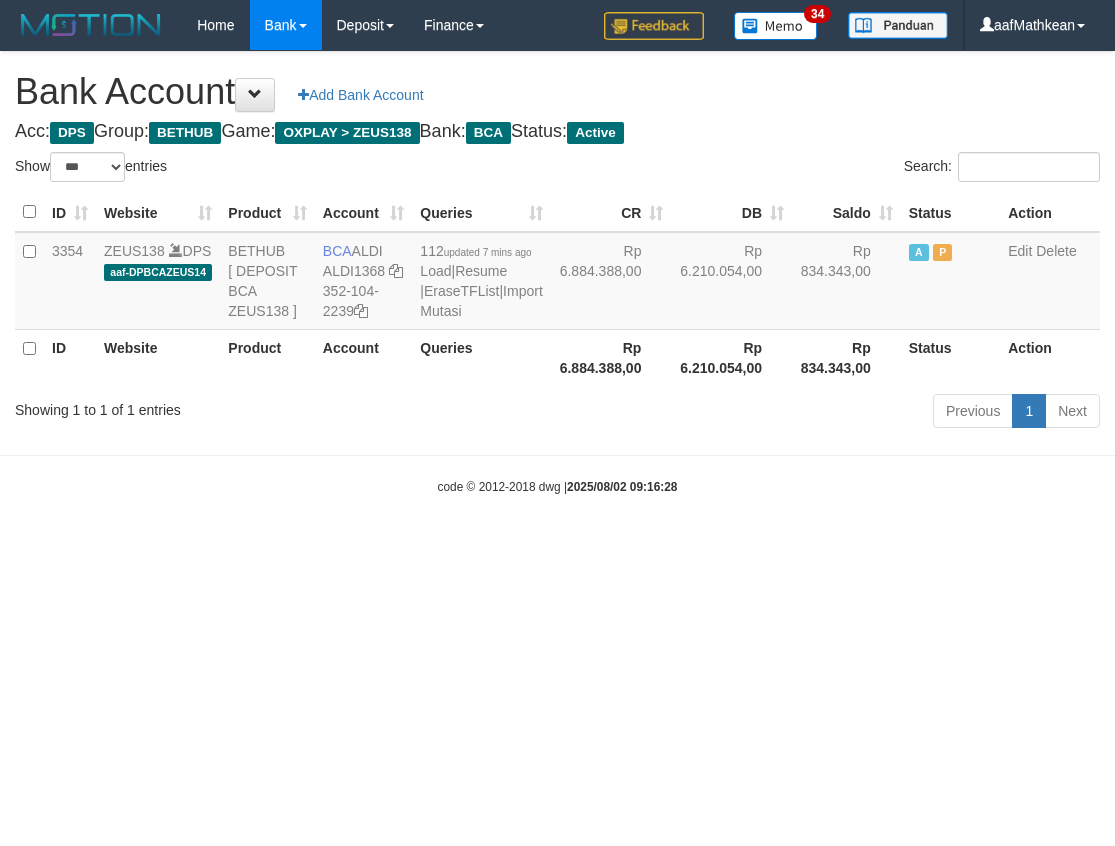 select on "***" 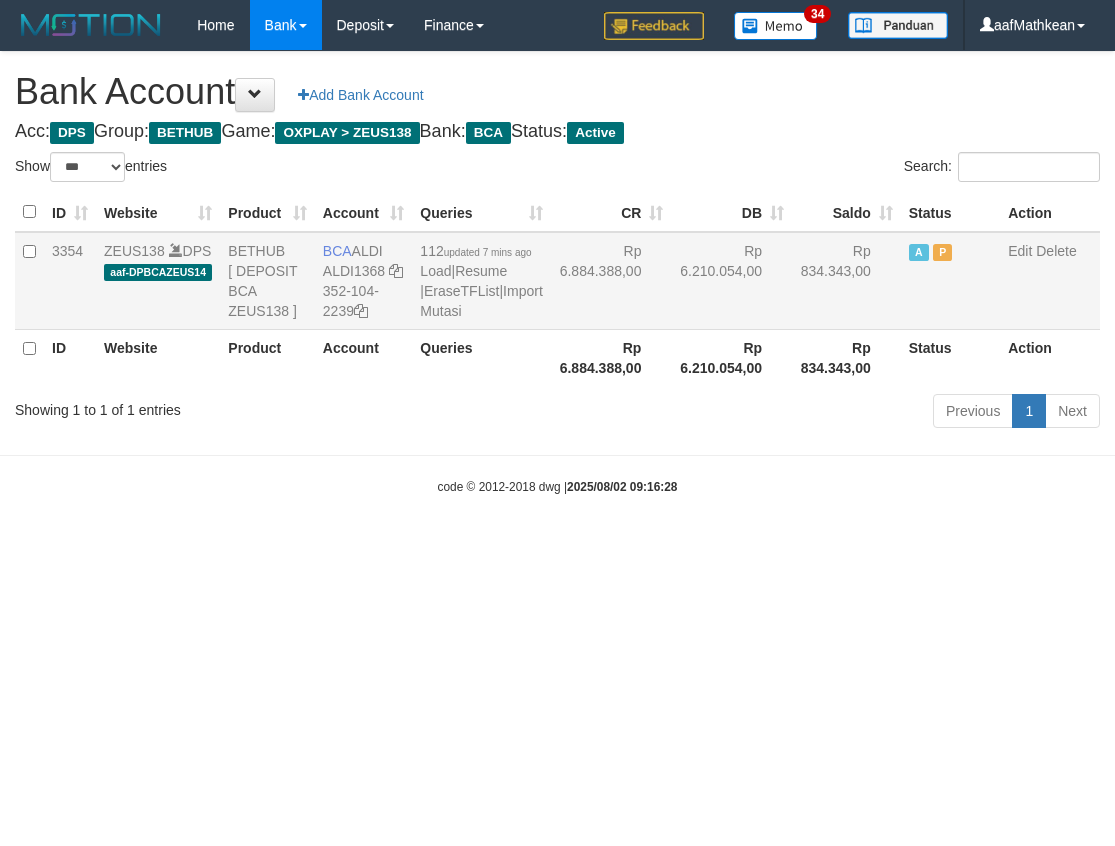 scroll, scrollTop: 0, scrollLeft: 0, axis: both 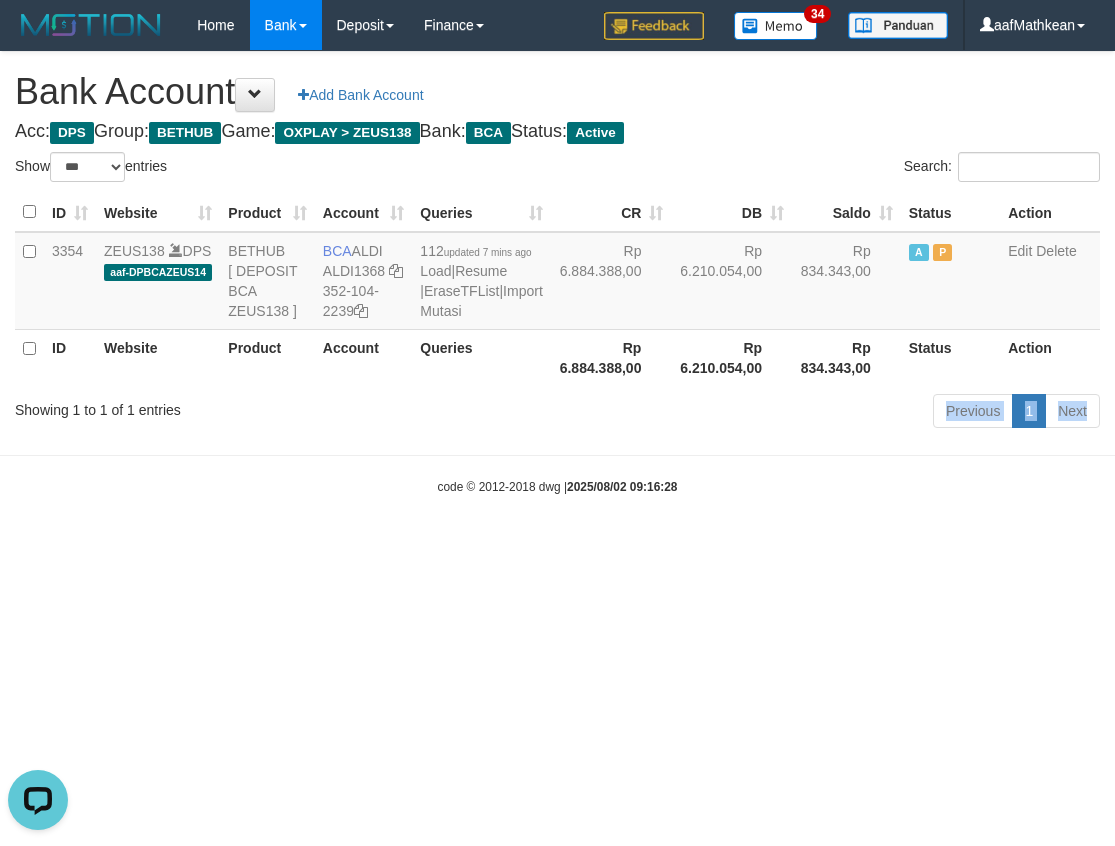 drag, startPoint x: 557, startPoint y: 466, endPoint x: 524, endPoint y: 440, distance: 42.0119 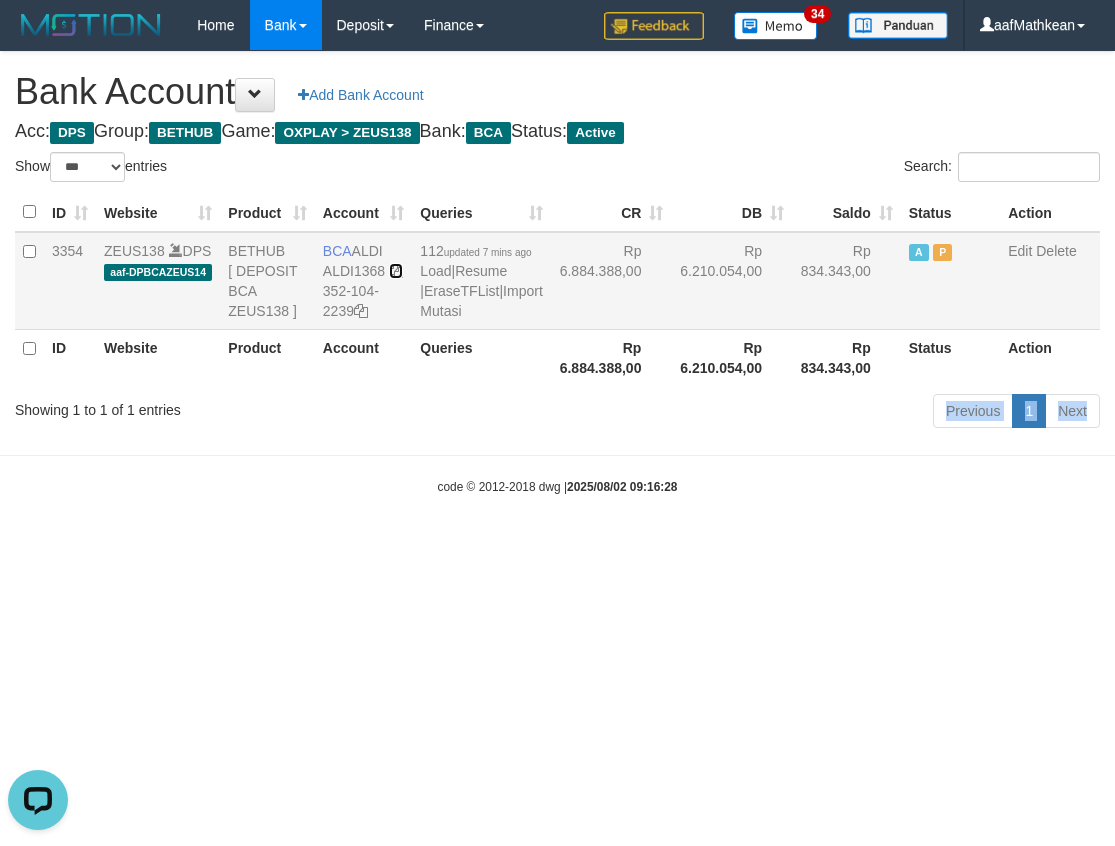 click at bounding box center (396, 271) 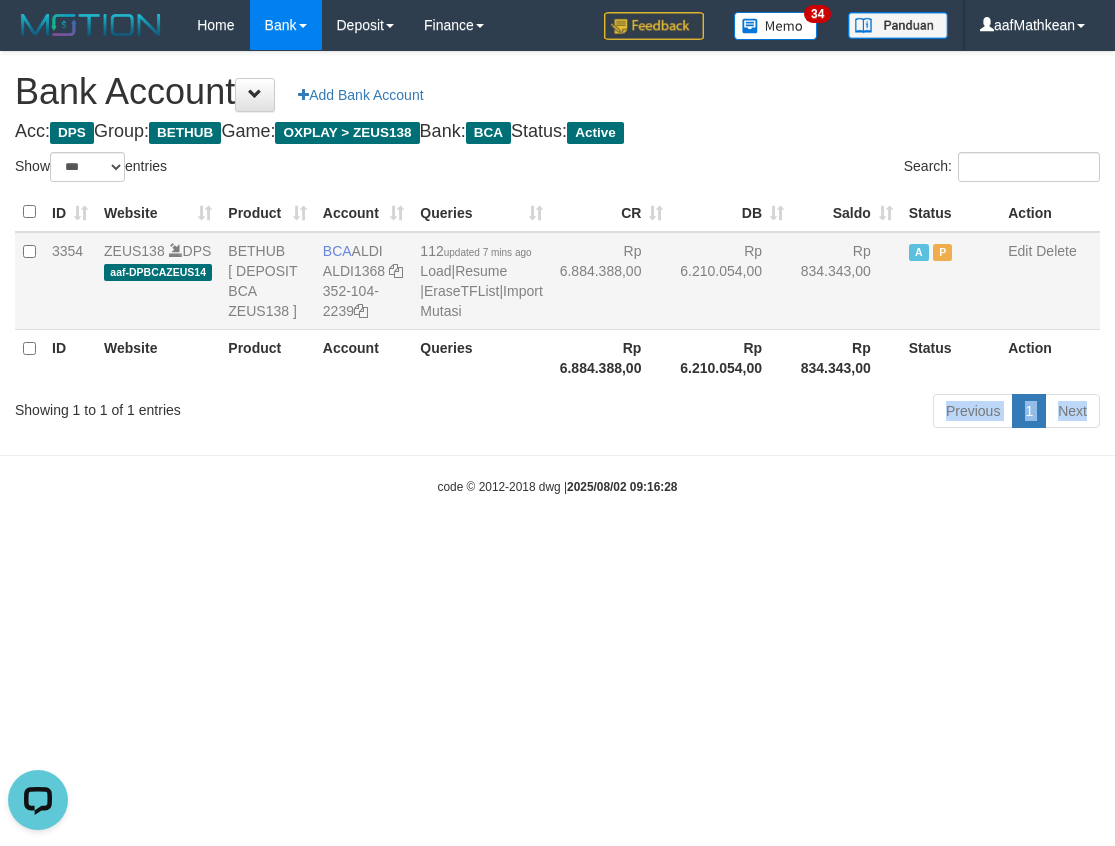 copy on "Previous 1 Next
×
Import Mutasi
Close
Import" 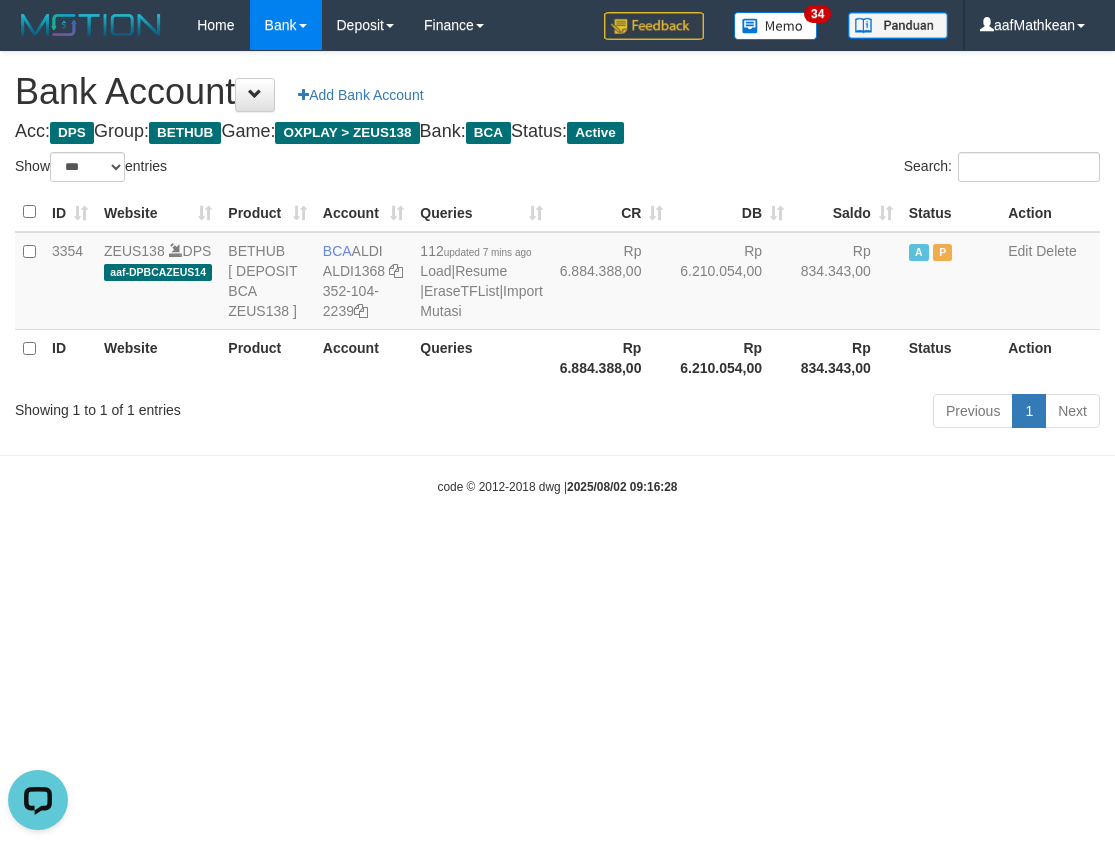click on "Previous 1 Next" at bounding box center (790, 413) 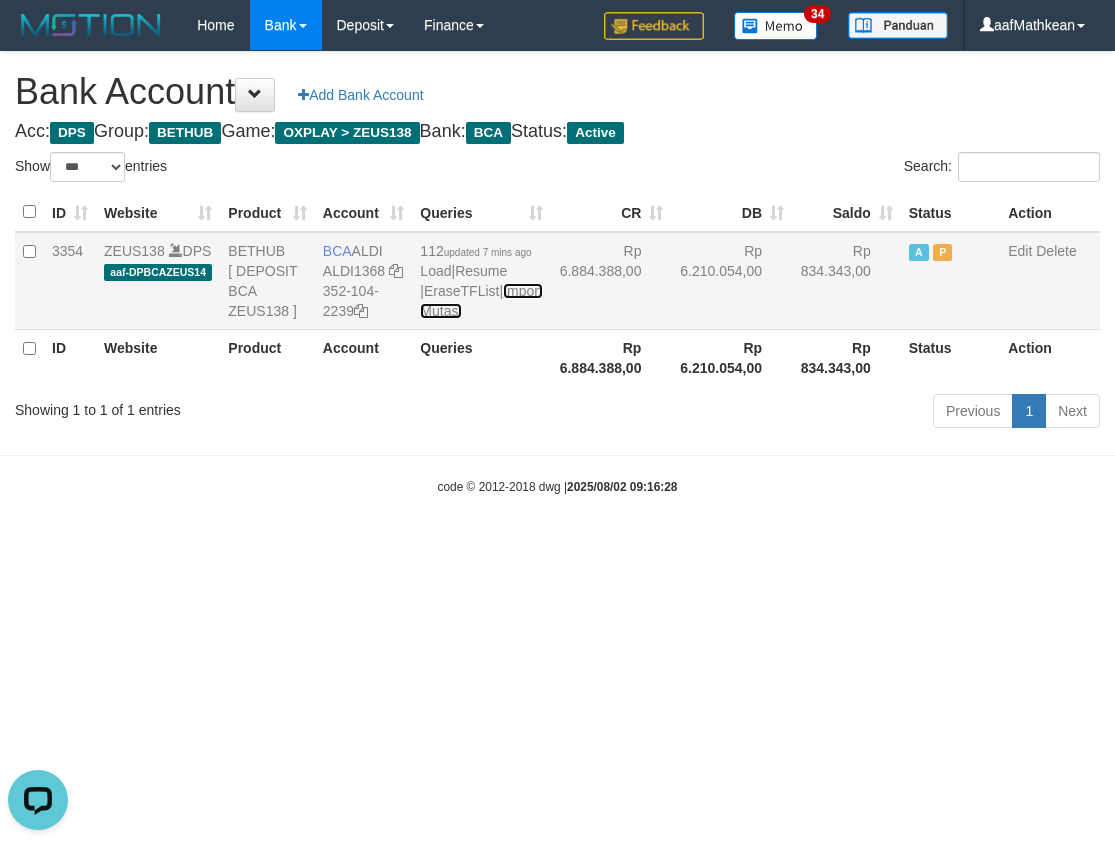 click on "Import Mutasi" at bounding box center [481, 301] 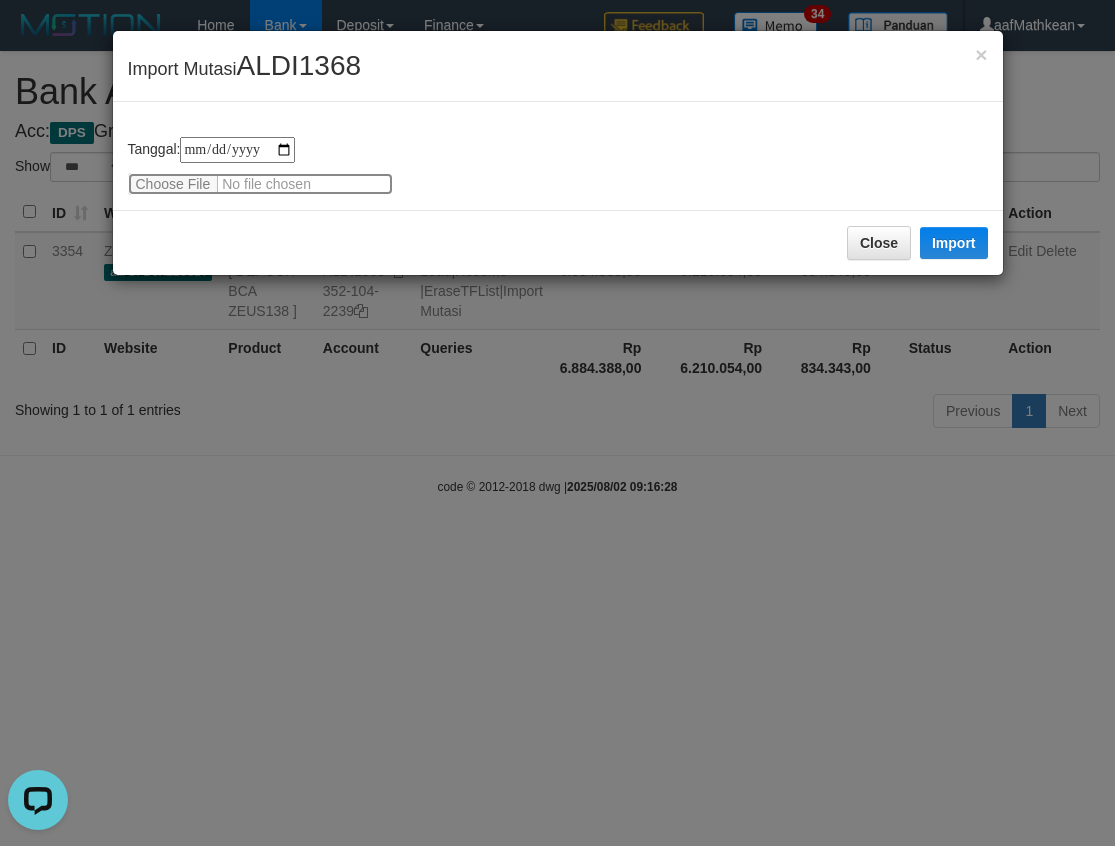 click at bounding box center (260, 184) 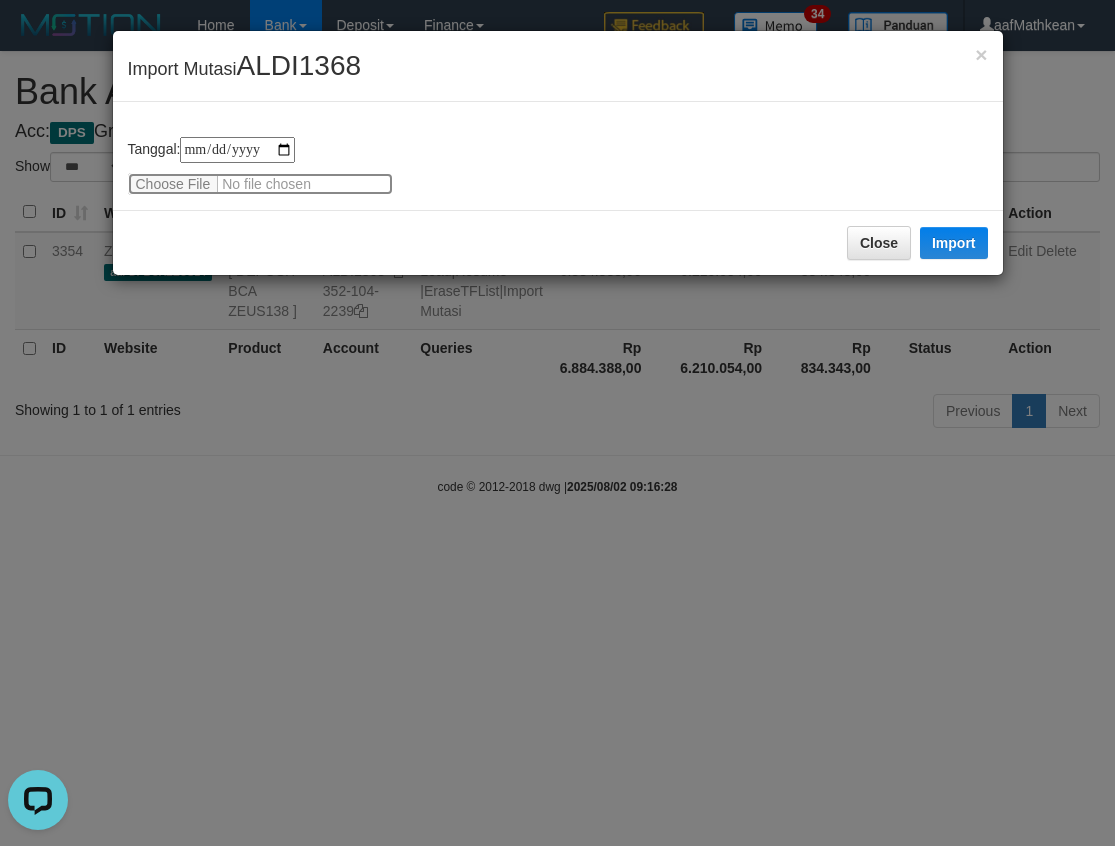 type on "**********" 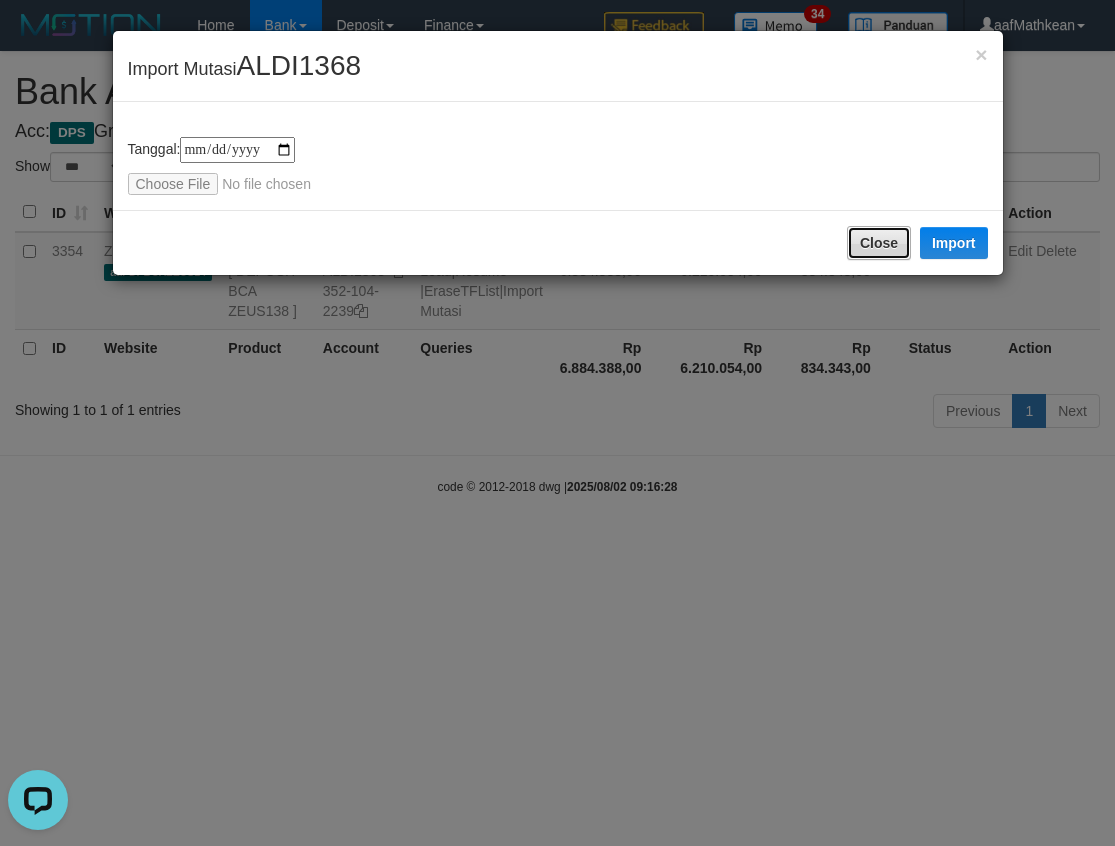 click on "Close" at bounding box center (879, 243) 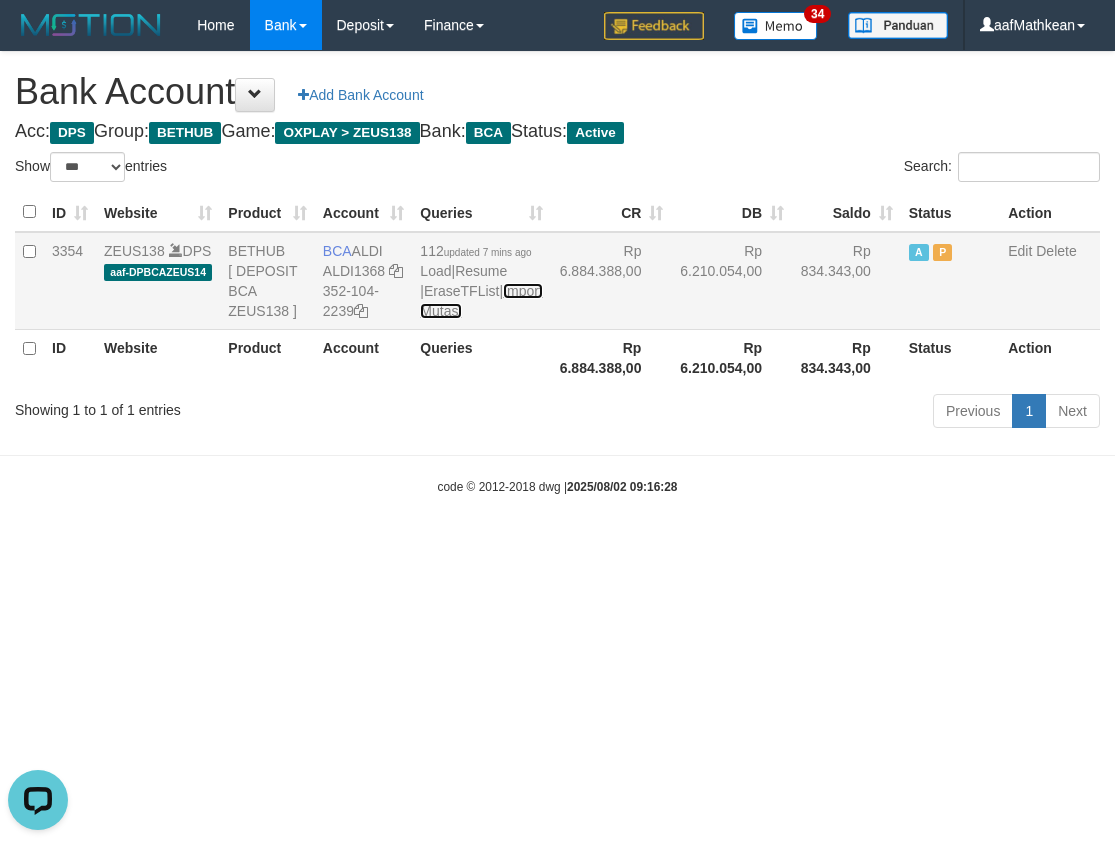 click on "Import Mutasi" at bounding box center (481, 301) 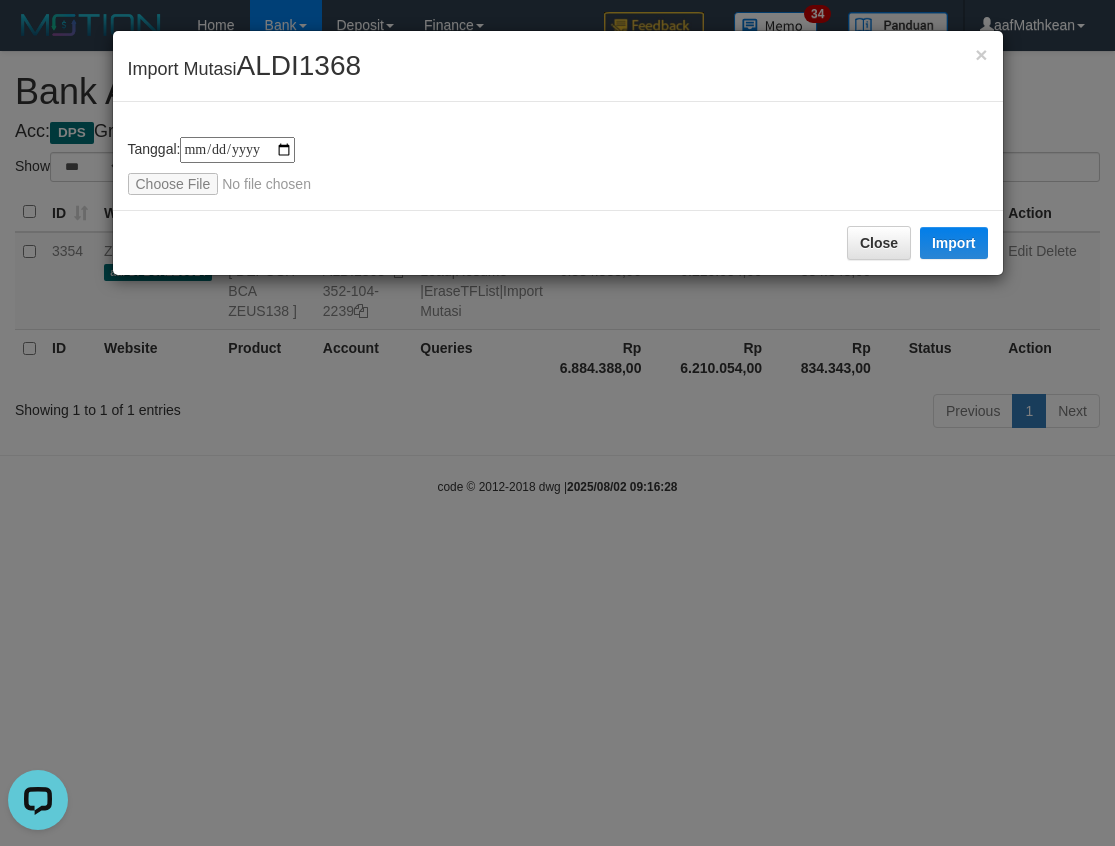 click on "**********" at bounding box center (558, 166) 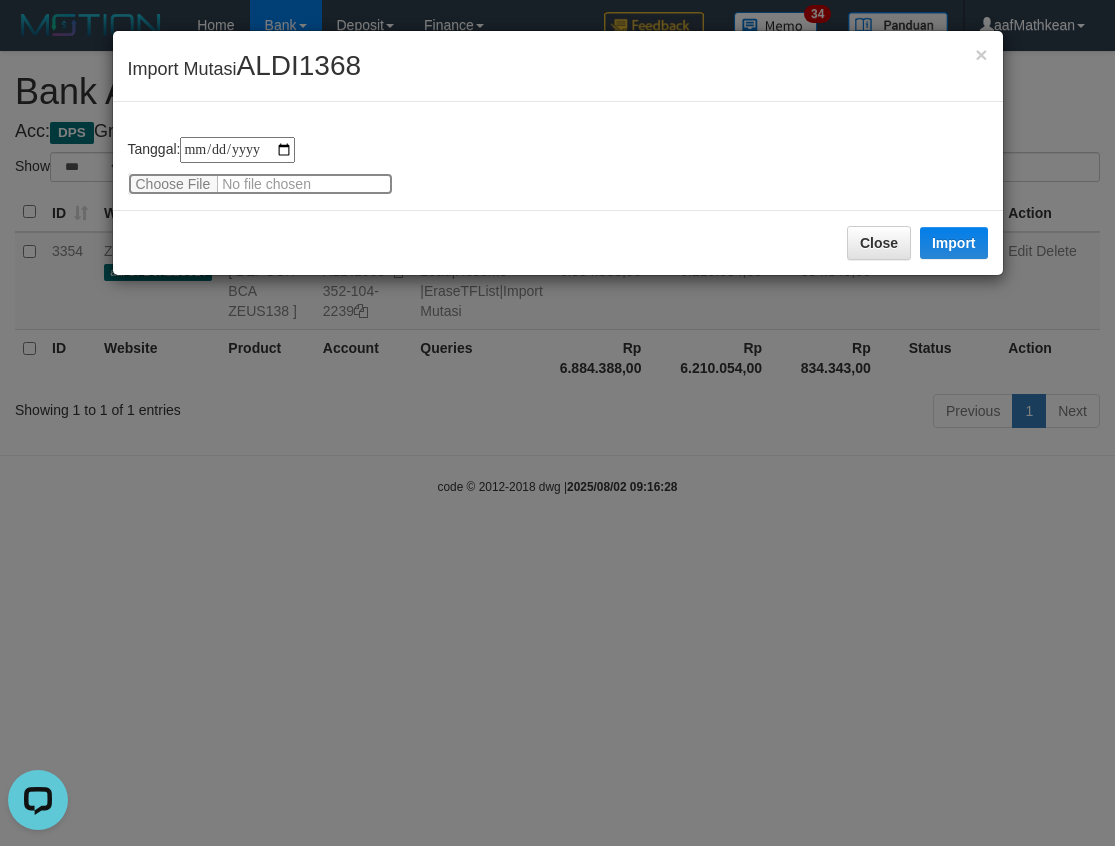 click at bounding box center (260, 184) 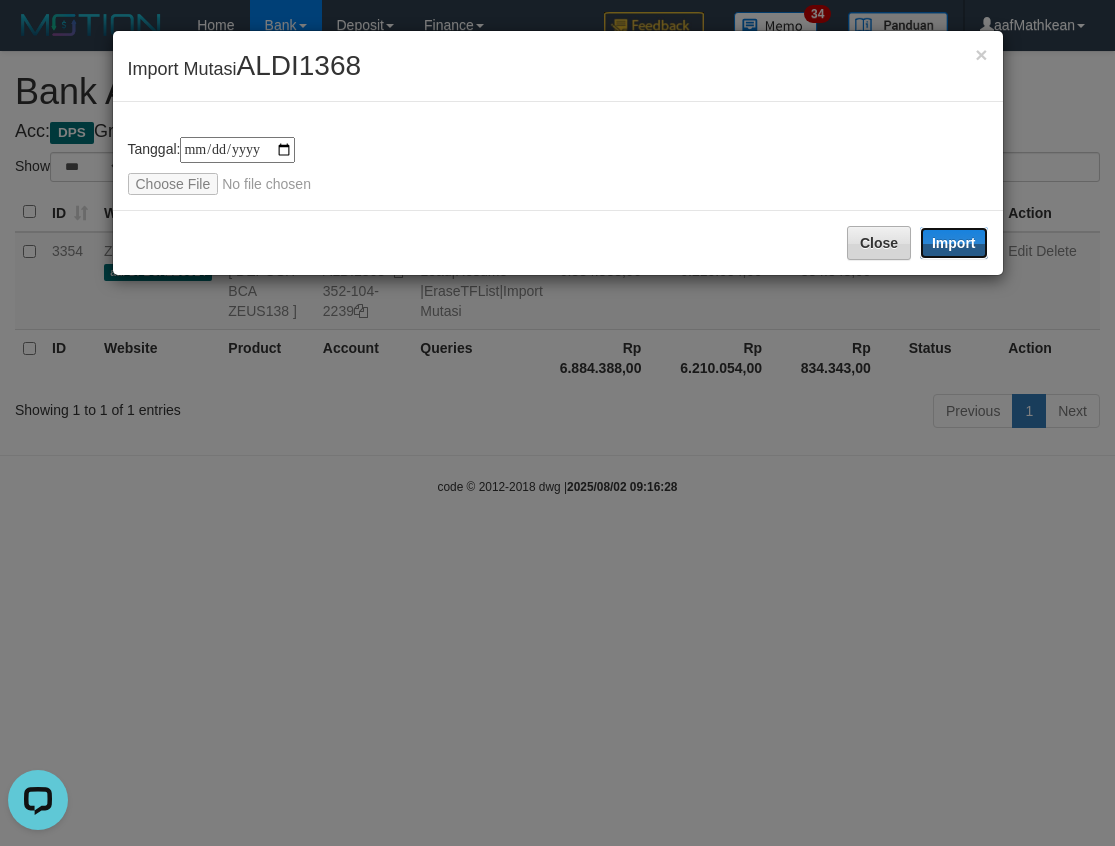 drag, startPoint x: 971, startPoint y: 242, endPoint x: 879, endPoint y: 312, distance: 115.60277 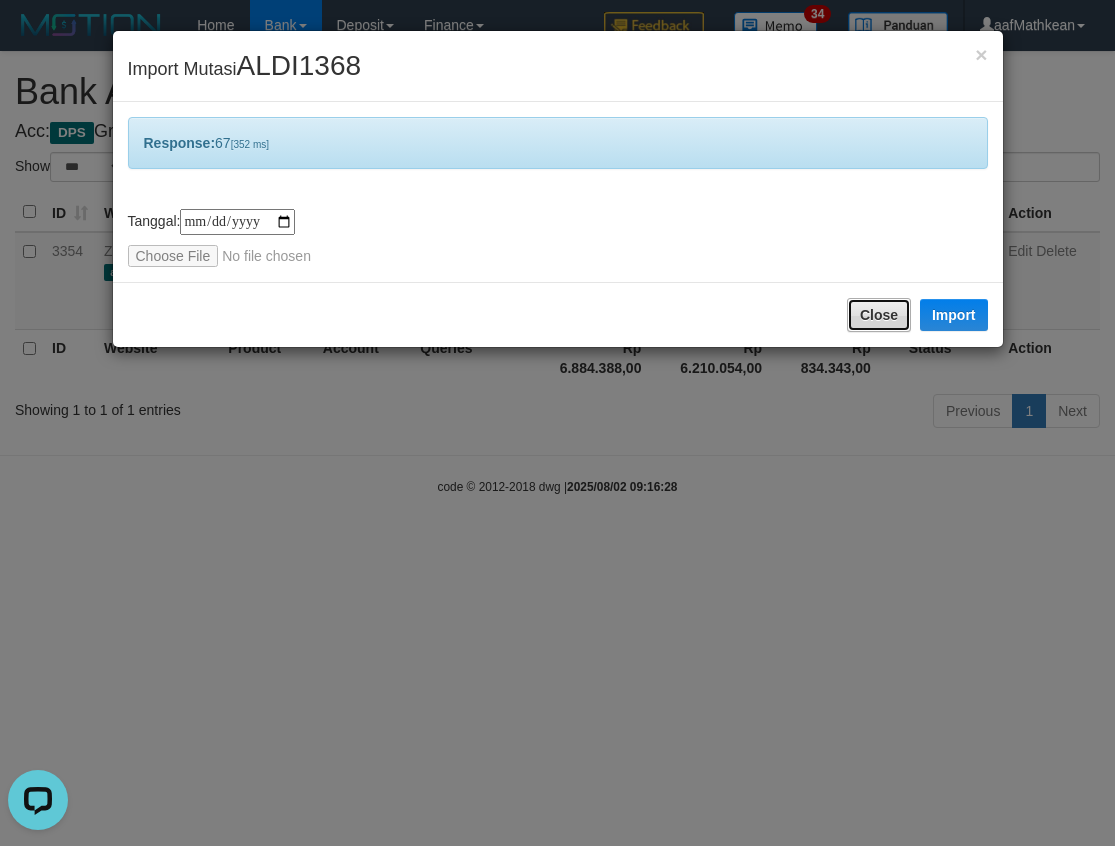 drag, startPoint x: 878, startPoint y: 312, endPoint x: 484, endPoint y: 324, distance: 394.1827 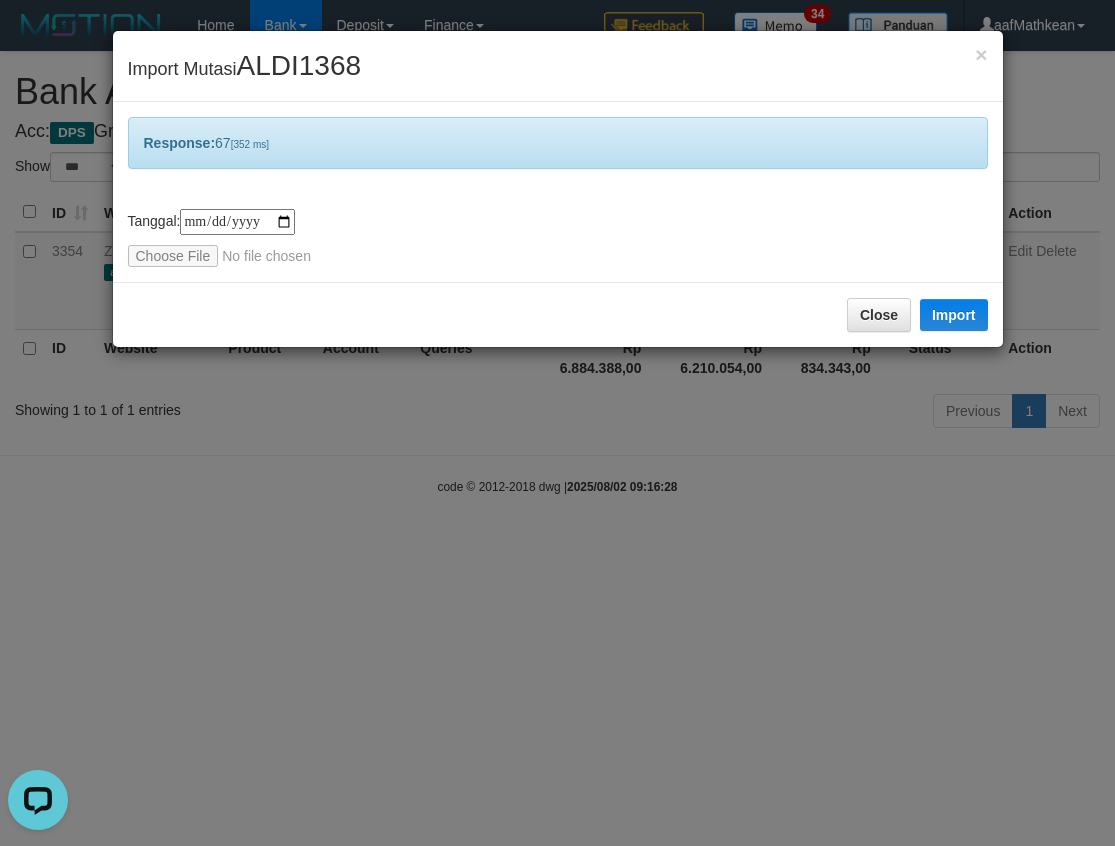 click on "Toggle navigation
Home
Bank
Account List
Load
By Website
Group
[OXPLAY]													ZEUS138
By Load Group (DPS)" at bounding box center [557, 273] 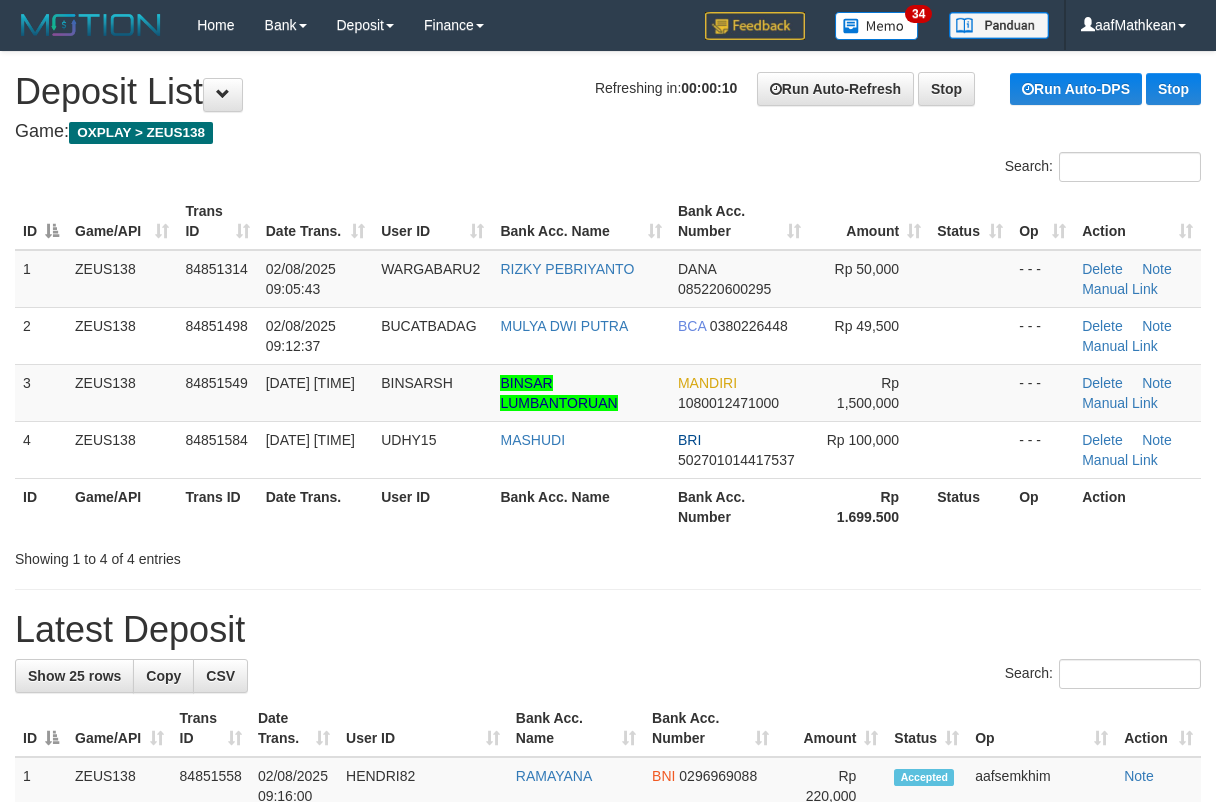 scroll, scrollTop: 0, scrollLeft: 0, axis: both 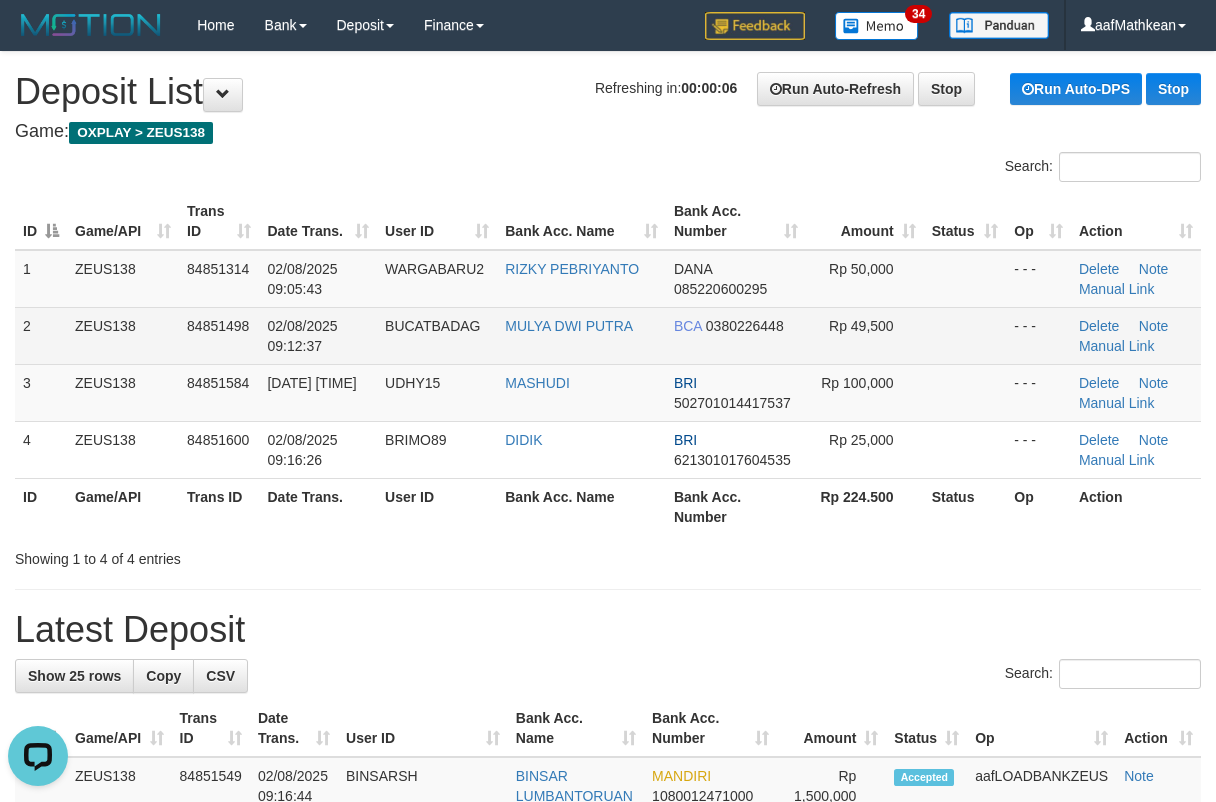 click on "BUCATBADAG" at bounding box center (437, 335) 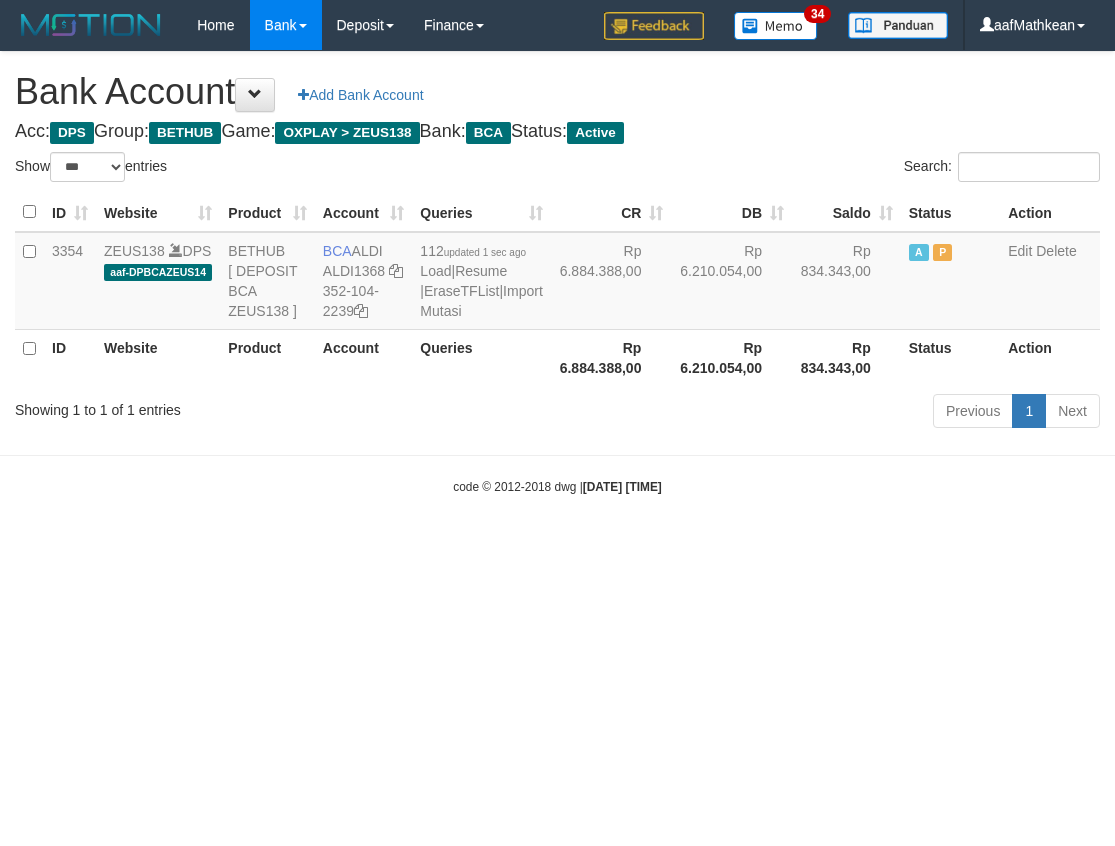 select on "***" 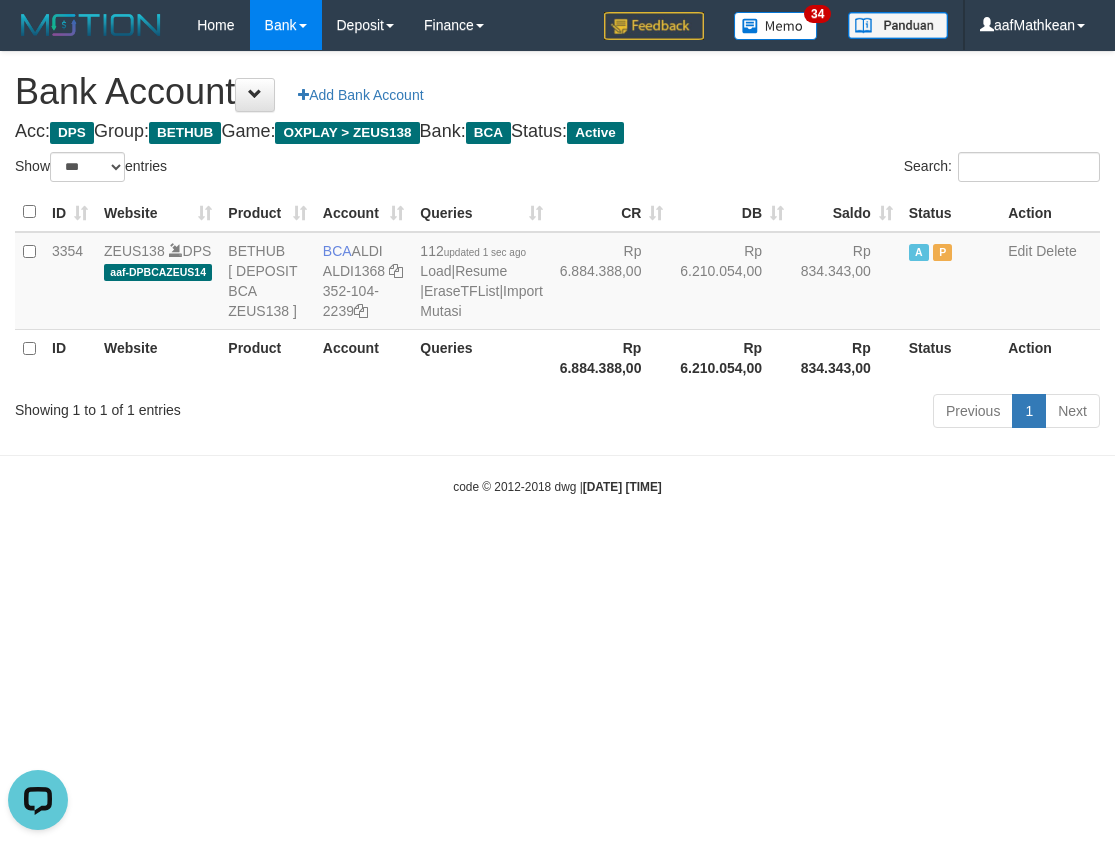 scroll, scrollTop: 0, scrollLeft: 0, axis: both 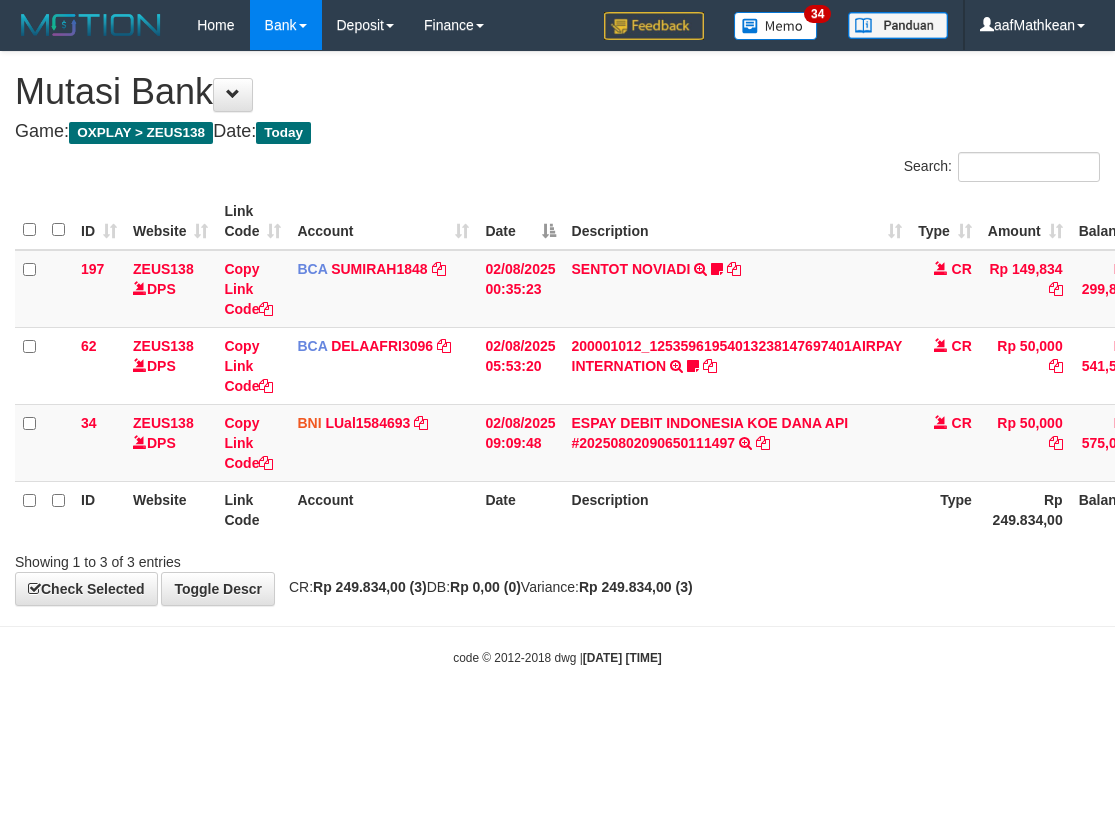 click on "Toggle navigation
Home
Bank
Account List
Load
By Website
Group
[OXPLAY]													ZEUS138
By Load Group (DPS)" at bounding box center (557, 358) 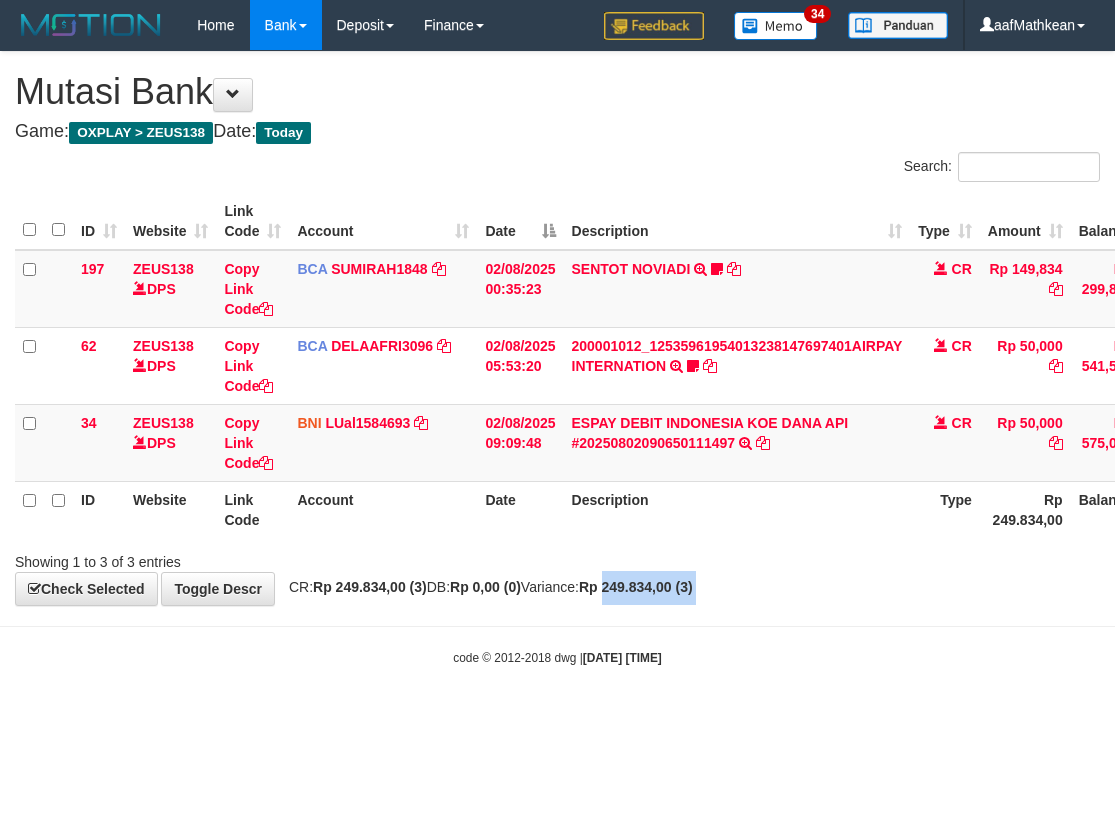 drag, startPoint x: 675, startPoint y: 604, endPoint x: 691, endPoint y: 613, distance: 18.35756 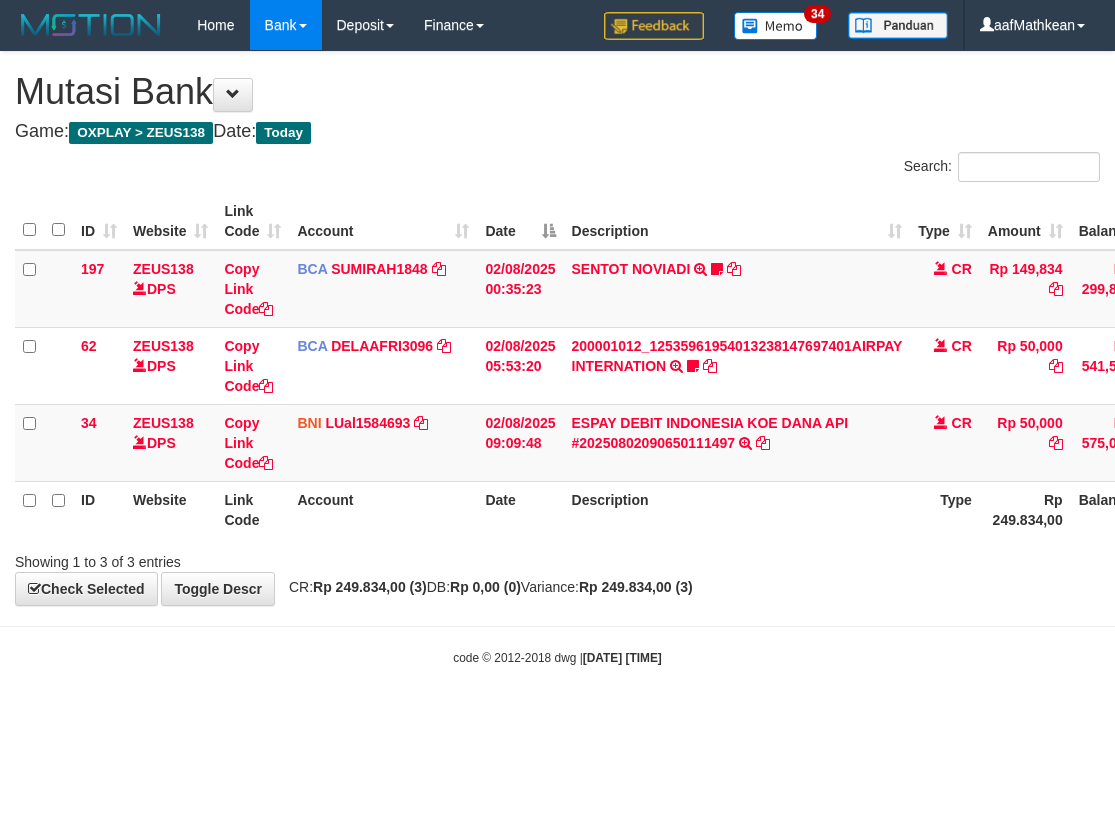 click on "Toggle navigation
Home
Bank
Account List
Load
By Website
Group
[OXPLAY]													ZEUS138
By Load Group (DPS)" at bounding box center [557, 358] 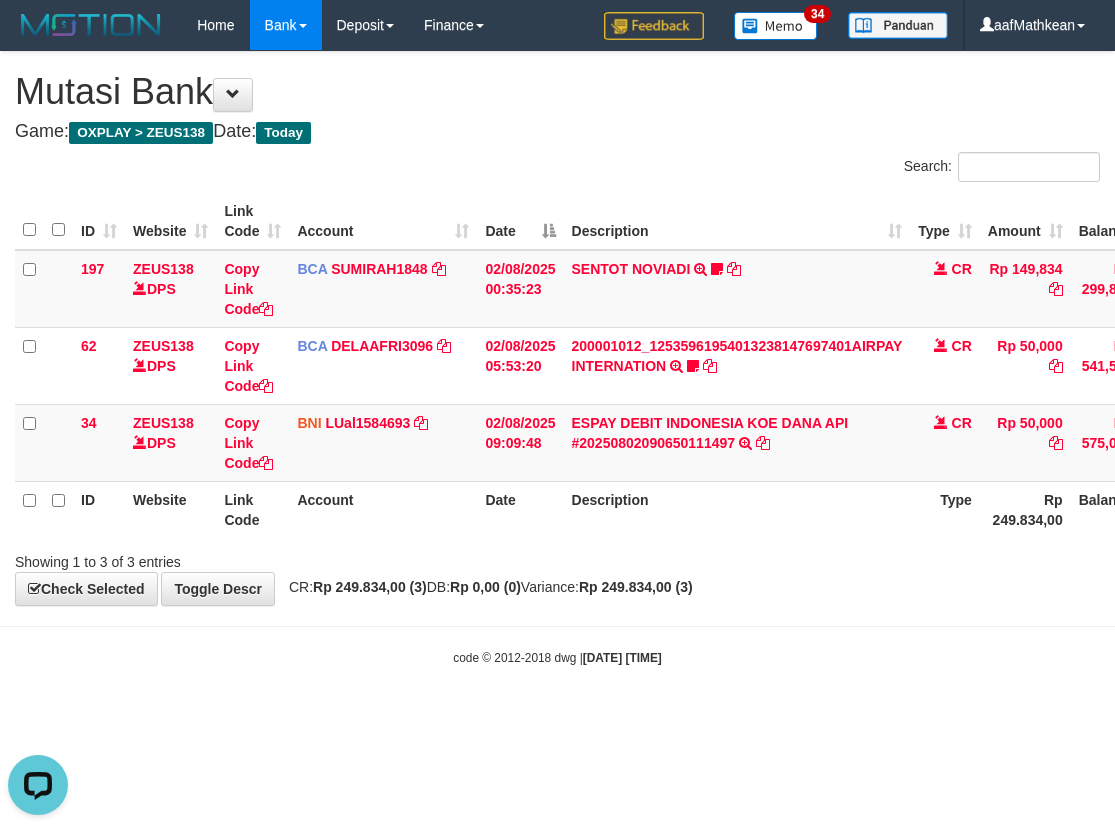 scroll, scrollTop: 0, scrollLeft: 0, axis: both 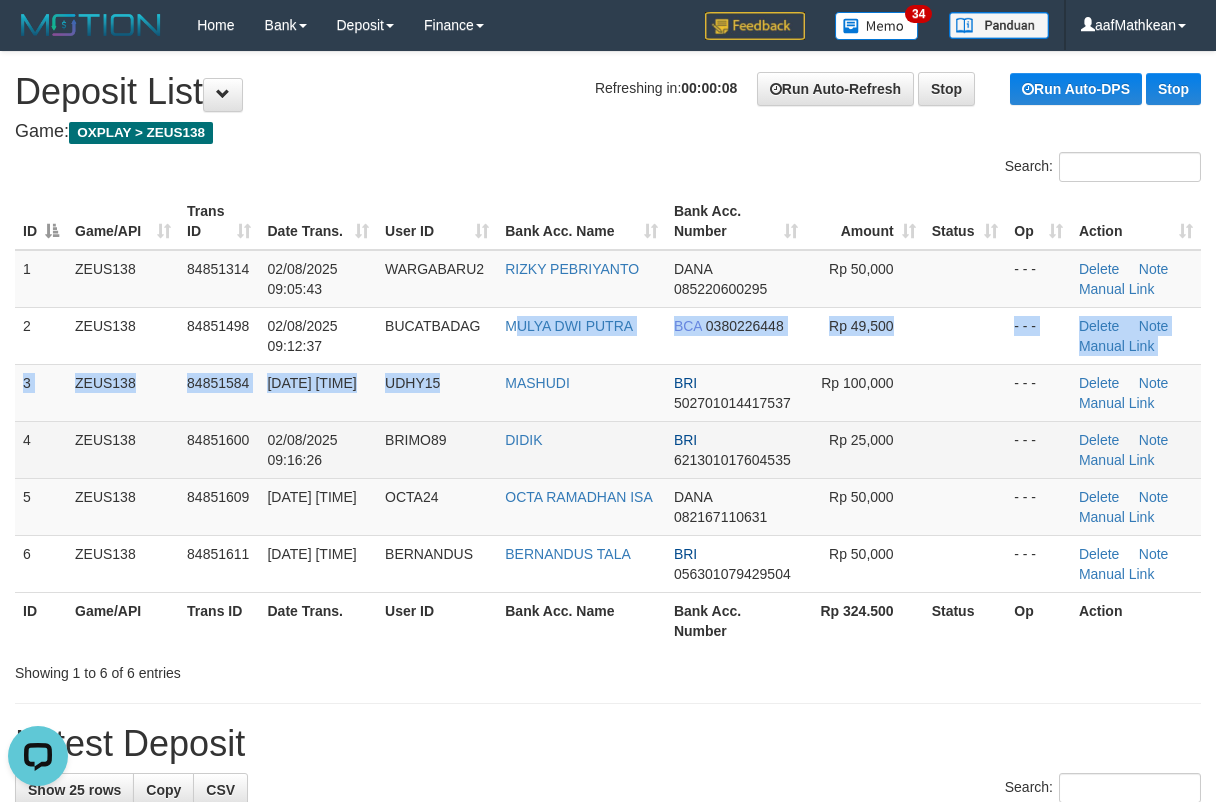 drag, startPoint x: 482, startPoint y: 372, endPoint x: 105, endPoint y: 438, distance: 382.73358 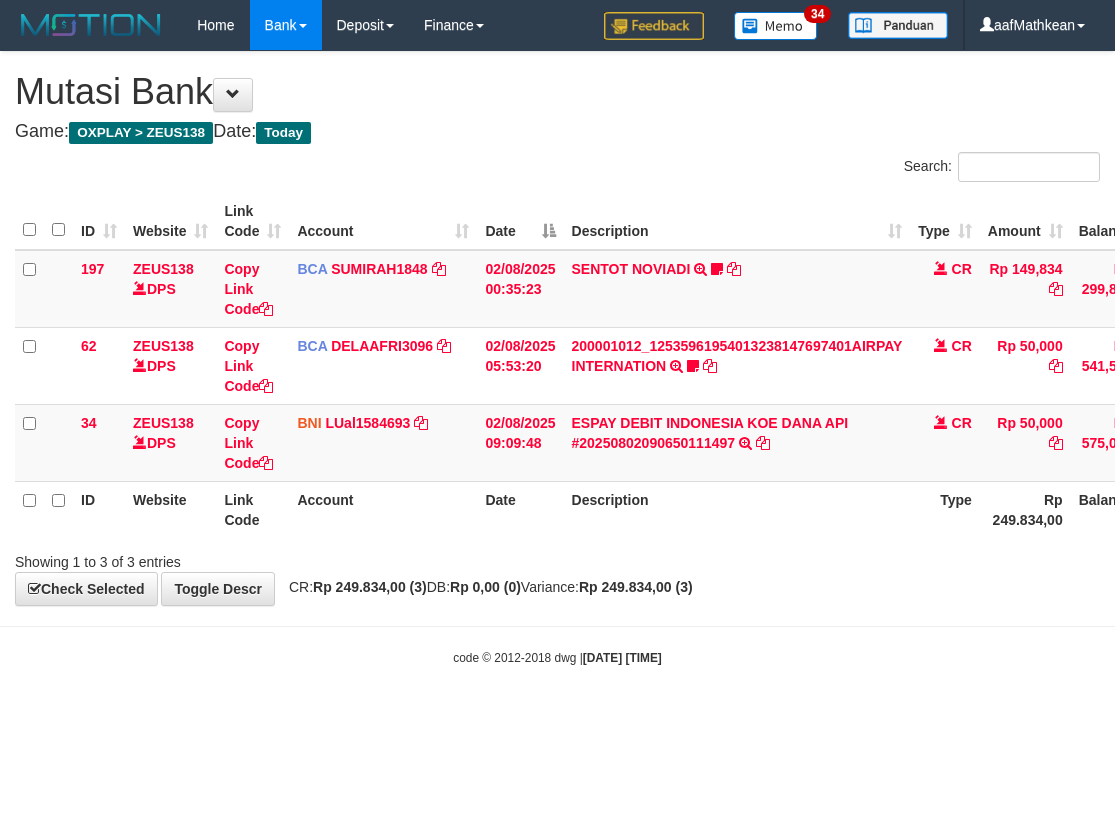 scroll, scrollTop: 0, scrollLeft: 0, axis: both 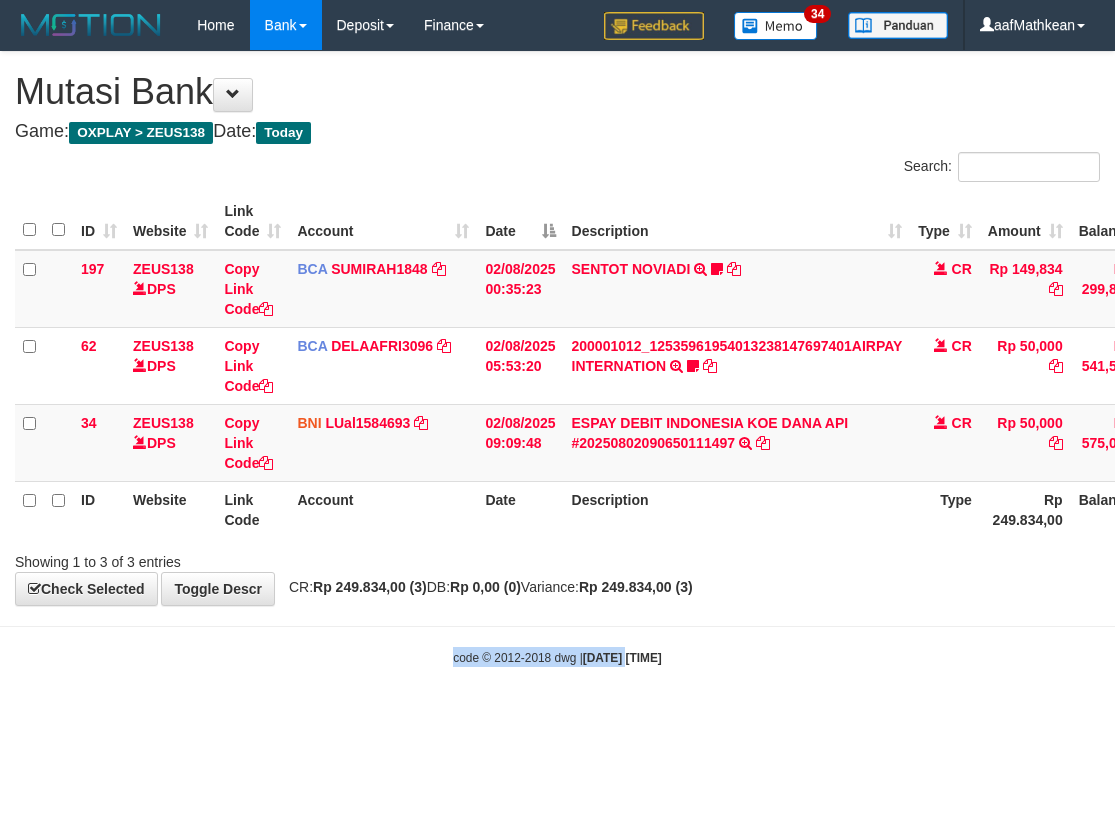 drag, startPoint x: 0, startPoint y: 0, endPoint x: 612, endPoint y: 627, distance: 876.1695 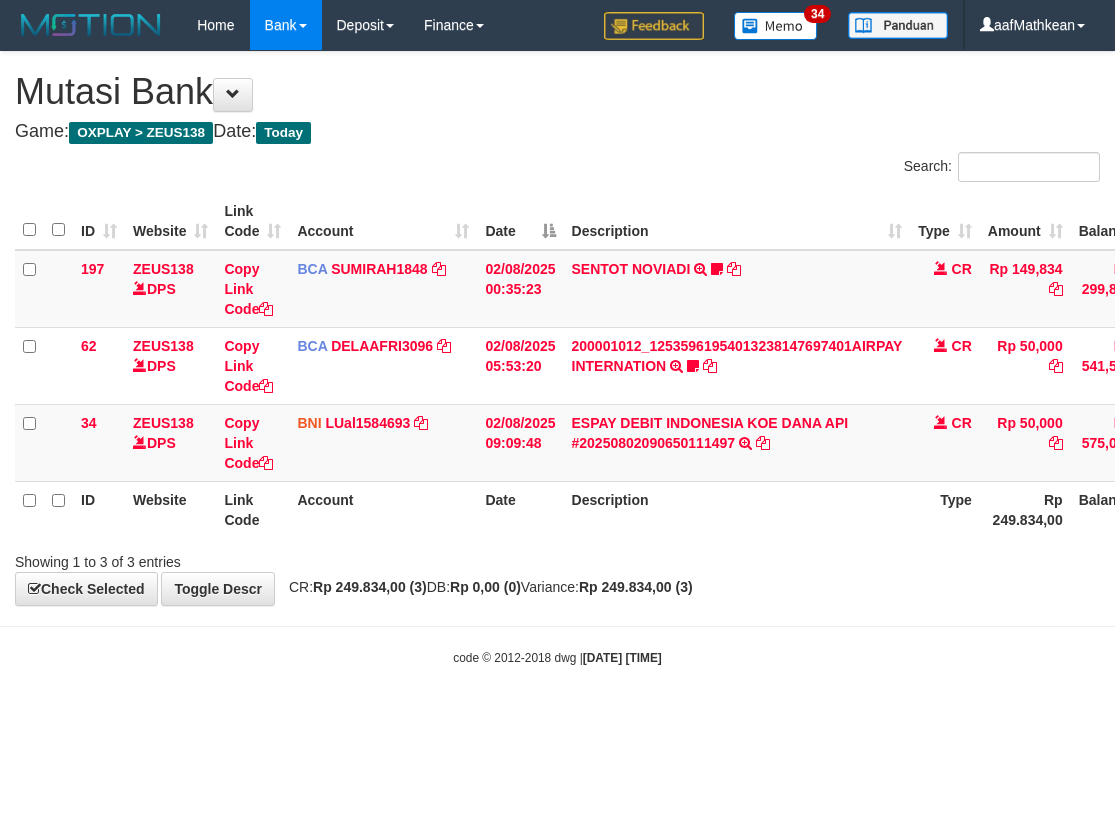 scroll, scrollTop: 0, scrollLeft: 0, axis: both 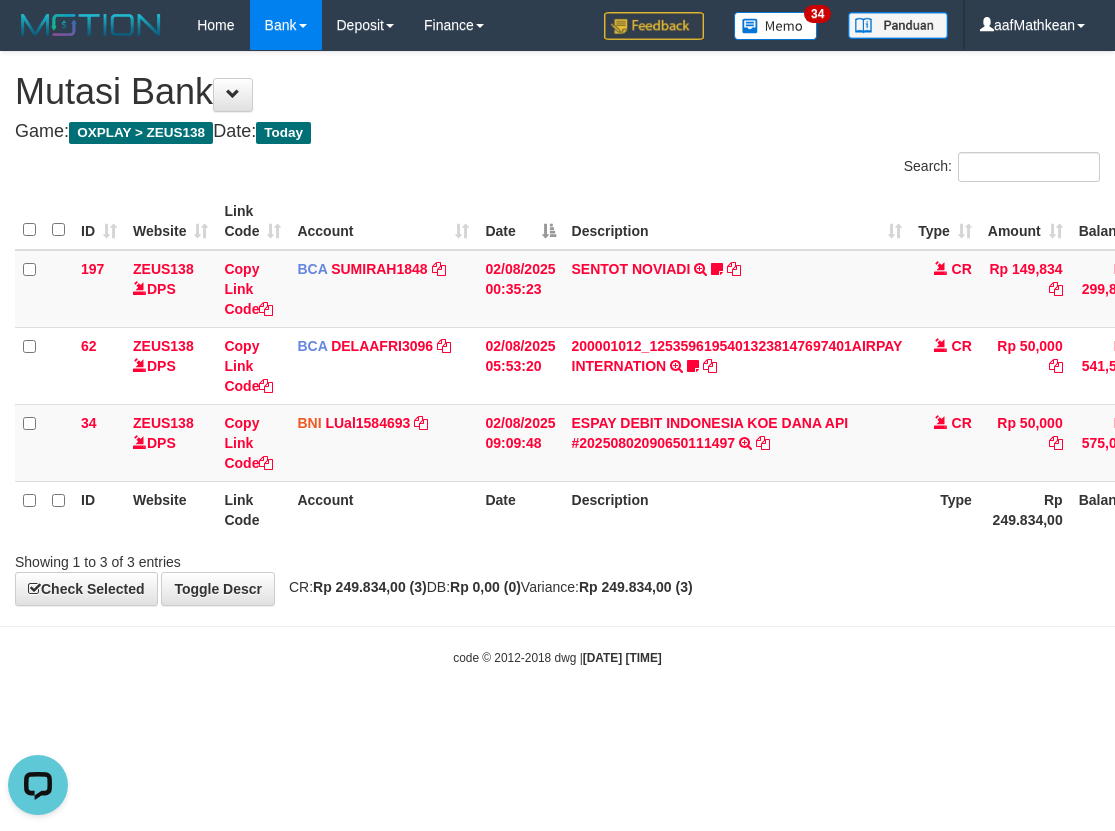 drag, startPoint x: 896, startPoint y: 577, endPoint x: 702, endPoint y: 717, distance: 239.24046 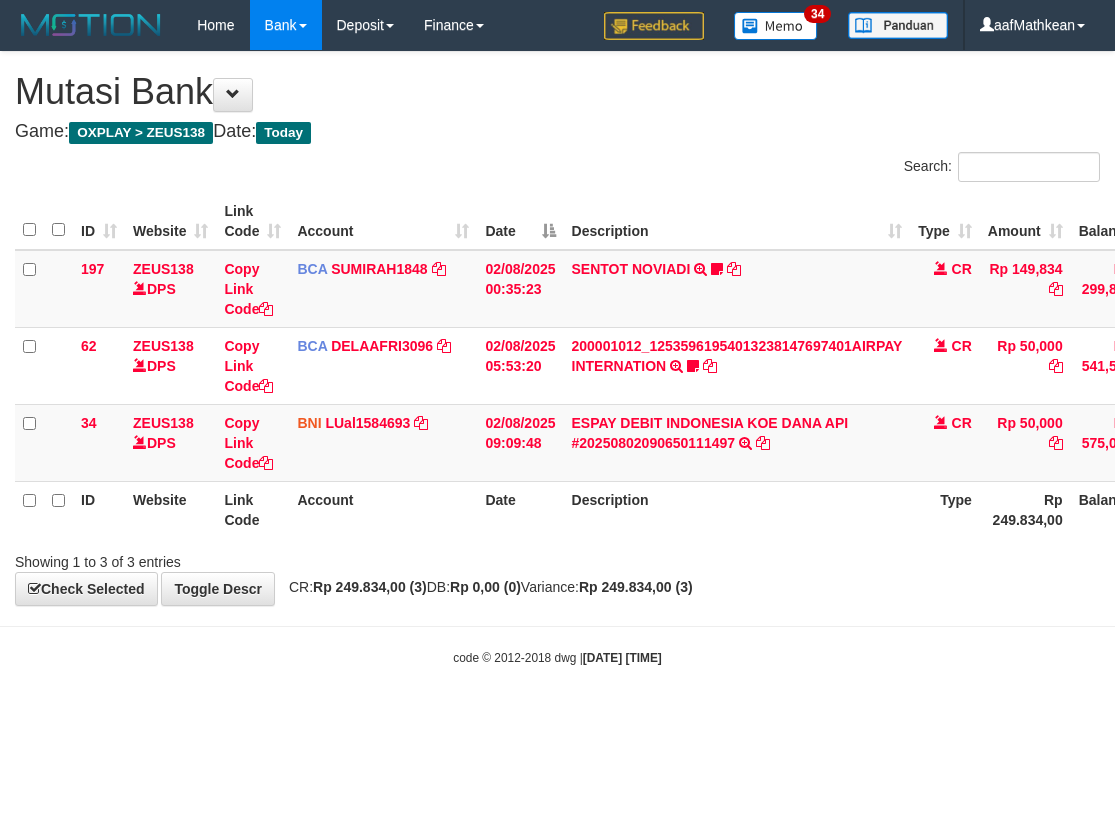 scroll, scrollTop: 0, scrollLeft: 0, axis: both 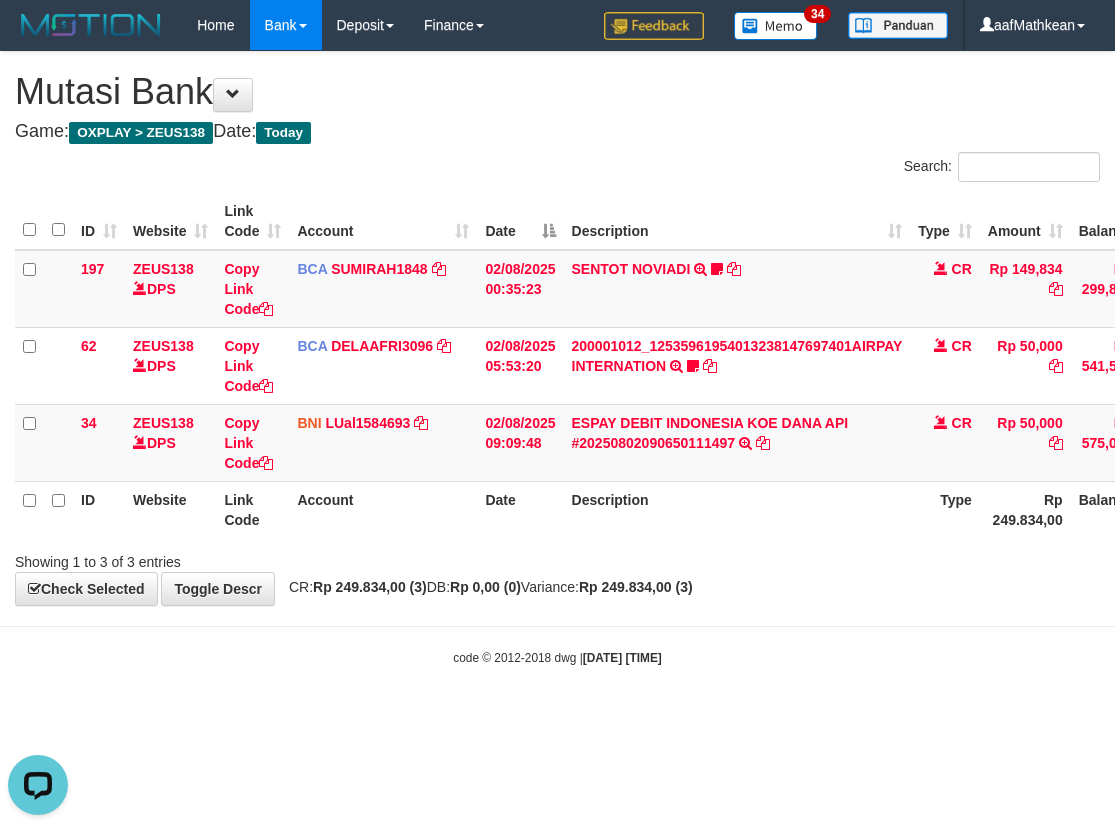 click on "**********" at bounding box center (557, 328) 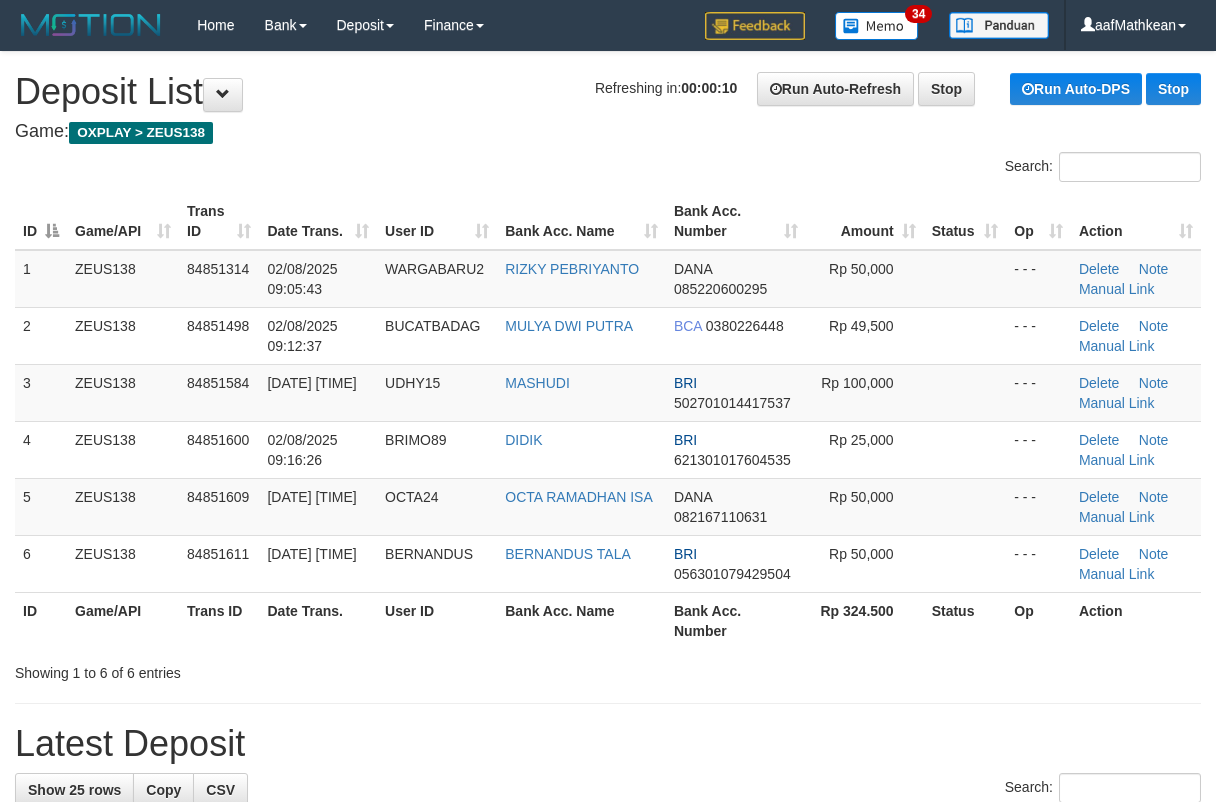scroll, scrollTop: 0, scrollLeft: 0, axis: both 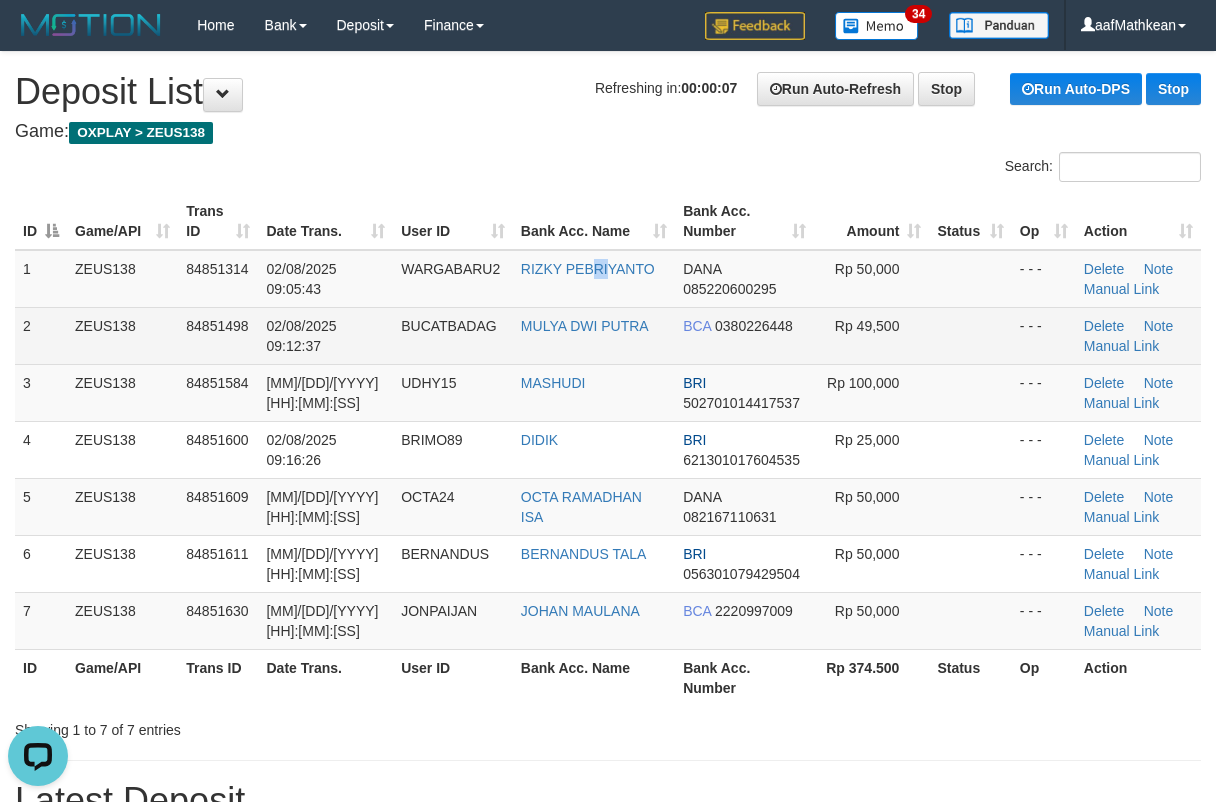 click on "RIZKY PEBRIYANTO" at bounding box center [594, 279] 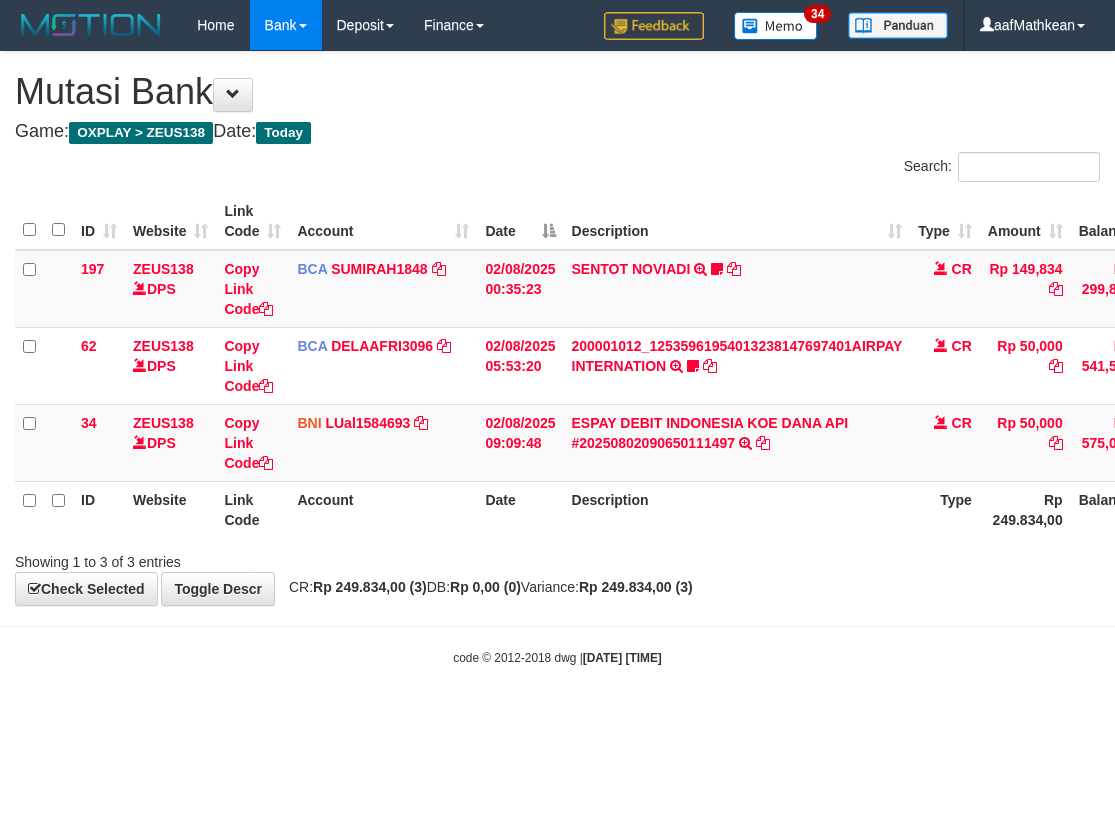 scroll, scrollTop: 0, scrollLeft: 0, axis: both 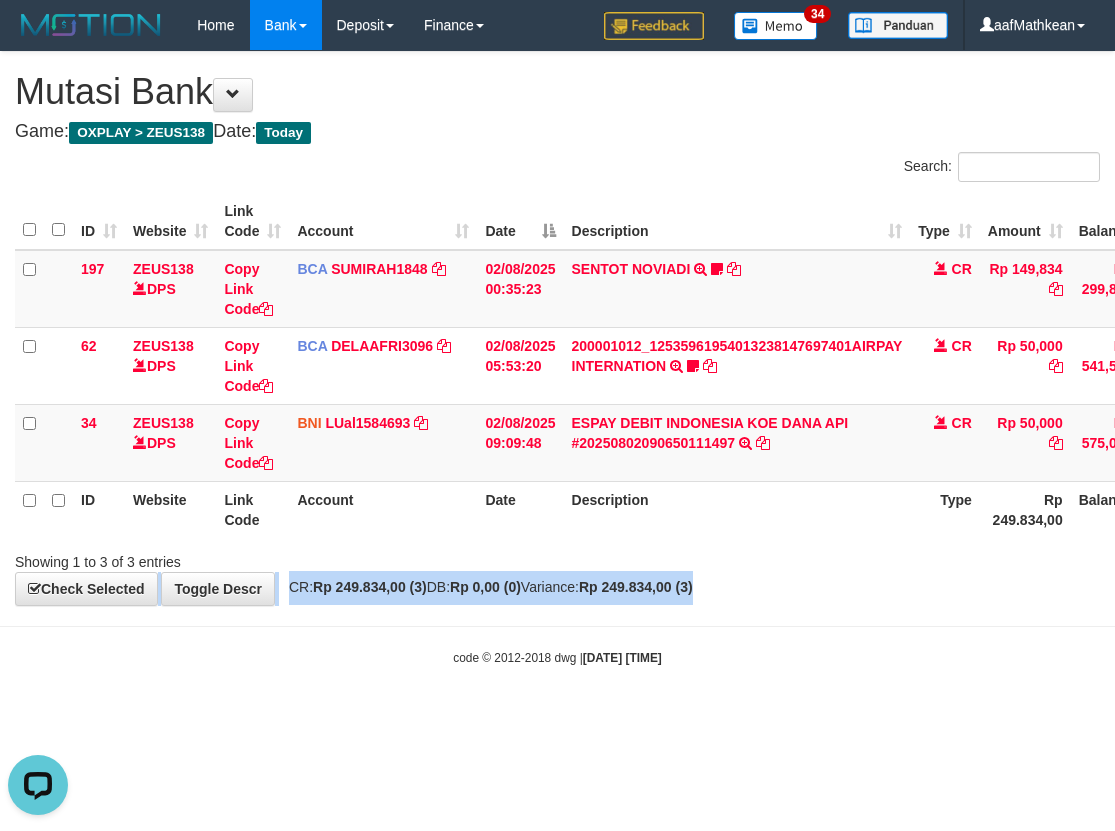 drag, startPoint x: 333, startPoint y: 431, endPoint x: 416, endPoint y: 507, distance: 112.53888 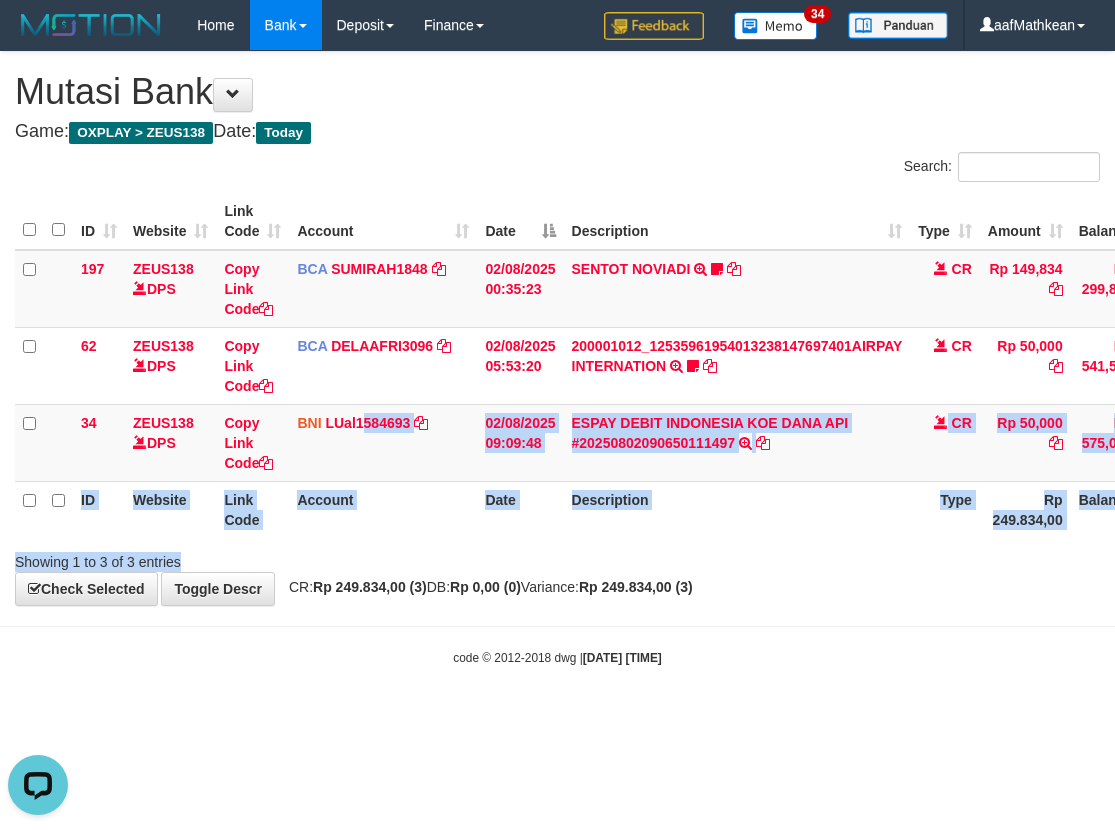 drag, startPoint x: 416, startPoint y: 507, endPoint x: 524, endPoint y: 644, distance: 174.45056 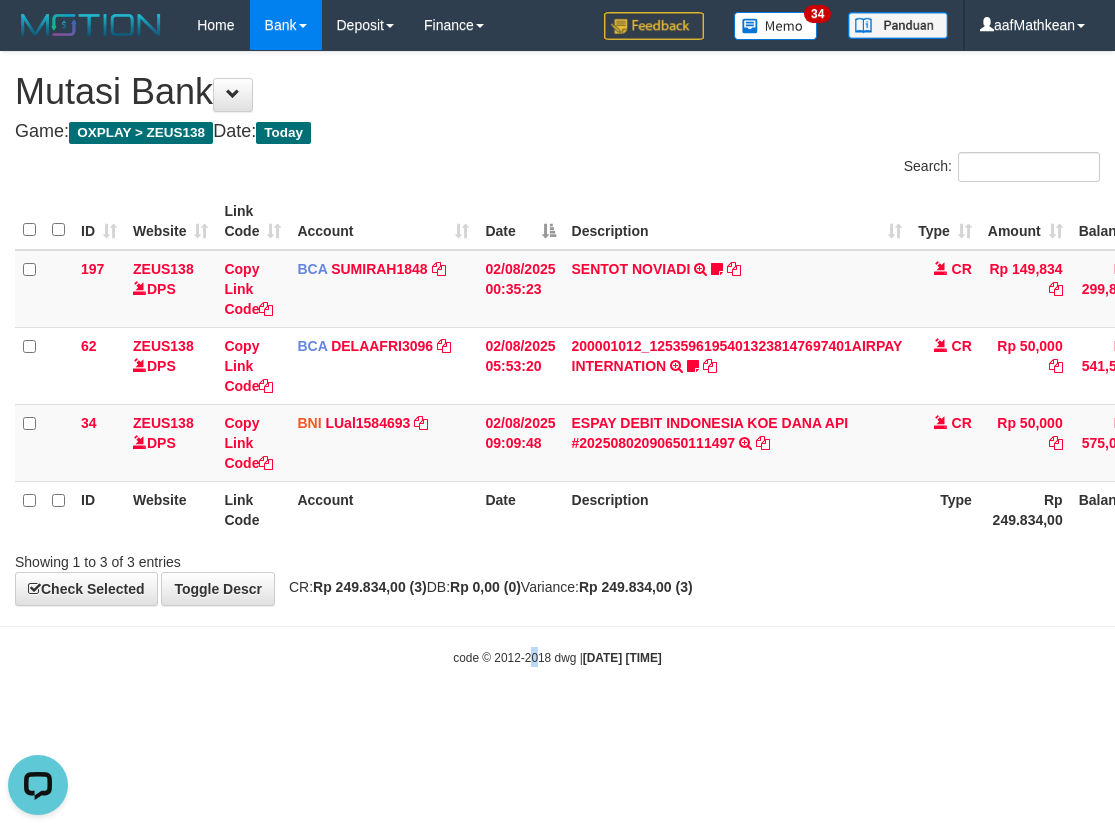 drag, startPoint x: 524, startPoint y: 644, endPoint x: 507, endPoint y: 640, distance: 17.464249 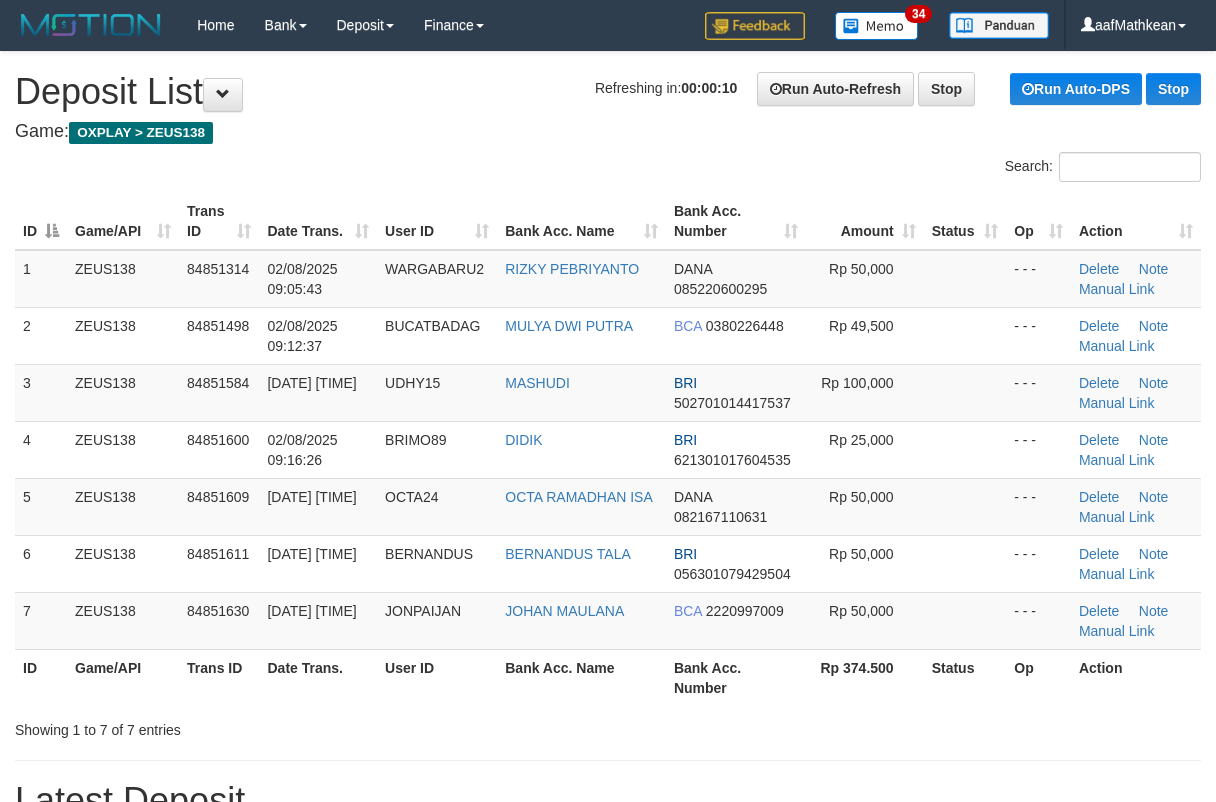 scroll, scrollTop: 0, scrollLeft: 0, axis: both 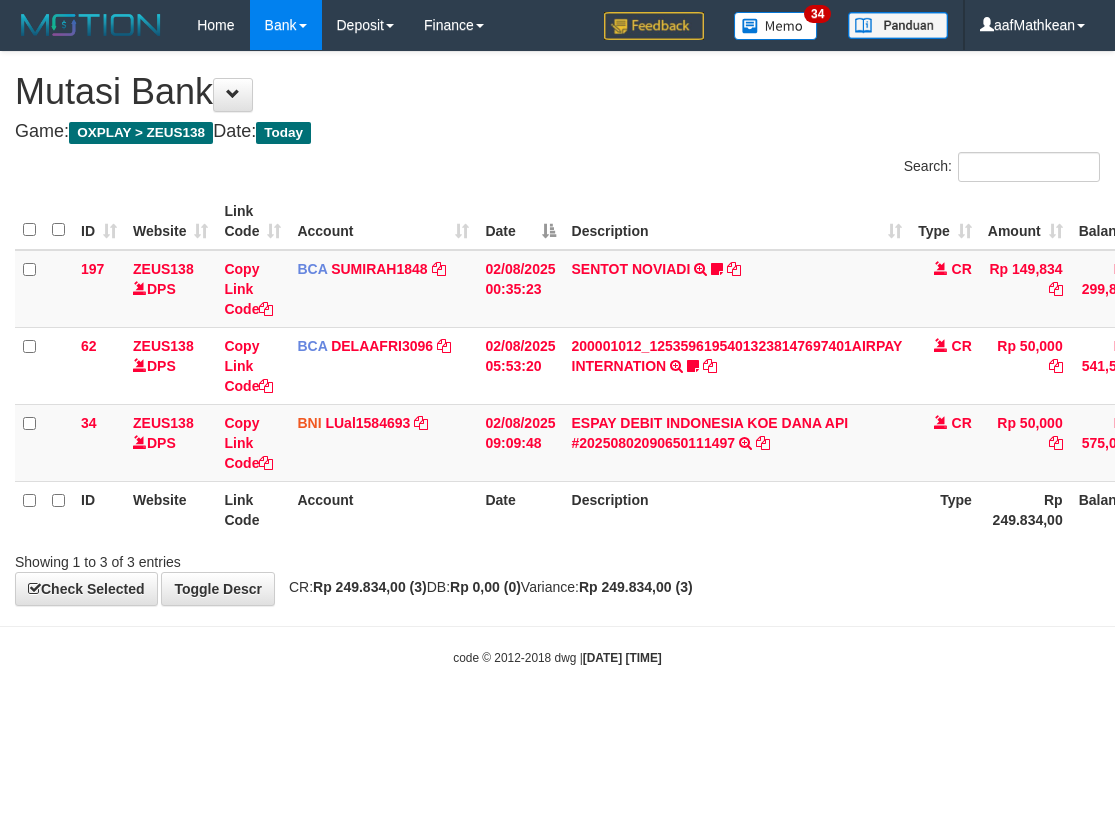 click on "Toggle navigation
Home
Bank
Account List
Load
By Website
Group
[OXPLAY]													ZEUS138
By Load Group (DPS)" at bounding box center (557, 358) 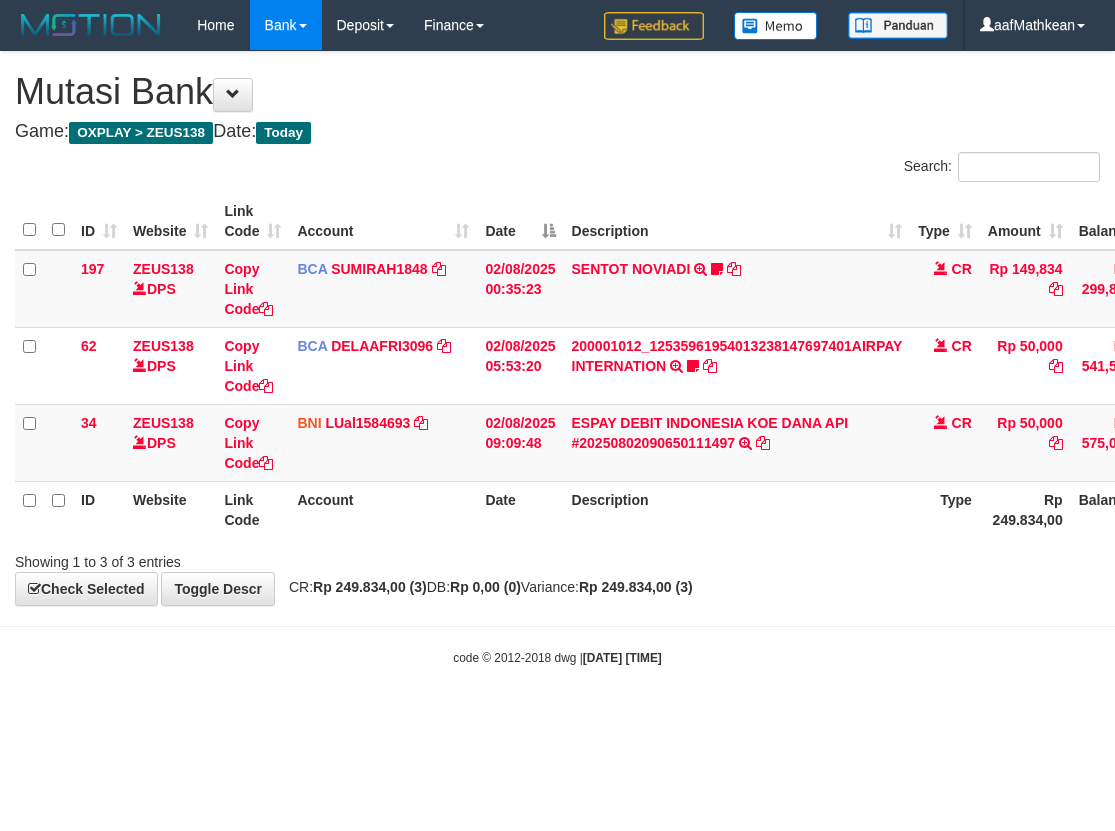 scroll, scrollTop: 0, scrollLeft: 0, axis: both 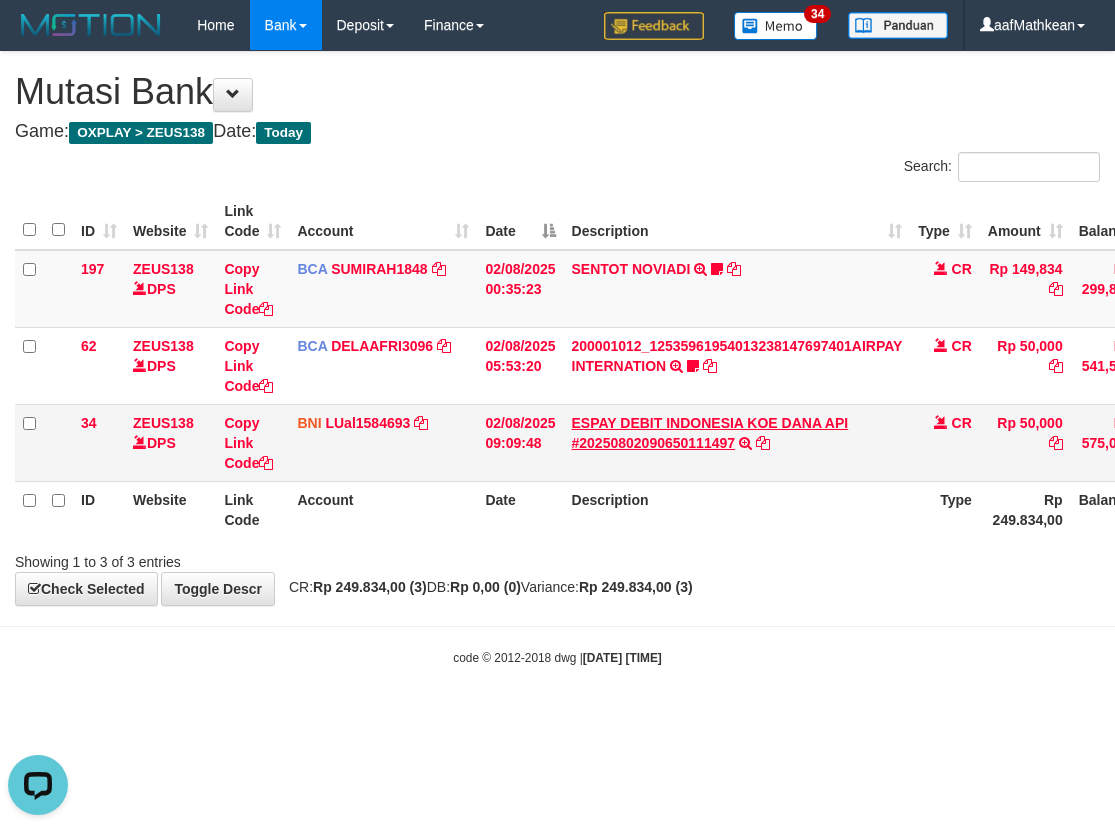 drag, startPoint x: 602, startPoint y: 215, endPoint x: 719, endPoint y: 434, distance: 248.29417 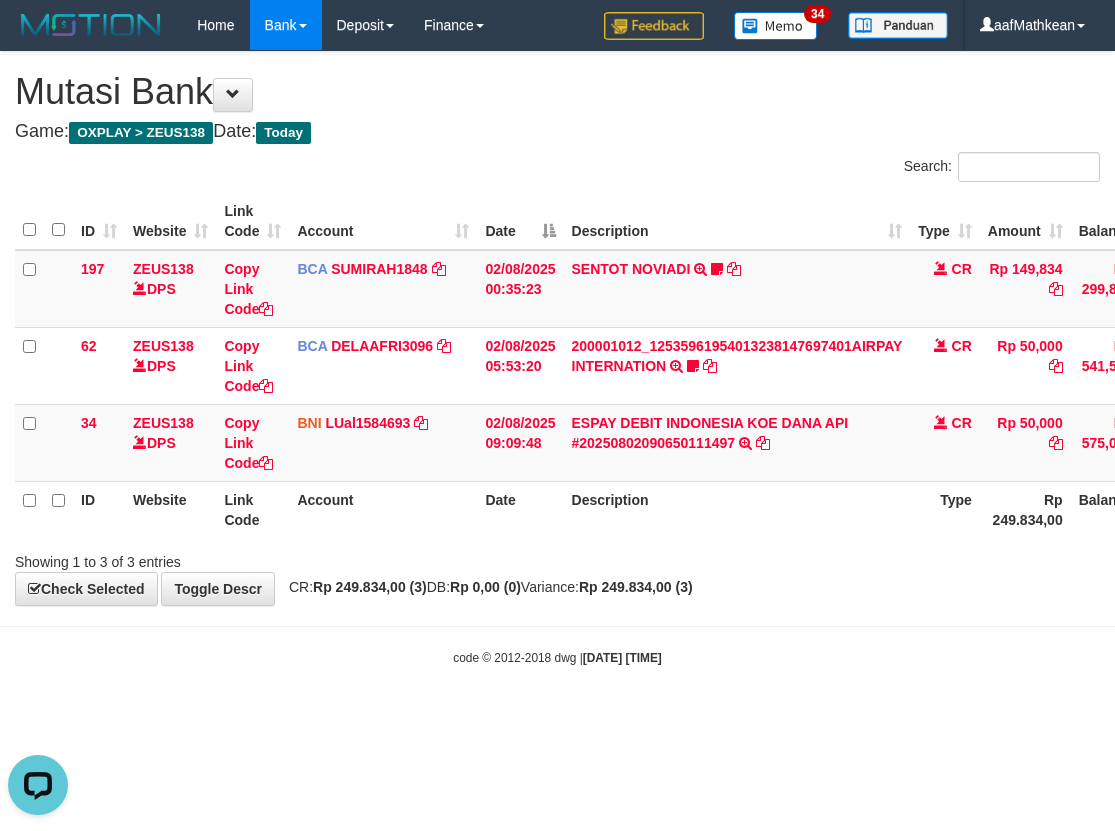 click on "Toggle navigation
Home
Bank
Account List
Load
By Website
Group
[OXPLAY]													ZEUS138
By Load Group (DPS)
Sync" at bounding box center (557, 358) 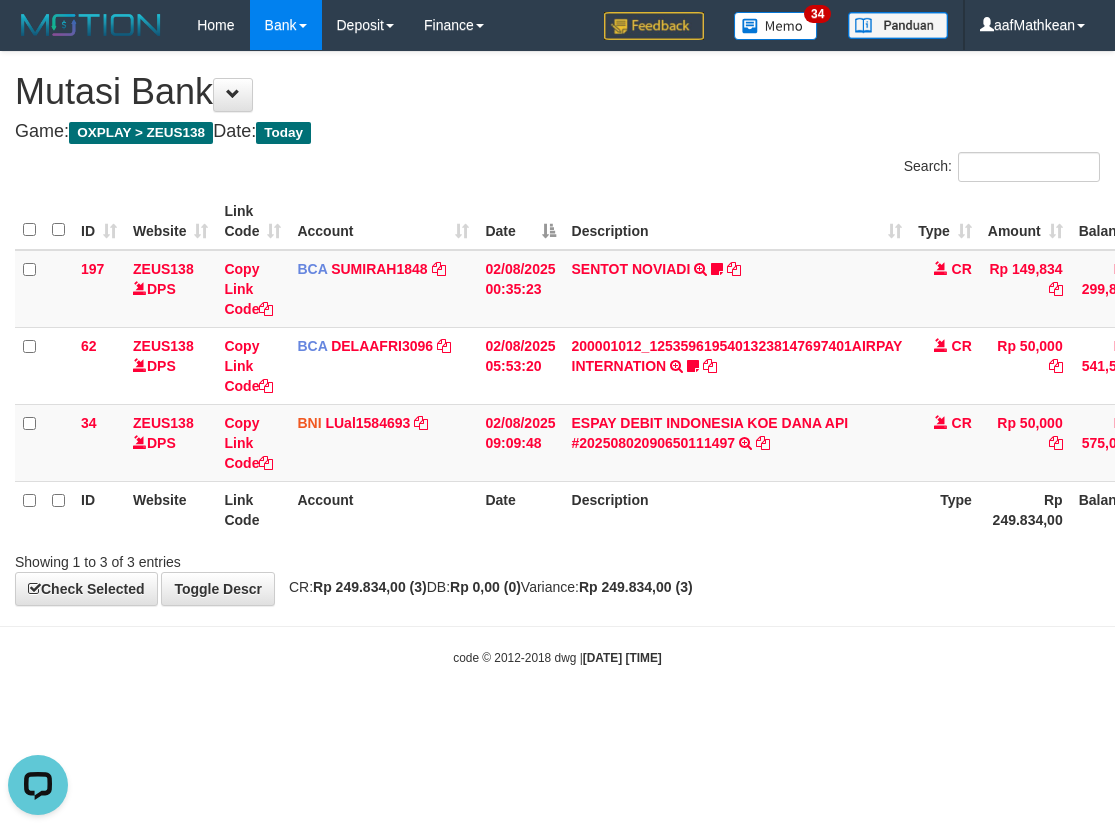 drag, startPoint x: 369, startPoint y: 670, endPoint x: 401, endPoint y: 682, distance: 34.176014 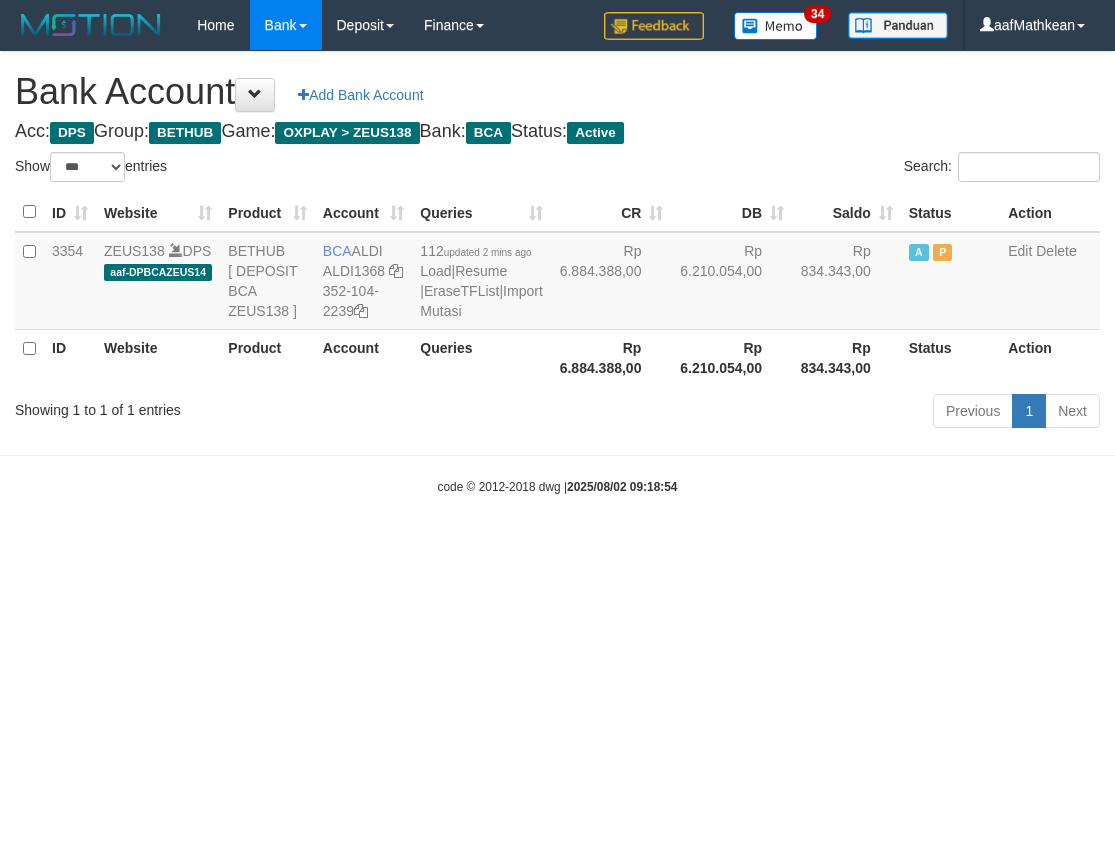 select on "***" 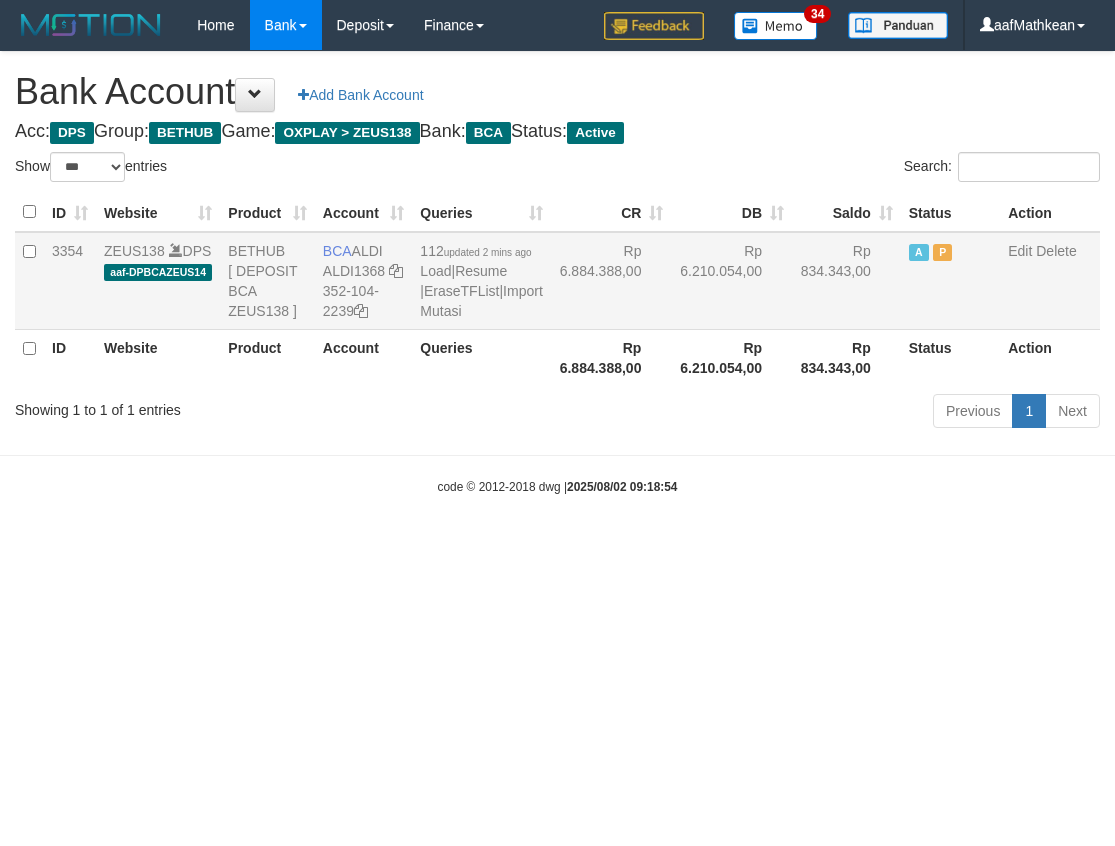 scroll, scrollTop: 0, scrollLeft: 0, axis: both 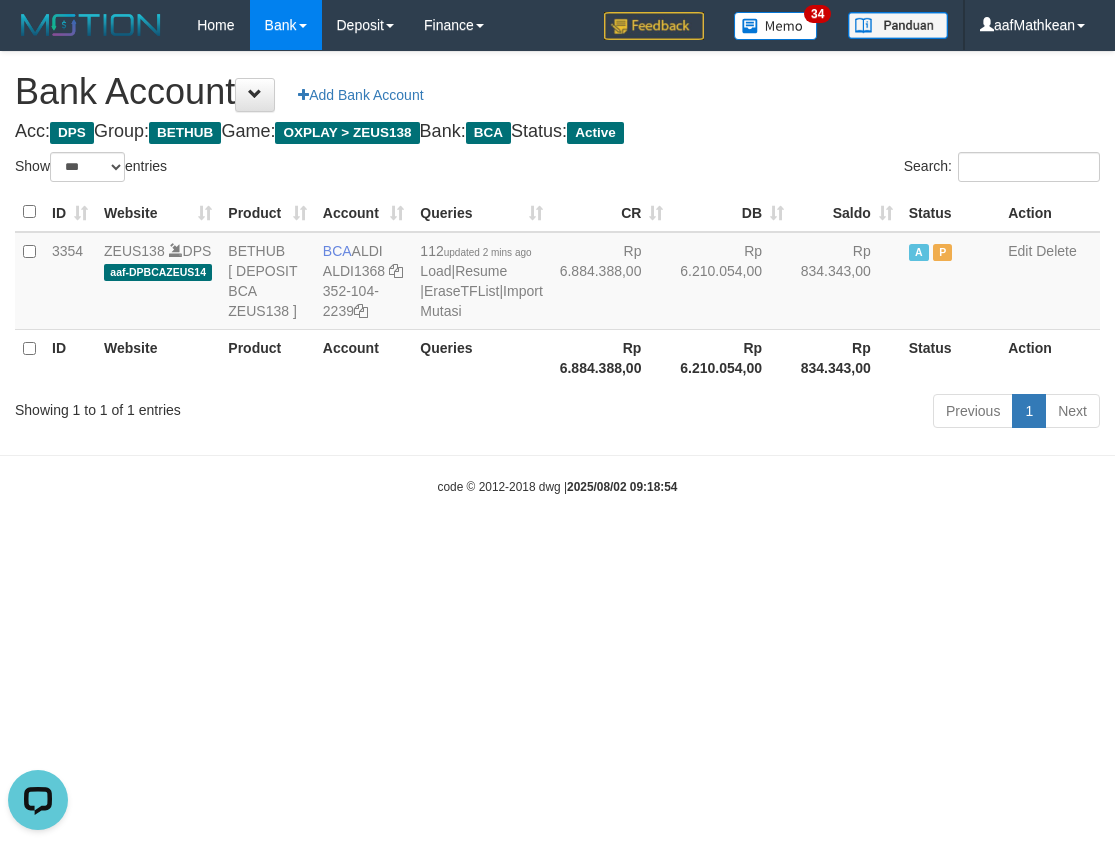 click on "Toggle navigation
Home
Bank
Account List
Load
By Website
Group
[OXPLAY]													ZEUS138
By Load Group (DPS)" at bounding box center (557, 273) 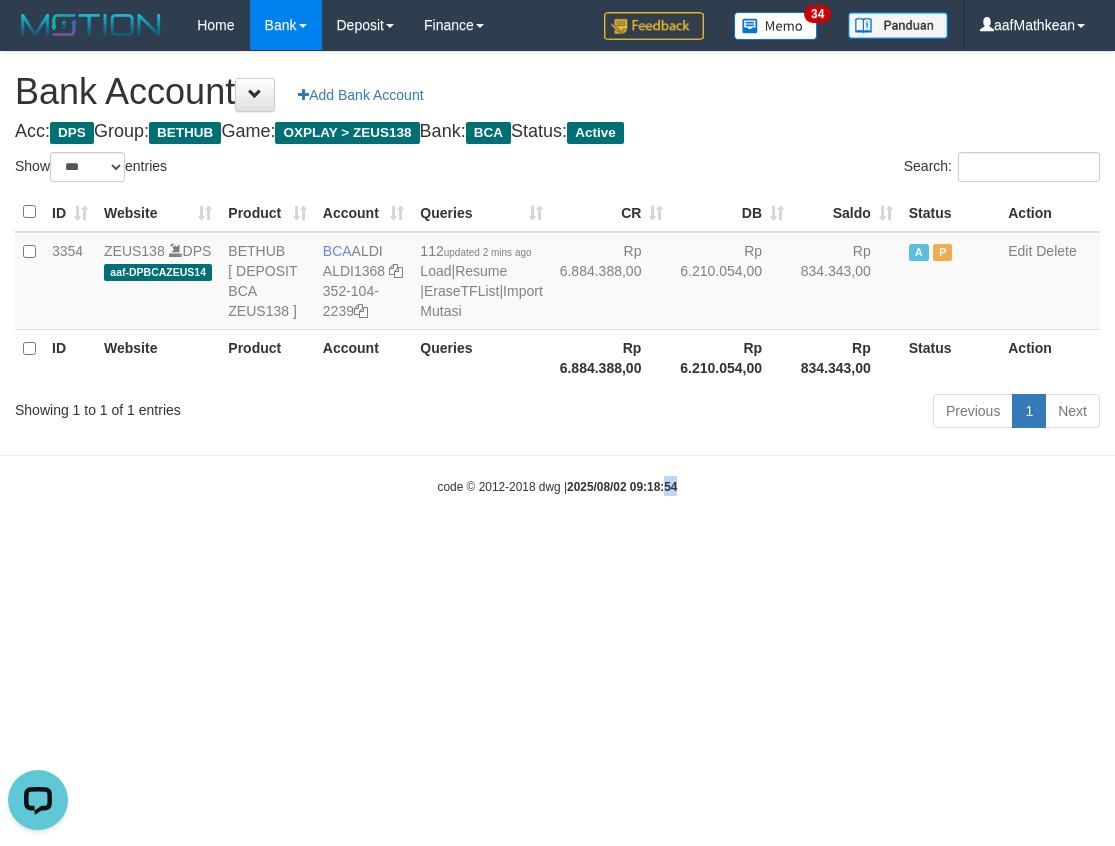 click on "Toggle navigation
Home
Bank
Account List
Load
By Website
Group
[OXPLAY]													ZEUS138
By Load Group (DPS)" at bounding box center (557, 273) 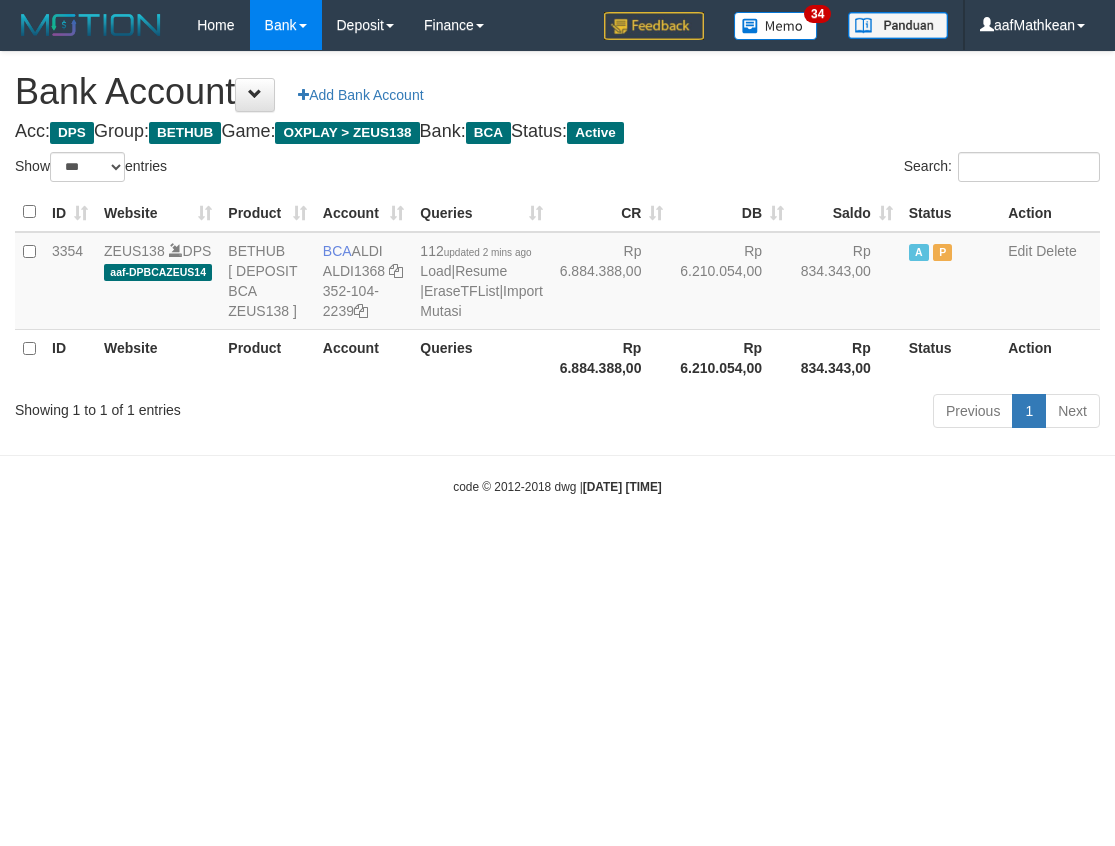 select on "***" 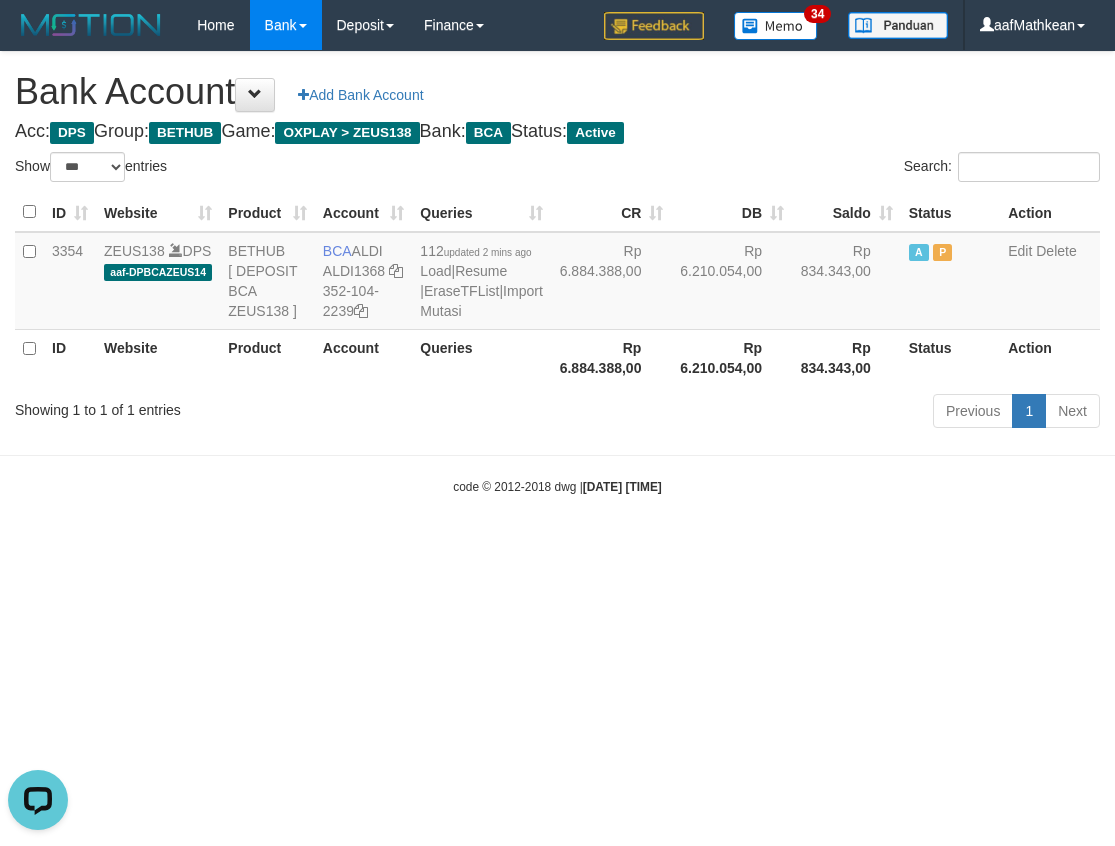 scroll, scrollTop: 0, scrollLeft: 0, axis: both 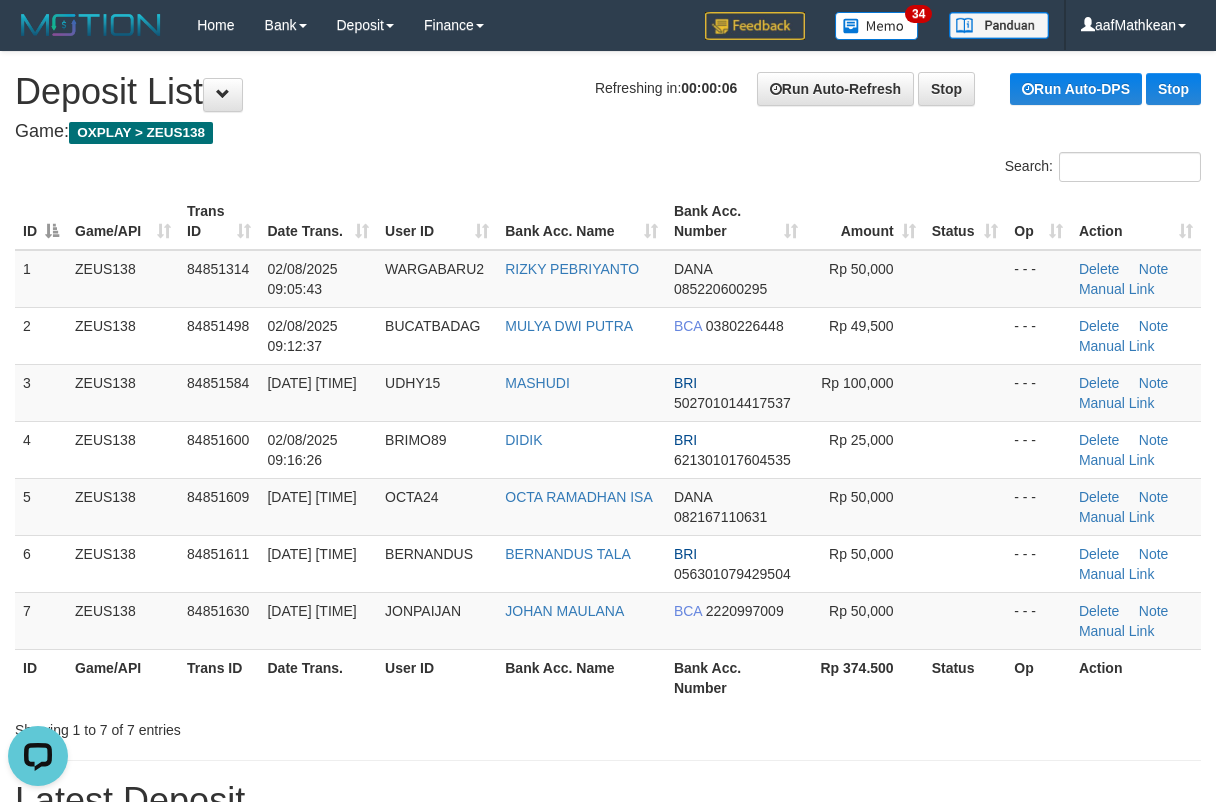 click on "Search:
ID Game/API Trans ID Date Trans. User ID Bank Acc. Name Bank Acc. Number Amount Status Op Action
1
ZEUS138
84851314
02/08/2025 09:05:43
WARGABARU2
RIZKY PEBRIYANTO
DANA
085220600295
Rp 50,000
- - -
Delete
Note
Manual Link
2
ZEUS138
84851498
02/08/2025 09:12:37
BUCATBADAG
MULYA DWI PUTRA
BCA
0380226448
Rp 49,500
BRI" at bounding box center (608, 446) 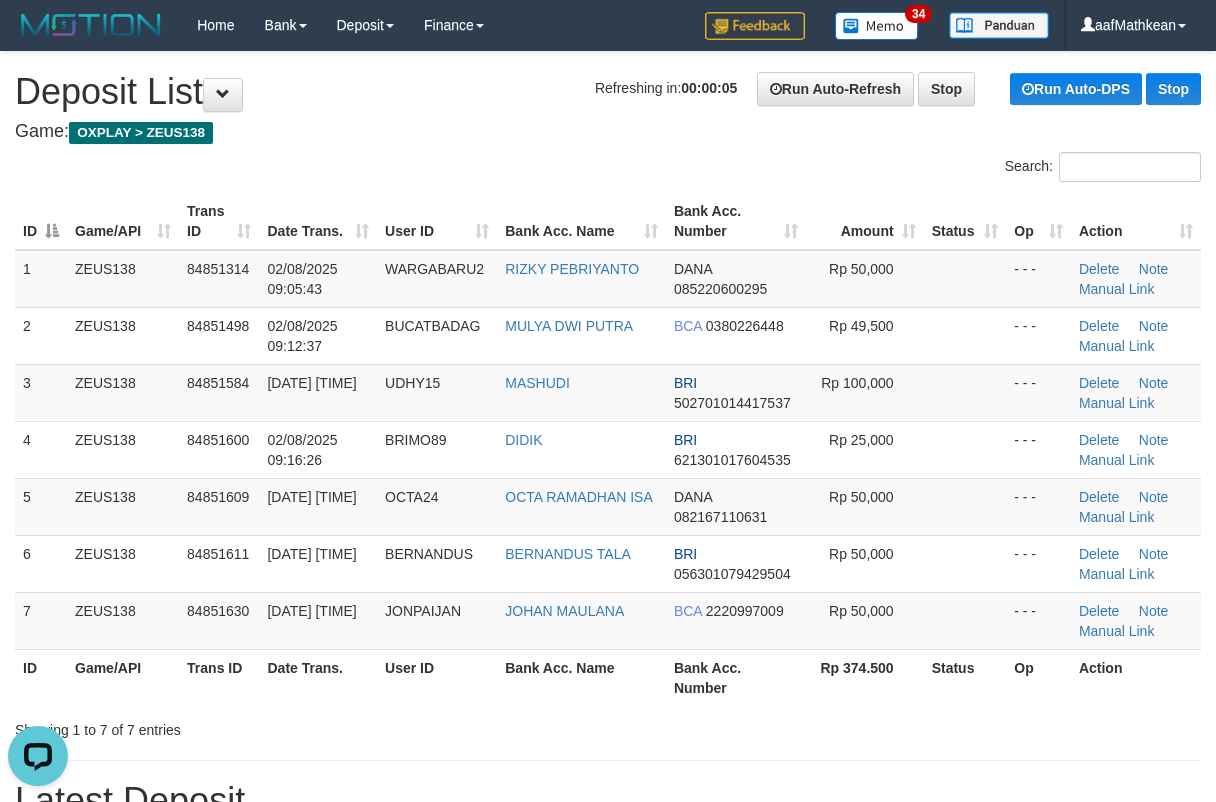 click on "Search:
ID Game/API Trans ID Date Trans. User ID Bank Acc. Name Bank Acc. Number Amount Status Op Action
1
ZEUS138
84851314
02/08/2025 09:05:43
WARGABARU2
RIZKY PEBRIYANTO
DANA
085220600295
Rp 50,000
- - -
Delete
Note
Manual Link
2
ZEUS138
84851498
02/08/2025 09:12:37
BUCATBADAG
MULYA DWI PUTRA
BCA
0380226448
Rp 49,500
BRI" at bounding box center [608, 446] 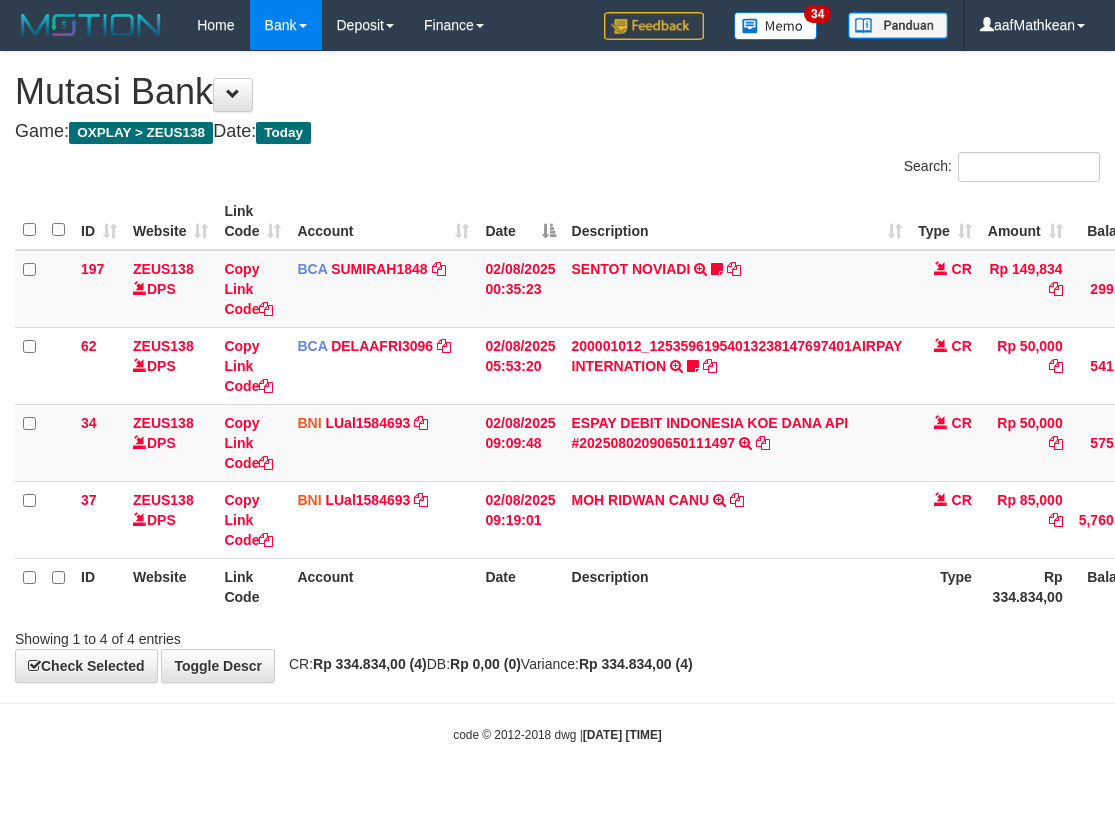 scroll, scrollTop: 0, scrollLeft: 0, axis: both 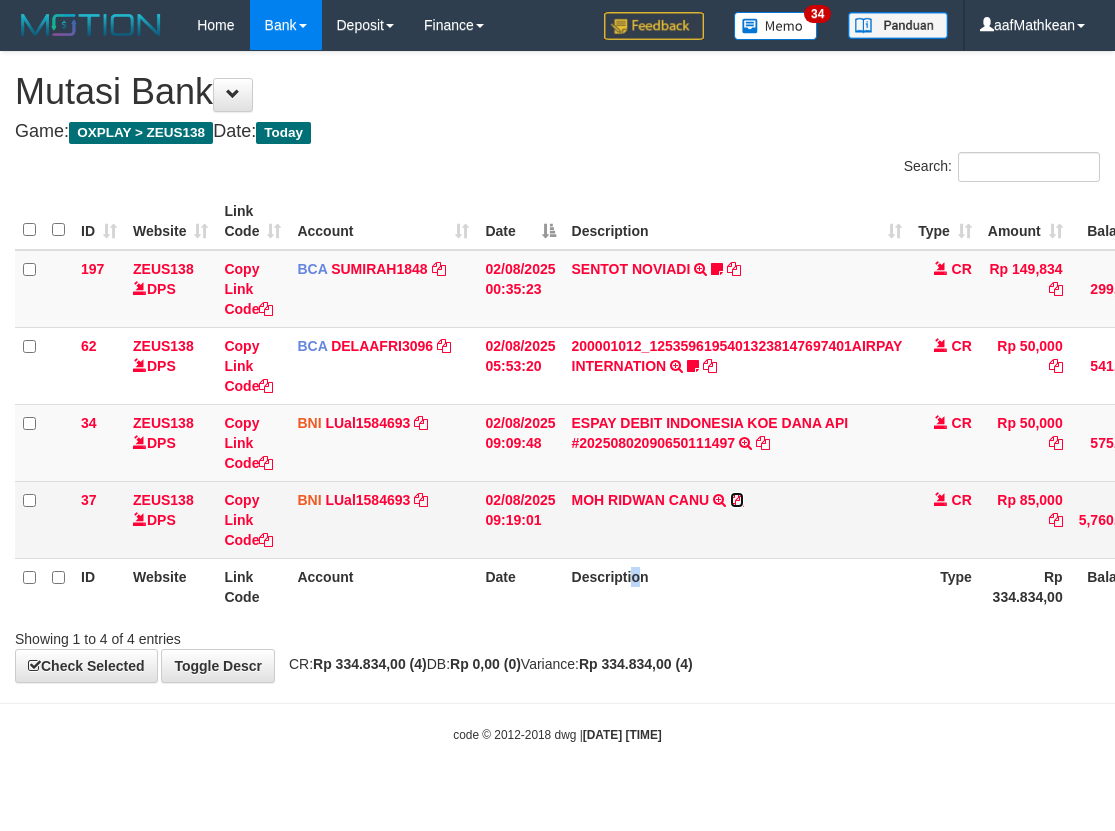 click at bounding box center (737, 500) 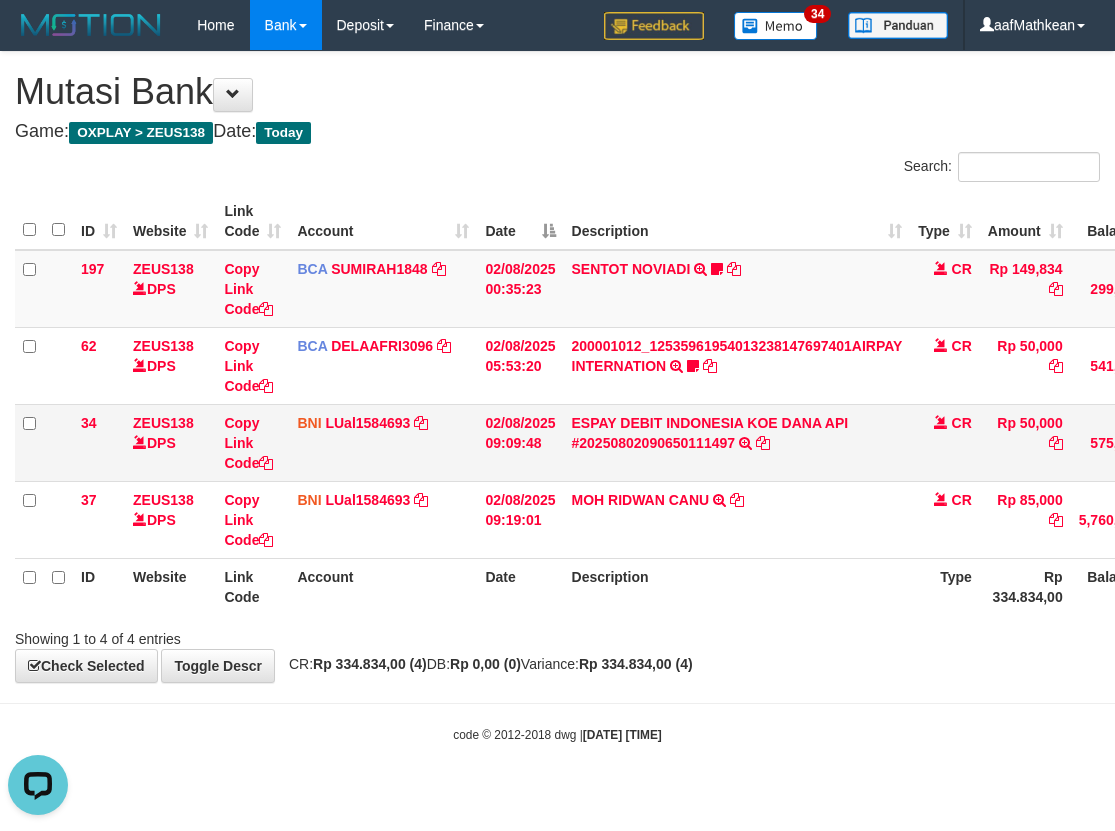 scroll, scrollTop: 0, scrollLeft: 0, axis: both 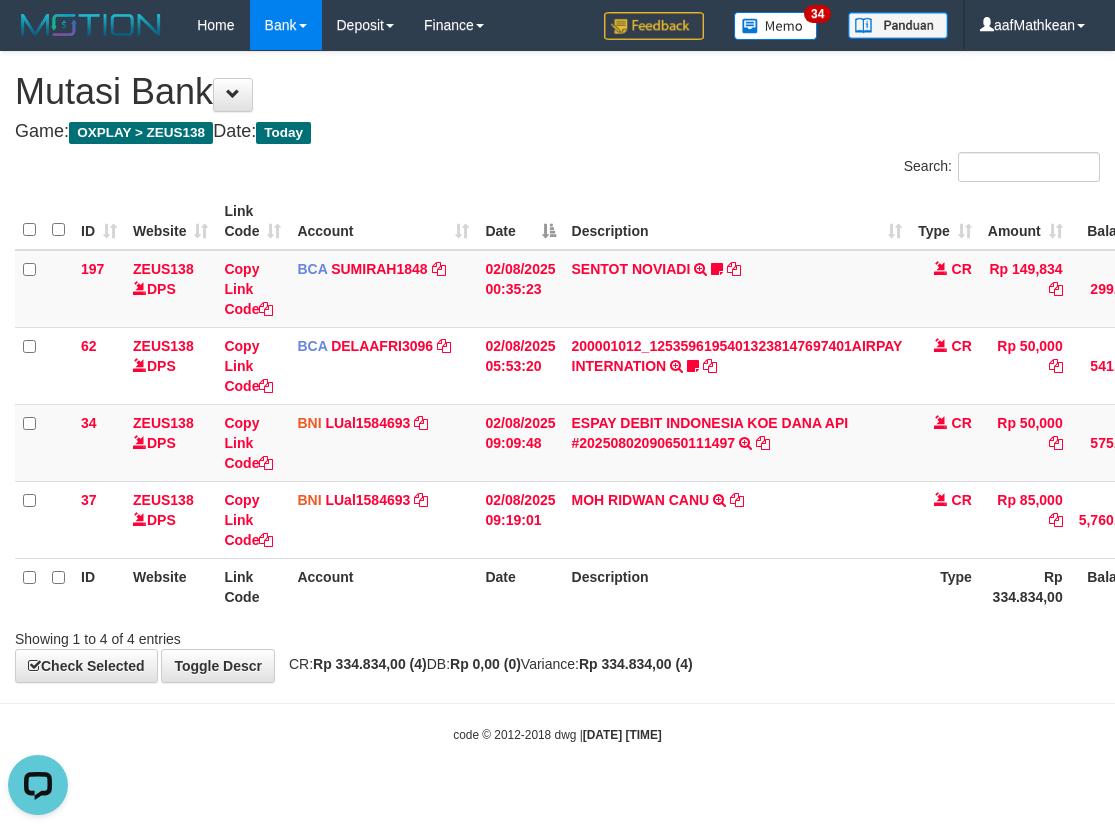 click on "Description" at bounding box center [737, 586] 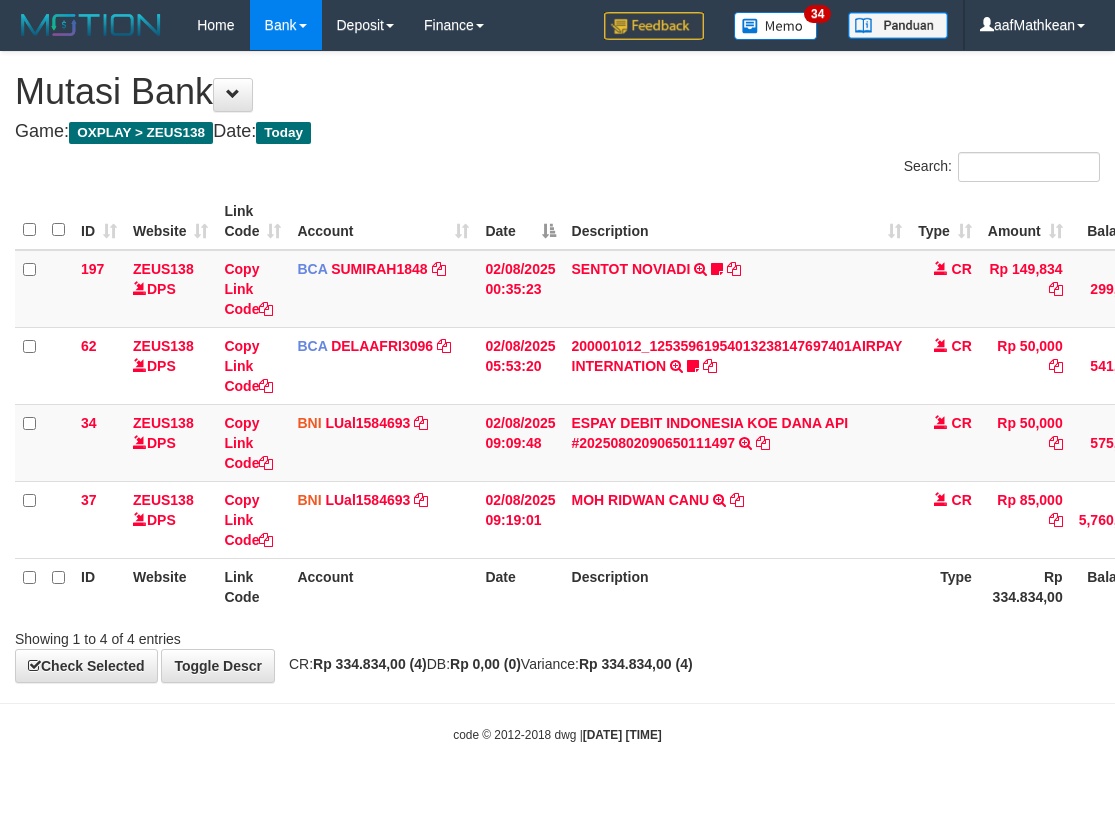 scroll, scrollTop: 0, scrollLeft: 0, axis: both 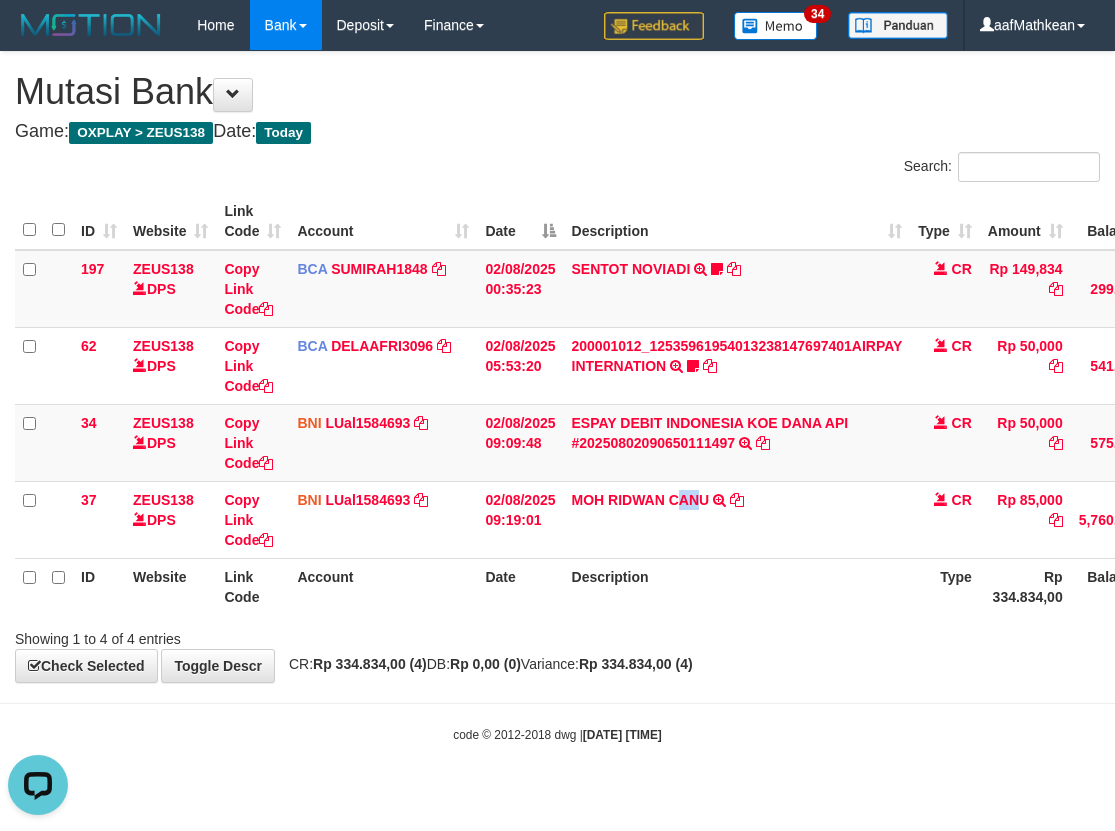 drag, startPoint x: 696, startPoint y: 548, endPoint x: 697, endPoint y: 561, distance: 13.038404 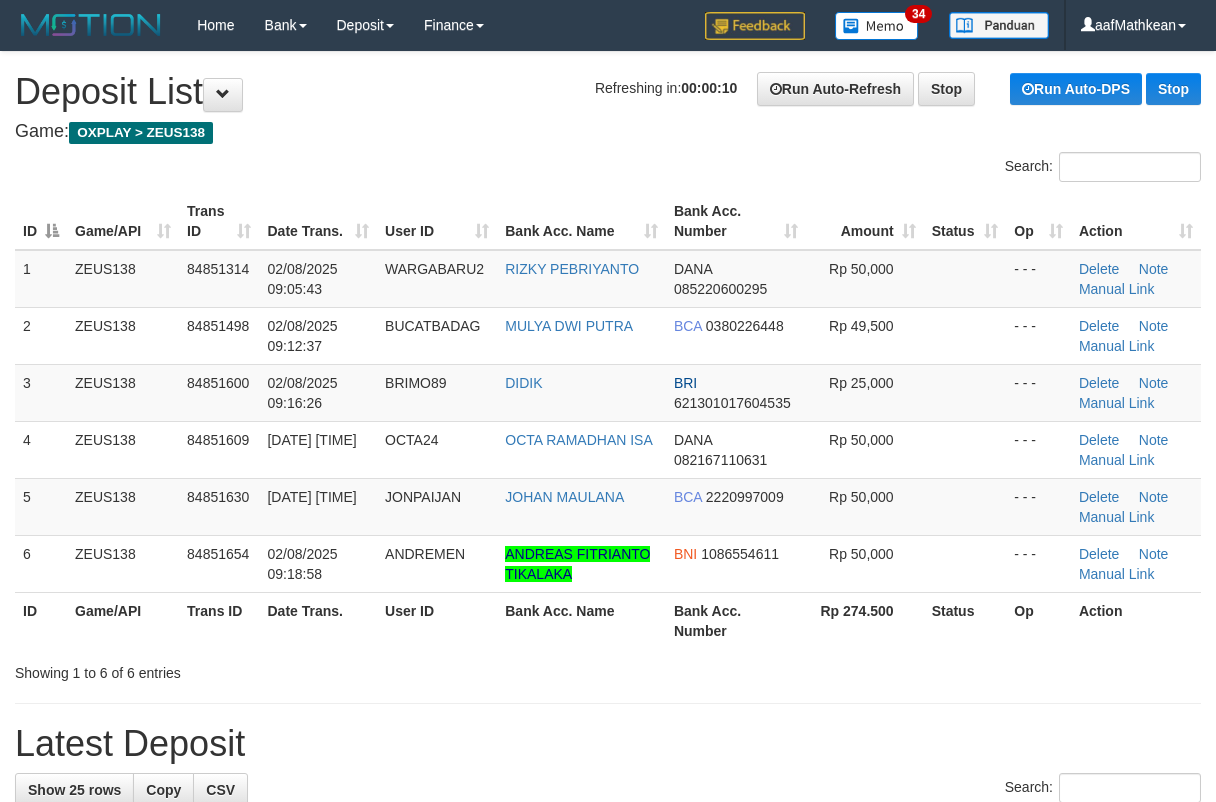 scroll, scrollTop: 0, scrollLeft: 0, axis: both 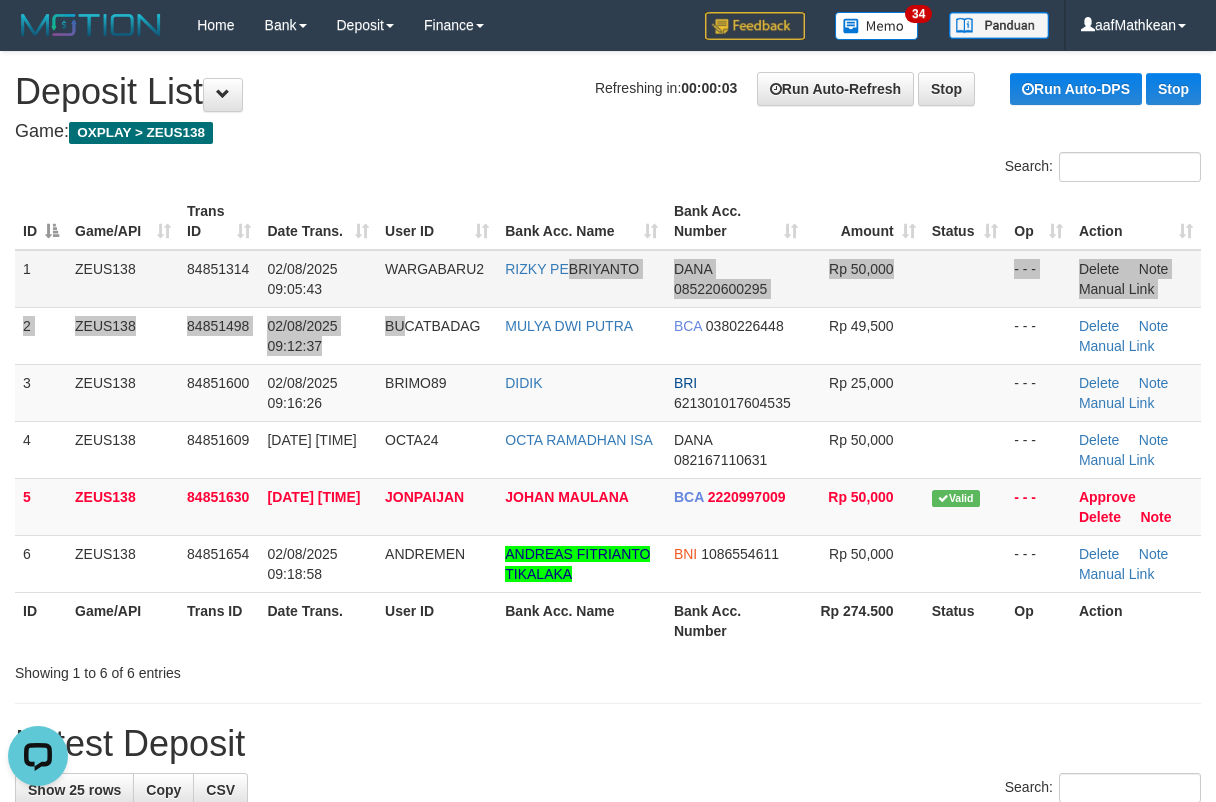 click on "1
ZEUS138
84851314
02/08/2025 09:05:43
WARGABARU2
RIZKY PEBRIYANTO
DANA
085220600295
Rp 50,000
- - -
Delete
Note
Manual Link
2
ZEUS138
84851498
02/08/2025 09:12:37
BUCATBADAG
MULYA DWI PUTRA
BCA
0380226448
Rp 49,500
- - -
Delete
Note
Manual Link
3" at bounding box center [608, 421] 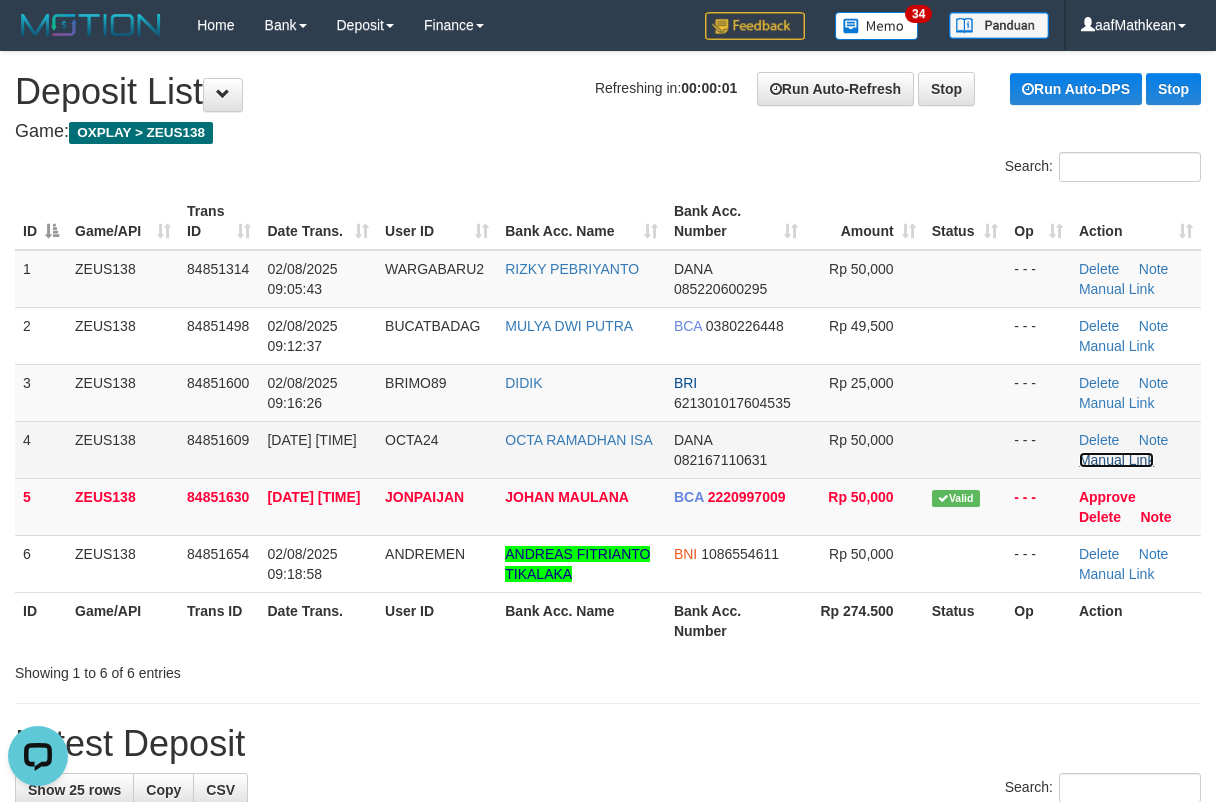 drag, startPoint x: 1147, startPoint y: 465, endPoint x: 822, endPoint y: 459, distance: 325.0554 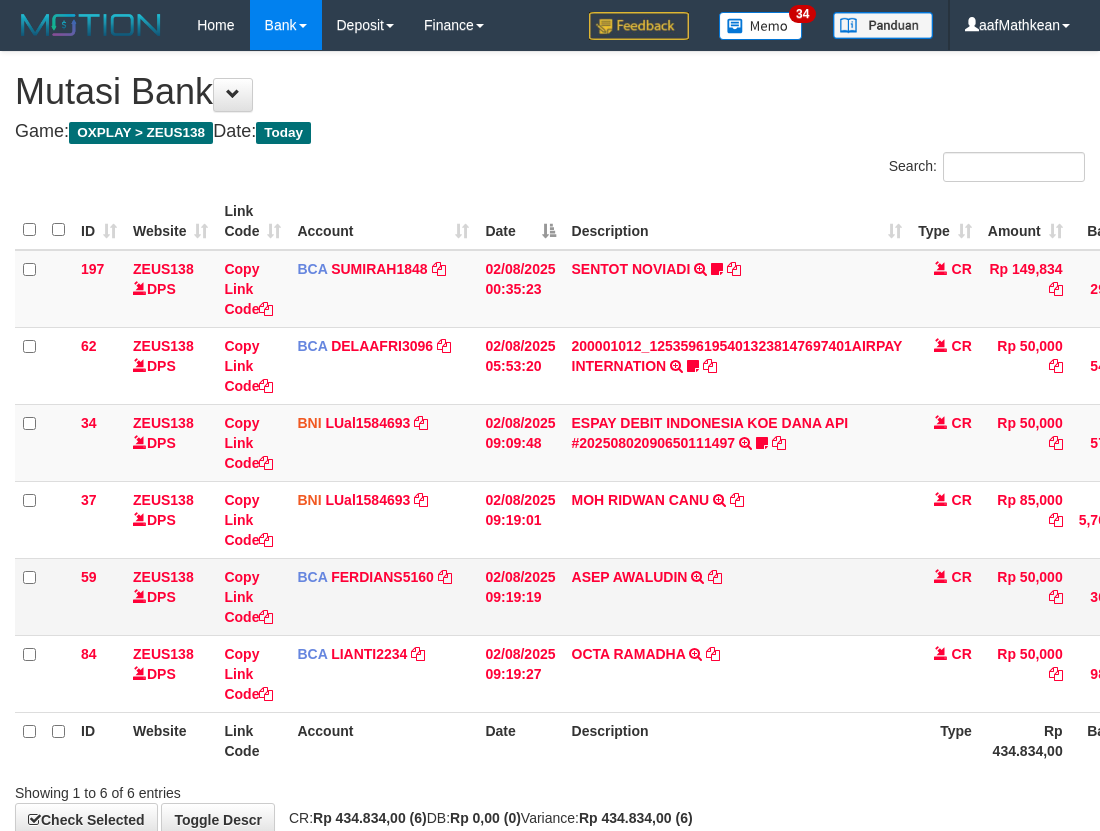 scroll, scrollTop: 0, scrollLeft: 0, axis: both 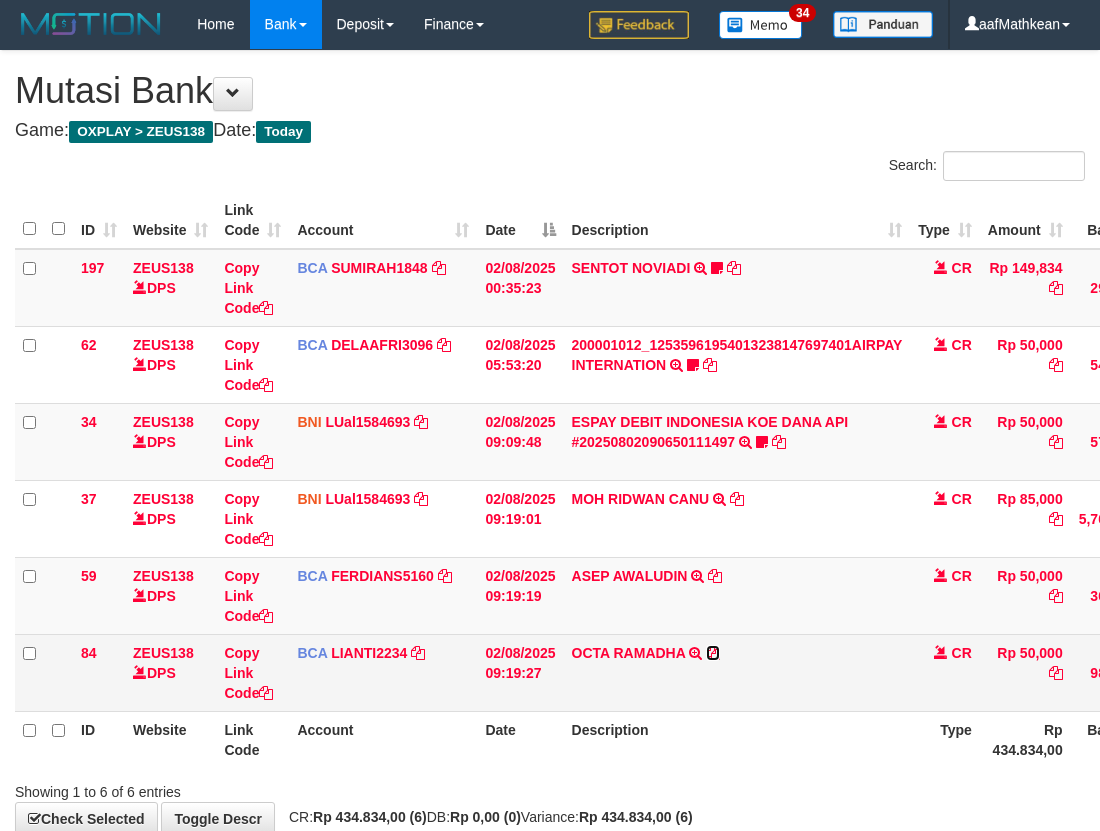 click at bounding box center [713, 653] 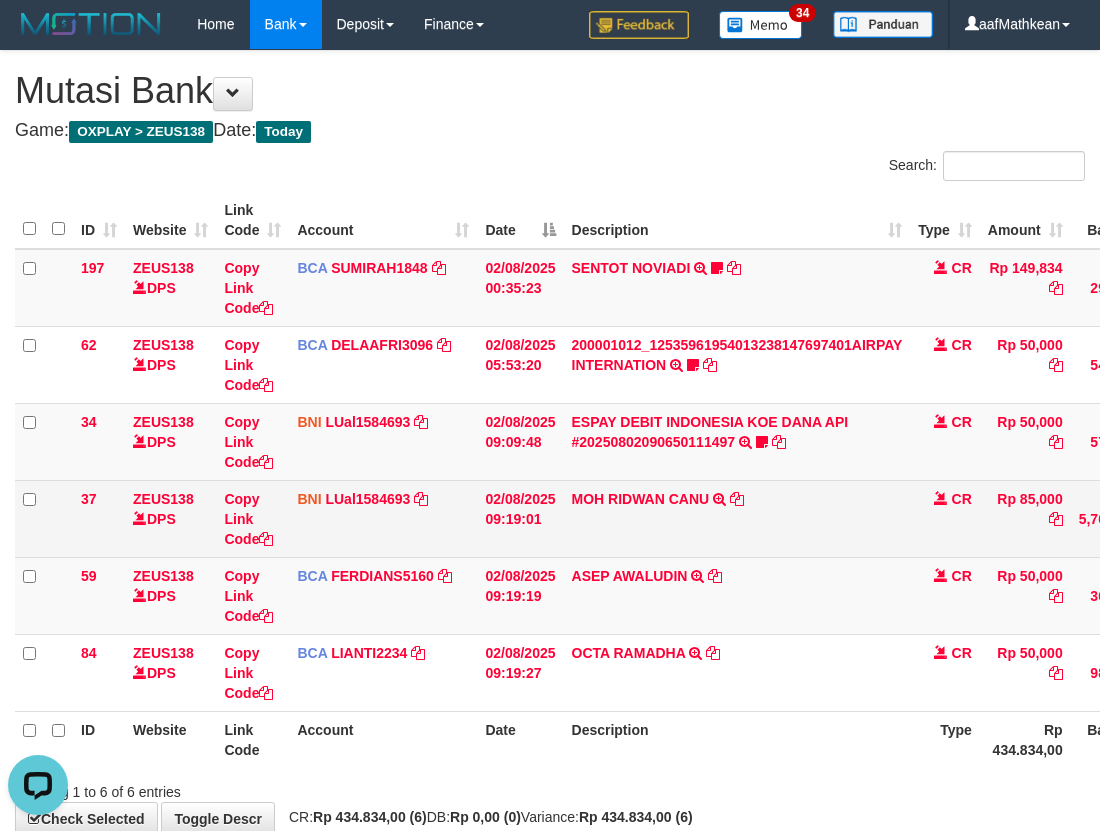 scroll, scrollTop: 0, scrollLeft: 0, axis: both 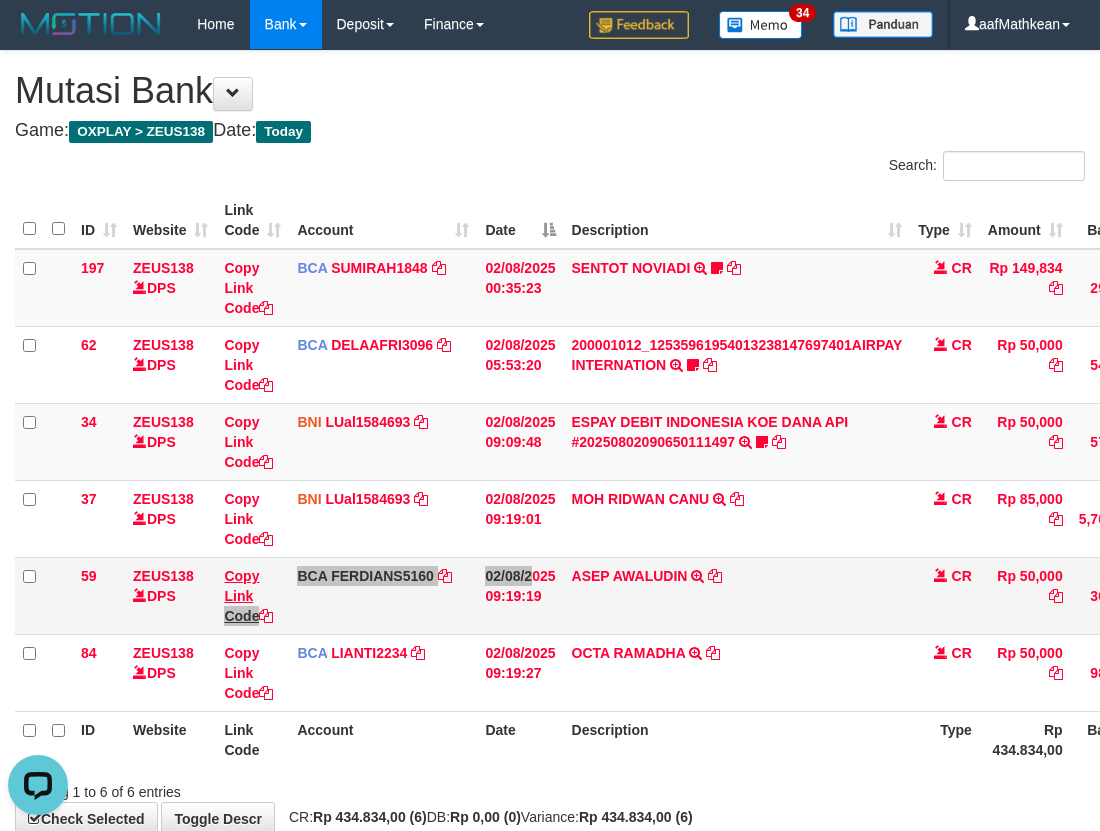 click on "59
ZEUS138    DPS
Copy Link Code
BCA
FERDIANS5160
DPS
[LAST]
mutasi_20250802_4733 | 59
mutasi_20250802_4733 | 59
02/08/2025 09:19:19
[FIRST] [LAST]         TRSF E-BANKING CR 0208/FTSCY/WS95031
50000.00[FIRST] [LAST]
CR
Rp 50,000
Rp 364,751
Note
Check" at bounding box center (652, 595) 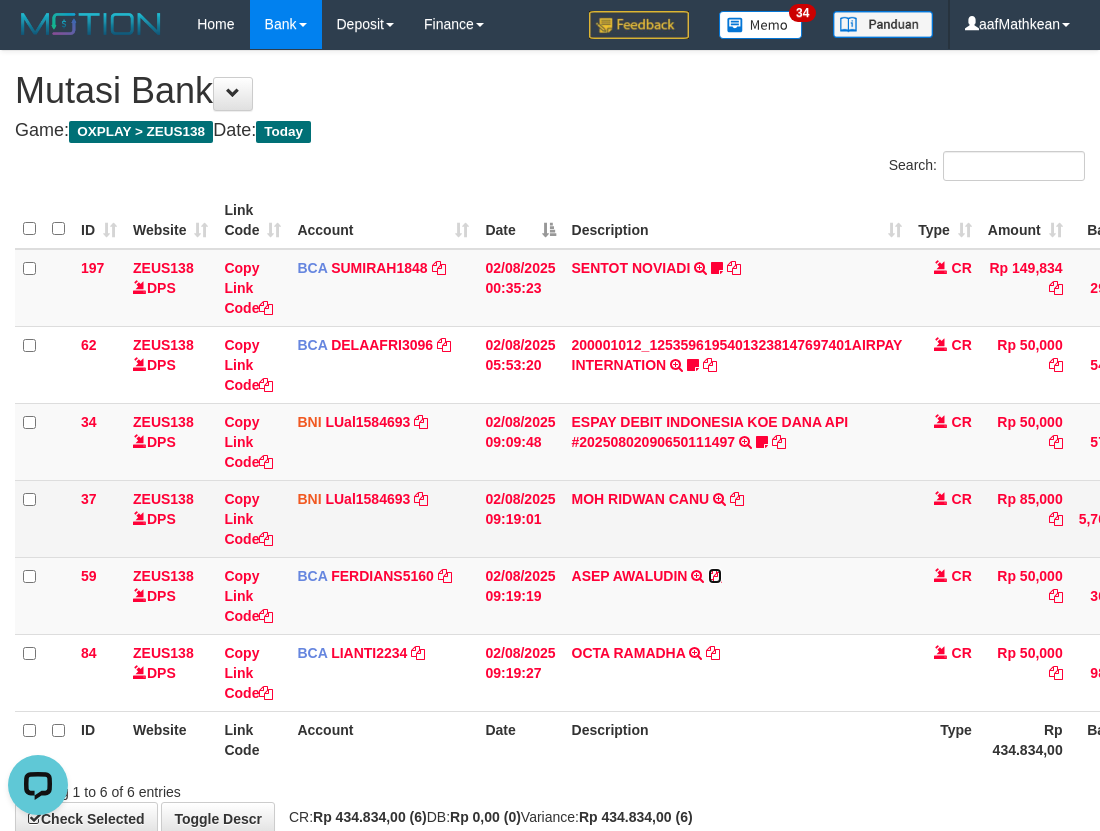 drag, startPoint x: 709, startPoint y: 578, endPoint x: 789, endPoint y: 545, distance: 86.53901 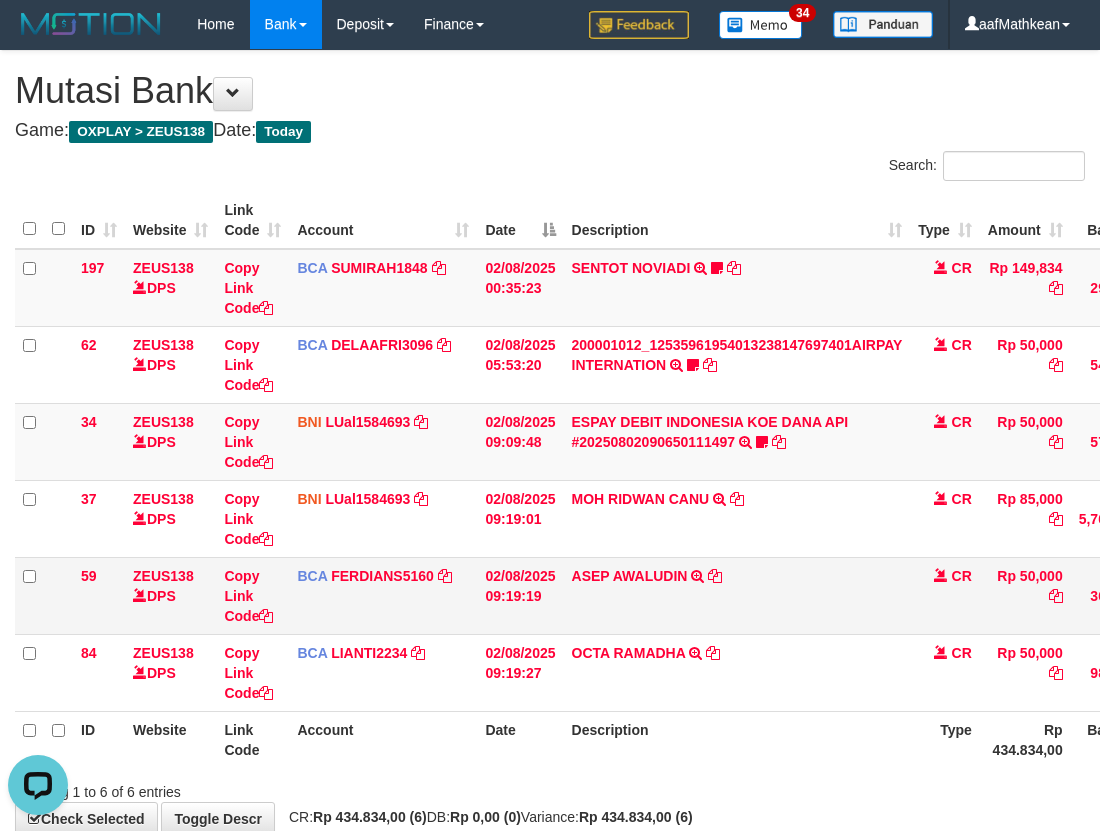 click on "[FIRST] [LAST]         TRSF E-BANKING CR 0208/FTSCY/WS95031
50000.00[FIRST] [LAST]" at bounding box center [737, 595] 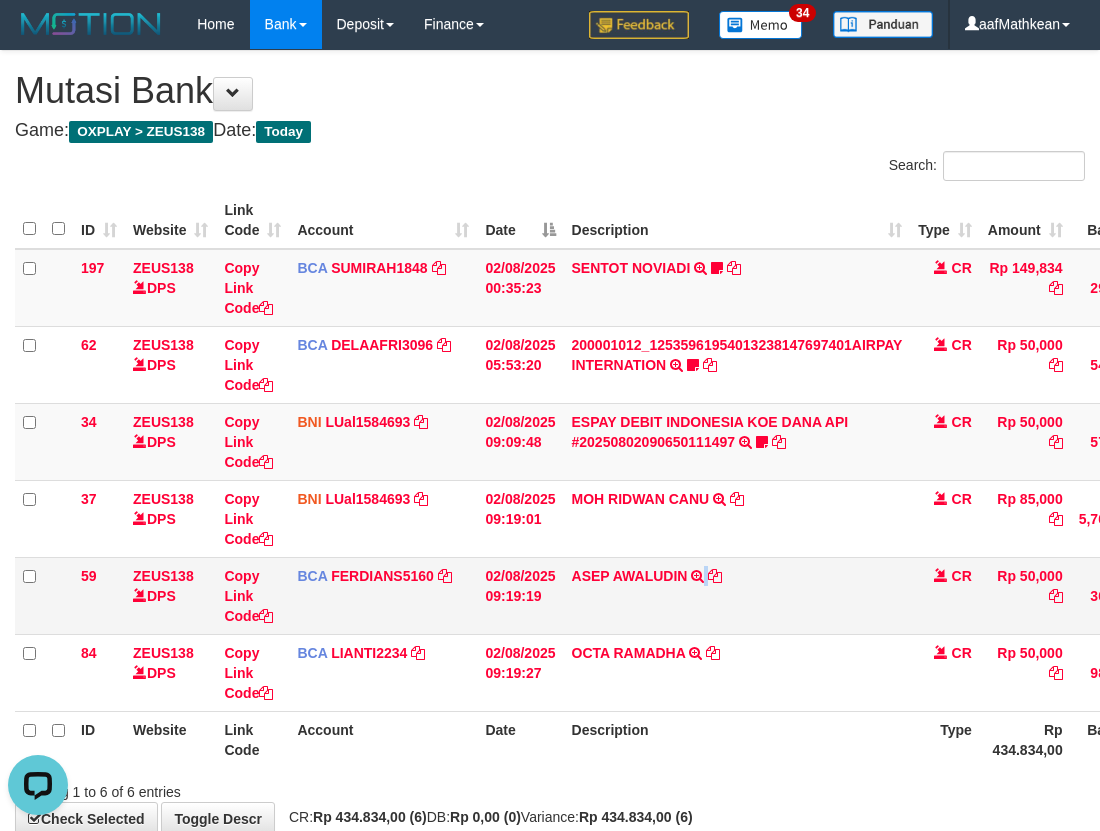 drag, startPoint x: 697, startPoint y: 613, endPoint x: 673, endPoint y: 625, distance: 26.832815 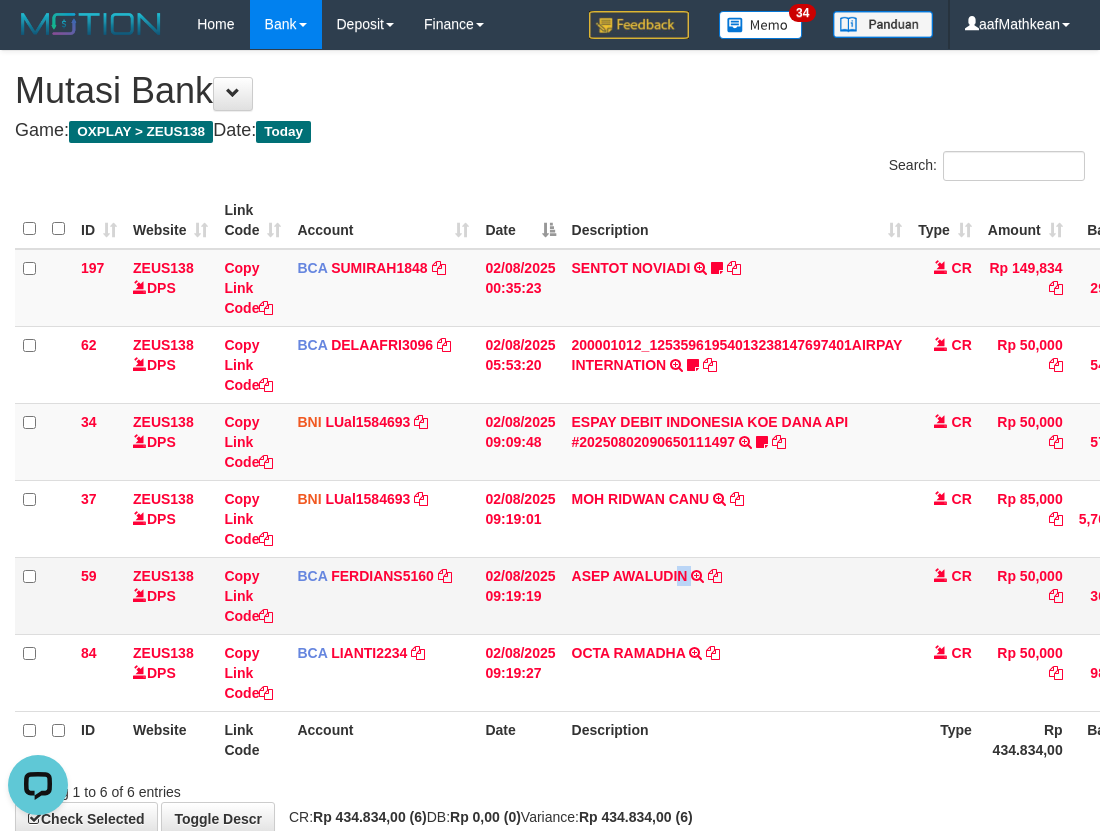 click on "ASEP AWALUDIN         TRSF E-BANKING CR 0208/FTSCY/WS95031
50000.00ASEP AWALUDIN" at bounding box center [737, 595] 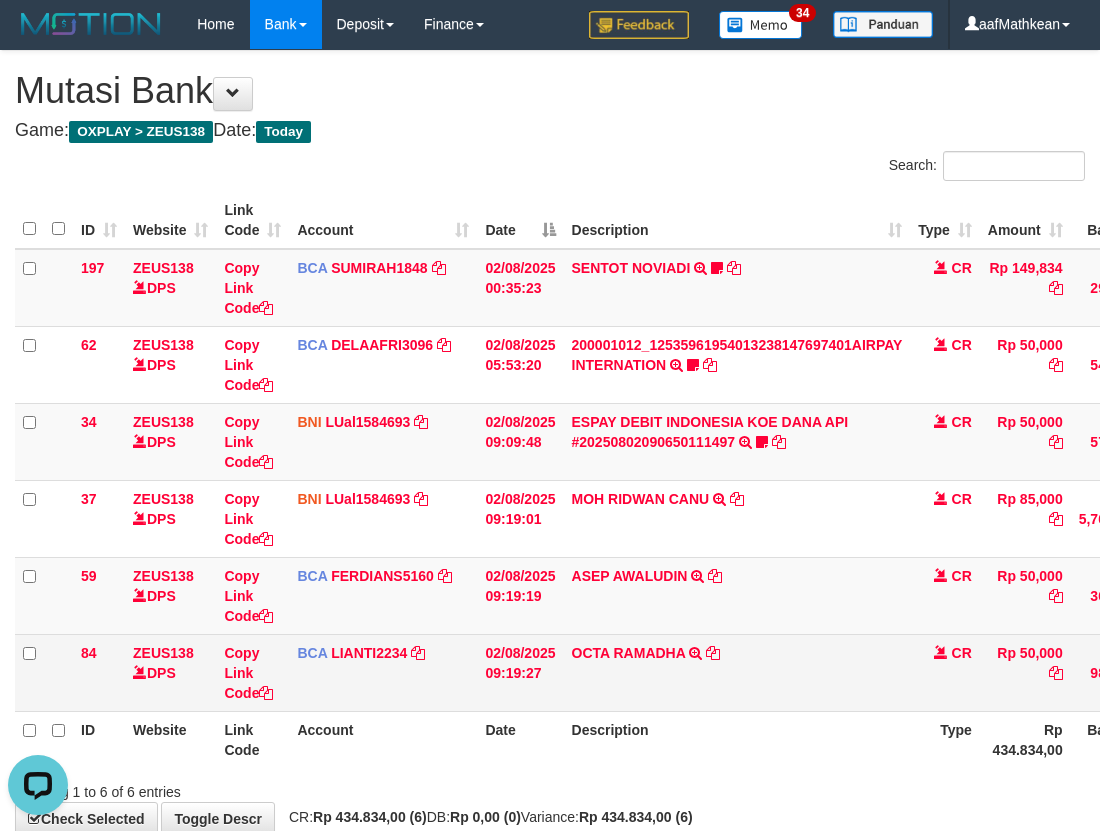 click on "OCTA RAMADHA         TRSF E-BANKING CR 0208/FTSCY/WS95051
50000.002025080240329579 TRFDN-OCTA RAMADHAESPAY DEBIT INDONE" at bounding box center (737, 672) 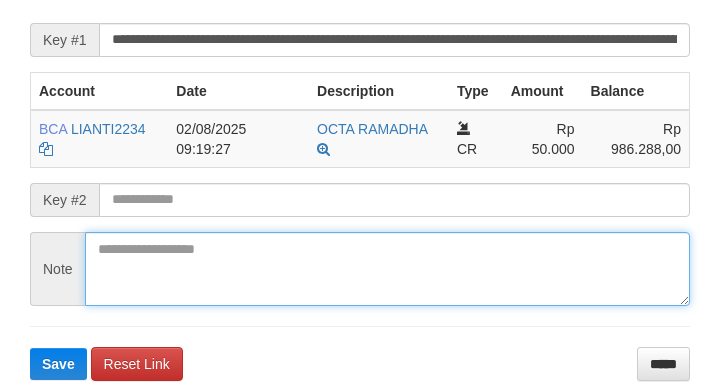 click at bounding box center (387, 269) 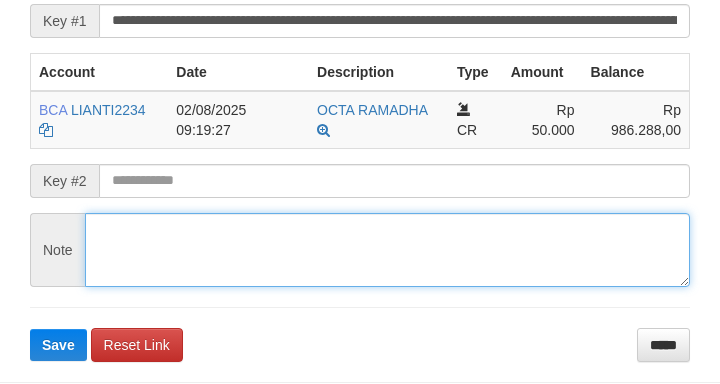 type 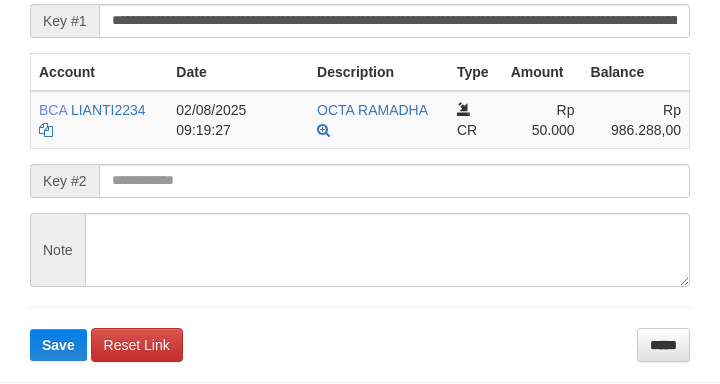 click on "**********" at bounding box center [360, 161] 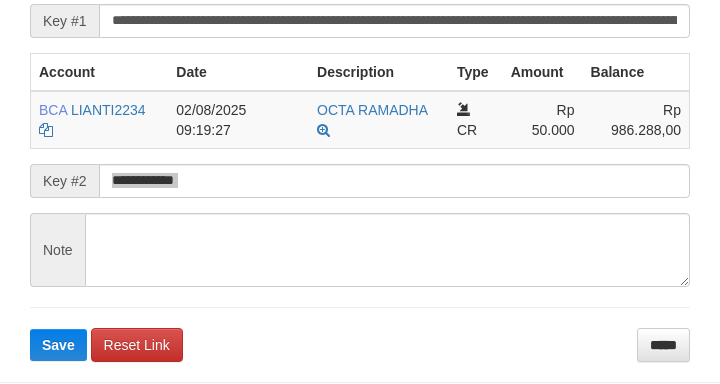 drag, startPoint x: 330, startPoint y: 220, endPoint x: 328, endPoint y: 207, distance: 13.152946 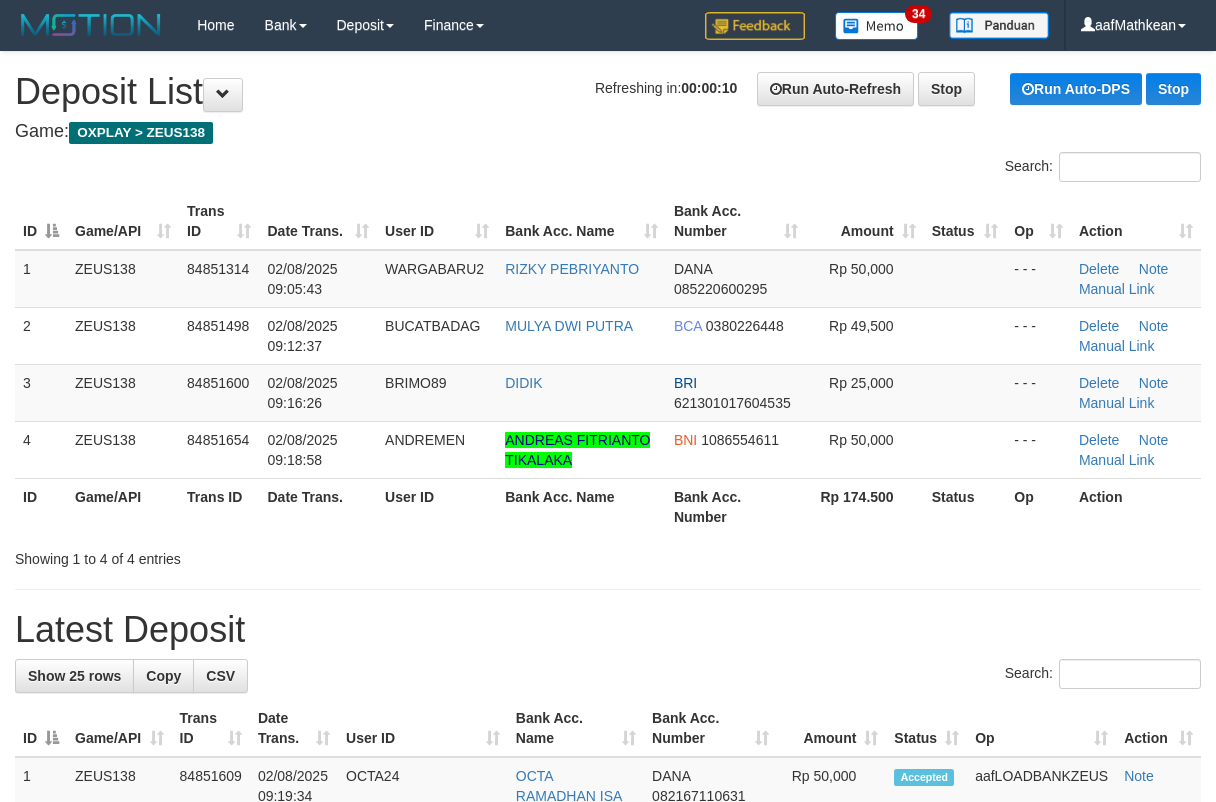 scroll, scrollTop: 0, scrollLeft: 0, axis: both 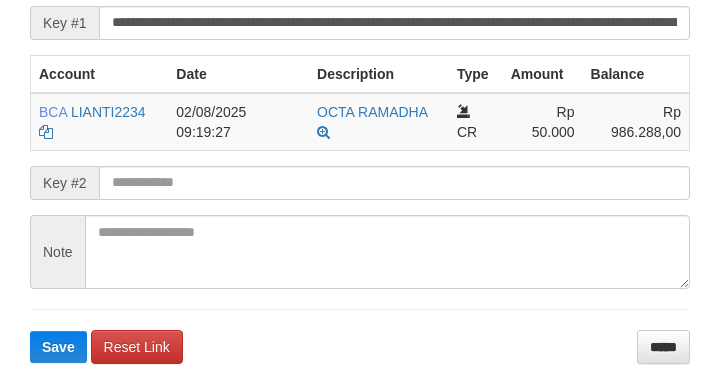 click on "Key #2" at bounding box center (64, 183) 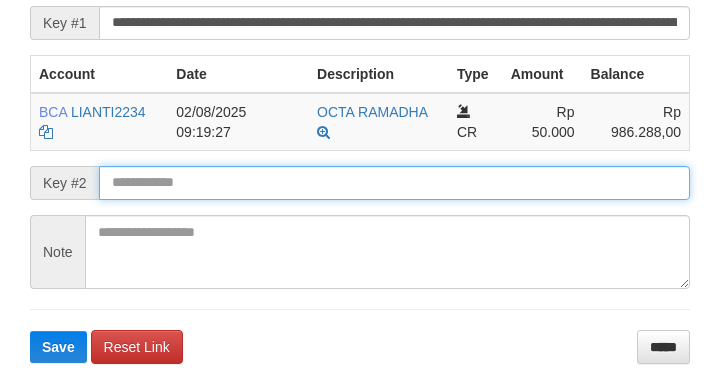 click at bounding box center [394, 183] 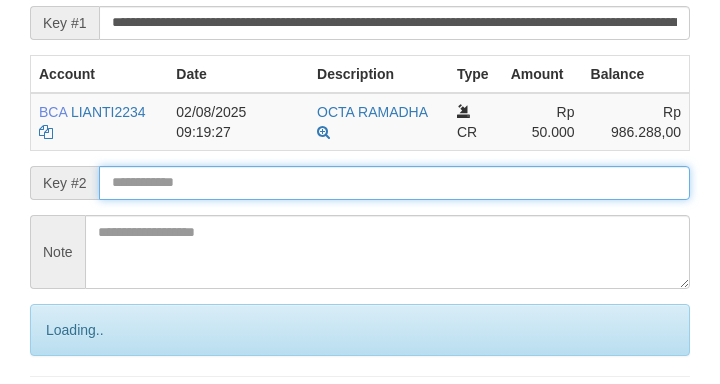 click at bounding box center [394, 183] 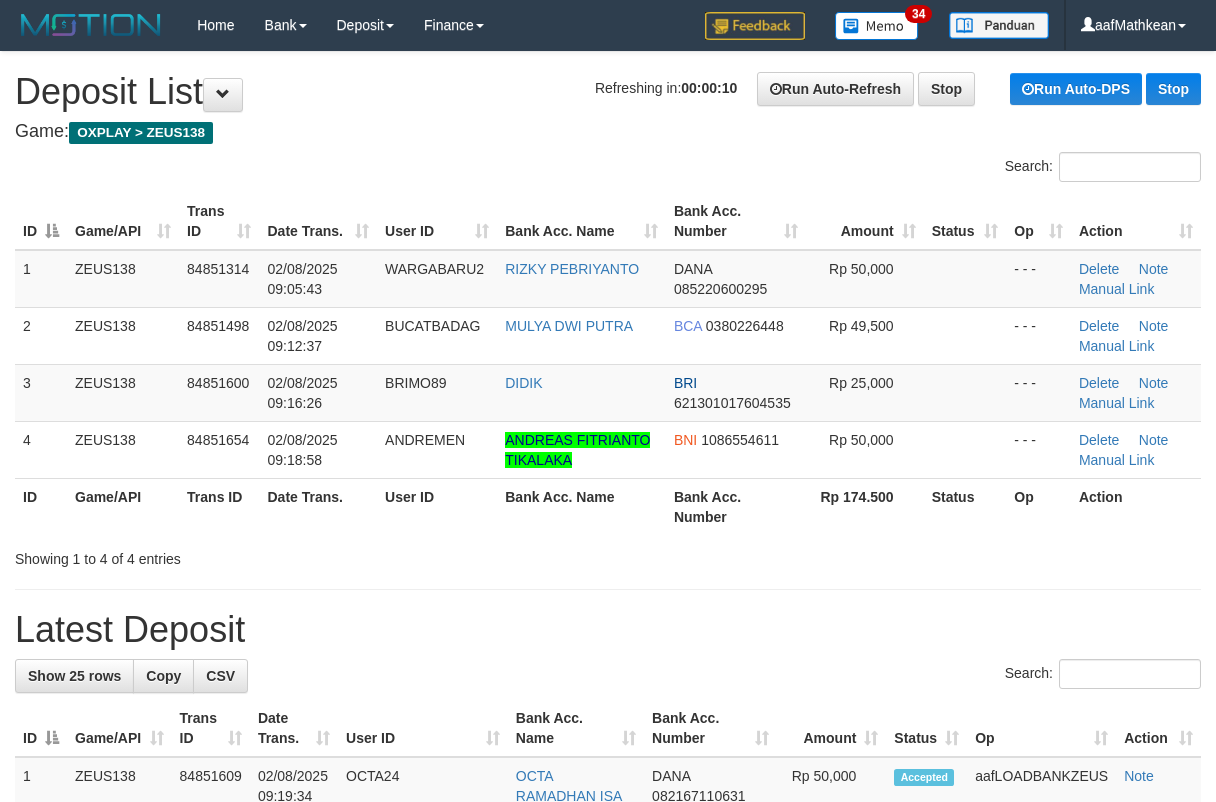 scroll, scrollTop: 0, scrollLeft: 0, axis: both 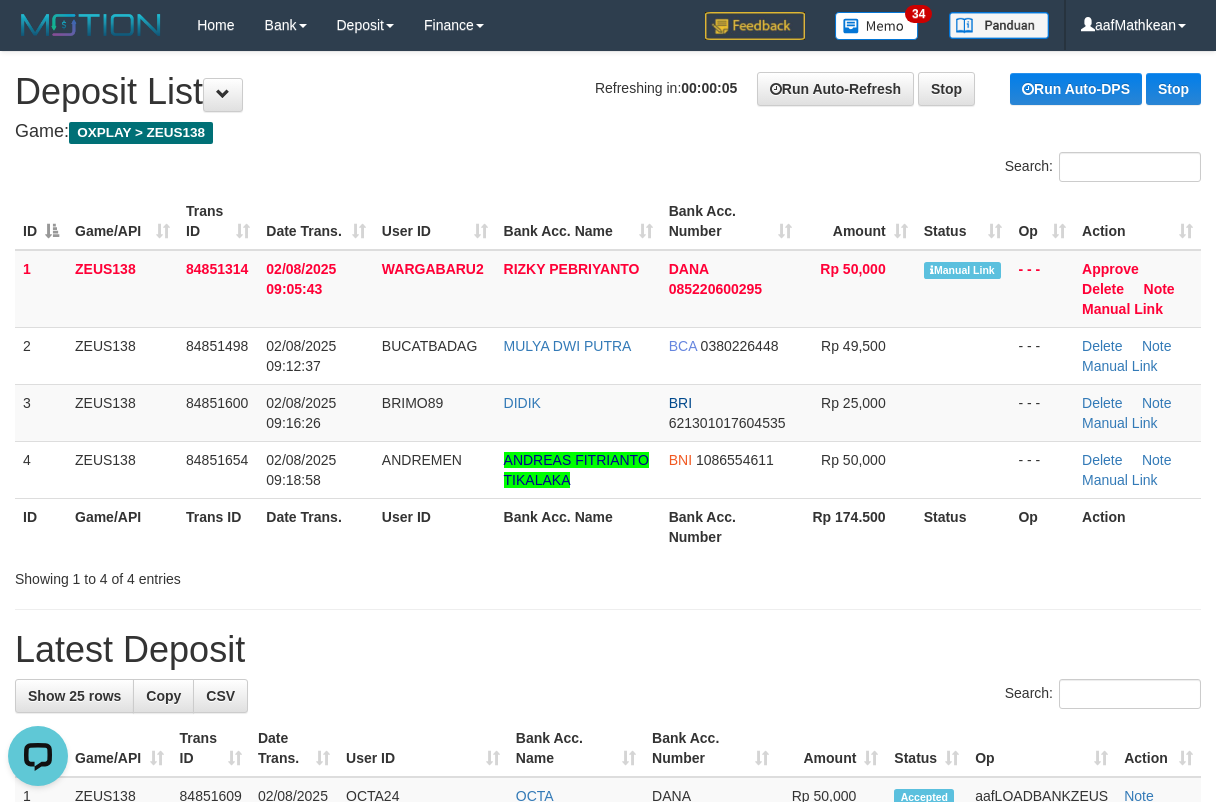 click on "ID Game/API Trans ID Date Trans. User ID Bank Acc. Name Bank Acc. Number Amount Status Op Action
1
ZEUS138
84851314
02/08/2025 09:05:43
WARGABARU2
RIZKY PEBRIYANTO
DANA
085220600295
Rp 50,000
Manual Link
- - -
Approve
Delete
Note
Manual Link
2
ZEUS138
84851498
02/08/2025 09:12:37
BUCATBADAG
MULYA DWI PUTRA
BCA
0380226448
Rp 49,500
Note" at bounding box center (608, 374) 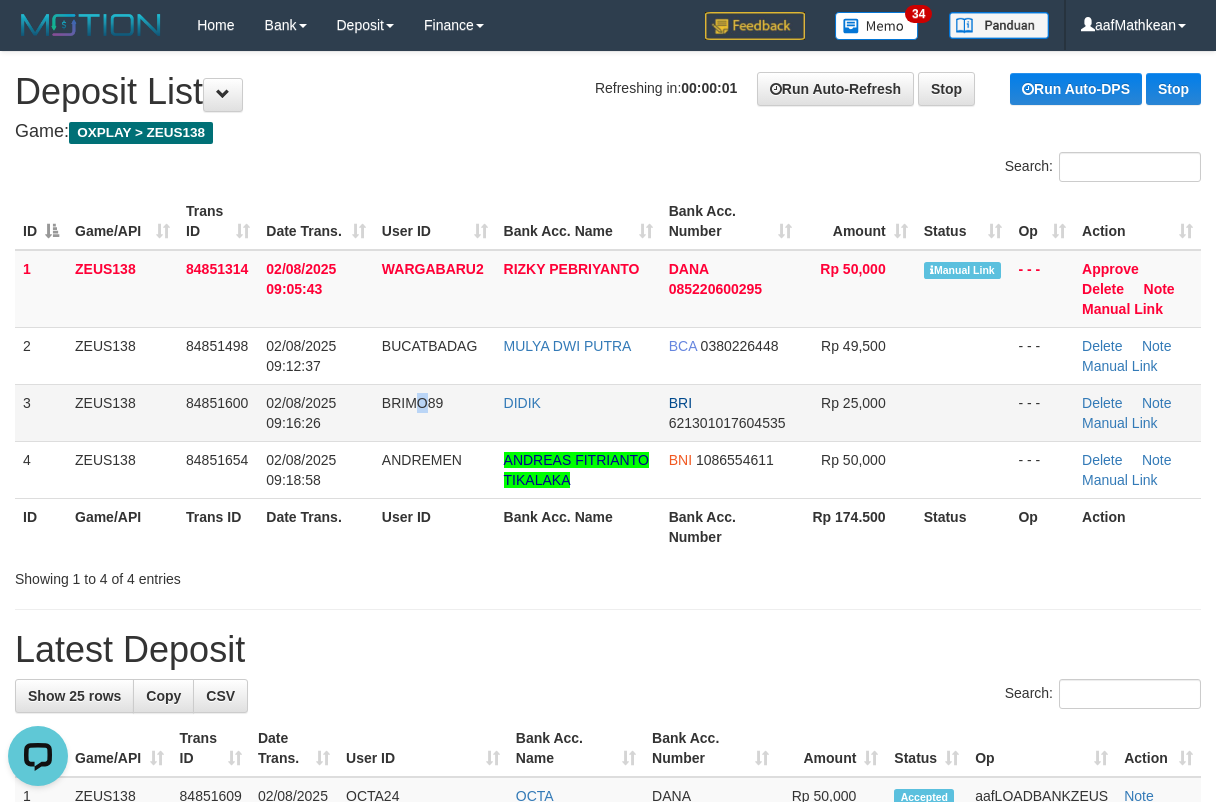 click on "BRIMO89" at bounding box center [412, 403] 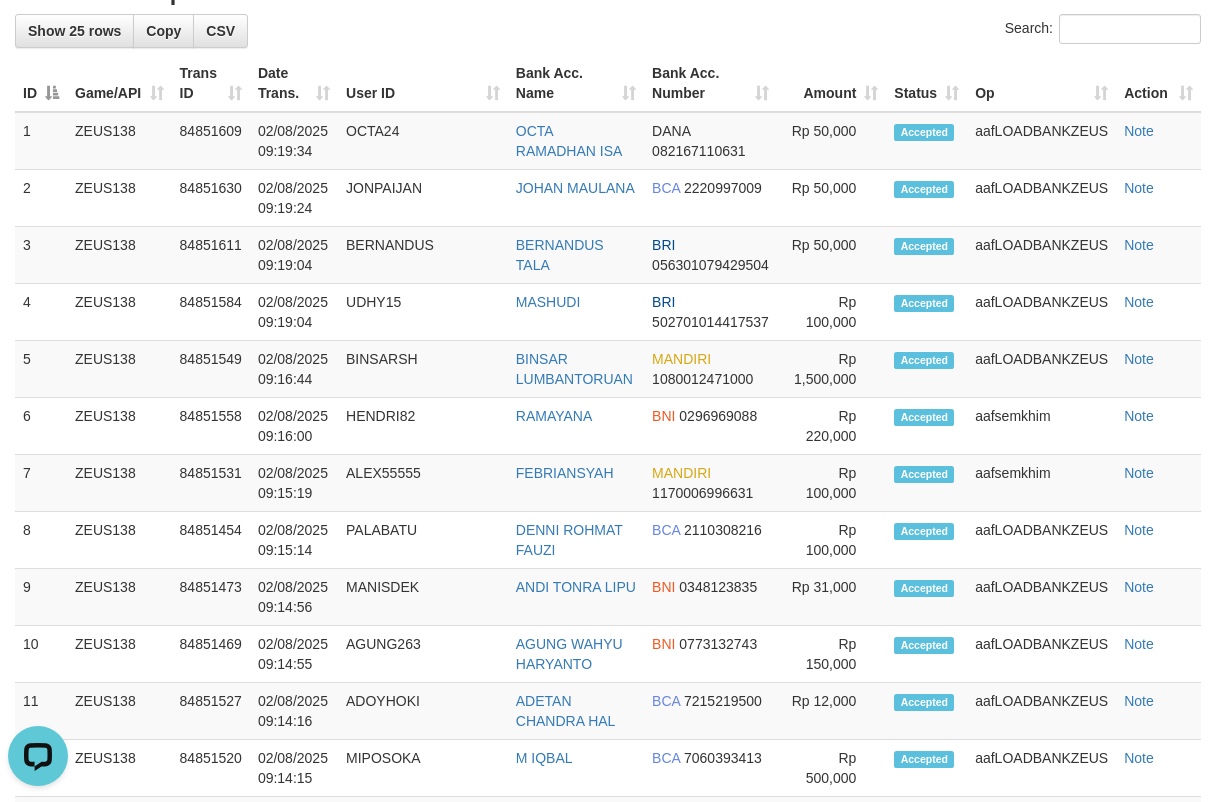 scroll, scrollTop: 701, scrollLeft: 0, axis: vertical 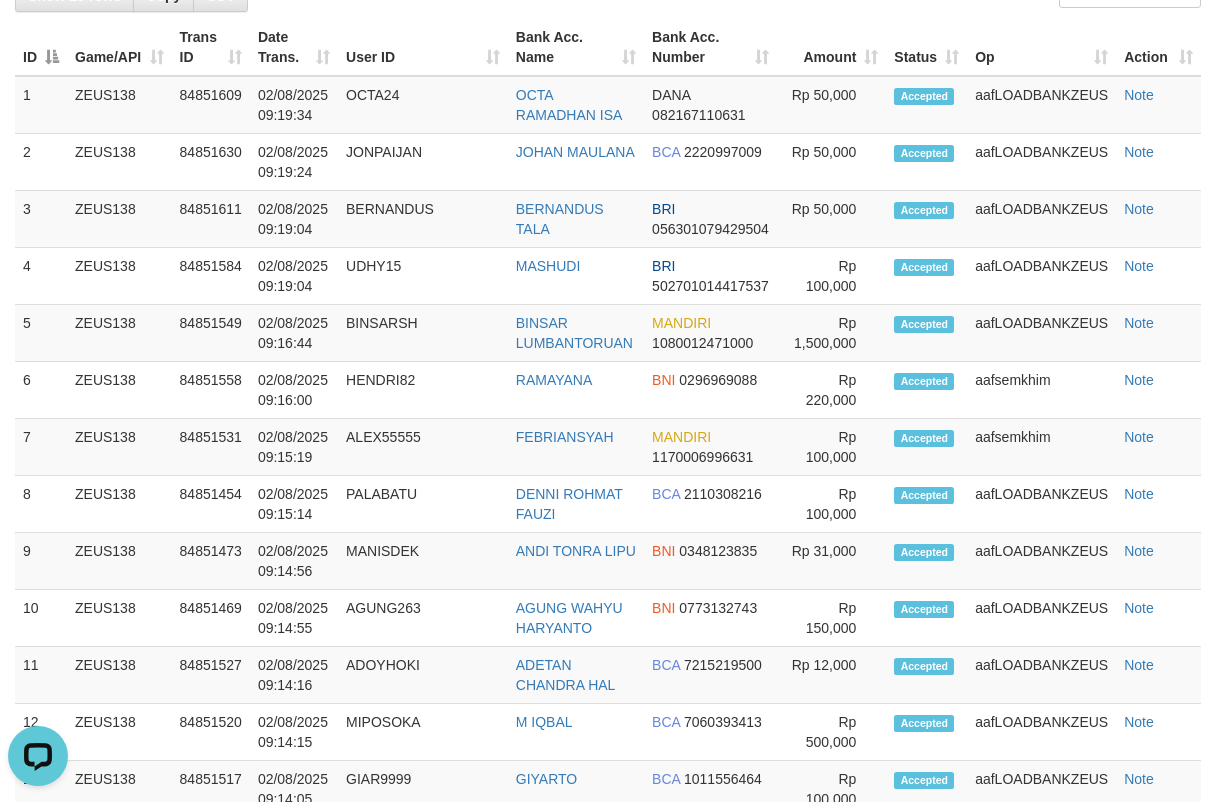 click on "HENDRI82" at bounding box center [423, 390] 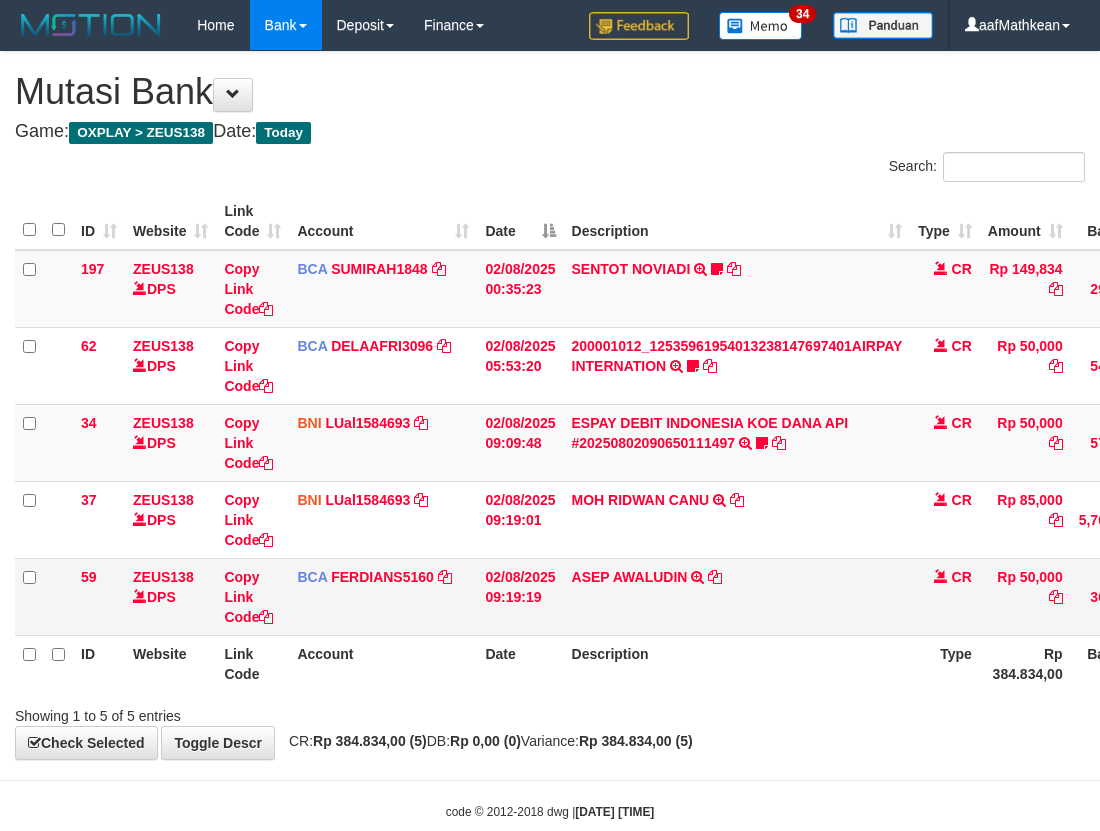 scroll, scrollTop: 1, scrollLeft: 0, axis: vertical 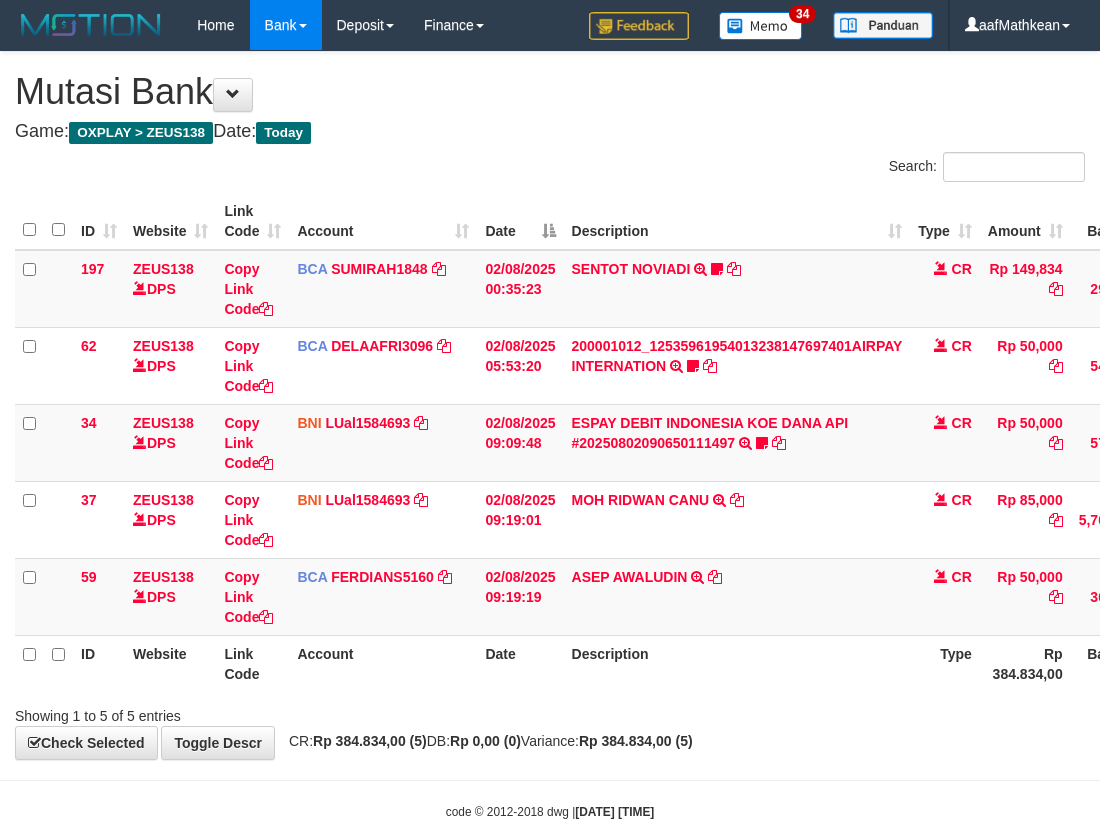 click on "ASEP AWALUDIN" at bounding box center (630, 577) 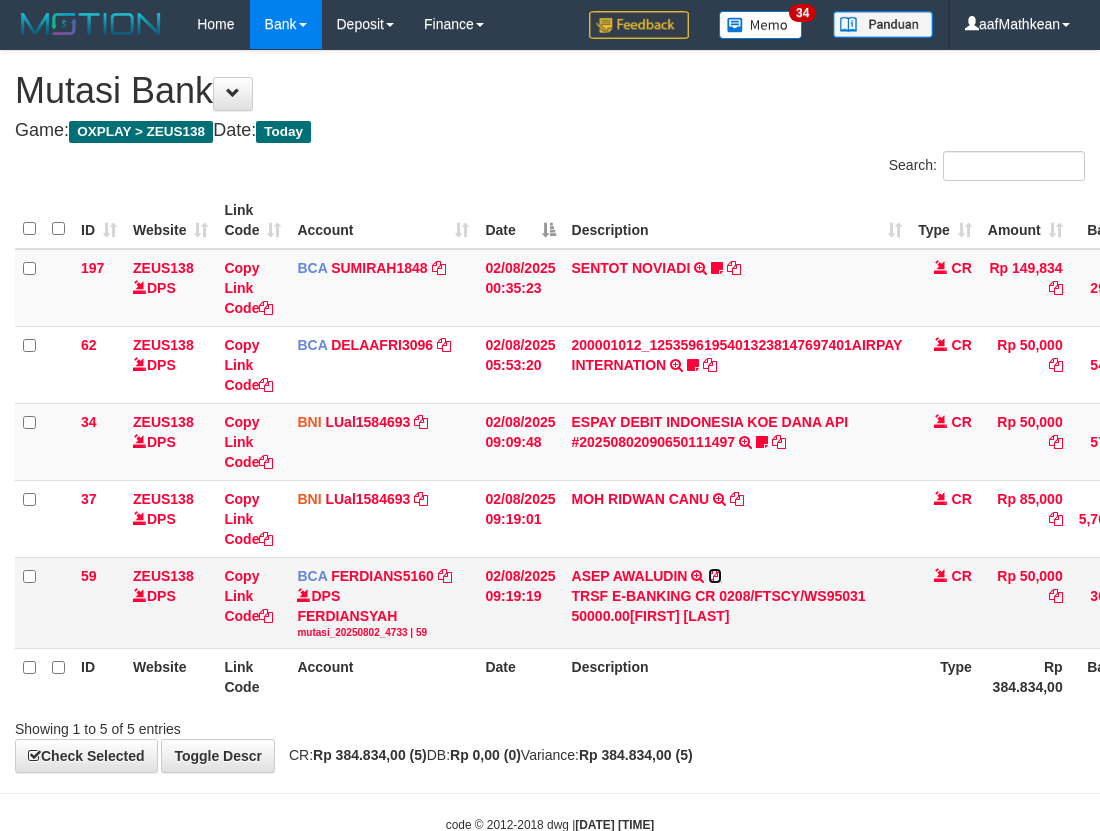 click at bounding box center (715, 576) 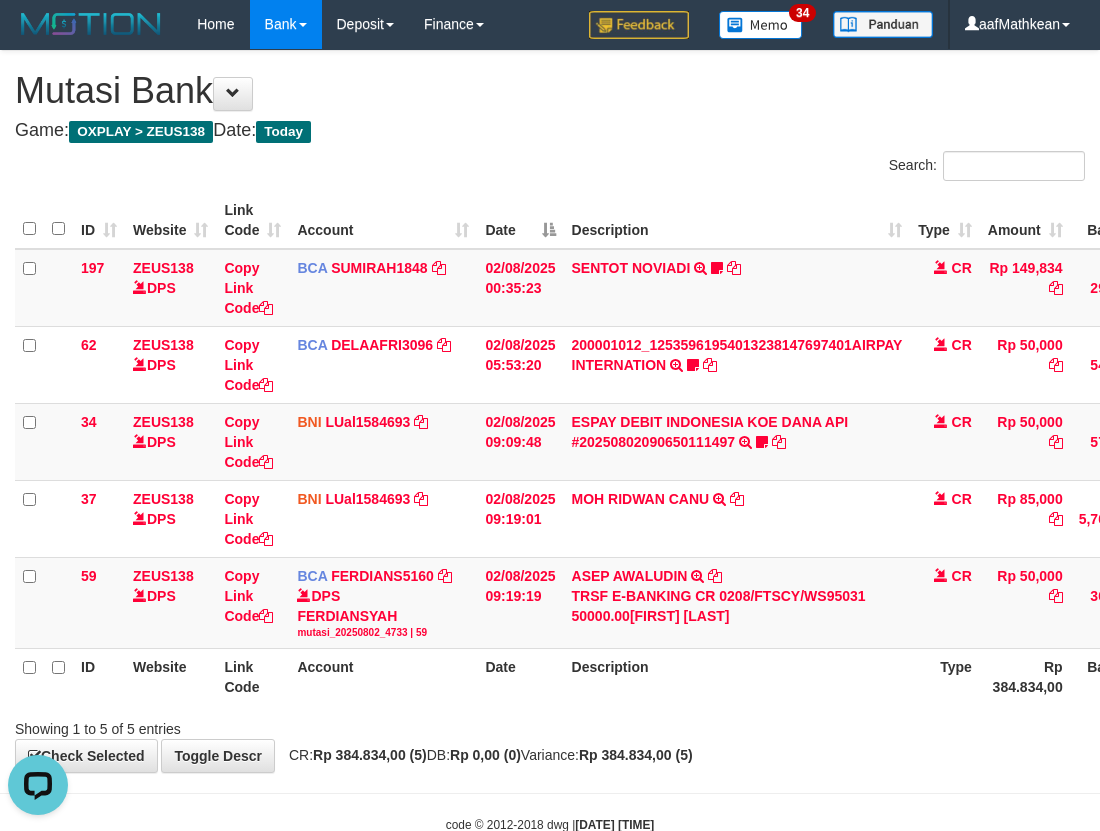scroll, scrollTop: 0, scrollLeft: 0, axis: both 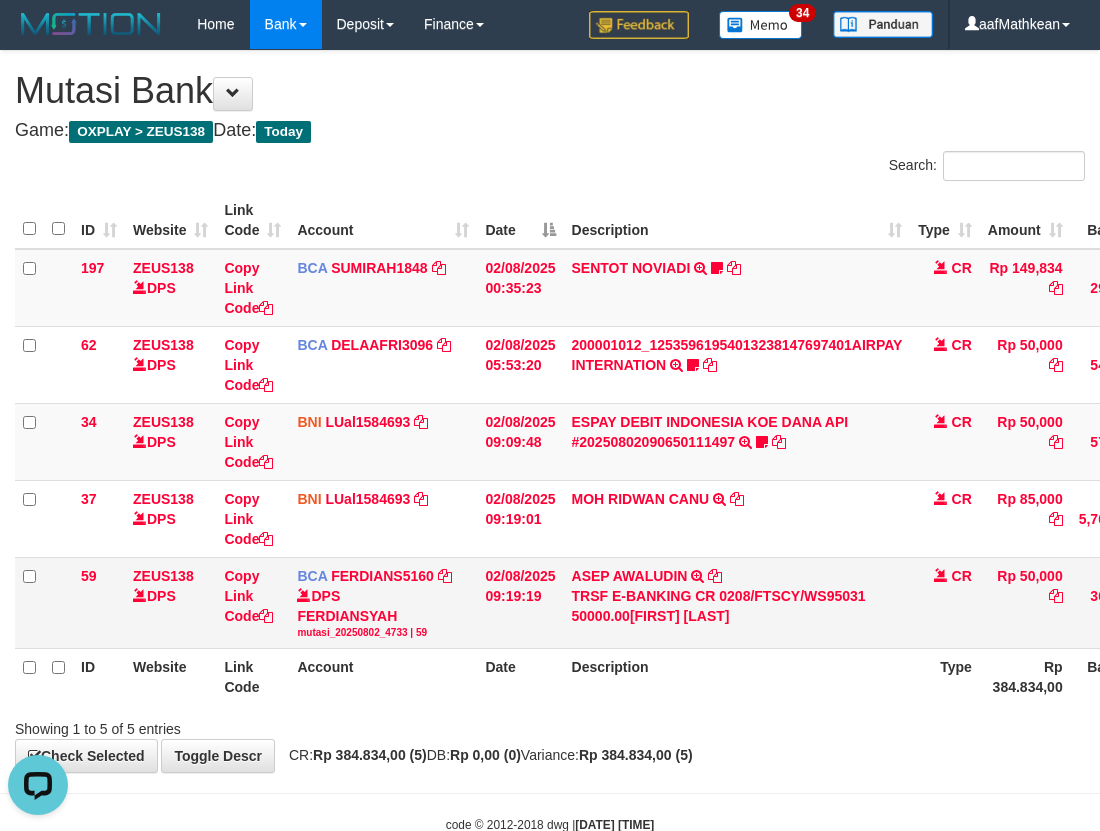 click on "02/08/2025 09:19:19" at bounding box center [520, 602] 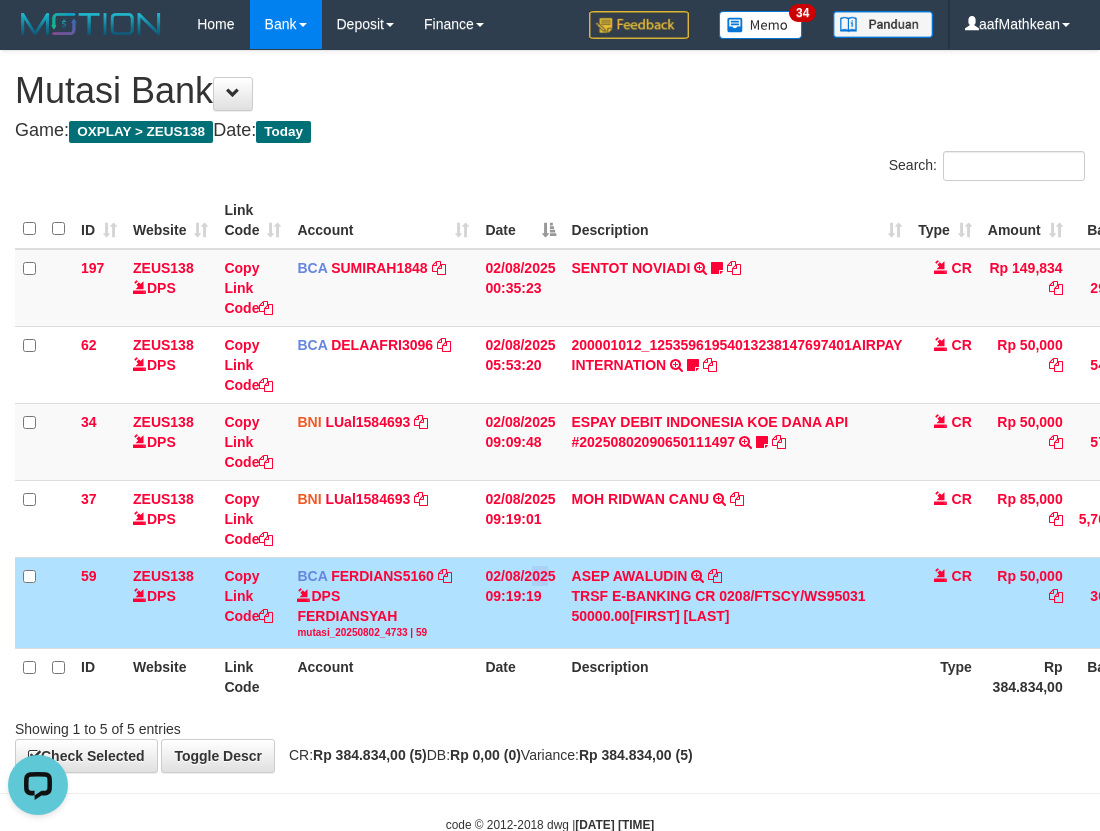 drag, startPoint x: 534, startPoint y: 602, endPoint x: 563, endPoint y: 609, distance: 29.832869 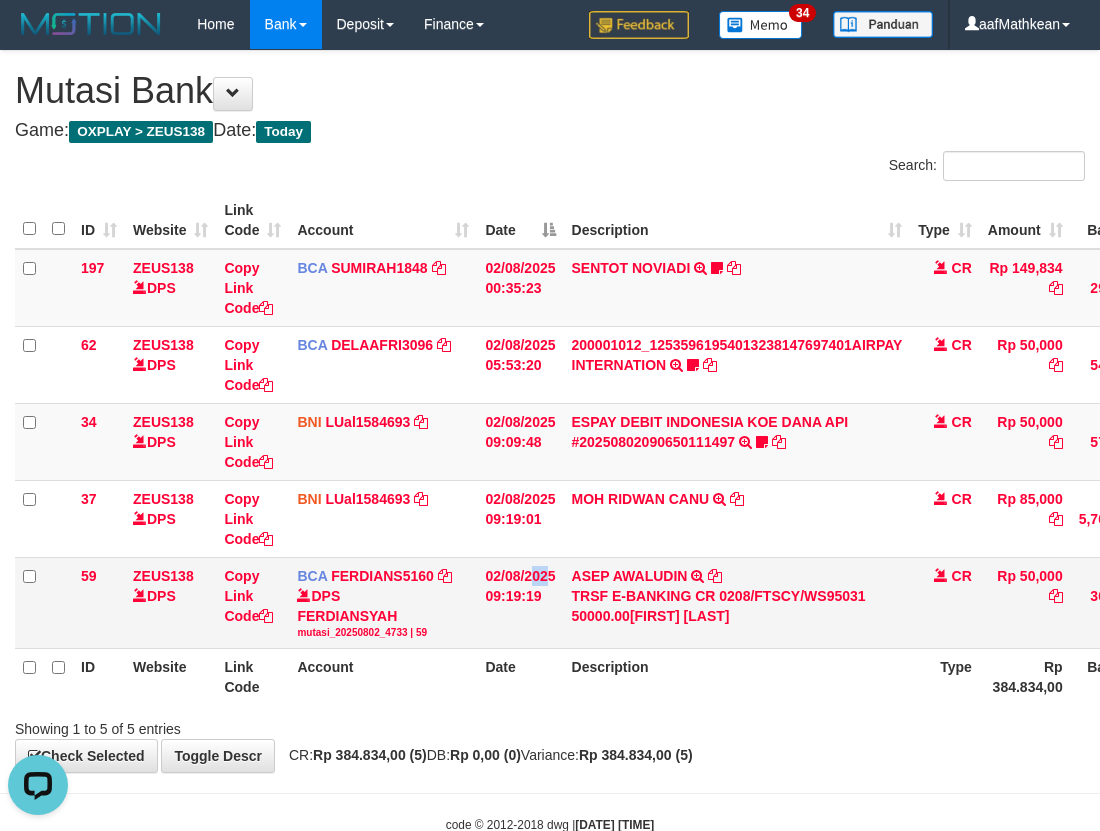 click on "ASEP AWALUDIN         TRSF E-BANKING CR 0208/FTSCY/WS95031
50000.00ASEP AWALUDIN" at bounding box center [737, 602] 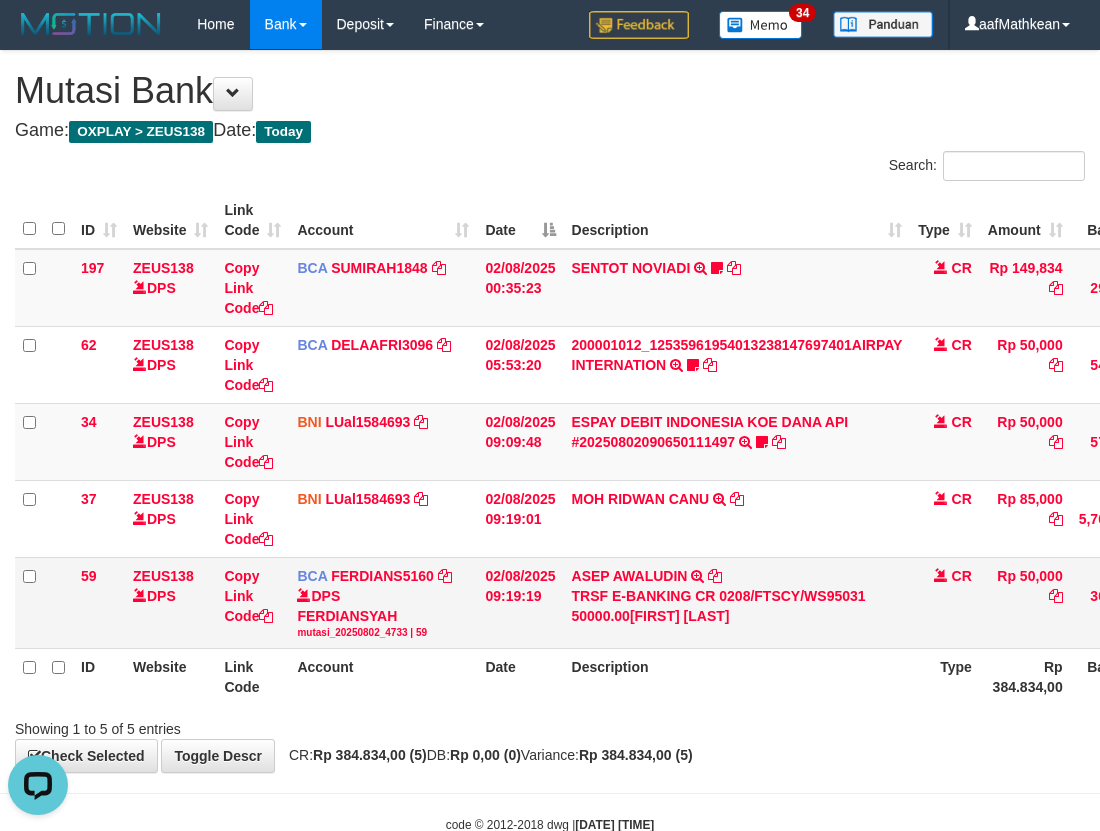 click on "ASEP AWALUDIN         TRSF E-BANKING CR 0208/FTSCY/WS95031
50000.00ASEP AWALUDIN" at bounding box center (737, 602) 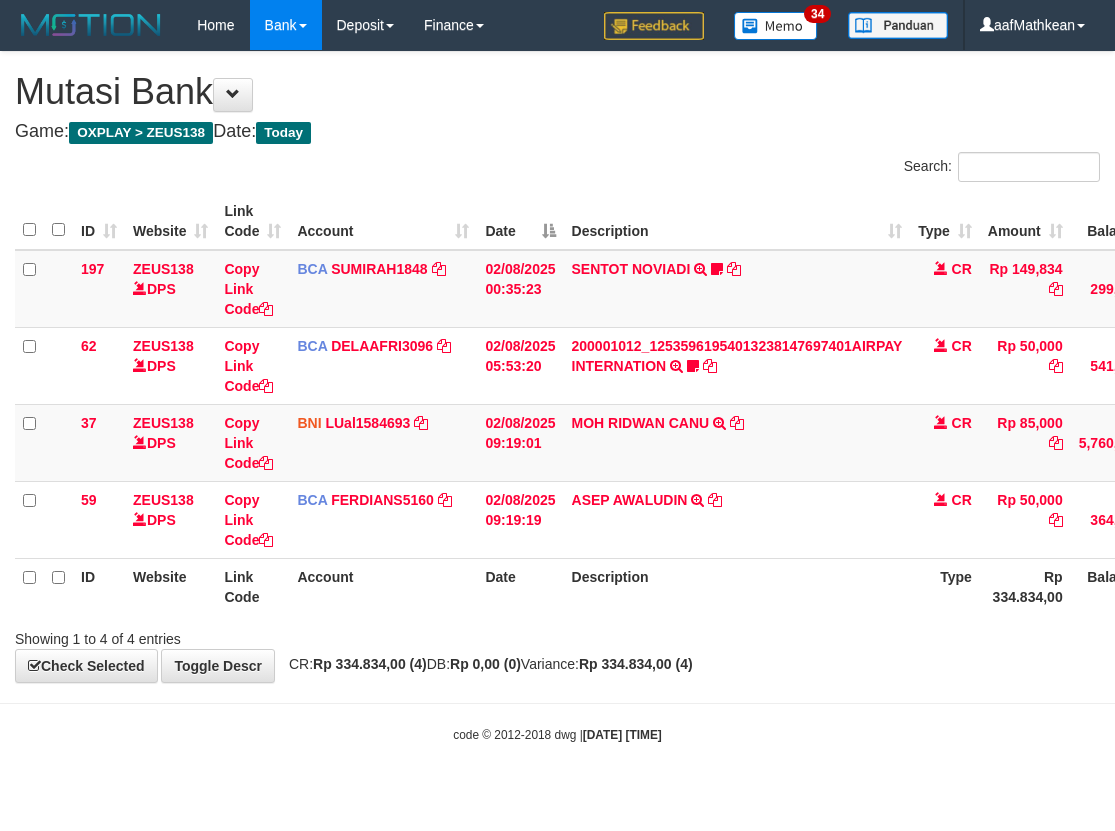 scroll, scrollTop: 0, scrollLeft: 0, axis: both 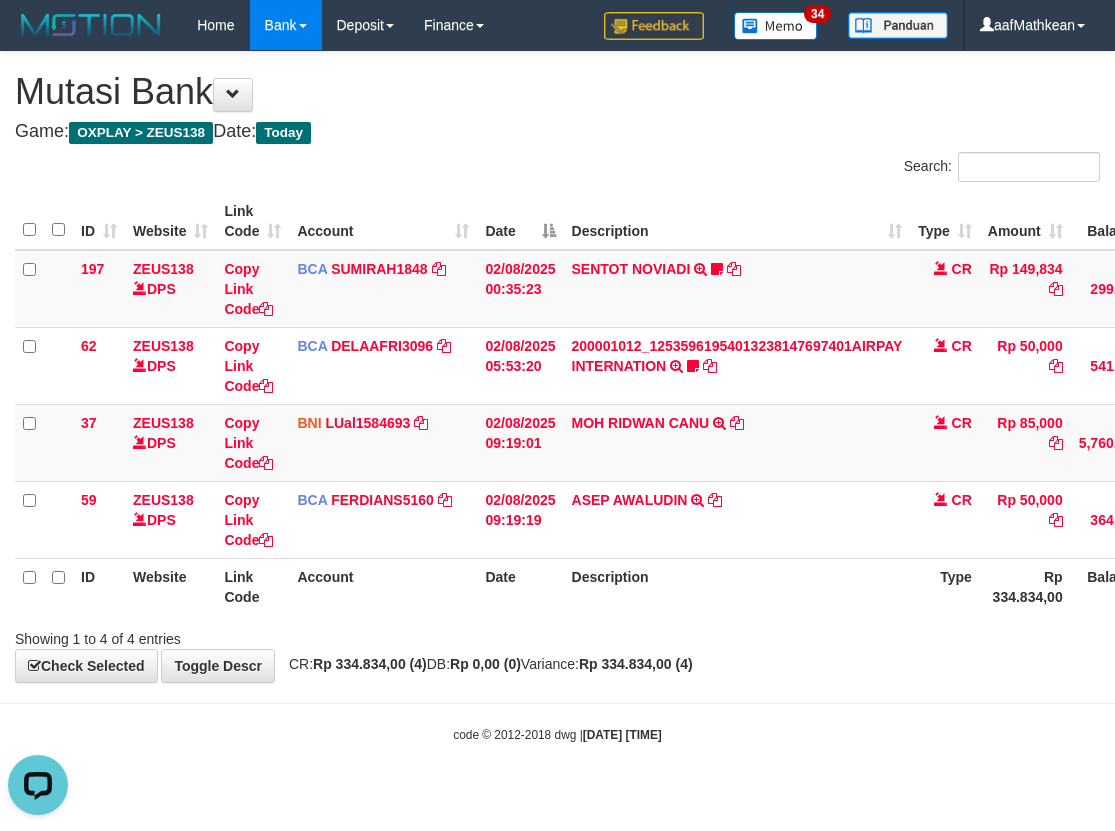 click on "Date" at bounding box center [520, 586] 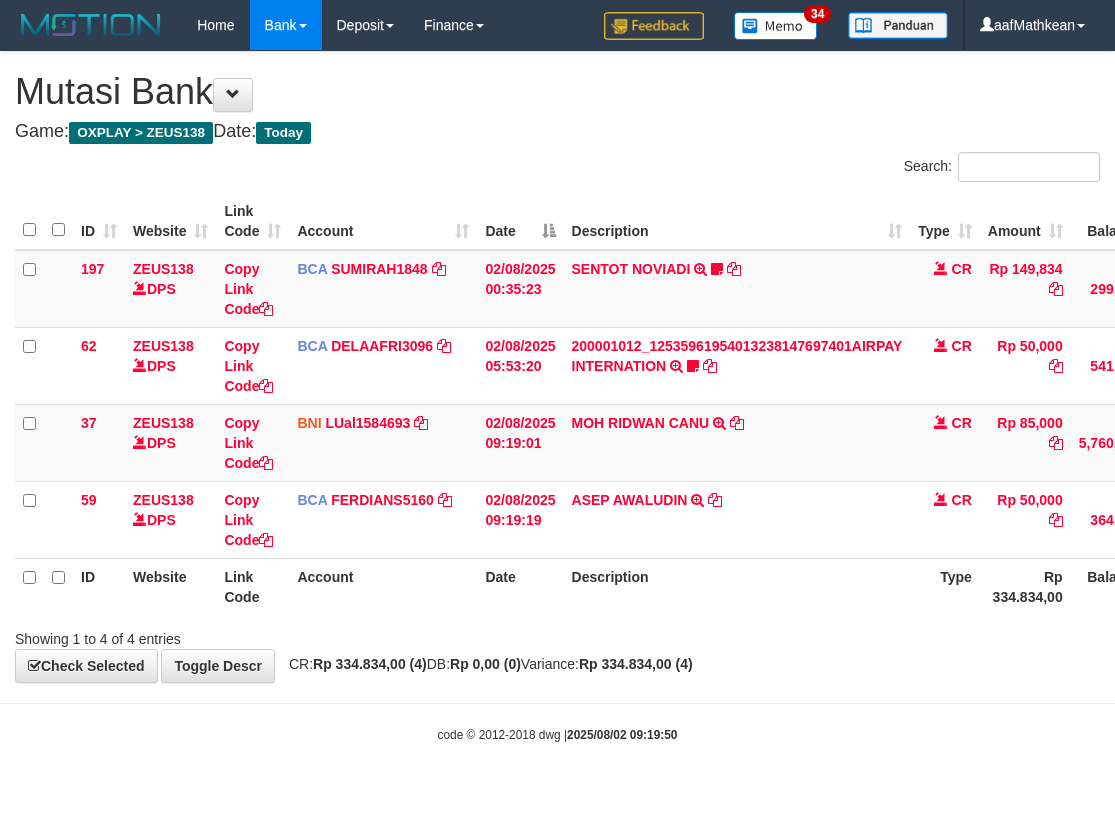 scroll, scrollTop: 0, scrollLeft: 0, axis: both 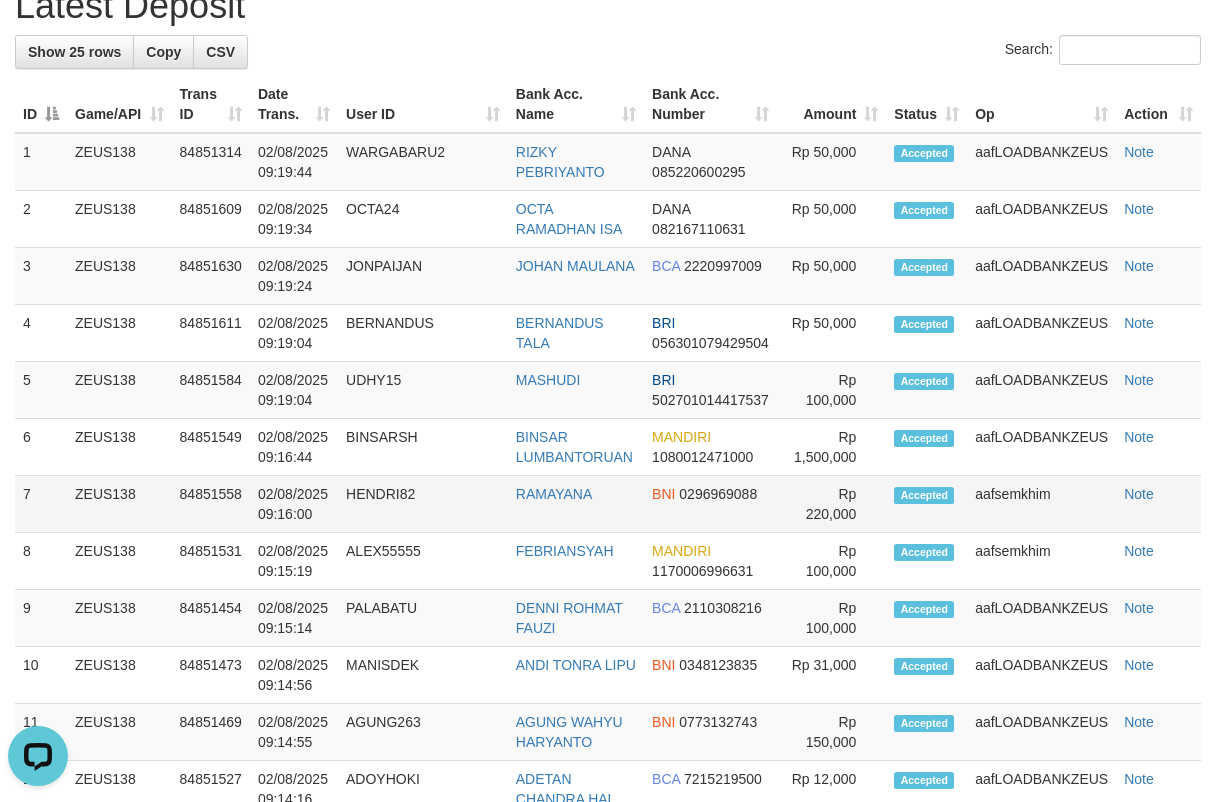 click on "UDHY15" at bounding box center [423, 390] 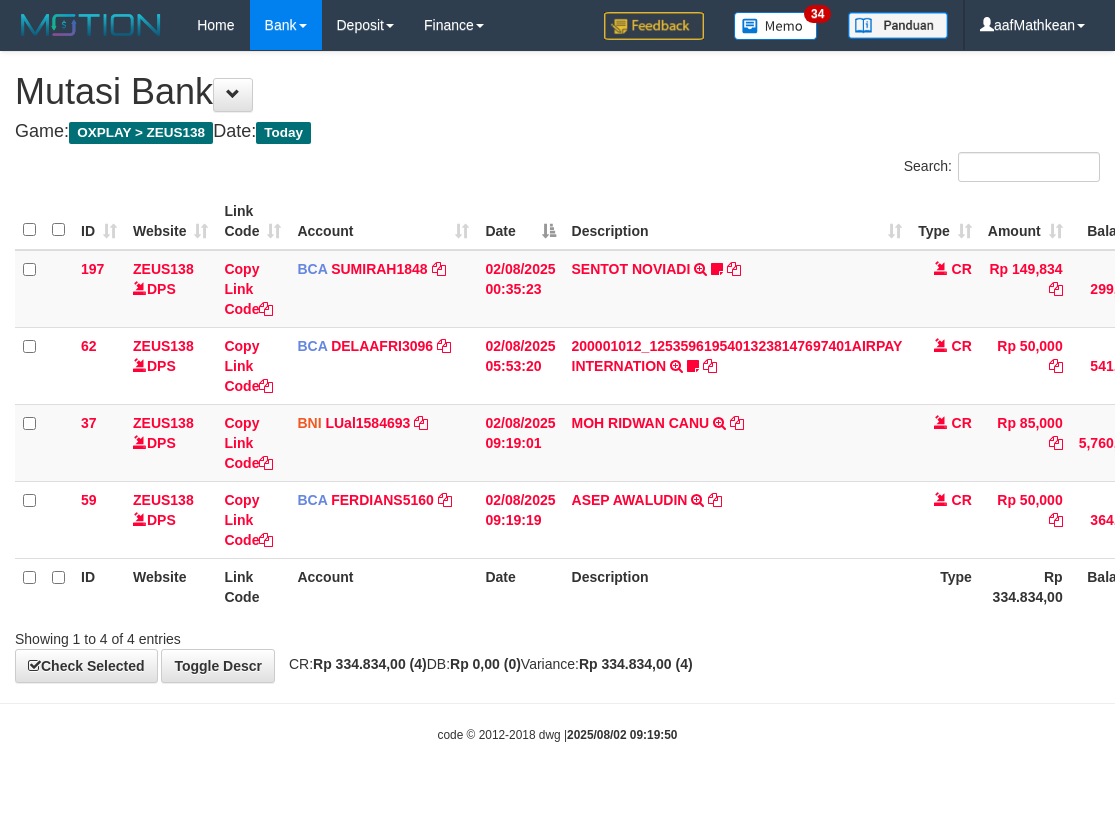 scroll, scrollTop: 0, scrollLeft: 0, axis: both 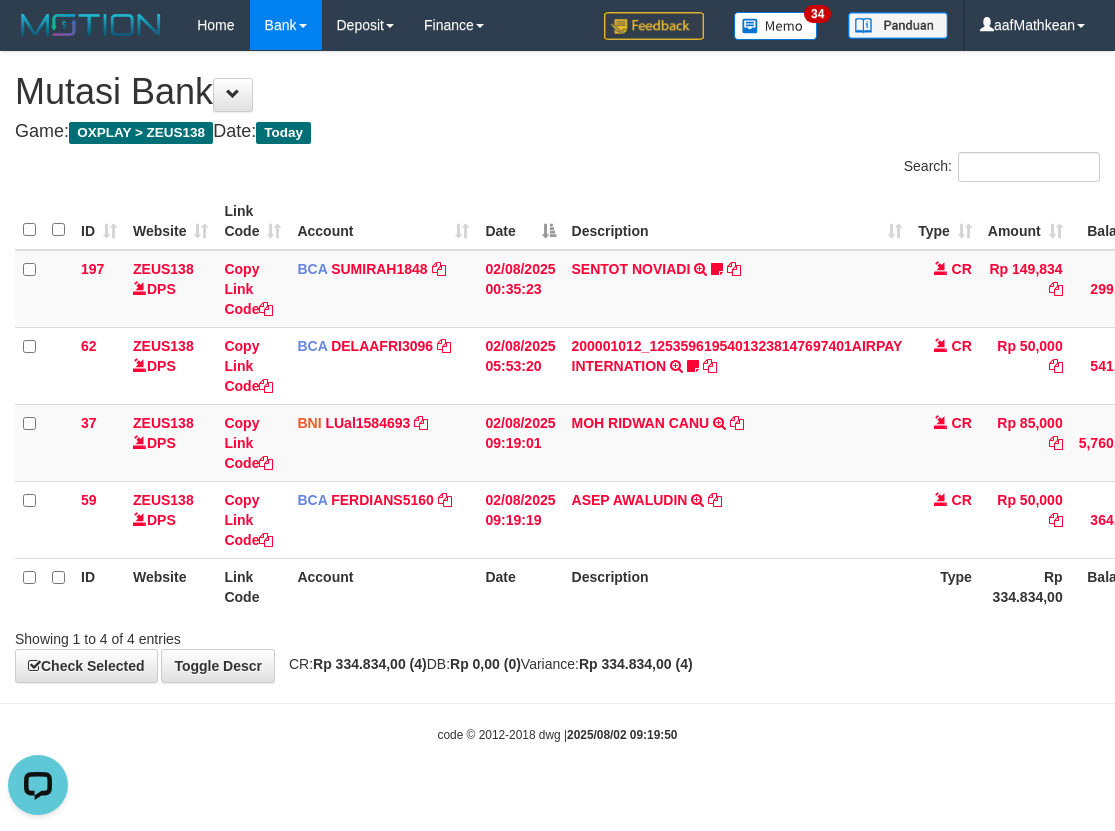 click on "code © 2012-2018 dwg |  [DATE] [TIME]" at bounding box center [557, 734] 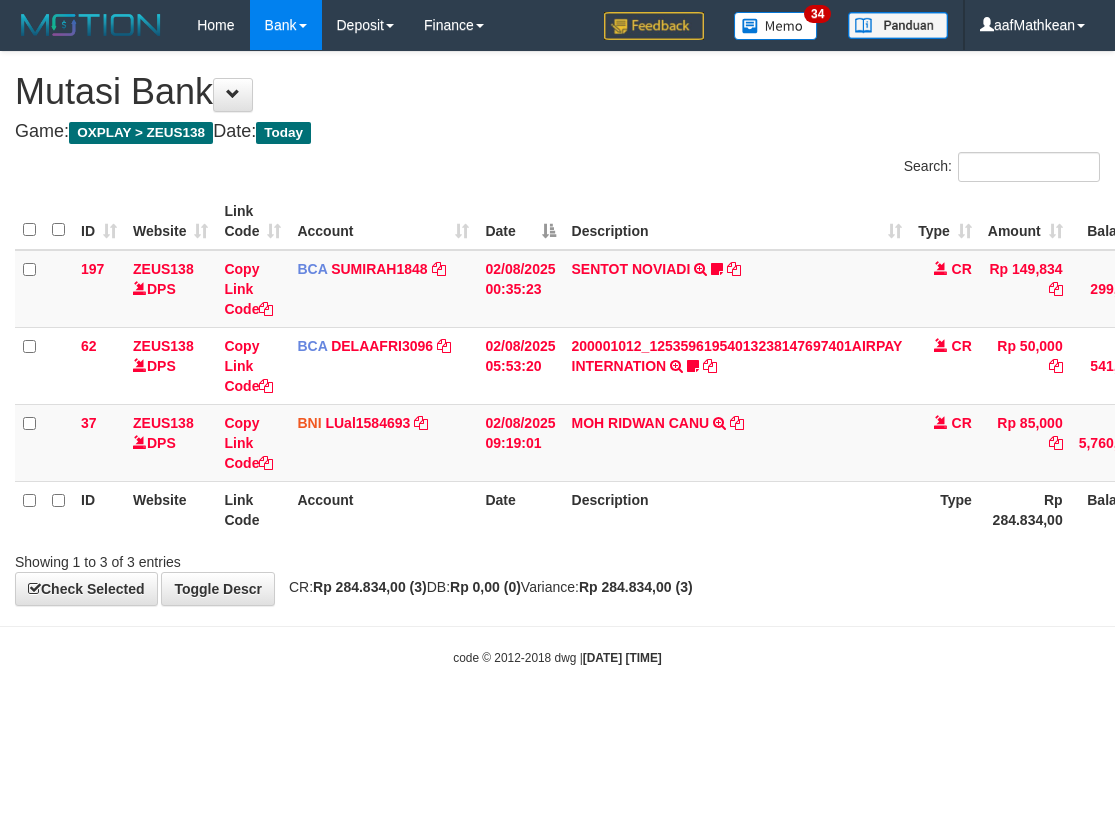 scroll, scrollTop: 0, scrollLeft: 0, axis: both 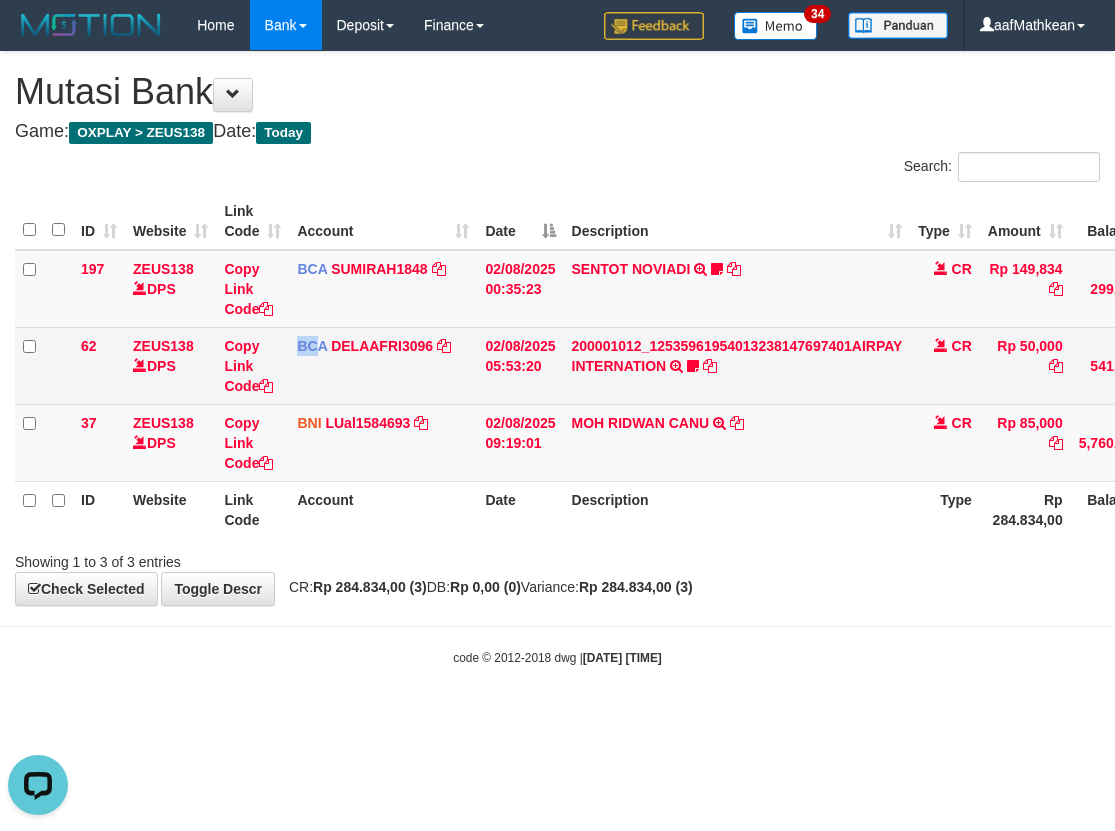 drag, startPoint x: 318, startPoint y: 359, endPoint x: 313, endPoint y: 395, distance: 36.345562 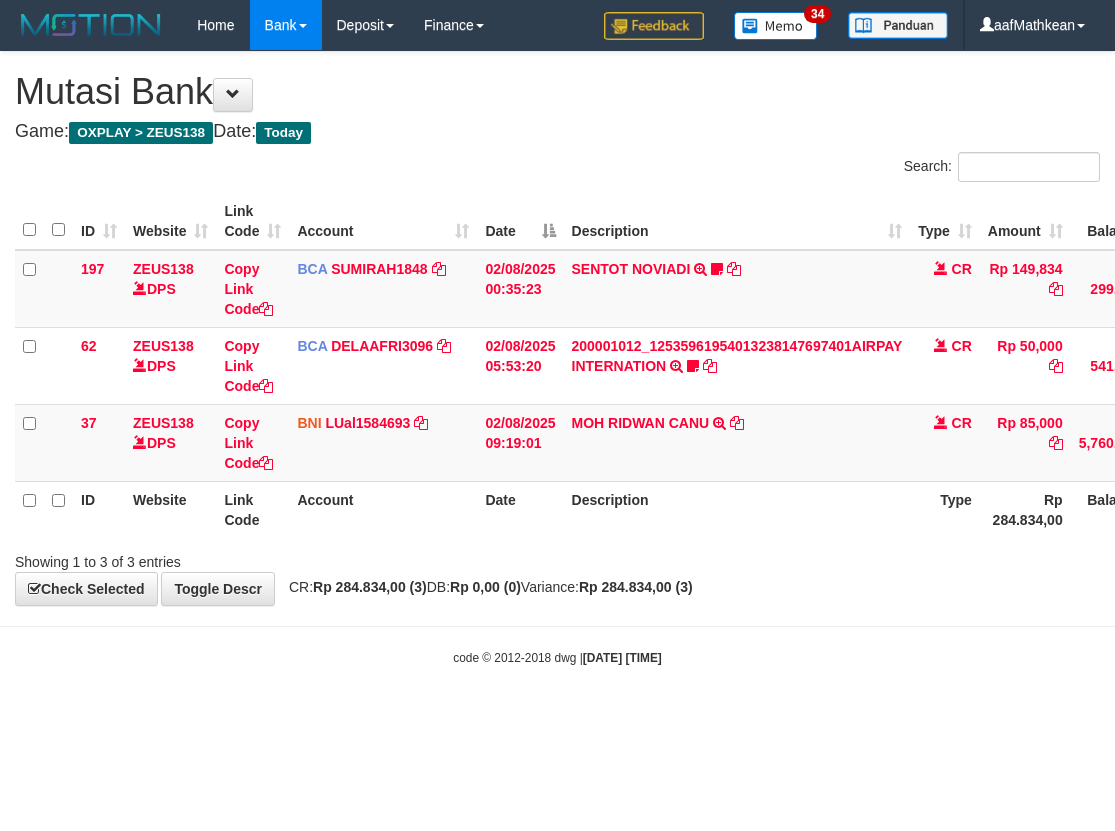 scroll, scrollTop: 0, scrollLeft: 0, axis: both 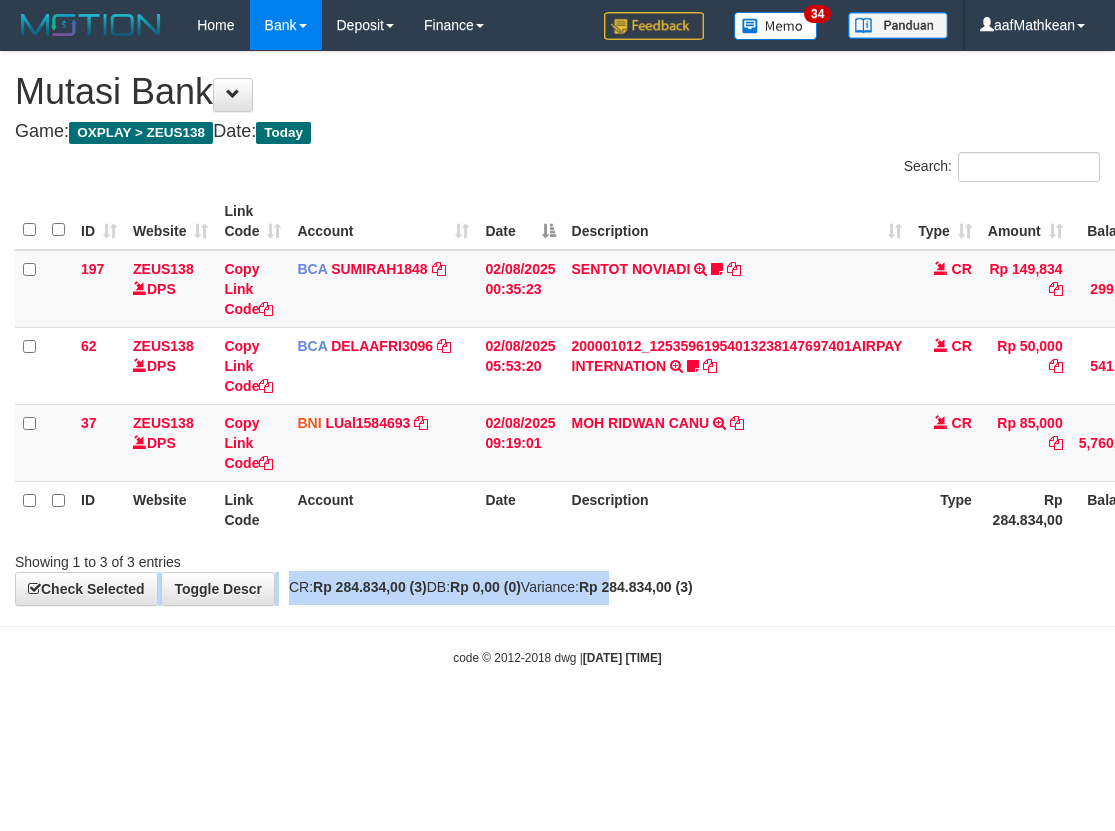 drag, startPoint x: 641, startPoint y: 569, endPoint x: 631, endPoint y: 583, distance: 17.20465 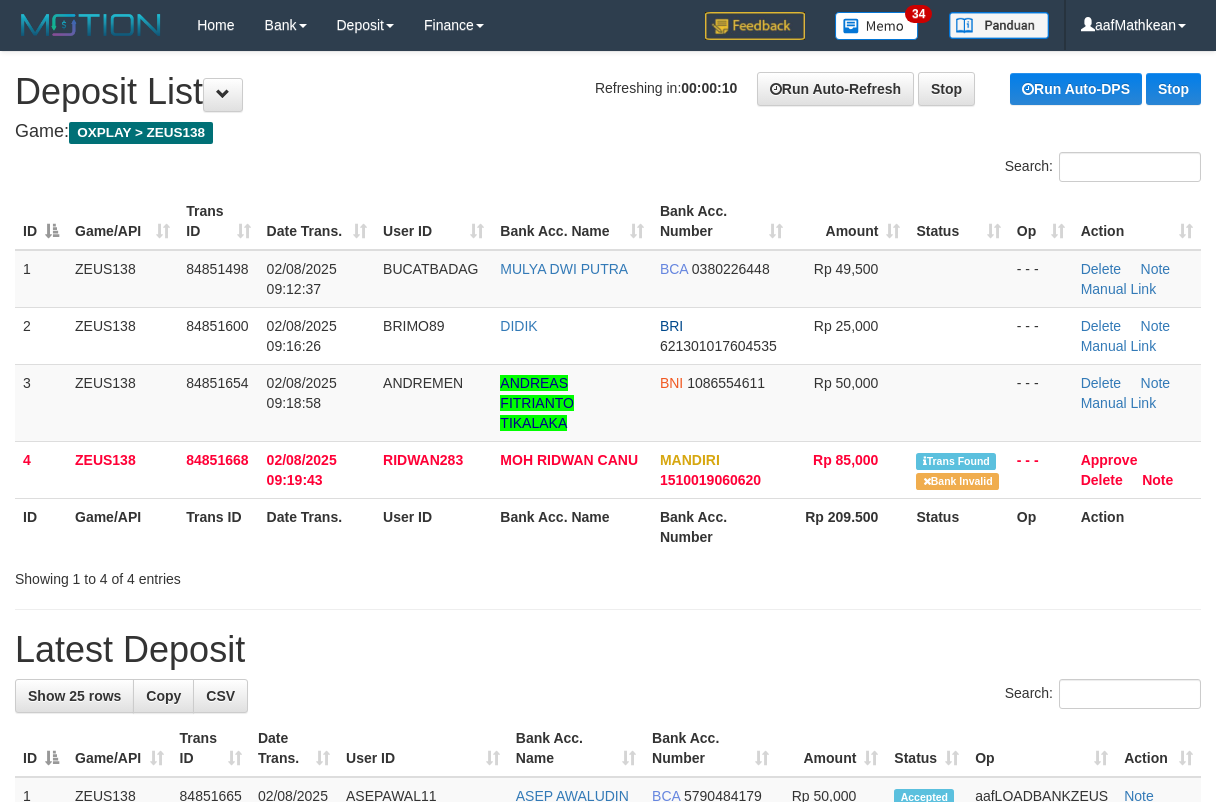 scroll, scrollTop: 0, scrollLeft: 0, axis: both 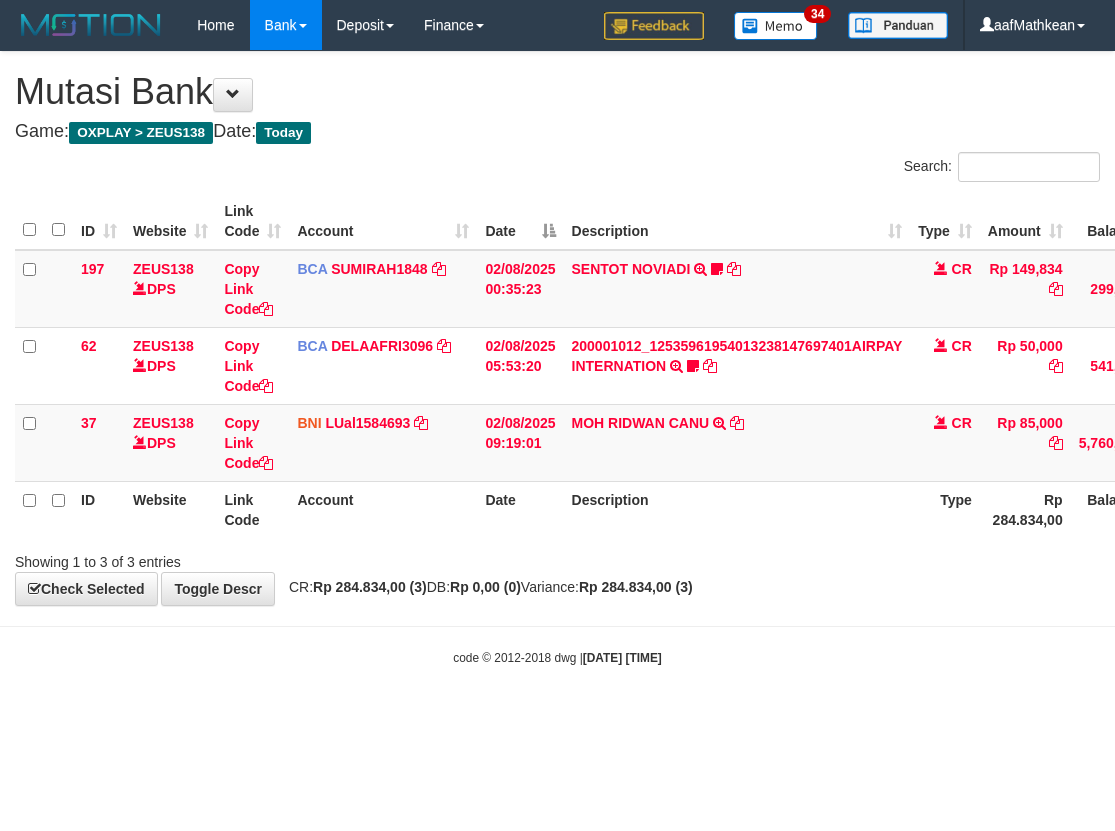 drag, startPoint x: 660, startPoint y: 469, endPoint x: 659, endPoint y: 529, distance: 60.00833 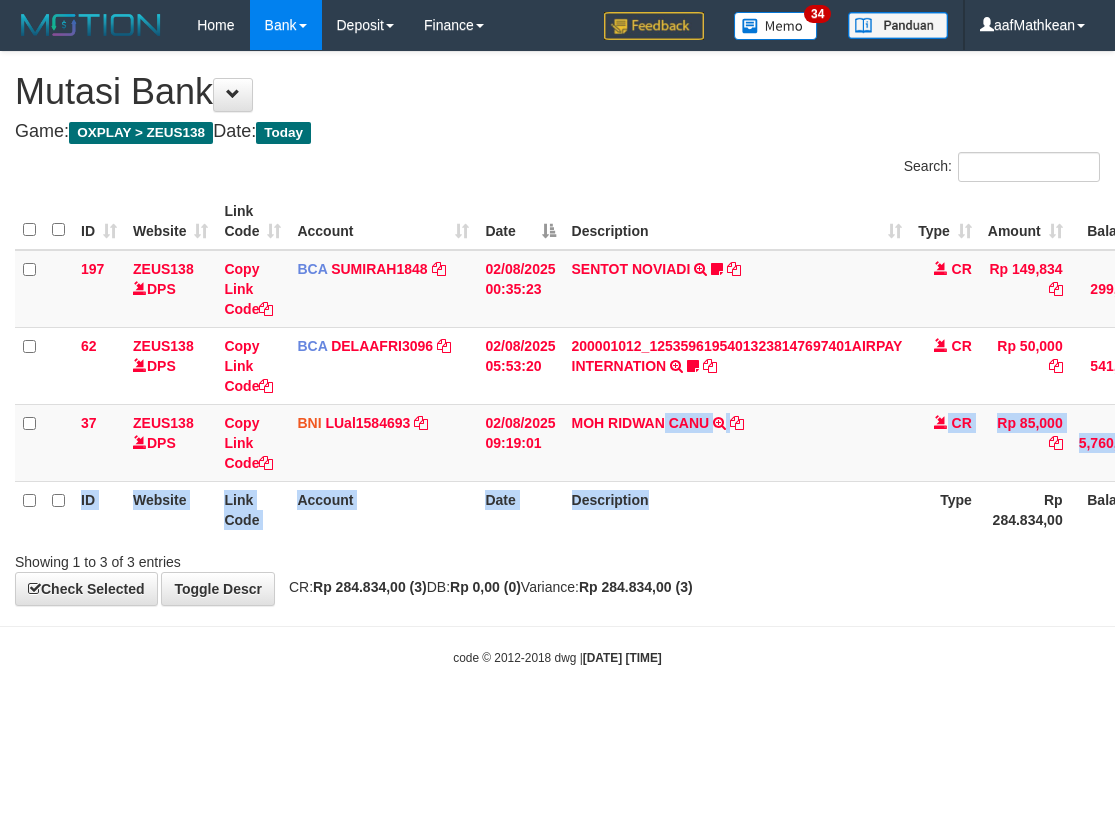 drag, startPoint x: 690, startPoint y: 547, endPoint x: 682, endPoint y: 554, distance: 10.630146 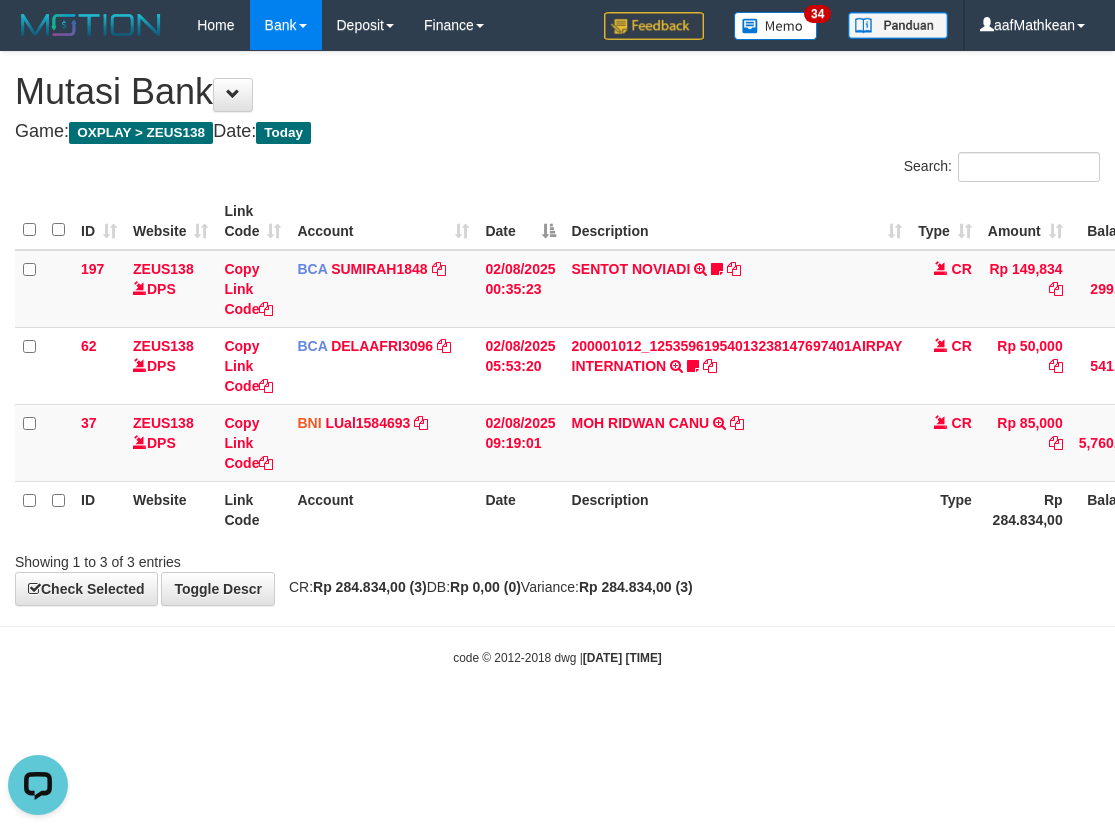 scroll, scrollTop: 0, scrollLeft: 0, axis: both 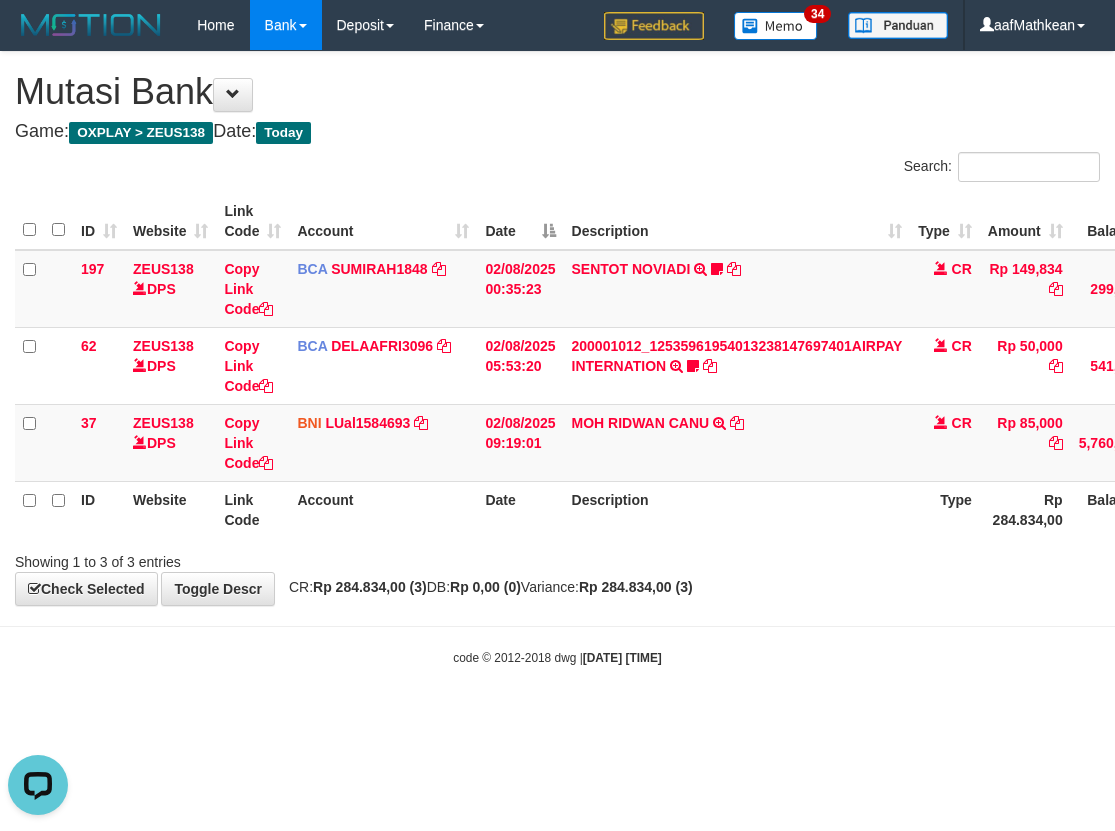click on "code © 2012-2018 dwg |  2025/08/02 09:20:01" at bounding box center [557, 657] 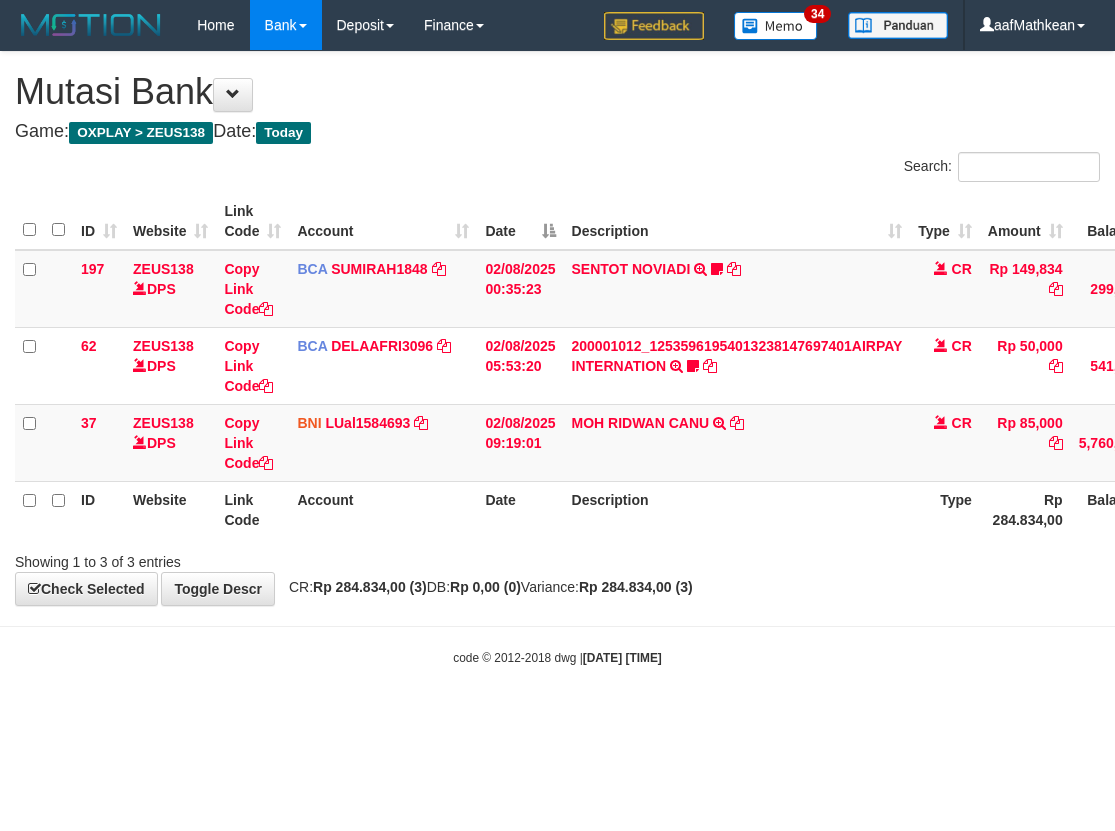 scroll, scrollTop: 0, scrollLeft: 0, axis: both 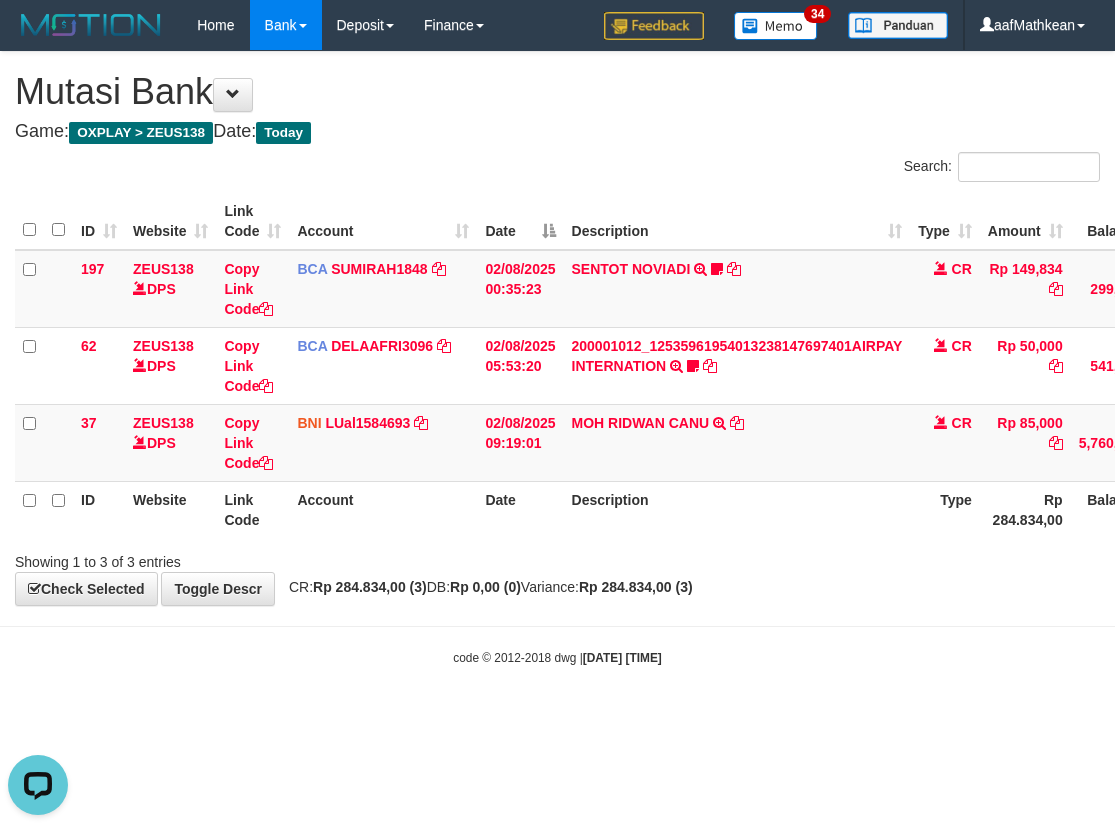 click at bounding box center (557, 626) 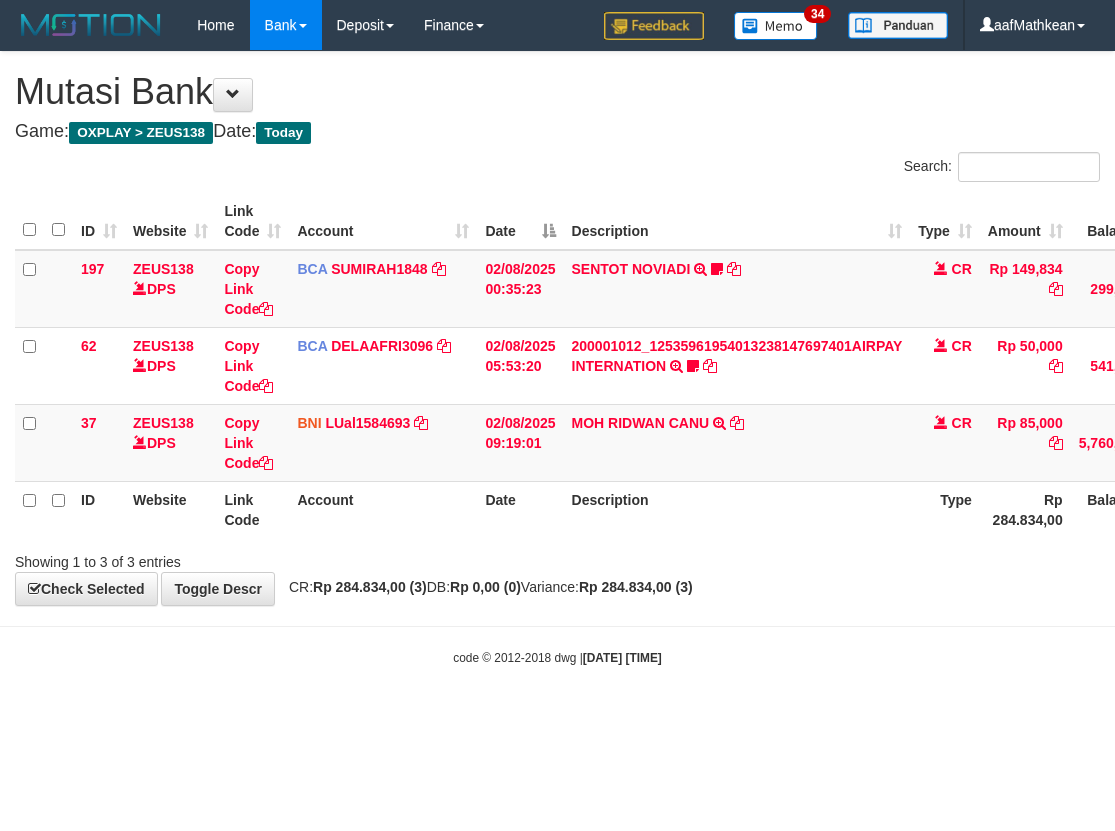 scroll, scrollTop: 0, scrollLeft: 0, axis: both 